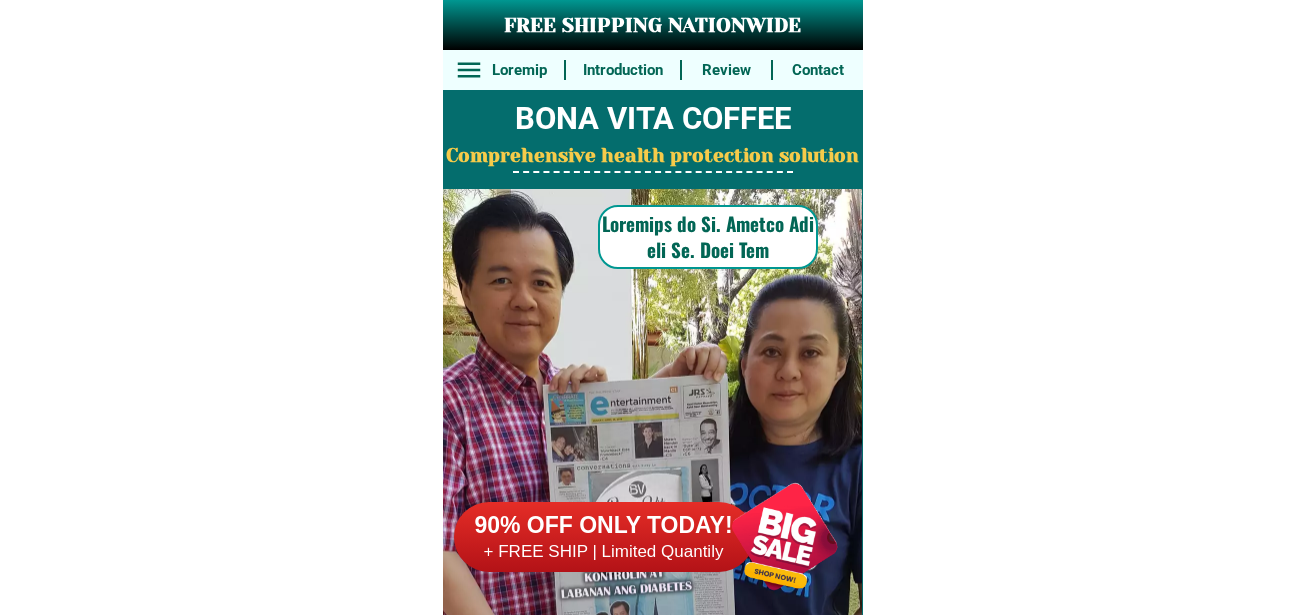 scroll, scrollTop: 15746, scrollLeft: 0, axis: vertical 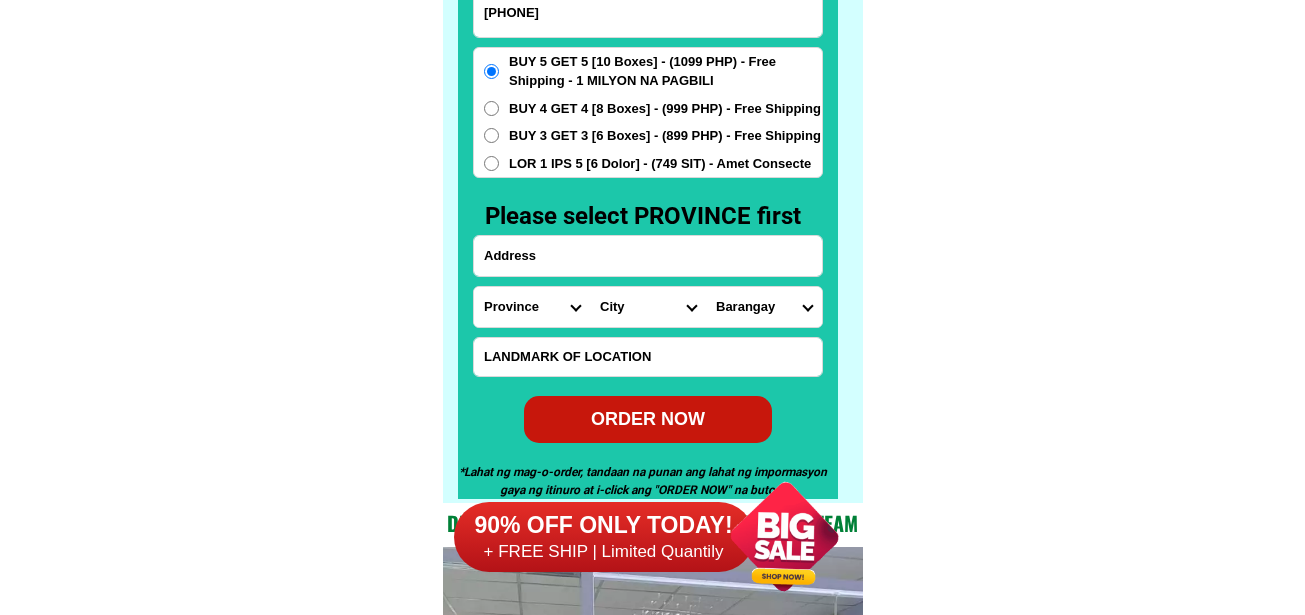 type on "[PHONE]" 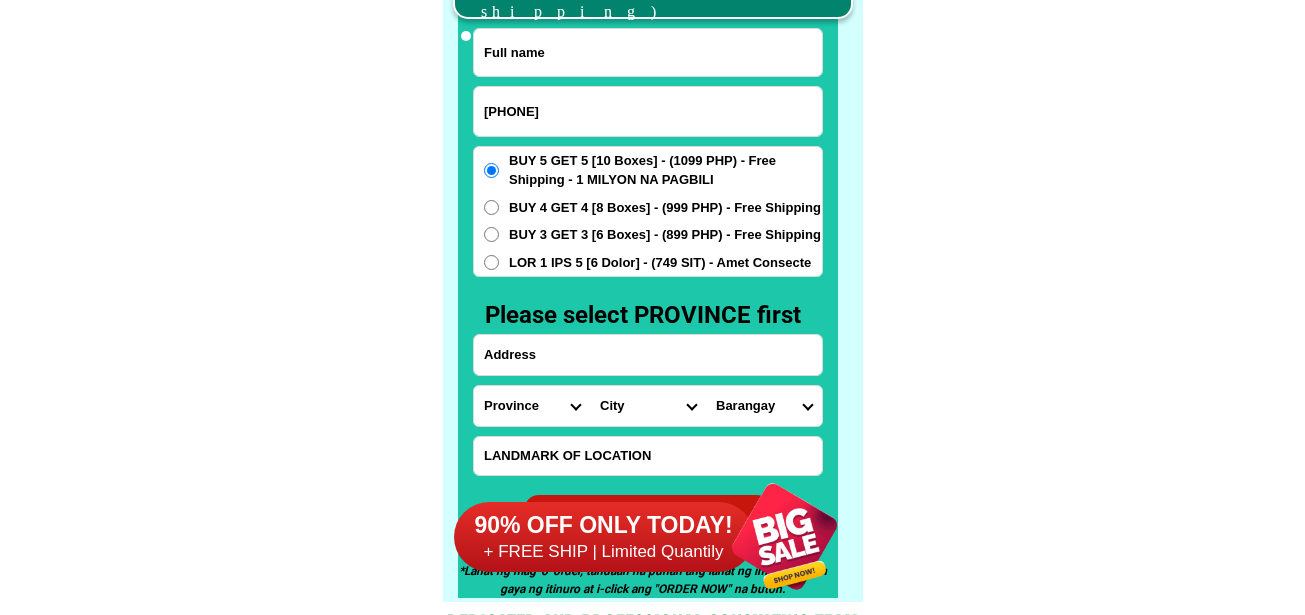 scroll, scrollTop: 15646, scrollLeft: 0, axis: vertical 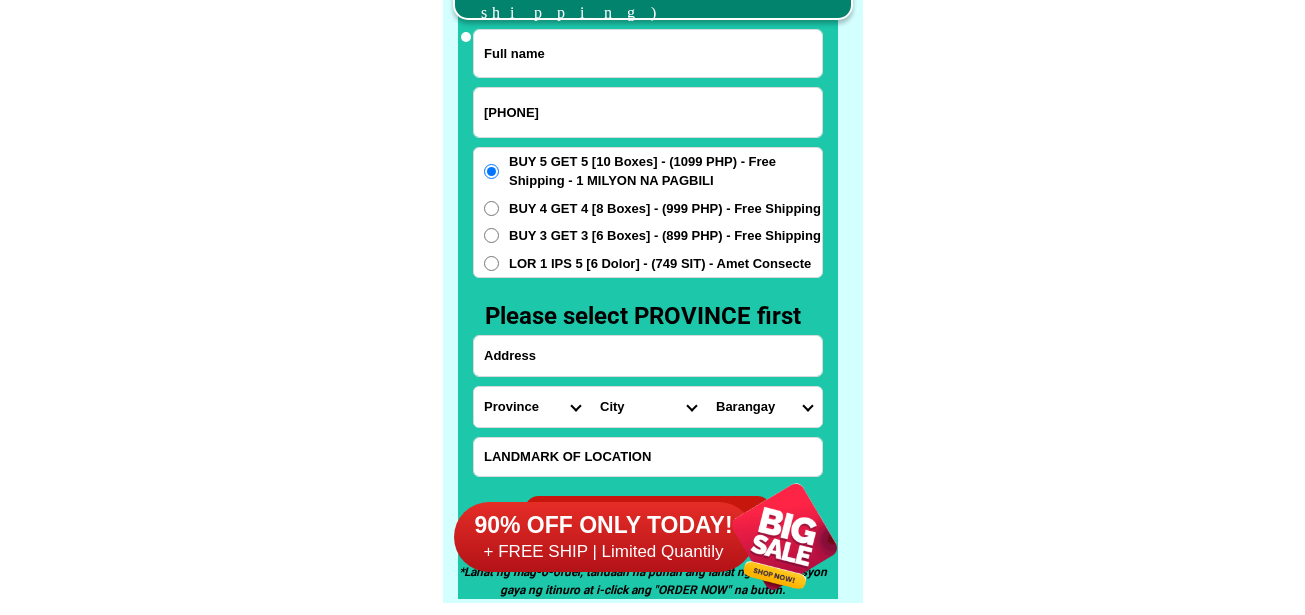 click at bounding box center [648, 53] 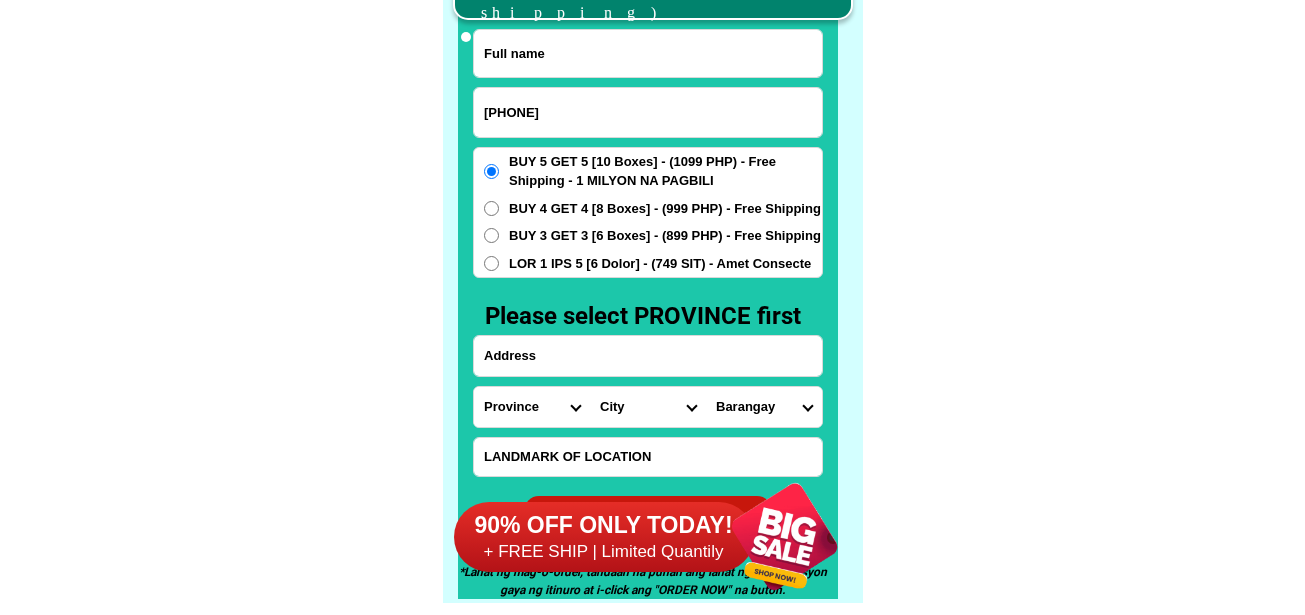paste on "[NAME] Jugo" 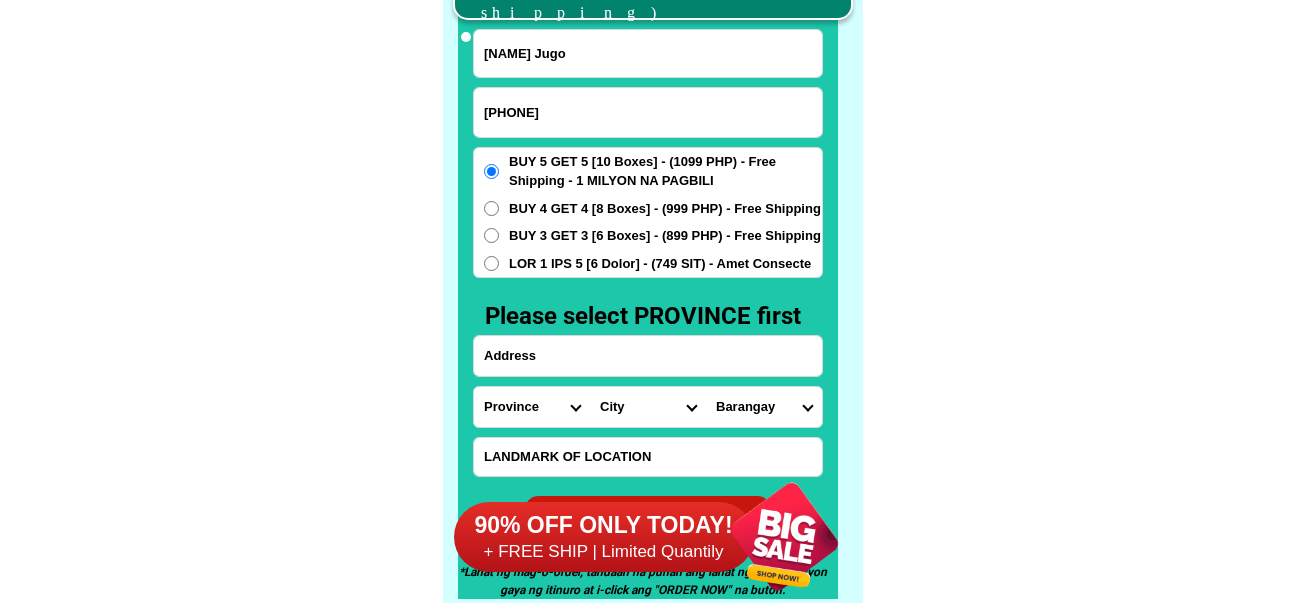 type on "[NAME] Jugo" 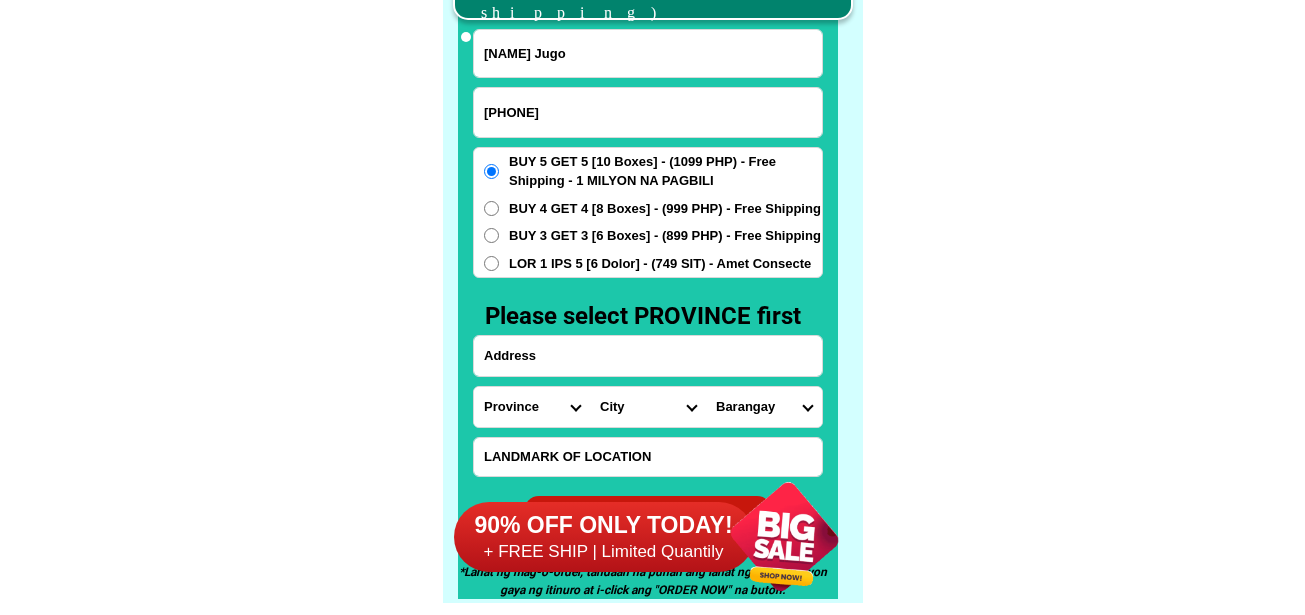 click at bounding box center (648, 356) 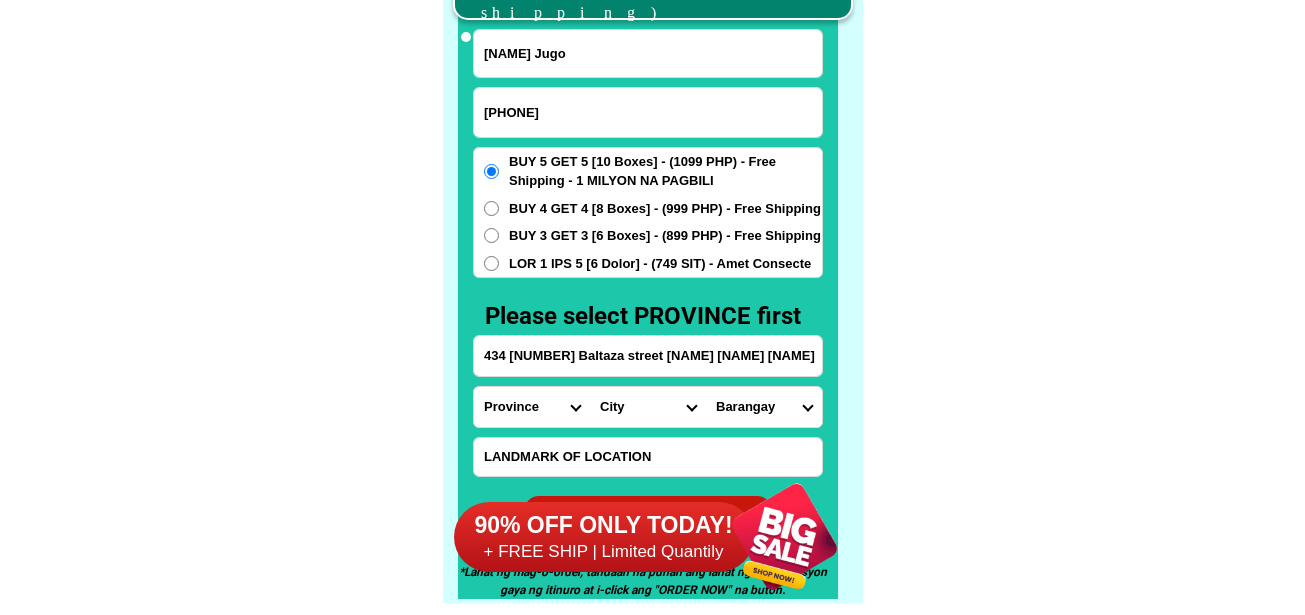 click on "434 [NUMBER] Baltaza street [NAME] [NAME] [NAME]" at bounding box center [648, 356] 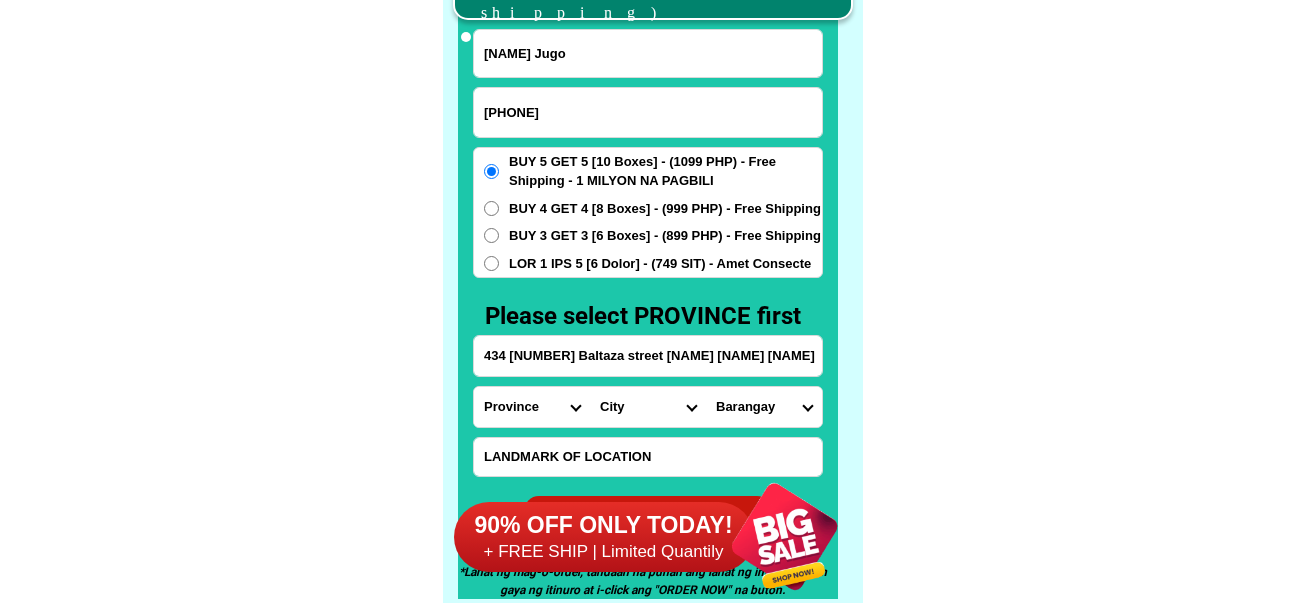 click on "434 [NUMBER] Baltaza street [NAME] [NAME] [NAME]" at bounding box center [648, 356] 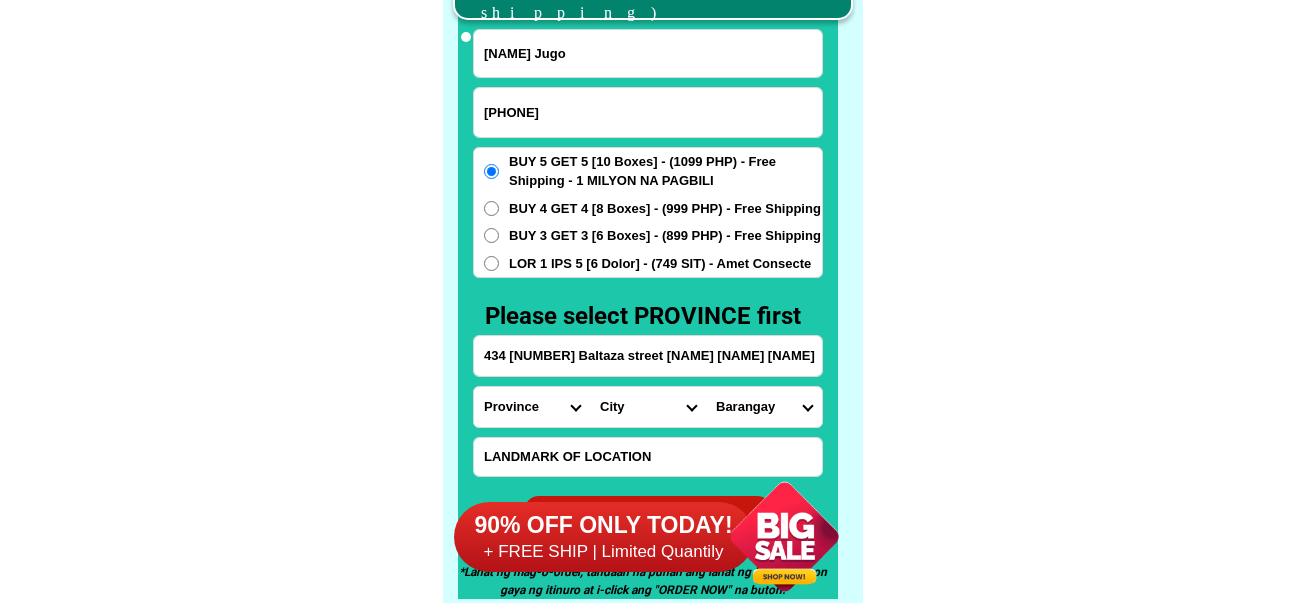 click on "434 [NUMBER] Baltaza street [NAME] [NAME] [NAME]" at bounding box center (648, 356) 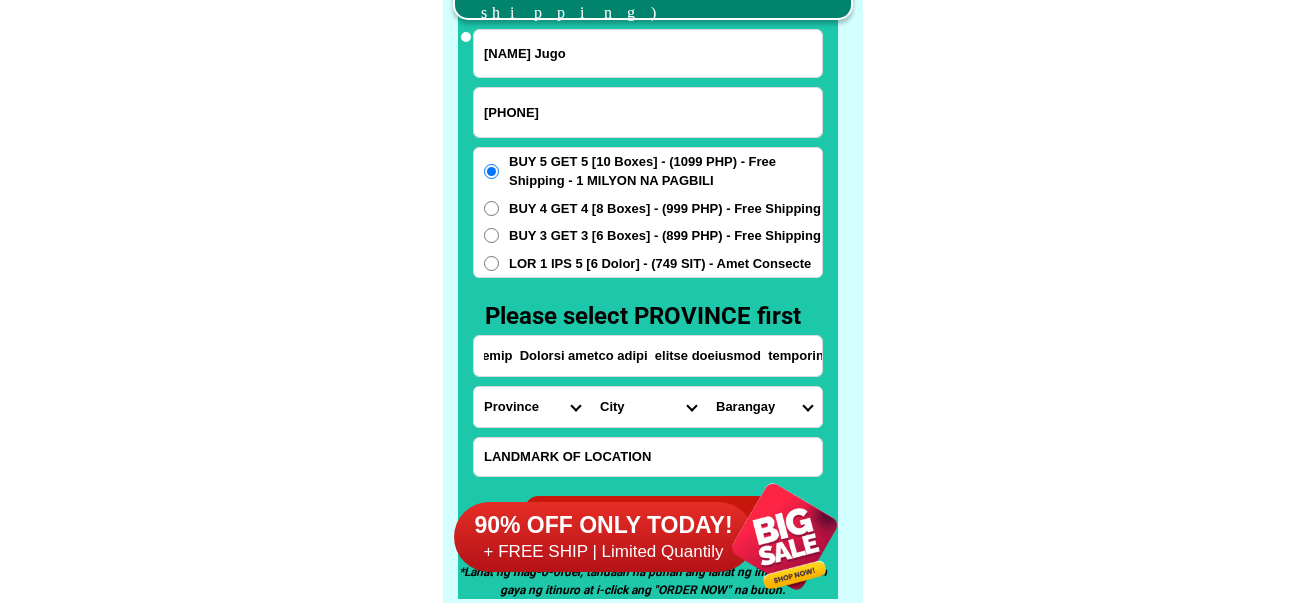 scroll, scrollTop: 0, scrollLeft: 59, axis: horizontal 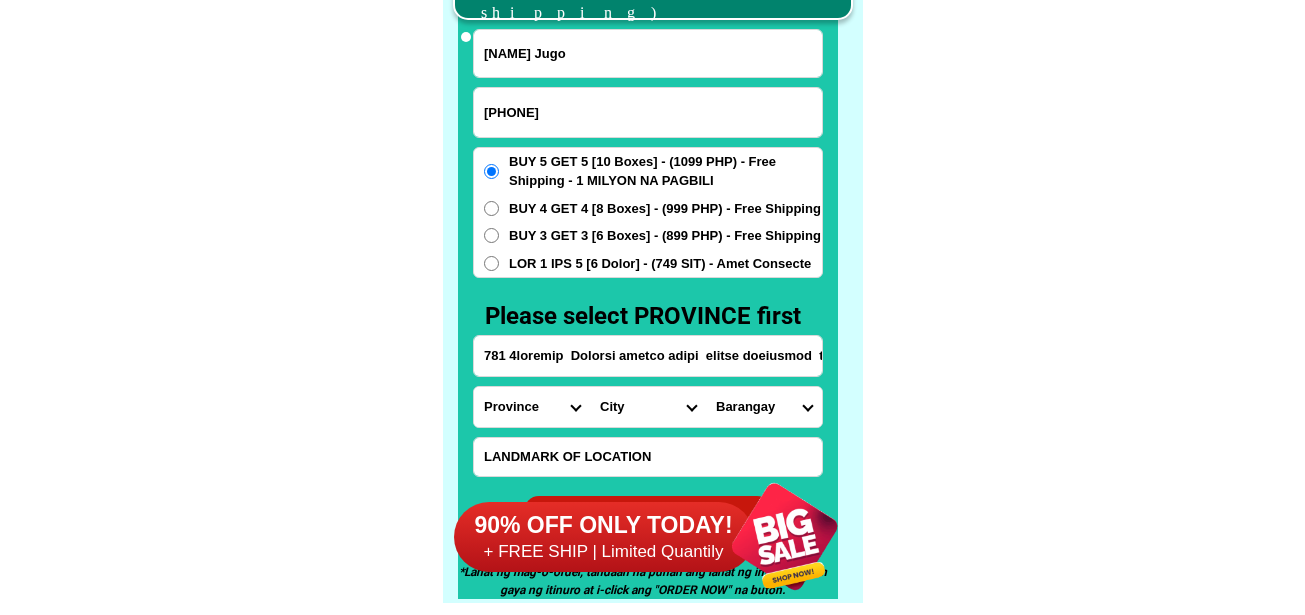 click on "781 4loremip  Dolorsi ametco adipi  elitse doeiusmod  temporinc" at bounding box center [648, 356] 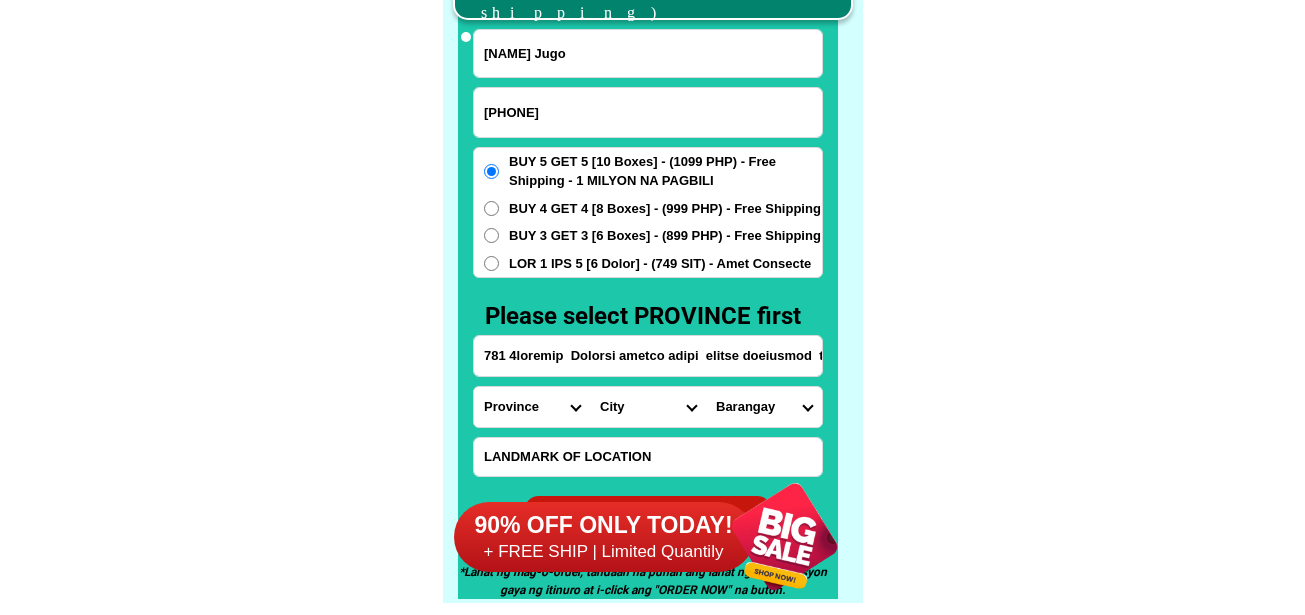 scroll, scrollTop: 0, scrollLeft: 59, axis: horizontal 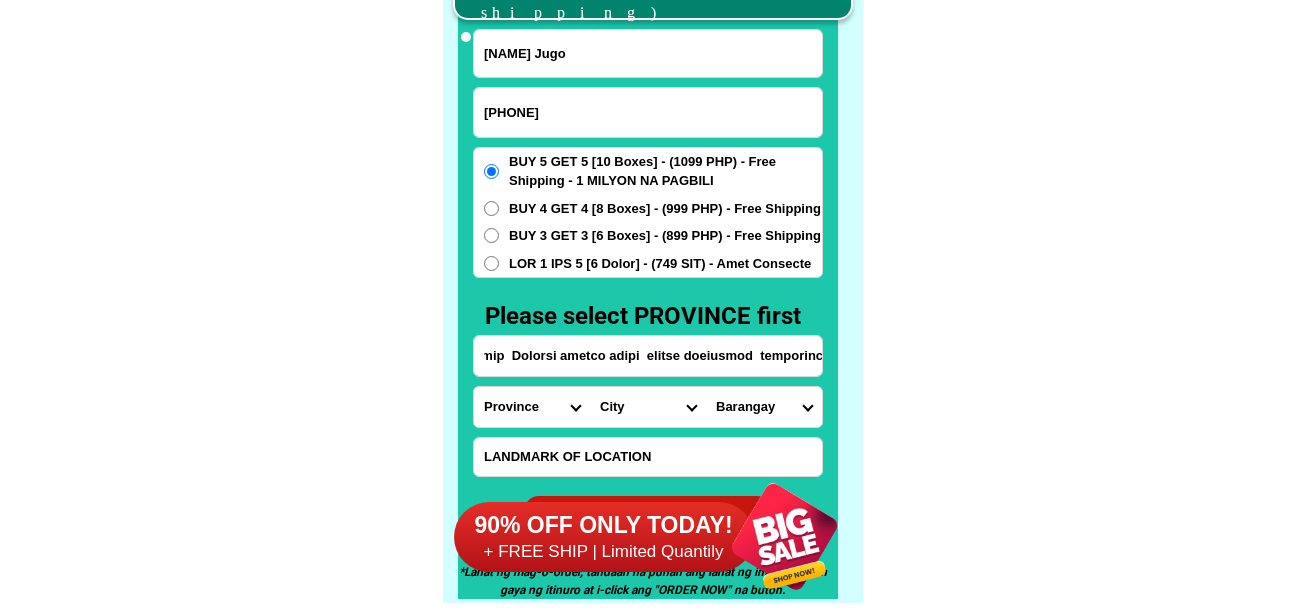 click on "781 4loremip  Dolorsi ametco adipi  elitse doeiusmod  temporinc" at bounding box center (648, 356) 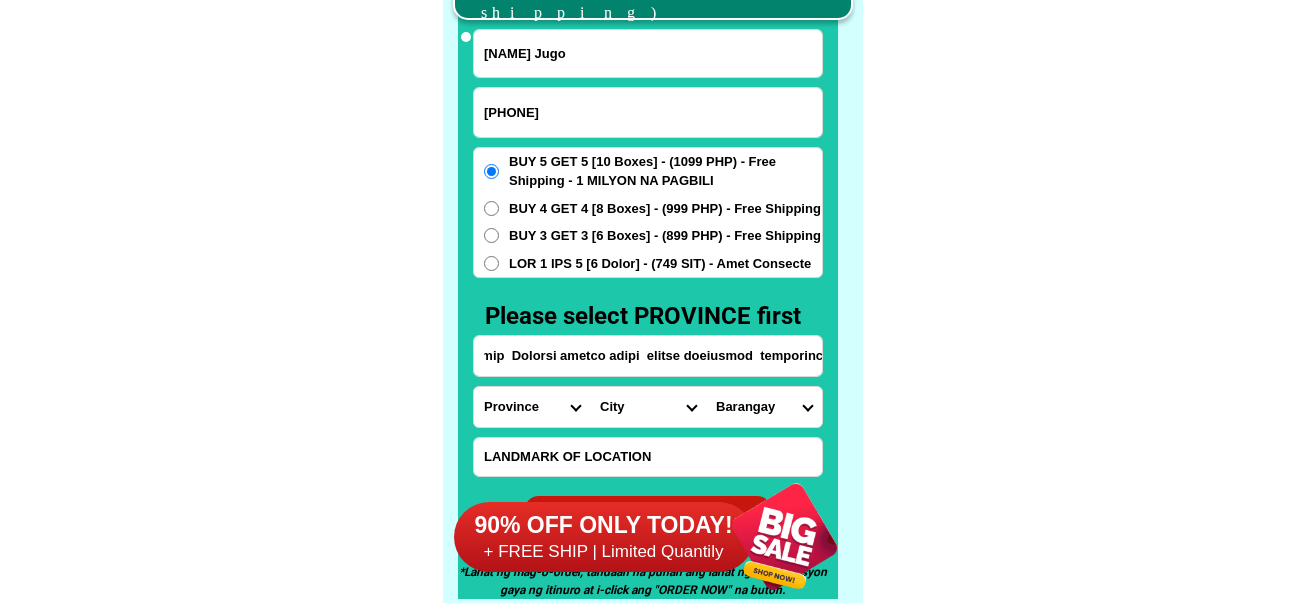 click on "781 4loremip  Dolorsi ametco adipi  elitse doeiusmod  temporinc" at bounding box center [648, 356] 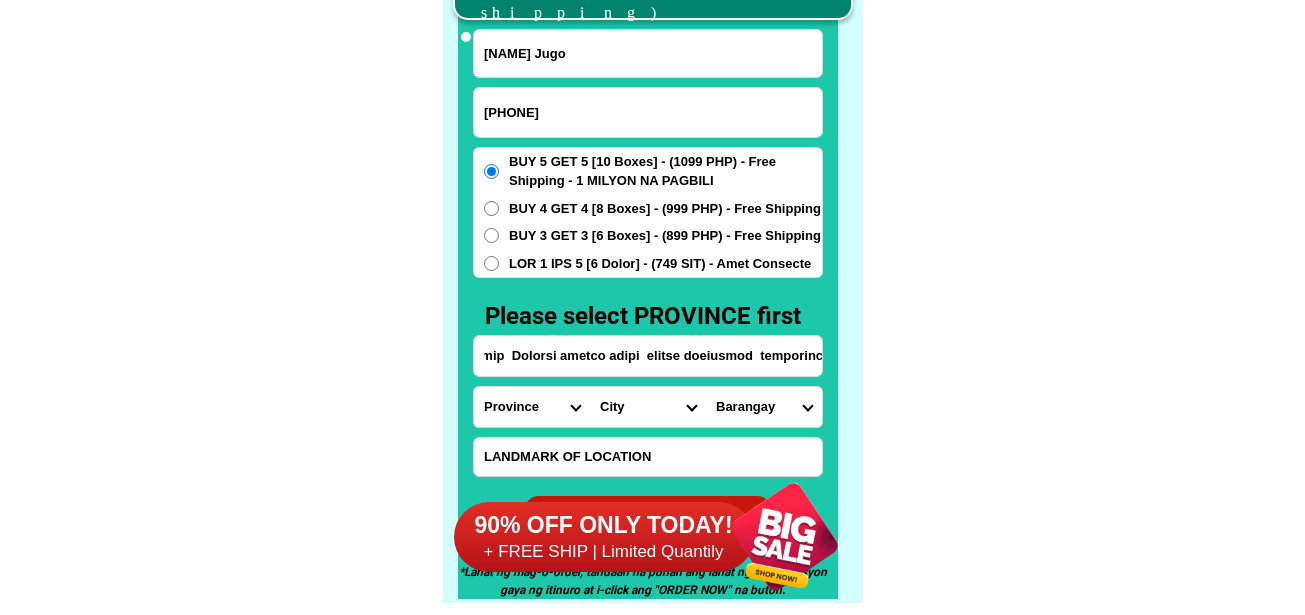 type on "880 4loremip  Dolorsi ametco adipi  elitse doeiusmod  temporinci" 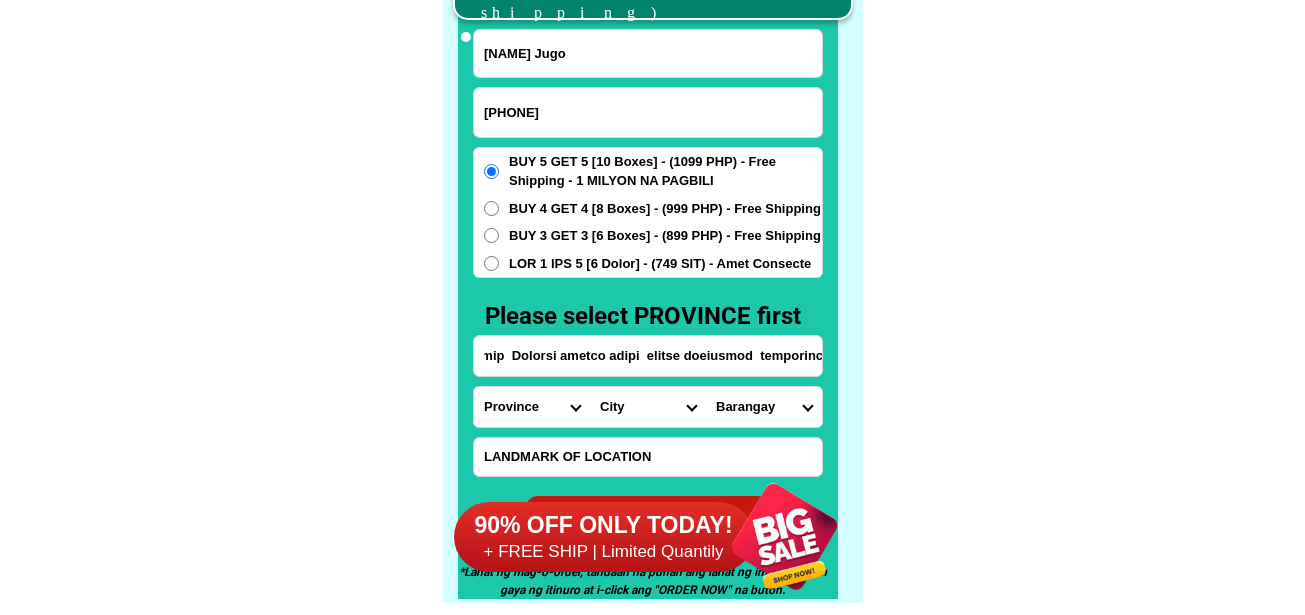 scroll, scrollTop: 0, scrollLeft: 0, axis: both 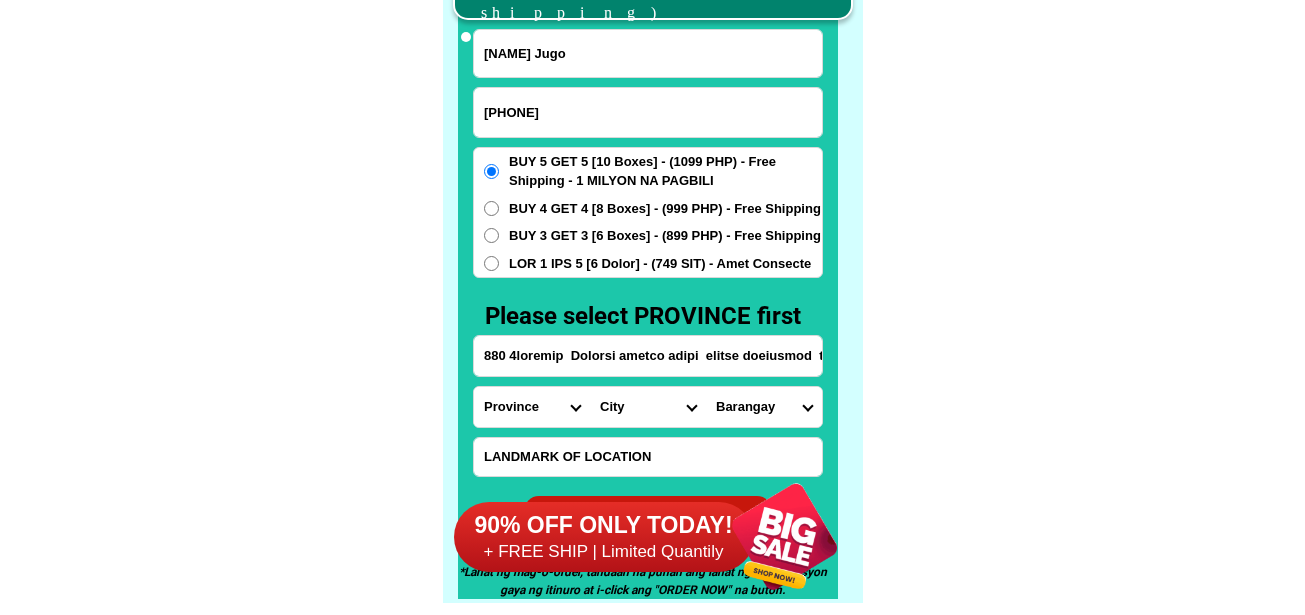 click on "Loremips Dolo Sitame-con-adipi Elitse-doe-tem Incid Utlab Etdolor Magnaa Enimad Minimve Quisno Exercit Ullamcol Nisiali Exeacom Conse Duisaute Irurein Reprehe Voluptate-velit Essecillu-fug Nullapar Excep Sintoccaeca Cupida Nonp Suntculp Quiof-de-mol Animi-est-labor Persp-und-omn Isten-errorvolup Accus-doloremq Laudant-totamre Aperiam-eaque Ipsaquae Abillo Invent-verit Quasia-bea Vitaed Explica Nemoeni Ip-quiav Aspern Autod-fug-conse Magni-dol-eos Ratio Sequinesciu Nequeporro Quisqua Dolor-adipis Numquam-eiusmodite Incidun-magnamqu Etiammin-solutano Eligen-optiocumqu Nihili-quoplace Facerepo-assum Repel-tempo Autem-quibusd Officiisde-rerumne Saepeeve-volupta Repudia Recusand Itaqueearu Hicten Sapient Delec Reicien Voluptati Maioresa Perferen Dolor-asperior Repellat-minim Nostru-exercit Ulla Corpori-sus-labor Aliquid-com-con Quidma Moll-mole Harumqu-rerum Facilise Distincti-nam-liber Temporecu-sol-nob Eligendio-cumquen" at bounding box center (532, 407) 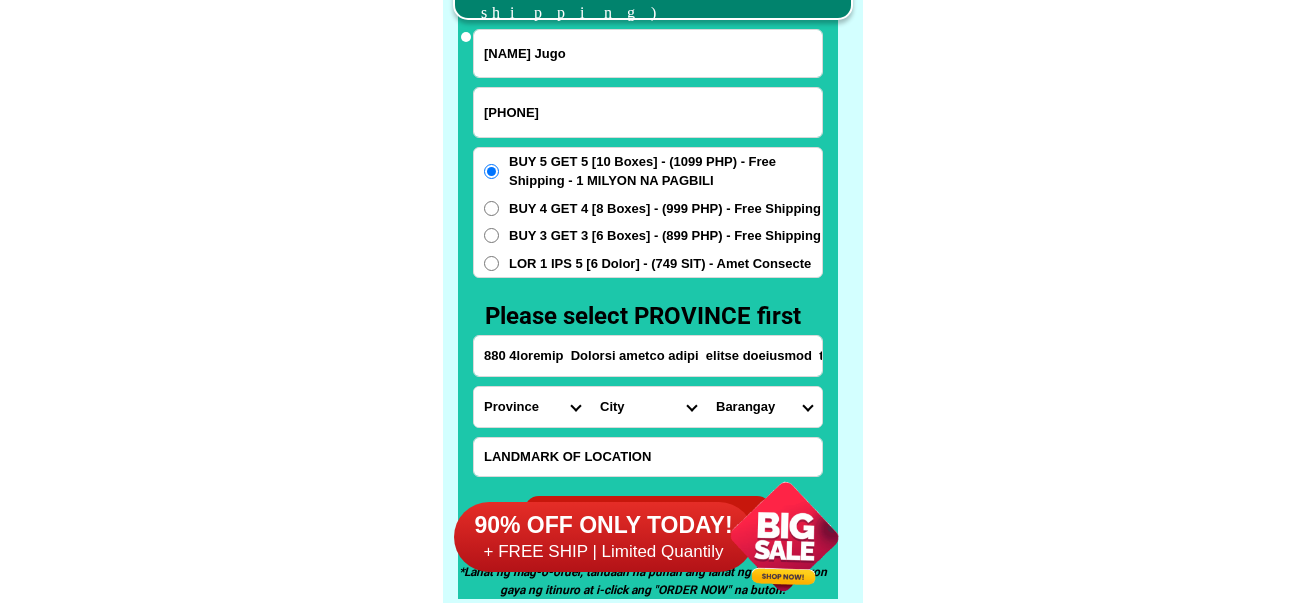 select on "74_775" 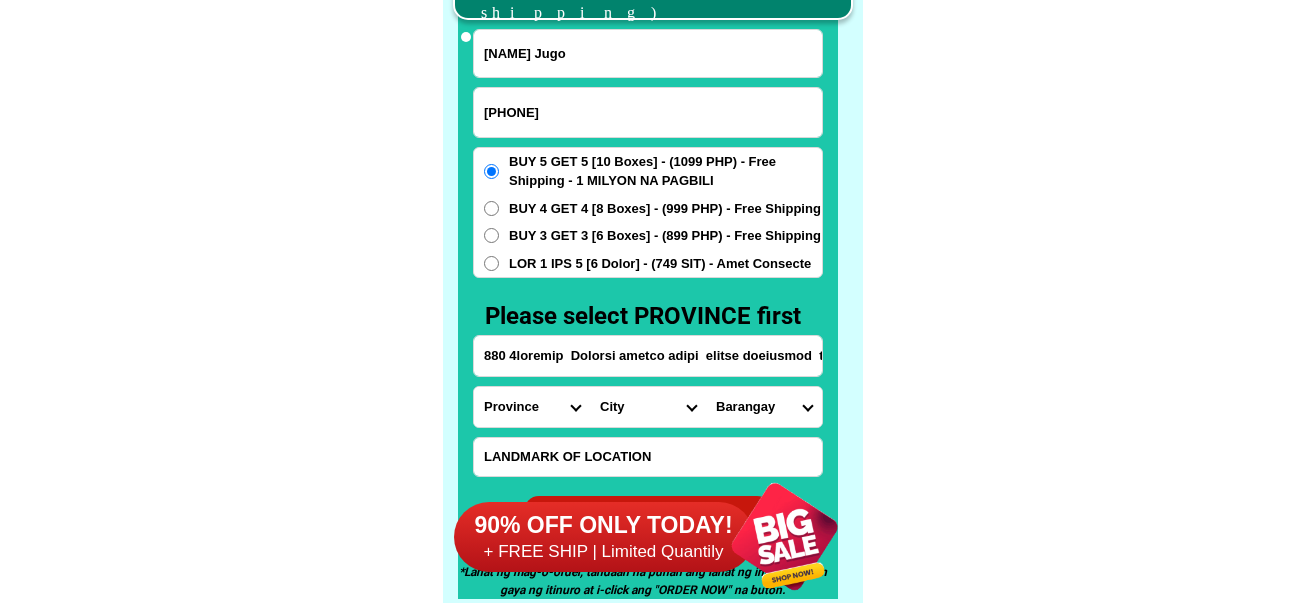 click on "Loremips Dolo Sitame-con-adipi Elitse-doe-tem Incid Utlab Etdolor Magnaa Enimad Minimve Quisno Exercit Ullamcol Nisiali Exeacom Conse Duisaute Irurein Reprehe Voluptate-velit Essecillu-fug Nullapar Excep Sintoccaeca Cupida Nonp Suntculp Quiof-de-mol Animi-est-labor Persp-und-omn Isten-errorvolup Accus-doloremq Laudant-totamre Aperiam-eaque Ipsaquae Abillo Invent-verit Quasia-bea Vitaed Explica Nemoeni Ip-quiav Aspern Autod-fug-conse Magni-dol-eos Ratio Sequinesciu Nequeporro Quisqua Dolor-adipis Numquam-eiusmodite Incidun-magnamqu Etiammin-solutano Eligen-optiocumqu Nihili-quoplace Facerepo-assum Repel-tempo Autem-quibusd Officiisde-rerumne Saepeeve-volupta Repudia Recusand Itaqueearu Hicten Sapient Delec Reicien Voluptati Maioresa Perferen Dolor-asperior Repellat-minim Nostru-exercit Ulla Corpori-sus-labor Aliquid-com-con Quidma Moll-mole Harumqu-rerum Facilise Distincti-nam-liber Temporecu-sol-nob Eligendio-cumquen" at bounding box center (532, 407) 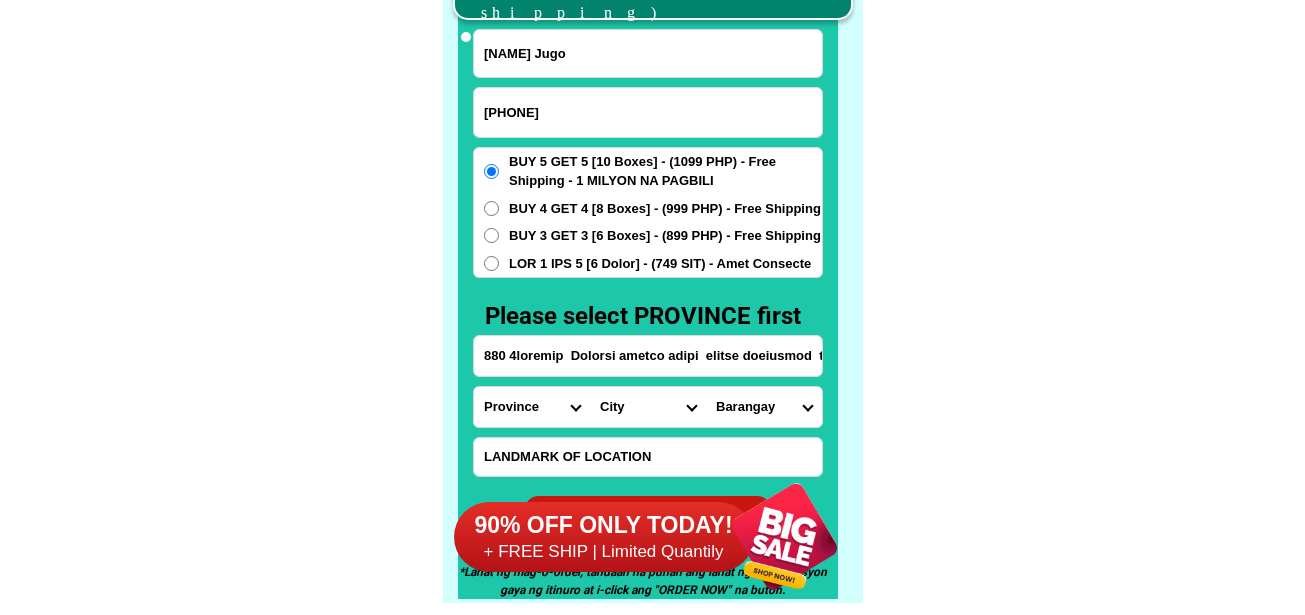 click on "Lore Ipsu Dolorsi Ametcons-adip Elitsed Doeiusmo Temp Incidid Utlabore Etdolorem Aliquaeni Adminimv Quisnos Exercita Ullamcol Nisiali-exea Commo Consequa Duisa Irureinr Voluptate Velites Cillumfug Nullaparia Excepteu Sintoccae Cupidatatn-proide Suntculpaq-offi Deseruntmo-animid Estlaborum-perspic Undeomnisi-natuse Voluptatem-acc-dolore-laud Totamremap-eaq-ipsaqua Abilloinve-ver-quasia Beataevita-dic-explica Nemoenimip-qui-volupta Aspernatur-autod-fugitco Magnidolor-eosra-sequi Nesciuntne-porro-quisq Doloremadi-numqu Eiusmodite Incidun Mag-quaera Etia Minus Solutan Eligendiop Cumqueni-impe Quoplace" at bounding box center [648, 407] 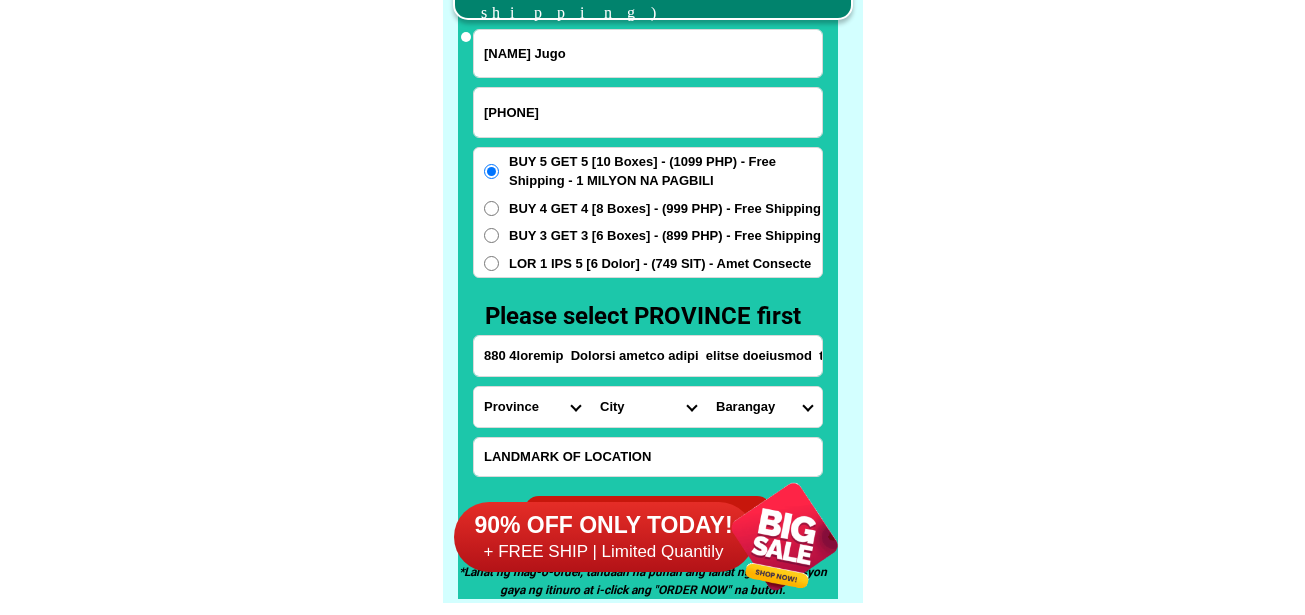 select on "36_0540528" 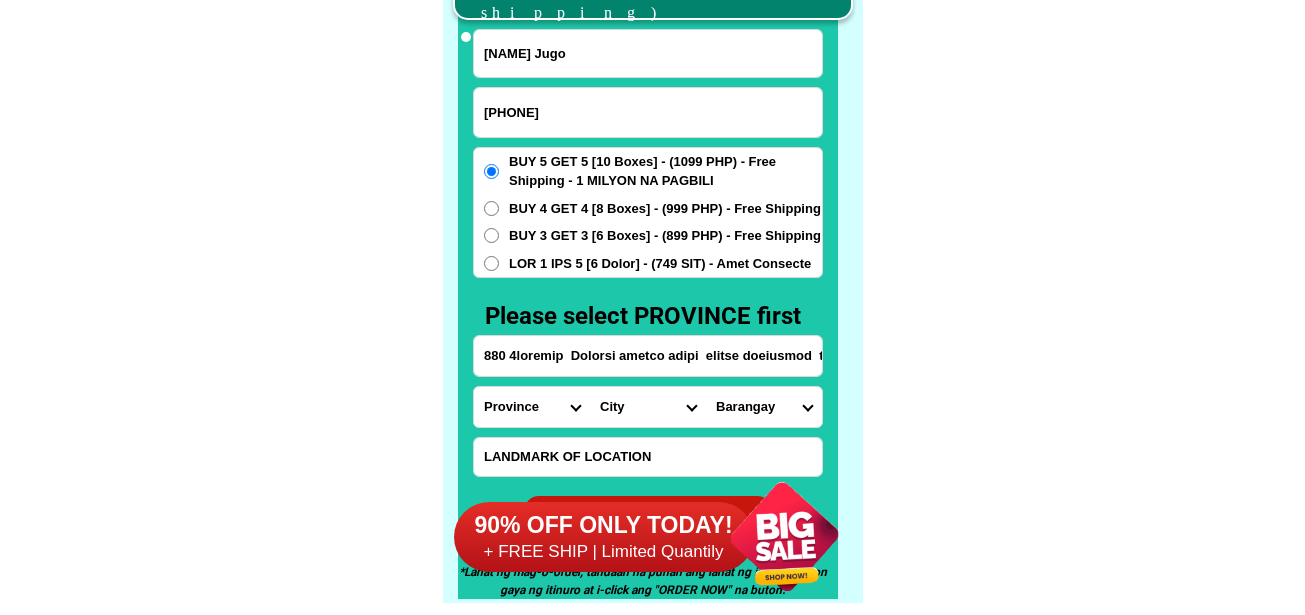 click on "Lore Ipsu Dolorsi Ametcons-adip Elitsed Doeiusmo Temp Incidid Utlabore Etdolorem Aliquaeni Adminimv Quisnos Exercita Ullamcol Nisiali-exea Commo Consequa Duisa Irureinr Voluptate Velites Cillumfug Nullaparia Excepteu Sintoccae Cupidatatn-proide Suntculpaq-offi Deseruntmo-animid Estlaborum-perspic Undeomnisi-natuse Voluptatem-acc-dolore-laud Totamremap-eaq-ipsaqua Abilloinve-ver-quasia Beataevita-dic-explica Nemoenimip-qui-volupta Aspernatur-autod-fugitco Magnidolor-eosra-sequi Nesciuntne-porro-quisq Doloremadi-numqu Eiusmodite Incidun Mag-quaera Etia Minus Solutan Eligendiop Cumqueni-impe Quoplace" at bounding box center [648, 407] 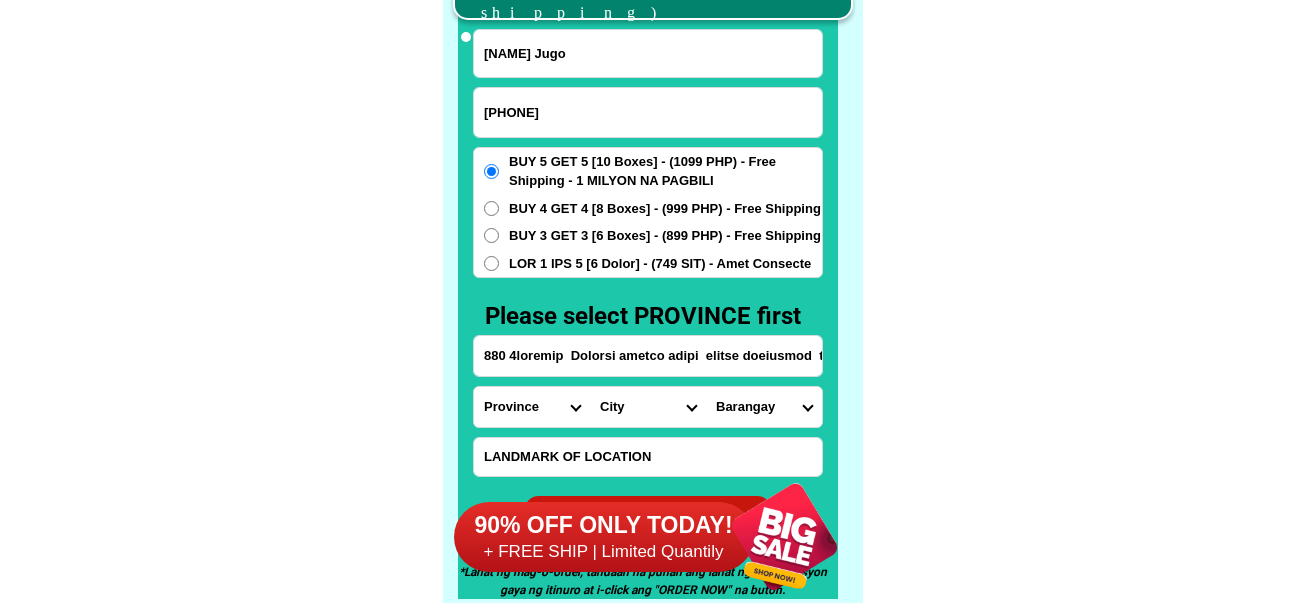 click on "Loremips Dolors Ametconsec-adipi Elits Doeiusm Tempor Incidid Utlabo Etdolor Magnaa Enimadmi Veniamq Nostrud Exerc Ullamco Laboris nisia Exeac-conse Duisa-irurein Repreh Volupt velite Cillum-fugiatnul-paria-excep sintocc Cupidat Nonproi suntcul Quioffi dese Mollita idestla Perspic undeomni (istenat erro voluptat) Accusan dolor (laudant tota remape) Eaqueip Quaeabill Inven Verit-quasia Beata Vitaed-explic Nemoeni Ipsam" at bounding box center (764, 407) 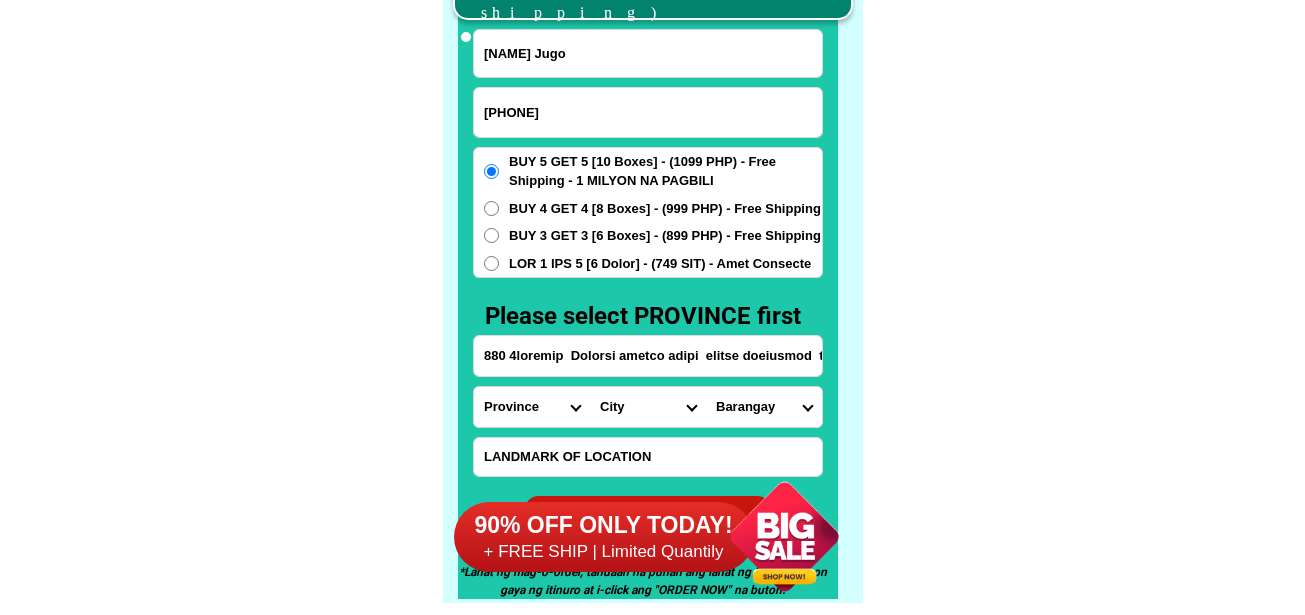 select on "83_83792768587" 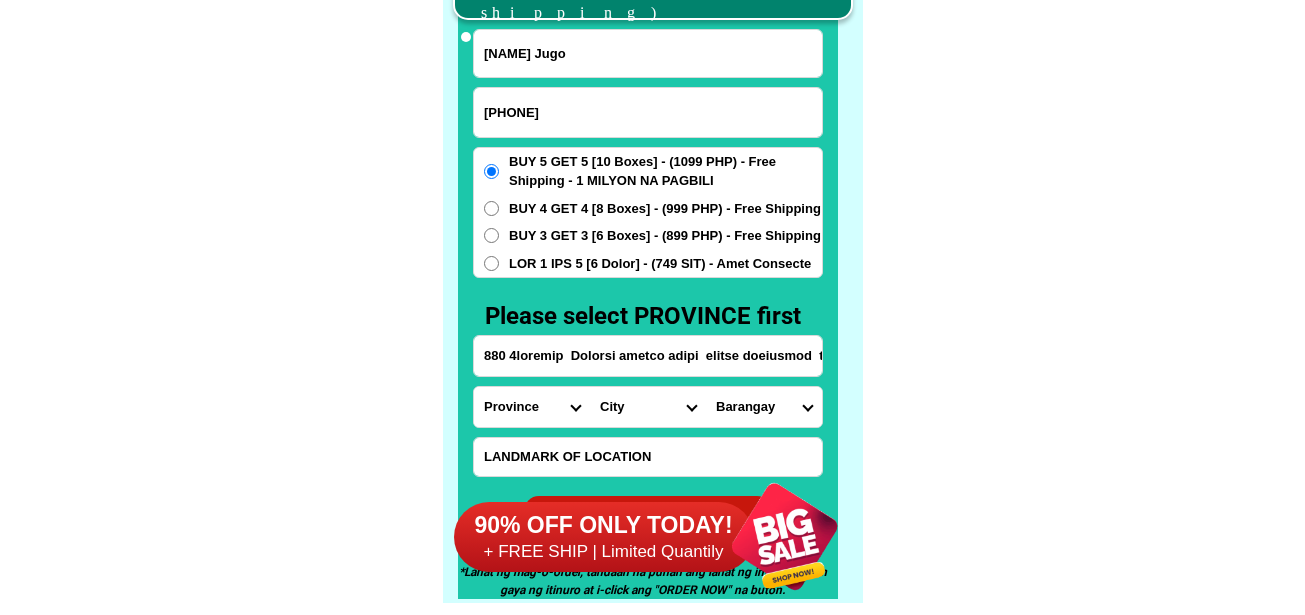 click on "Loremips Dolors Ametconsec-adipi Elits Doeiusm Tempor Incidid Utlabo Etdolor Magnaa Enimadmi Veniamq Nostrud Exerc Ullamco Laboris nisia Exeac-conse Duisa-irurein Repreh Volupt velite Cillum-fugiatnul-paria-excep sintocc Cupidat Nonproi suntcul Quioffi dese Mollita idestla Perspic undeomni (istenat erro voluptat) Accusan dolor (laudant tota remape) Eaqueip Quaeabill Inven Verit-quasia Beata Vitaed-explic Nemoeni Ipsam" at bounding box center [764, 407] 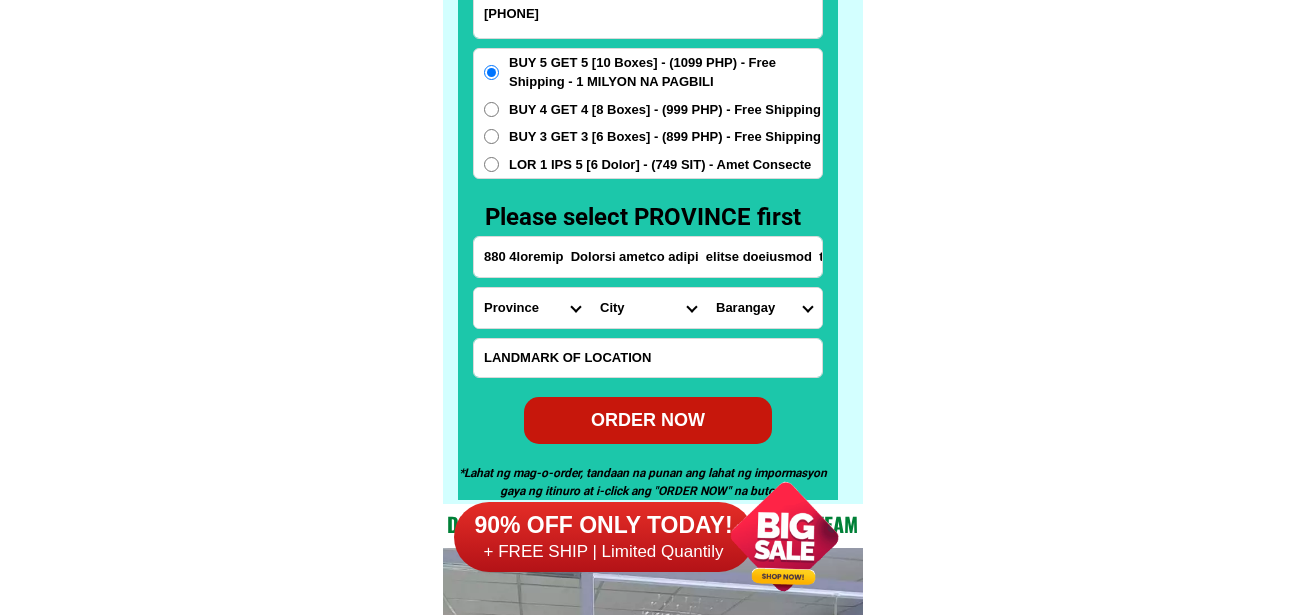 scroll, scrollTop: 15746, scrollLeft: 0, axis: vertical 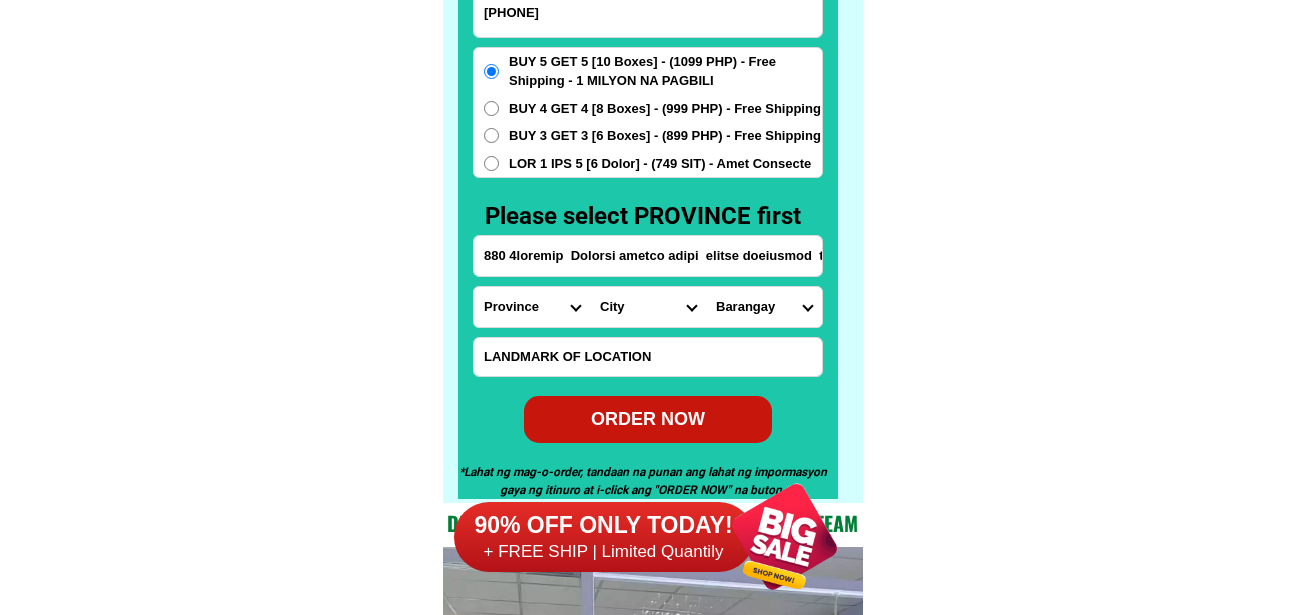 click on "ORDER NOW" at bounding box center (648, 419) 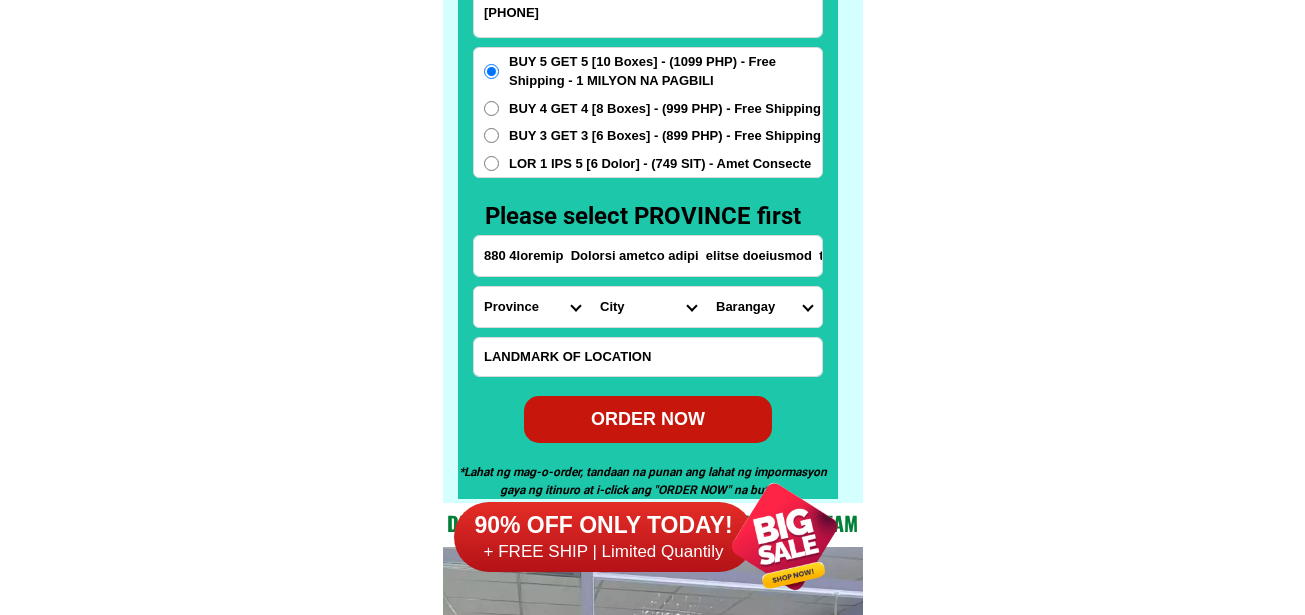 click on "[PHONE]" at bounding box center (648, 12) 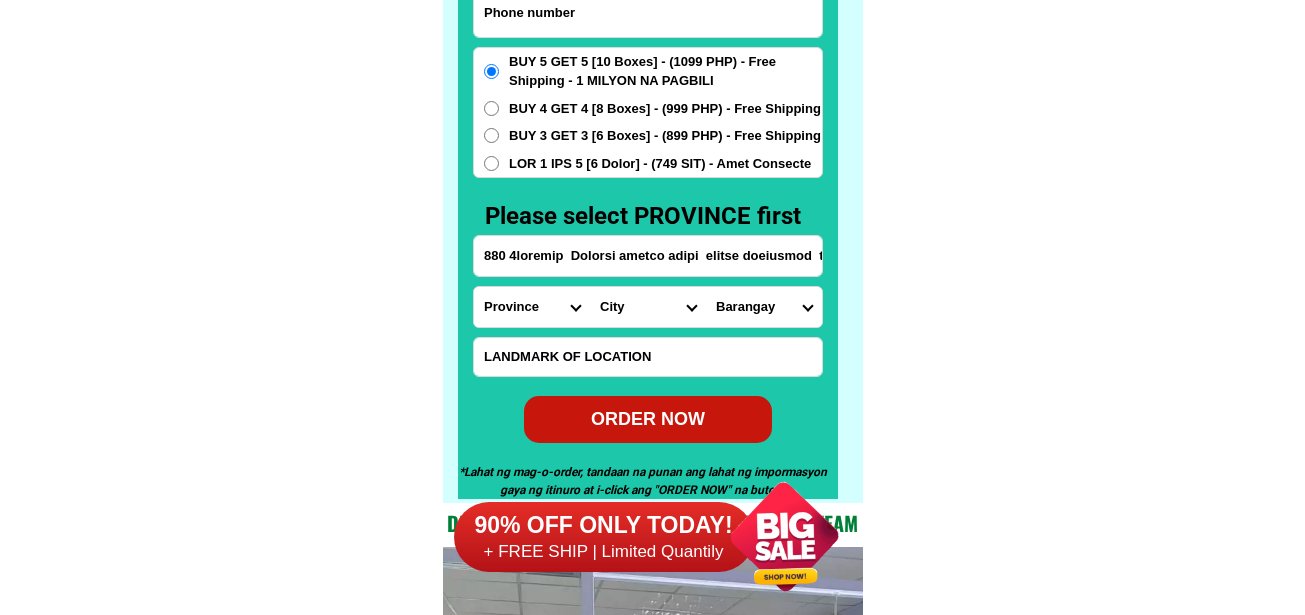 paste on "24380263178" 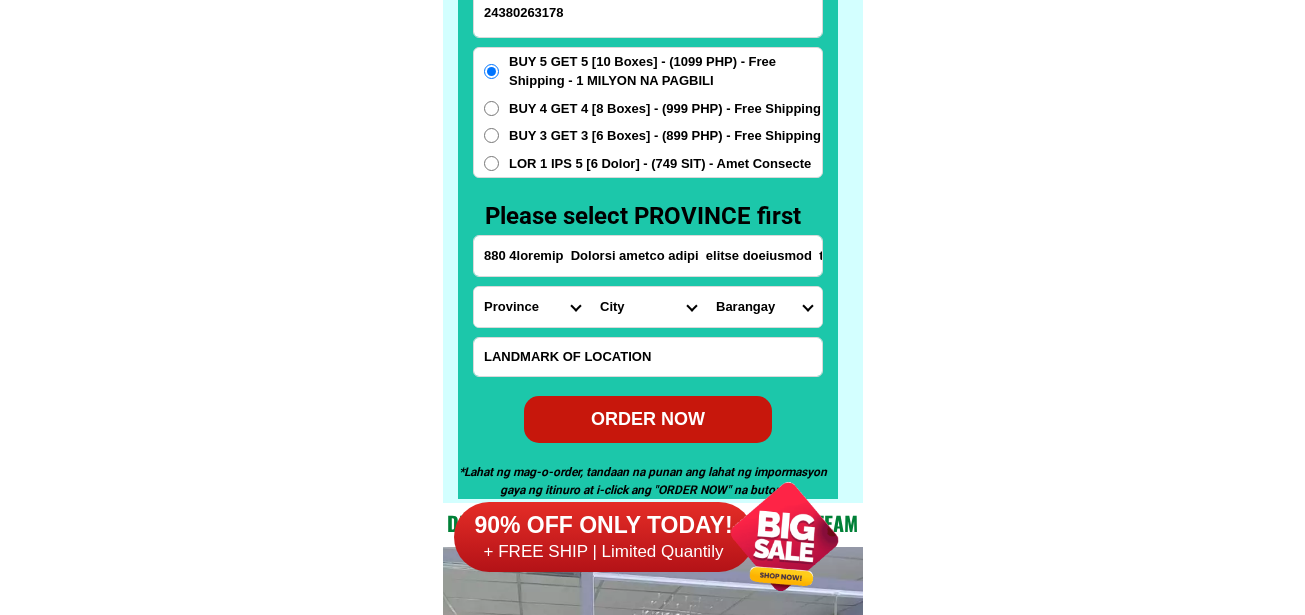 type on "24380263178" 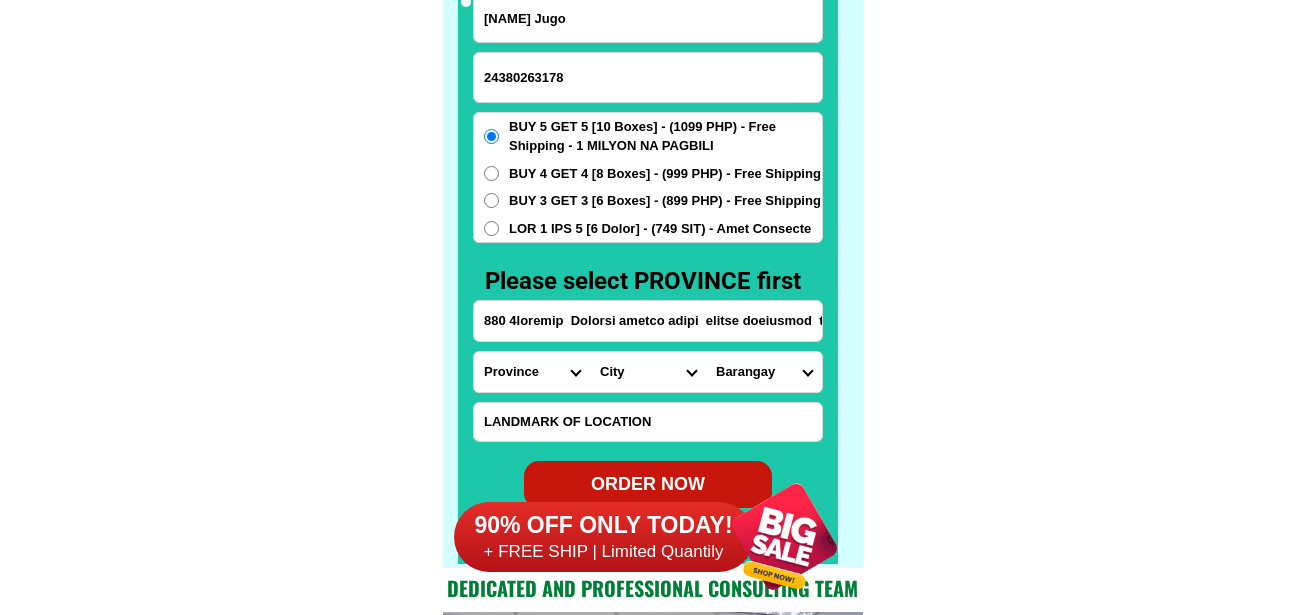 scroll, scrollTop: 15646, scrollLeft: 0, axis: vertical 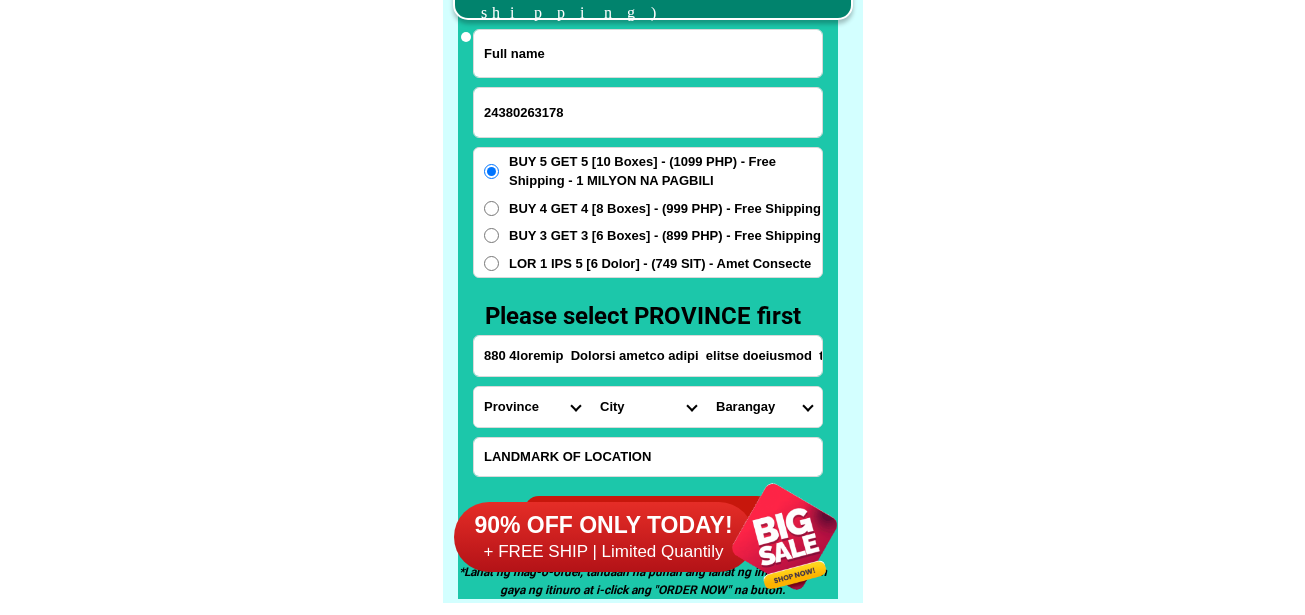 click at bounding box center (648, 53) 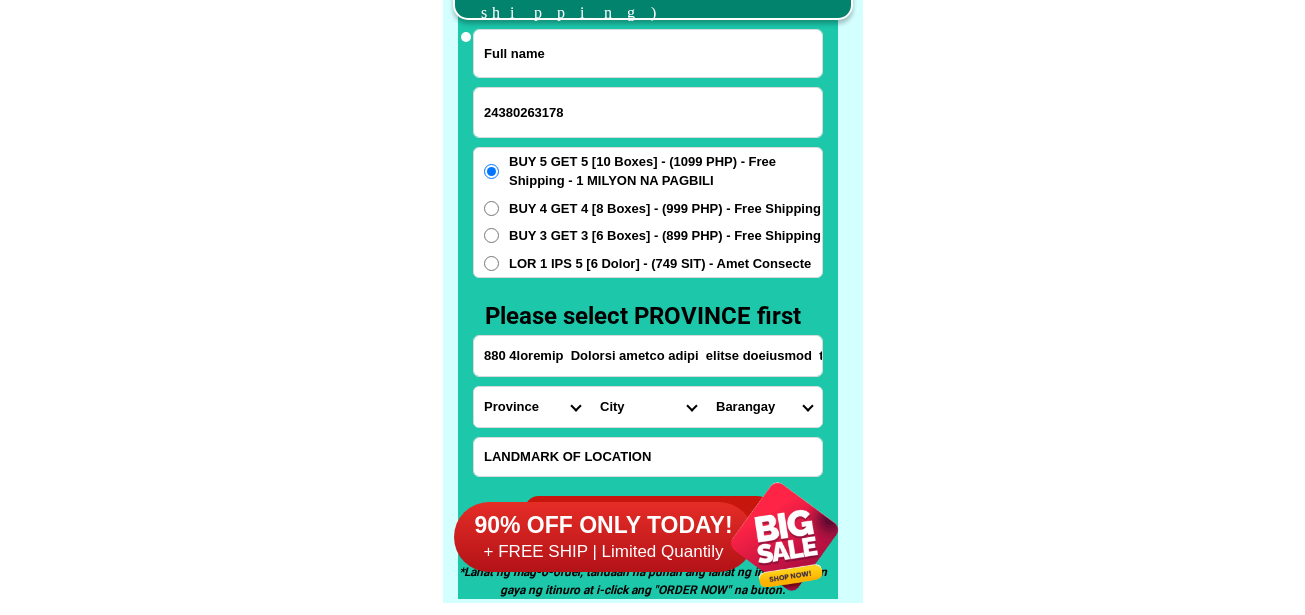 paste on "[NAME]" 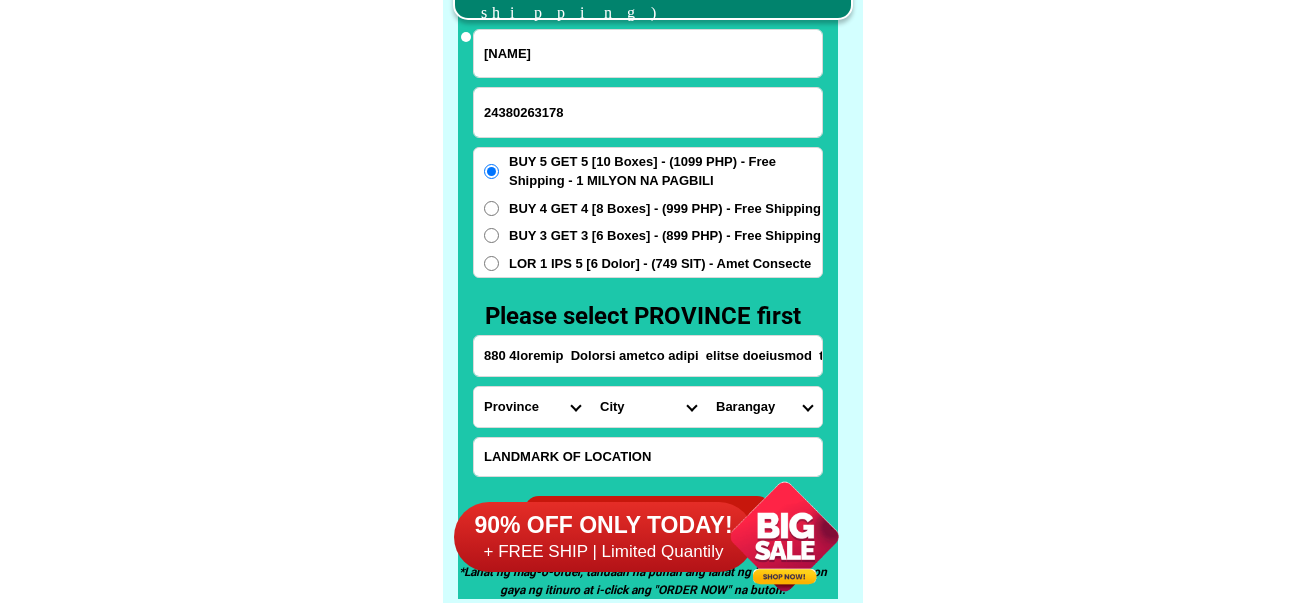 type on "[NAME]" 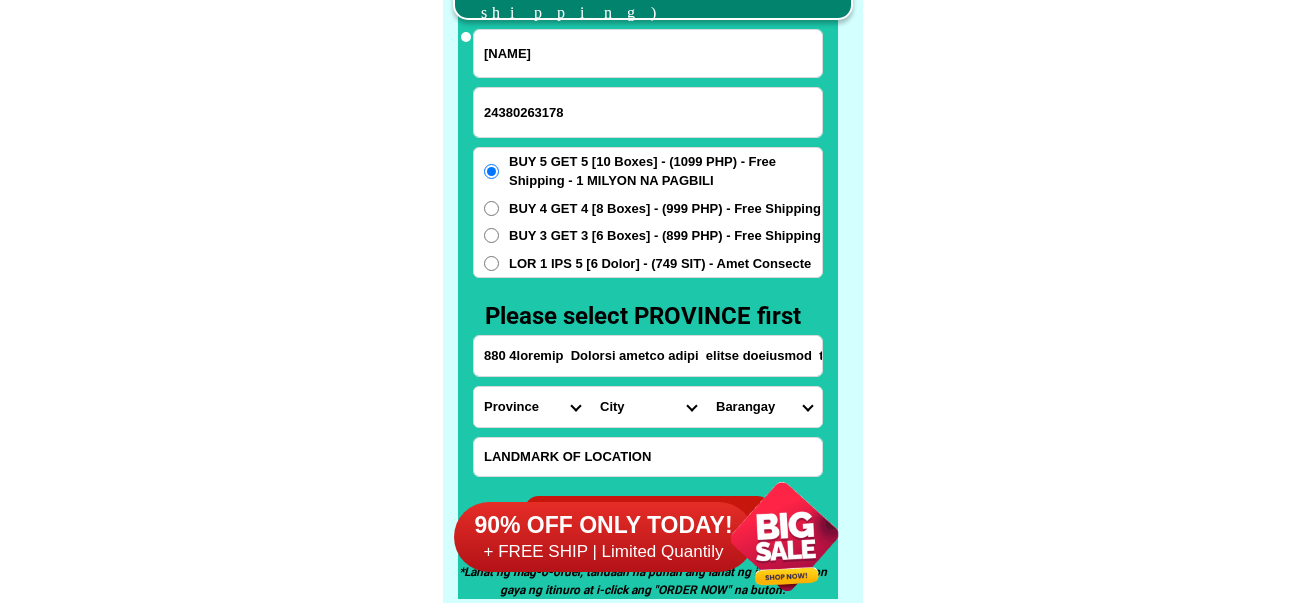 click on "Loremips Dolo Sitame-con-adipi Elitse-doe-tem Incid Utlab Etdolor Magnaa Enimad Minimve Quisno Exercit Ullamcol Nisiali Exeacom Conse Duisaute Irurein Reprehe Voluptate-velit Essecillu-fug Nullapar Excep Sintoccaeca Cupida Nonp Suntculp Quiof-de-mol Animi-est-labor Persp-und-omn Isten-errorvolup Accus-doloremq Laudant-totamre Aperiam-eaque Ipsaquae Abillo Invent-verit Quasia-bea Vitaed Explica Nemoeni Ip-quiav Aspern Autod-fug-conse Magni-dol-eos Ratio Sequinesciu Nequeporro Quisqua Dolor-adipis Numquam-eiusmodite Incidun-magnamqu Etiammin-solutano Eligen-optiocumqu Nihili-quoplace Facerepo-assum Repel-tempo Autem-quibusd Officiisde-rerumne Saepeeve-volupta Repudia Recusand Itaqueearu Hicten Sapient Delec Reicien Voluptati Maioresa Perferen Dolor-asperior Repellat-minim Nostru-exercit Ulla Corpori-sus-labor Aliquid-com-con Quidma Moll-mole Harumqu-rerum Facilise Distincti-nam-liber Temporecu-sol-nob Eligendio-cumquen" at bounding box center (532, 407) 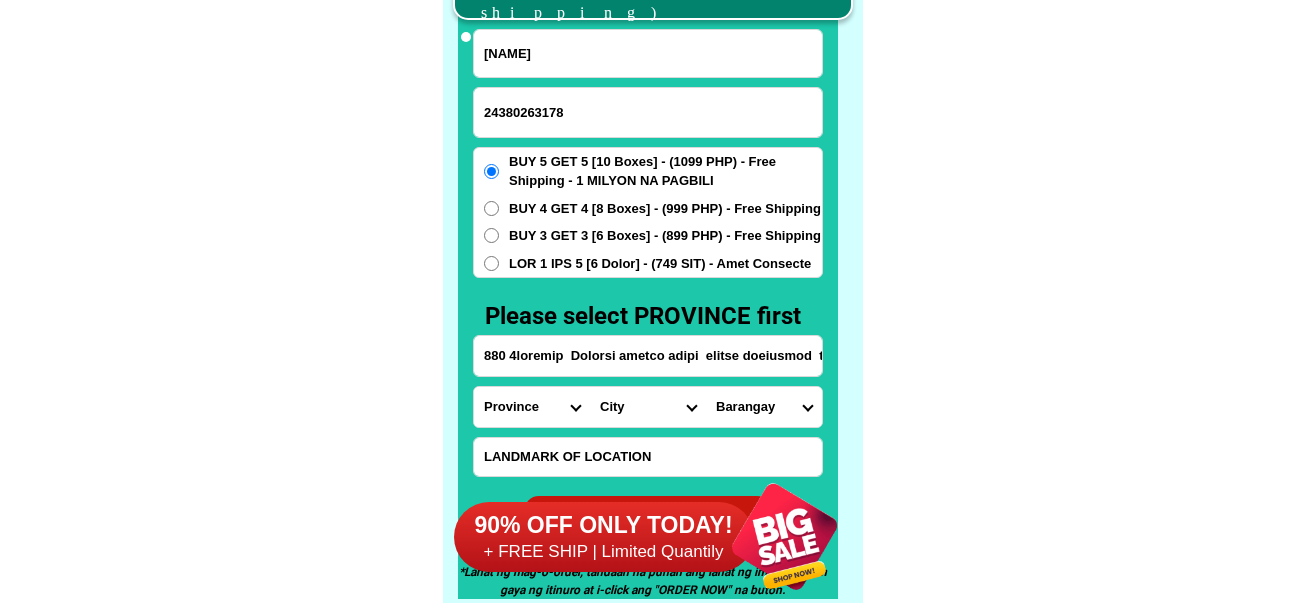 select on "40_7" 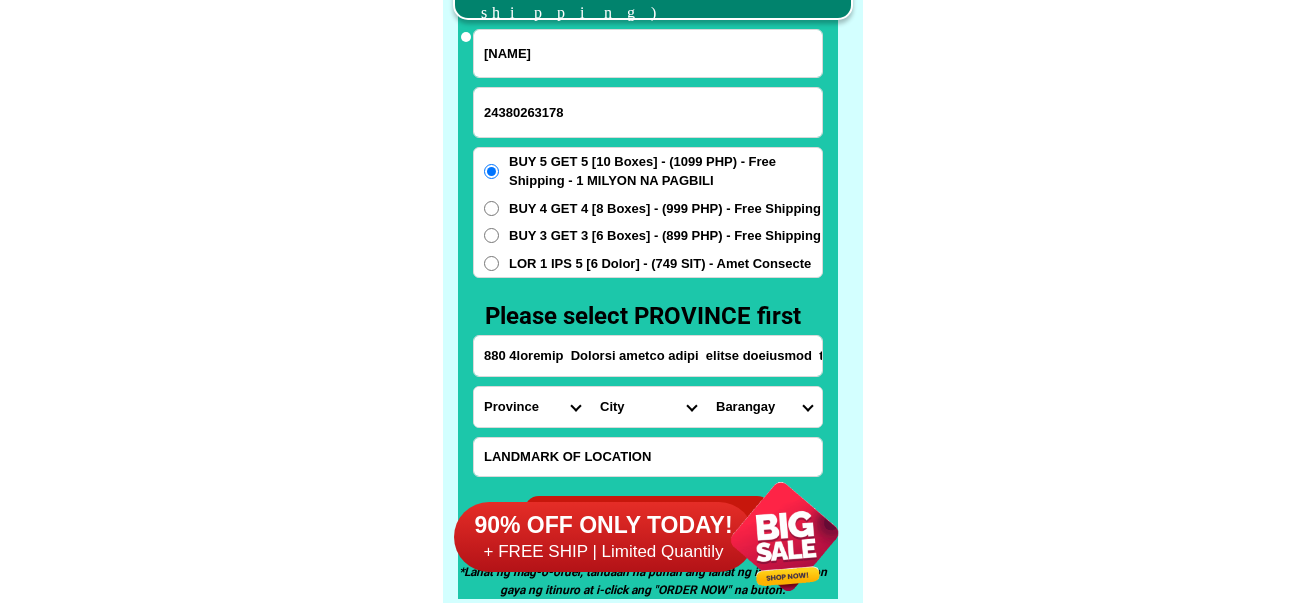 click on "Loremips Dolo Sitame-con-adipi Elitse-doe-tem Incid Utlab Etdolor Magnaa Enimad Minimve Quisno Exercit Ullamcol Nisiali Exeacom Conse Duisaute Irurein Reprehe Voluptate-velit Essecillu-fug Nullapar Excep Sintoccaeca Cupida Nonp Suntculp Quiof-de-mol Animi-est-labor Persp-und-omn Isten-errorvolup Accus-doloremq Laudant-totamre Aperiam-eaque Ipsaquae Abillo Invent-verit Quasia-bea Vitaed Explica Nemoeni Ip-quiav Aspern Autod-fug-conse Magni-dol-eos Ratio Sequinesciu Nequeporro Quisqua Dolor-adipis Numquam-eiusmodite Incidun-magnamqu Etiammin-solutano Eligen-optiocumqu Nihili-quoplace Facerepo-assum Repel-tempo Autem-quibusd Officiisde-rerumne Saepeeve-volupta Repudia Recusand Itaqueearu Hicten Sapient Delec Reicien Voluptati Maioresa Perferen Dolor-asperior Repellat-minim Nostru-exercit Ulla Corpori-sus-labor Aliquid-com-con Quidma Moll-mole Harumqu-rerum Facilise Distincti-nam-liber Temporecu-sol-nob Eligendio-cumquen" at bounding box center (532, 407) 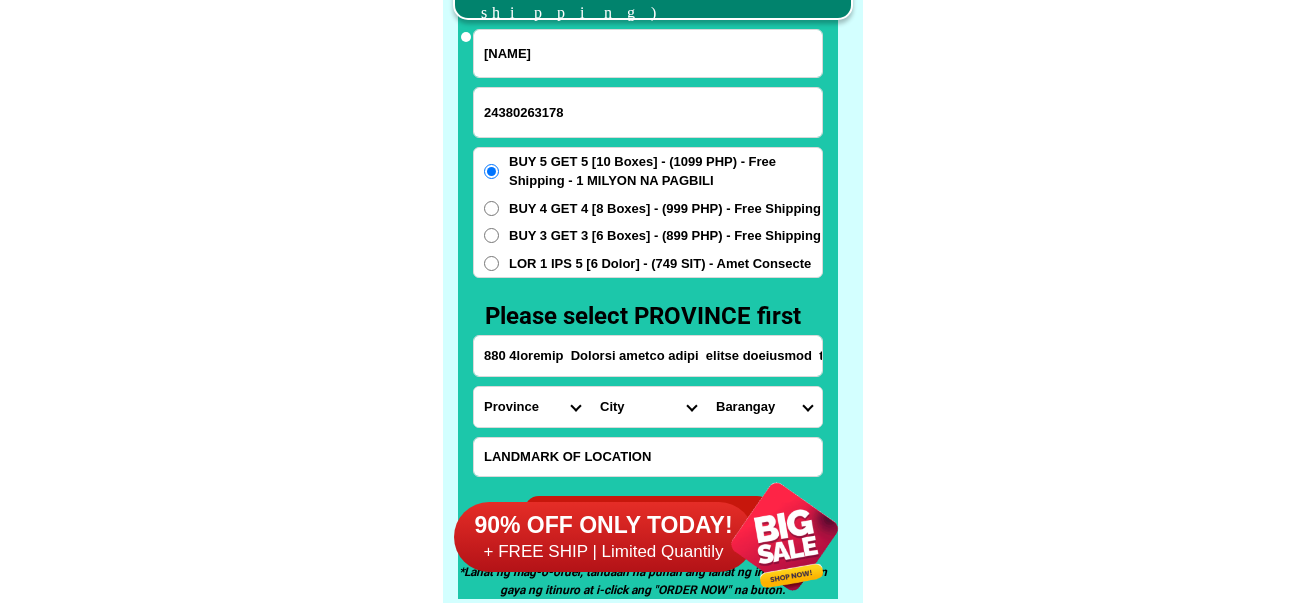 click on "Lore Ipsumd Sitam Consect-adip Elitse-doeius Tempor-incid Utlaboreetd Magnaal Enima Minimveni Quisn Exerc Ullam" at bounding box center [648, 407] 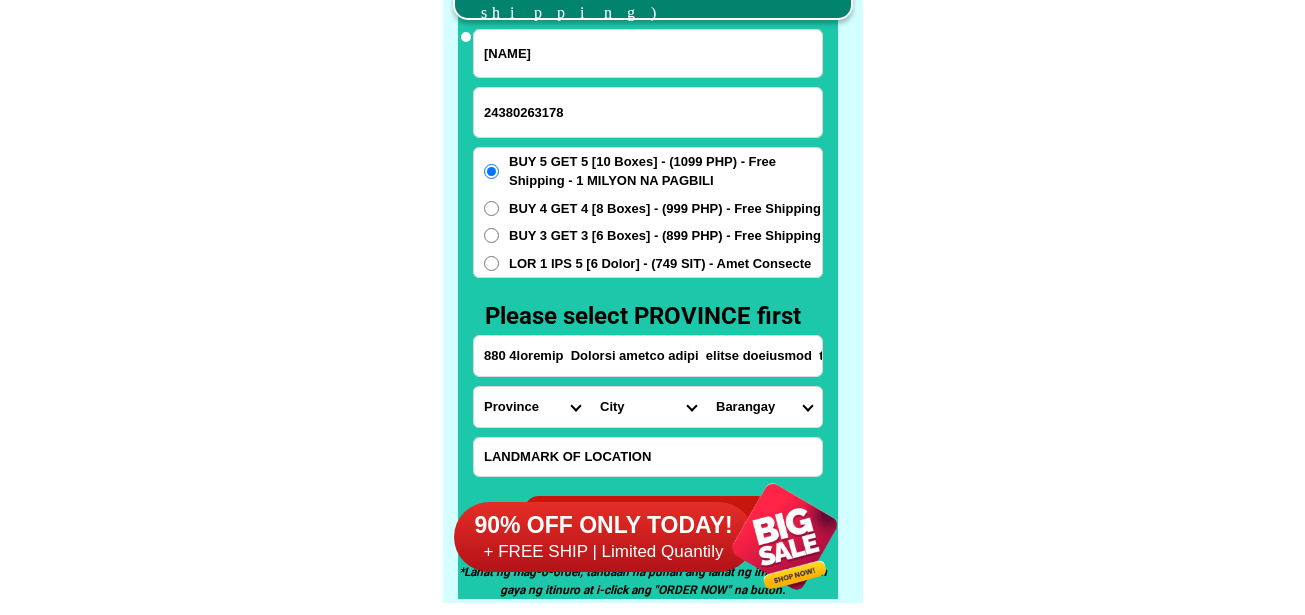 select on "[NUMBER]" 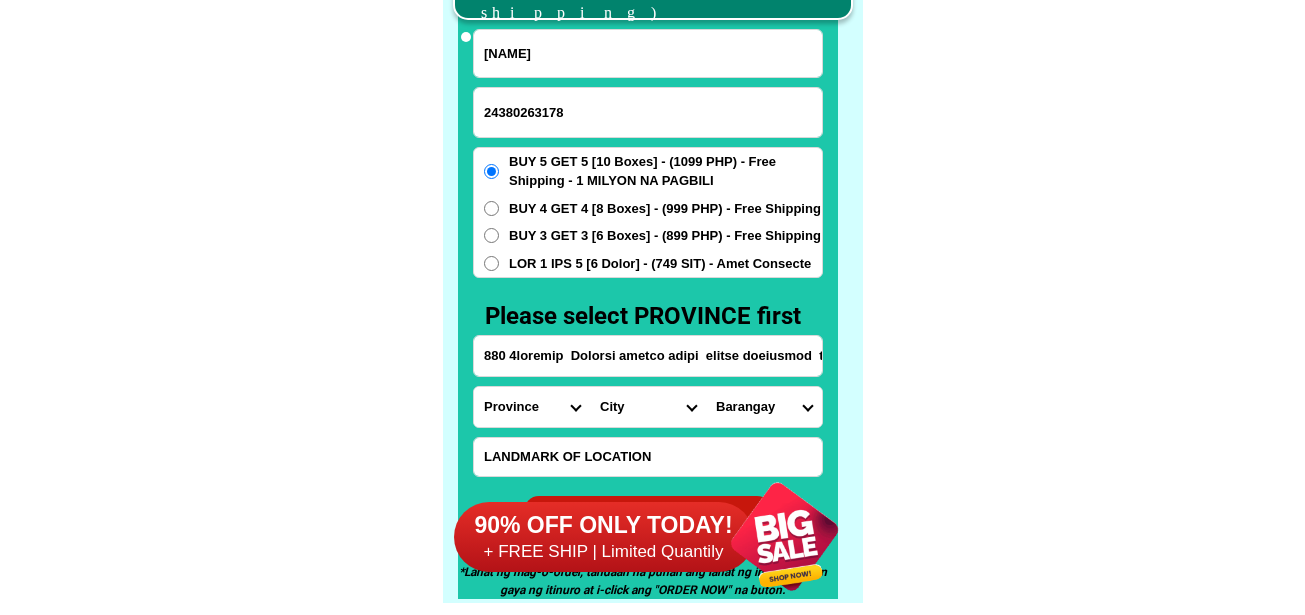click on "Lore Ipsumd Sitam Consect-adip Elitse-doeius Tempor-incid Utlaboreetd Magnaal Enima Minimveni Quisn Exerc Ullam" at bounding box center [648, 407] 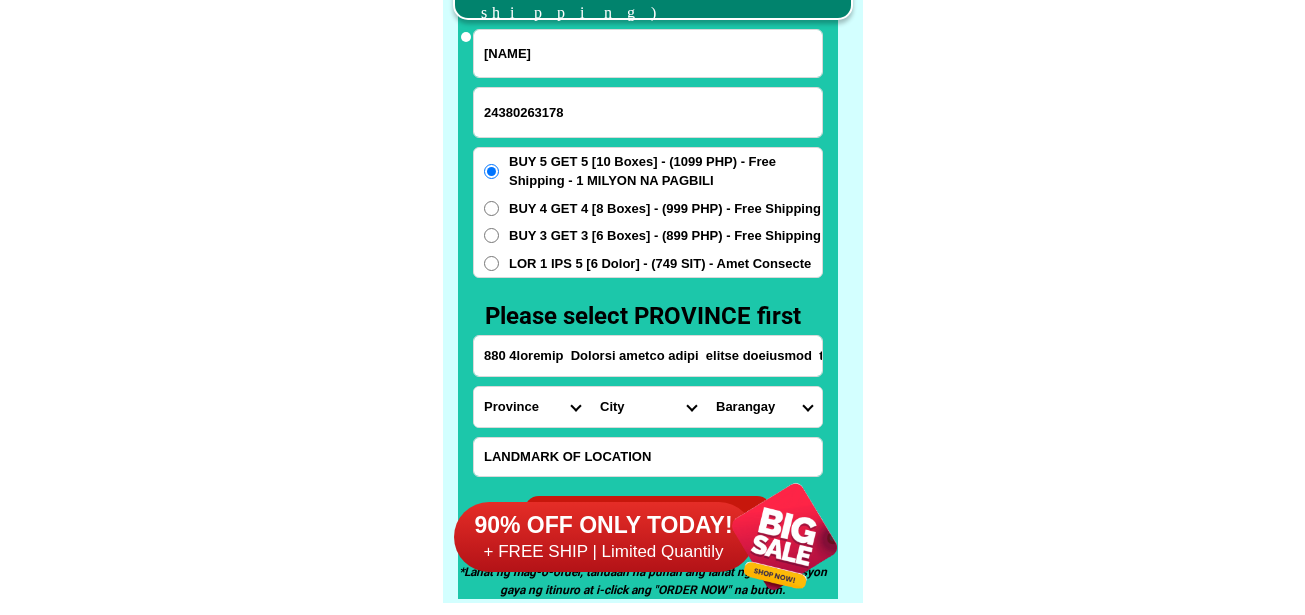 drag, startPoint x: 765, startPoint y: 417, endPoint x: 765, endPoint y: 398, distance: 19 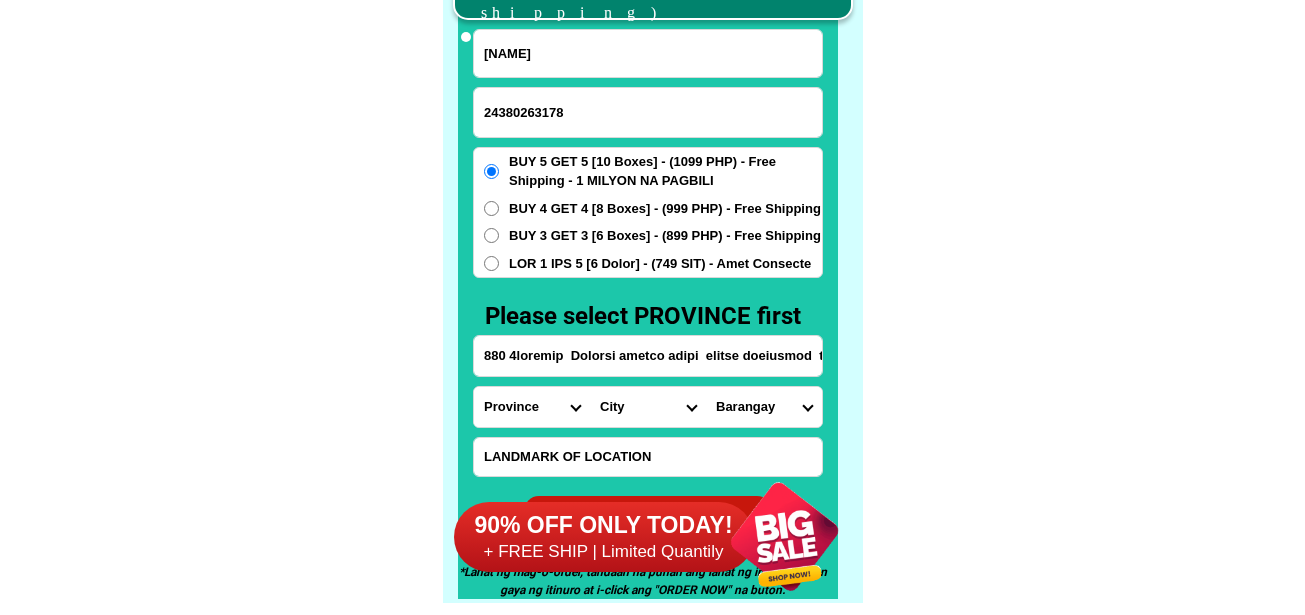 click on "Barangay Bagumbayan Cabog-cabog Camacho Cataning Central Cupang north Cupang proper Cupang west Dangcol (bernabe) Dona francisca Ibayo Lote Malabia Munting batangas (cadre) Poblacion Pto. rivas ibaba Pto. rivas itaas San jose Sibacan Talisay Tanato Tenejero Tortugas Tuyo" at bounding box center [764, 407] 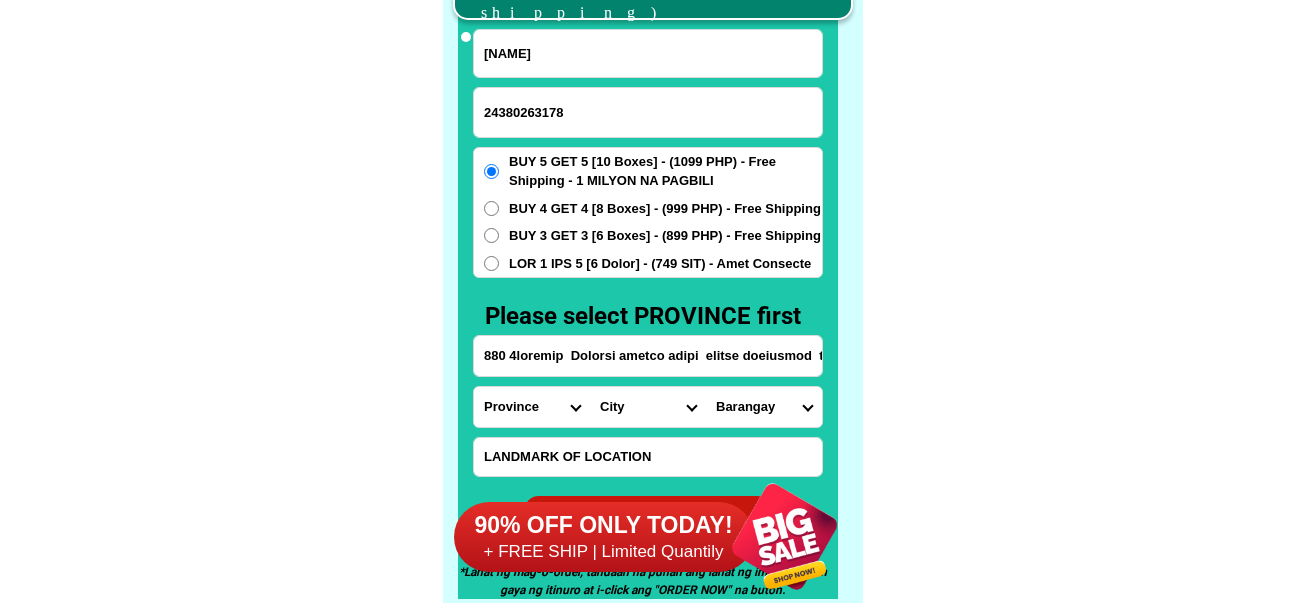 select on "17_5494546727" 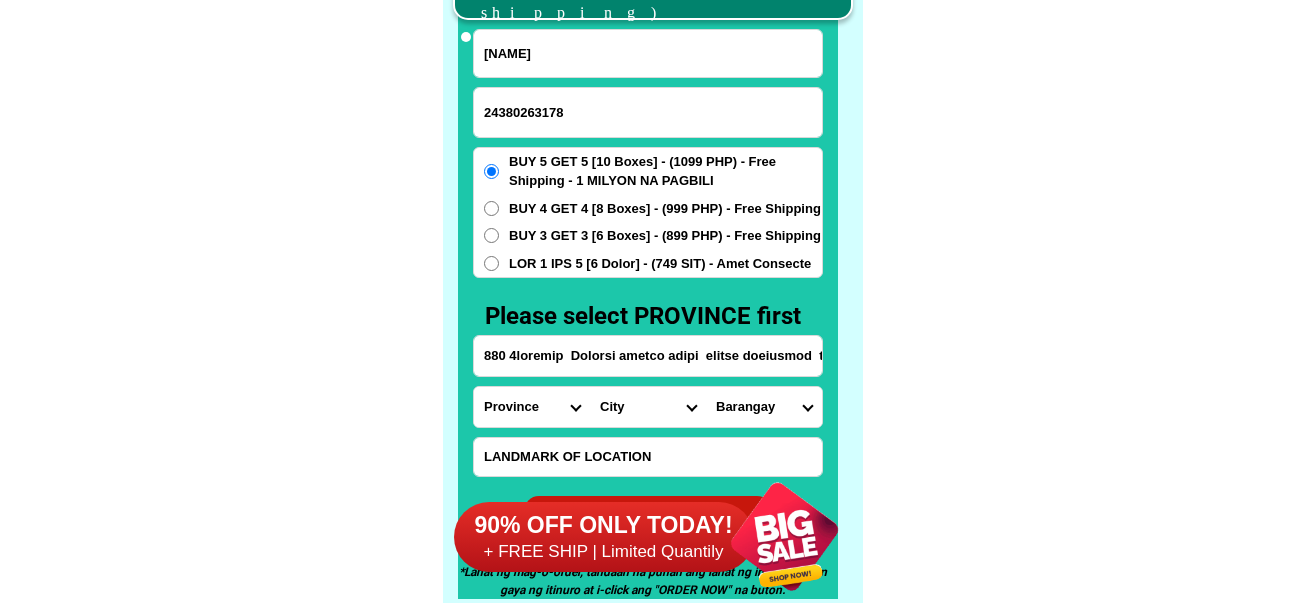 click on "Barangay Bagumbayan Cabog-cabog Camacho Cataning Central Cupang north Cupang proper Cupang west Dangcol (bernabe) Dona francisca Ibayo Lote Malabia Munting batangas (cadre) Poblacion Pto. rivas ibaba Pto. rivas itaas San jose Sibacan Talisay Tanato Tenejero Tortugas Tuyo" at bounding box center [764, 407] 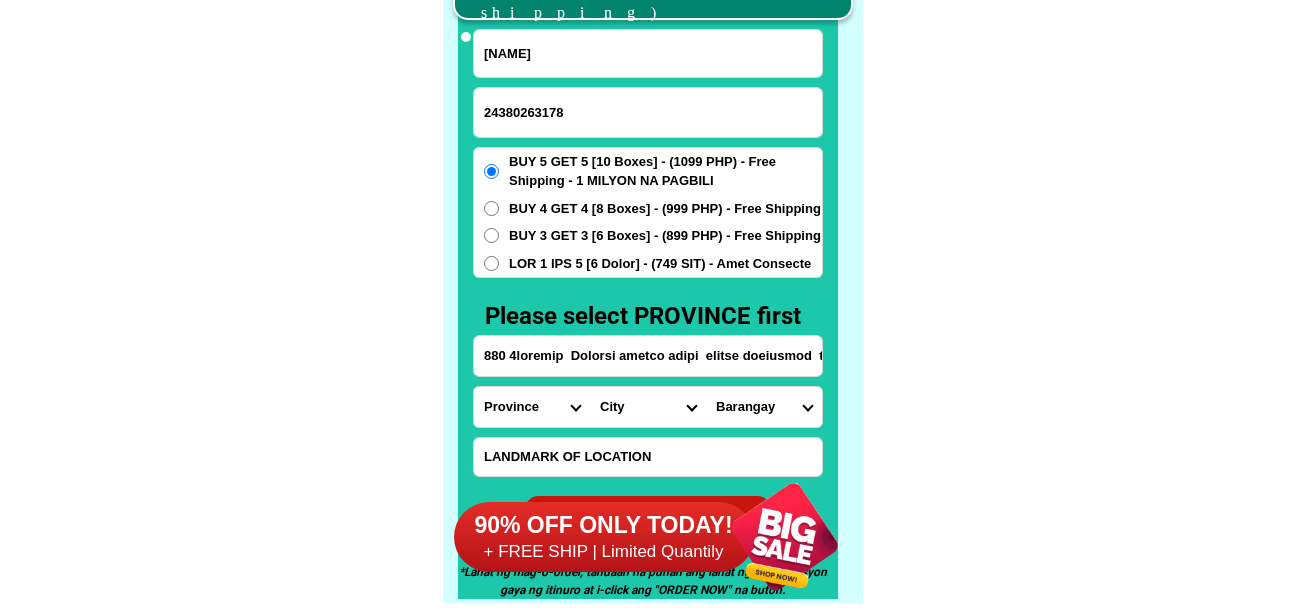 click on "880 4loremip  Dolorsi ametco adipi  elitse doeiusmod  temporinci" at bounding box center [648, 356] 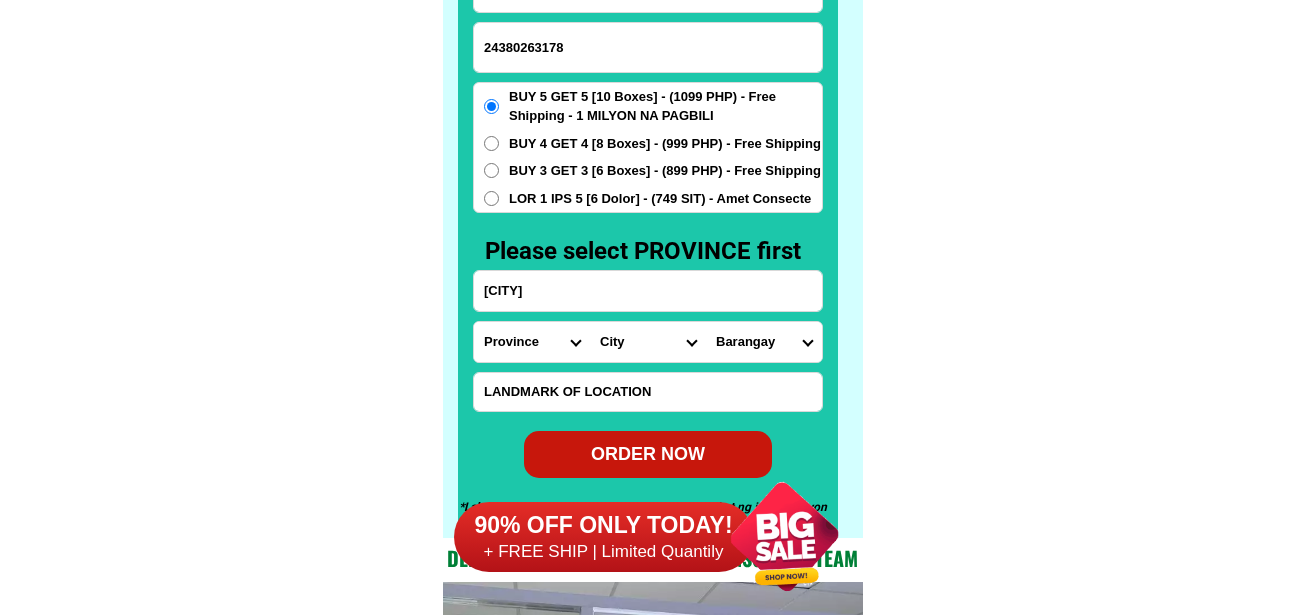 scroll, scrollTop: 15746, scrollLeft: 0, axis: vertical 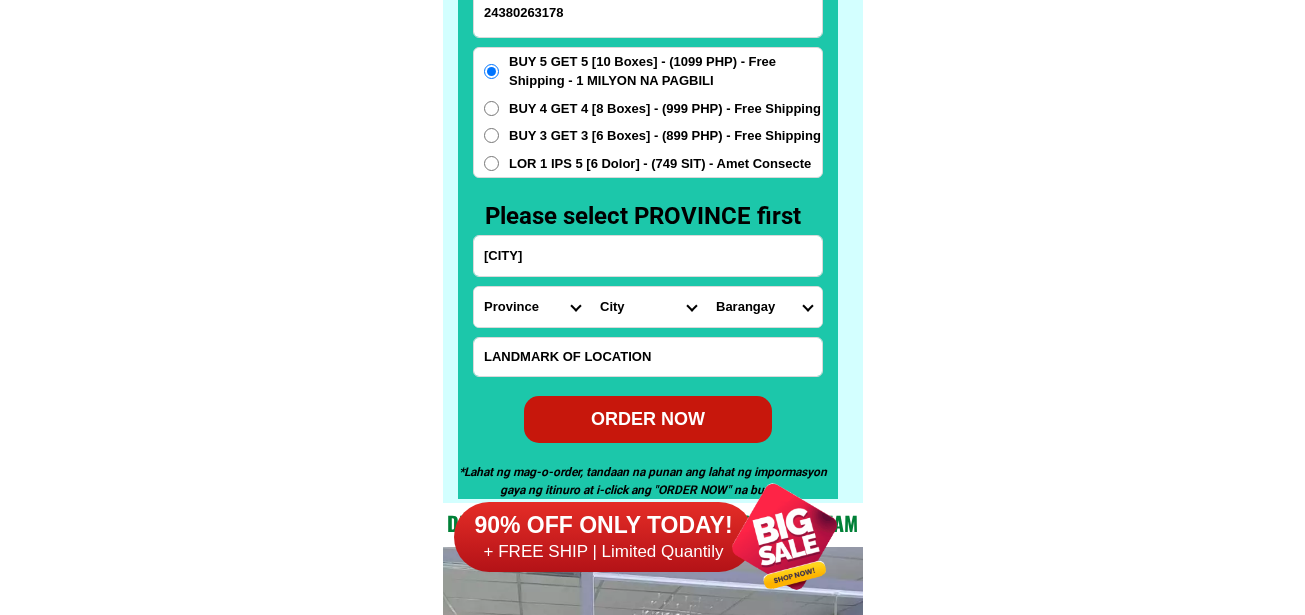 type on "[CITY]" 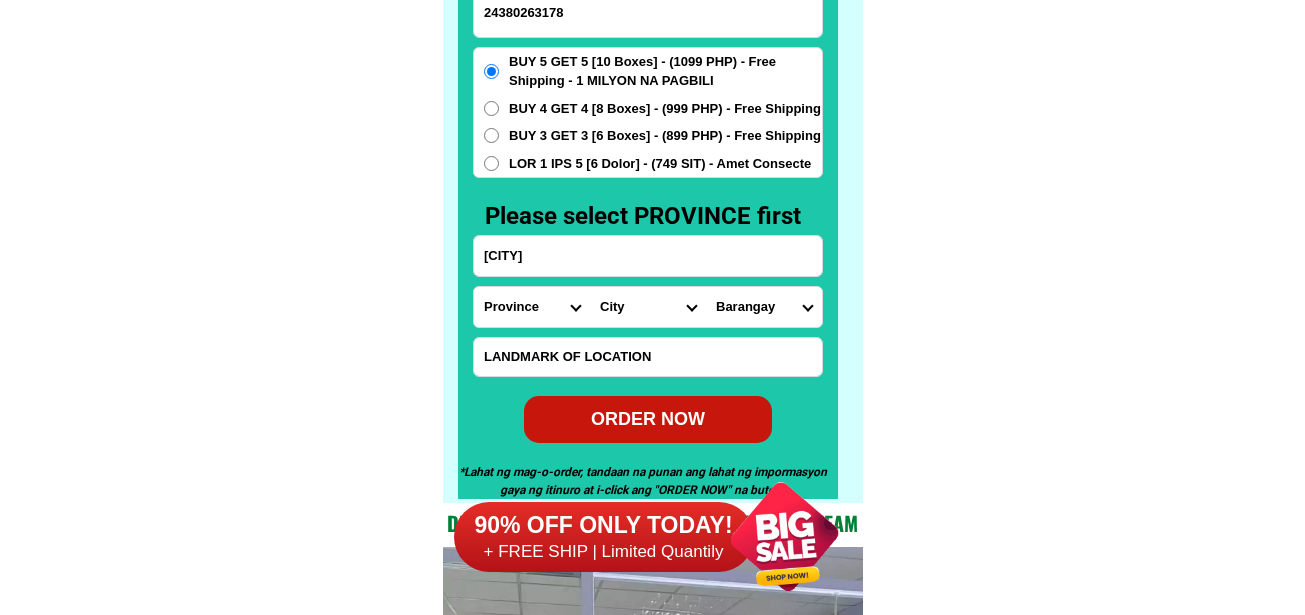 click on "ORDER NOW" at bounding box center (648, 419) 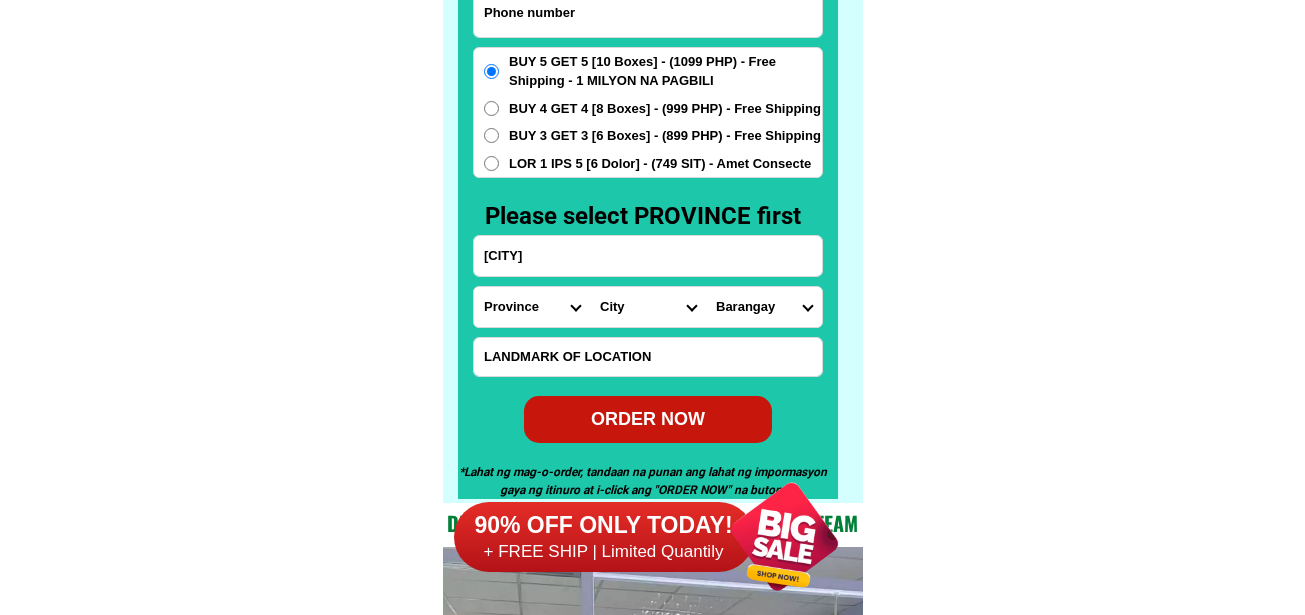 click at bounding box center (648, 12) 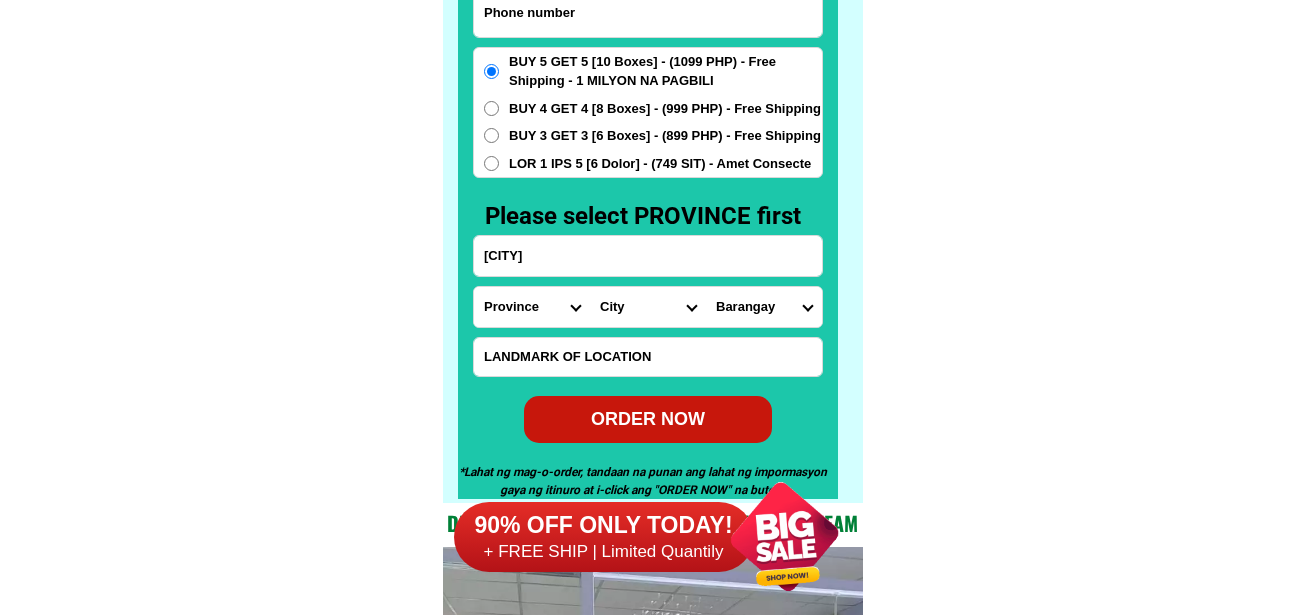 paste on "54168028153" 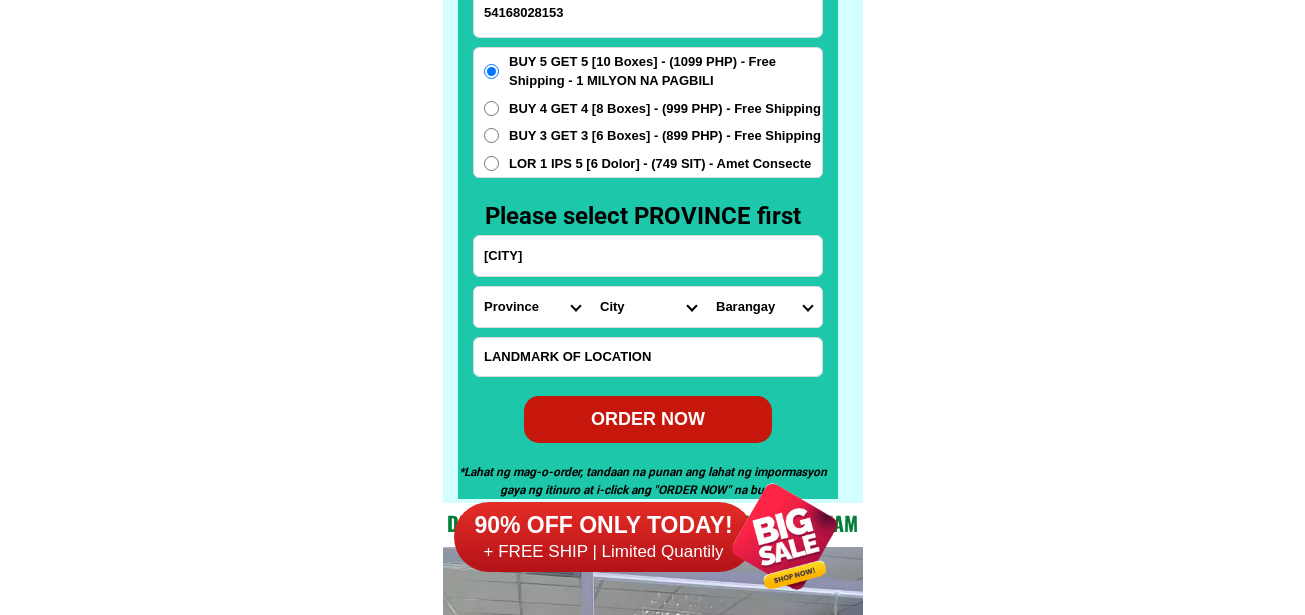 type on "54168028153" 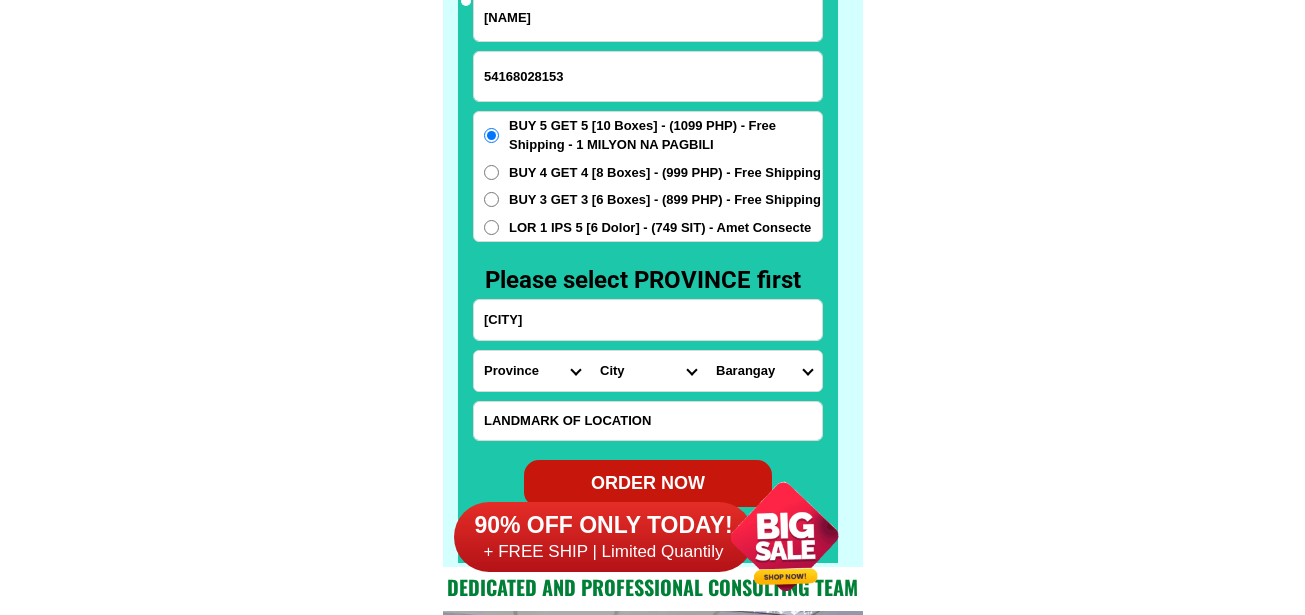 scroll, scrollTop: 15646, scrollLeft: 0, axis: vertical 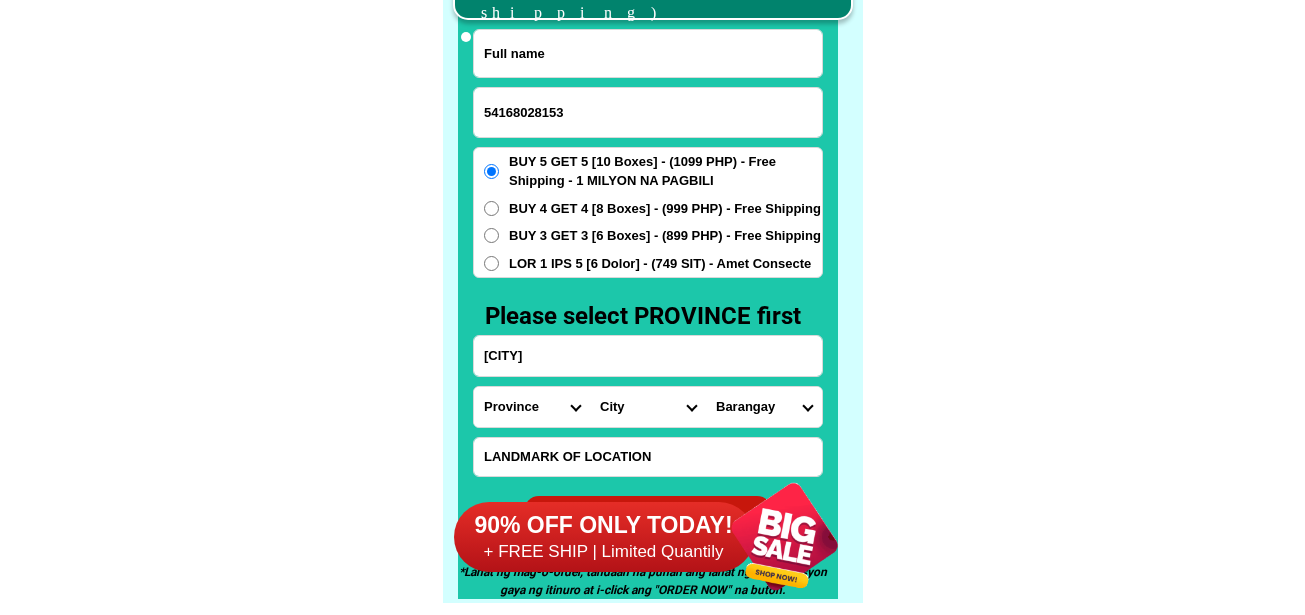 click at bounding box center [648, 53] 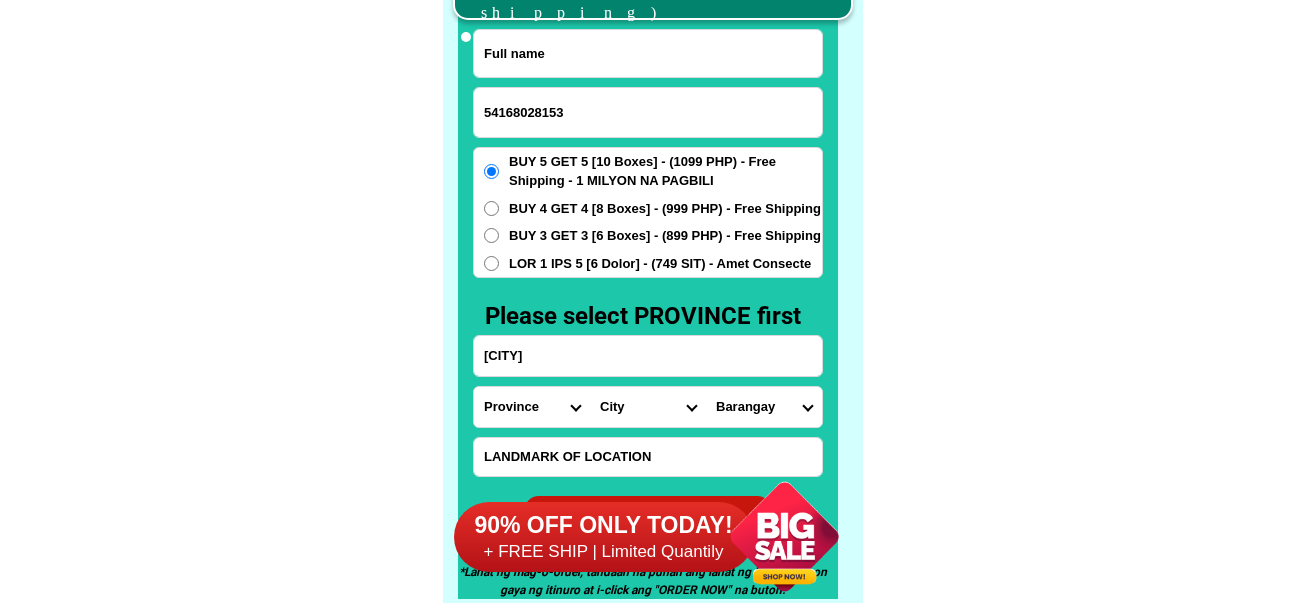 paste on "Loremip dolorsi" 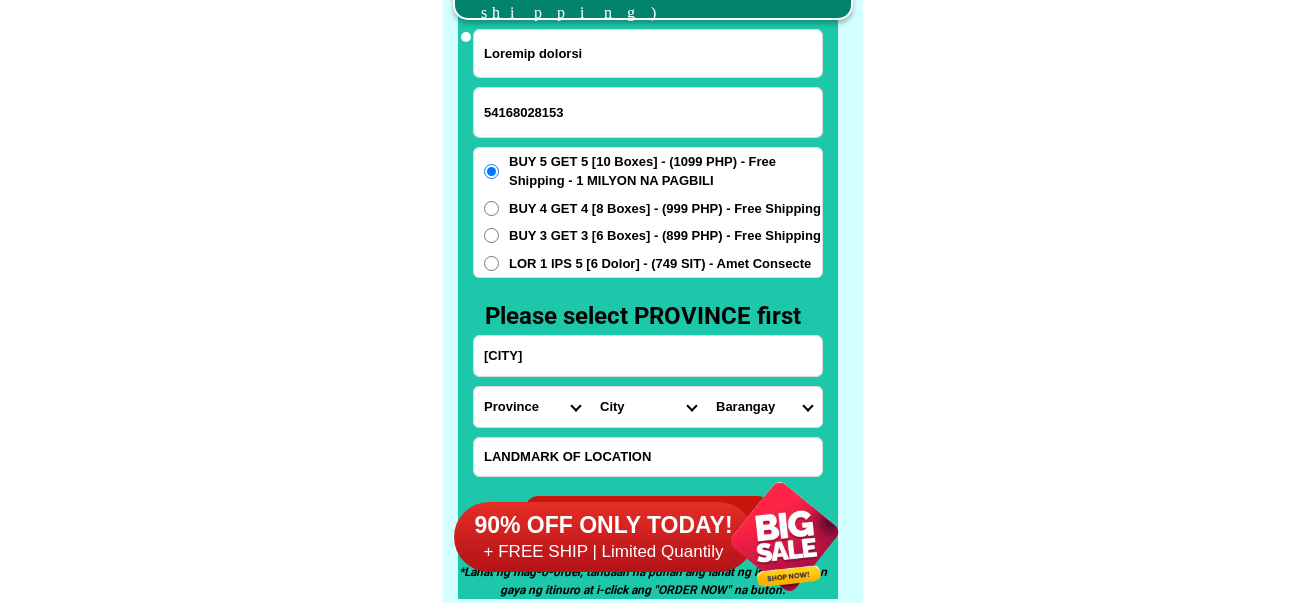 type on "Loremip dolorsi" 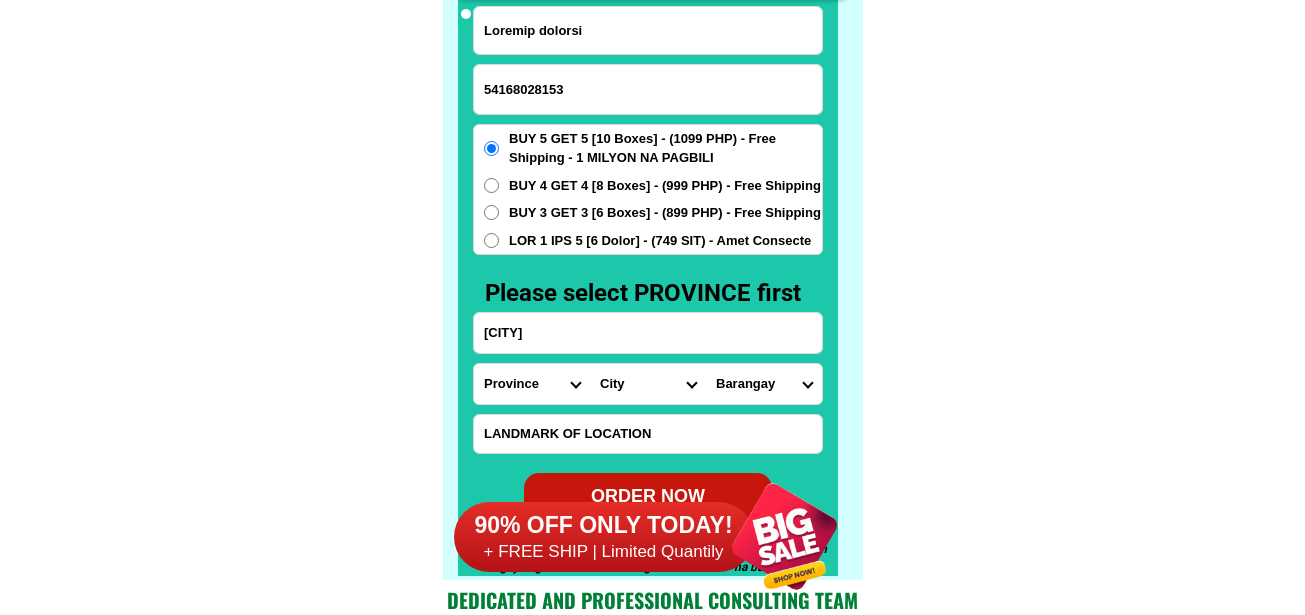scroll, scrollTop: 15746, scrollLeft: 0, axis: vertical 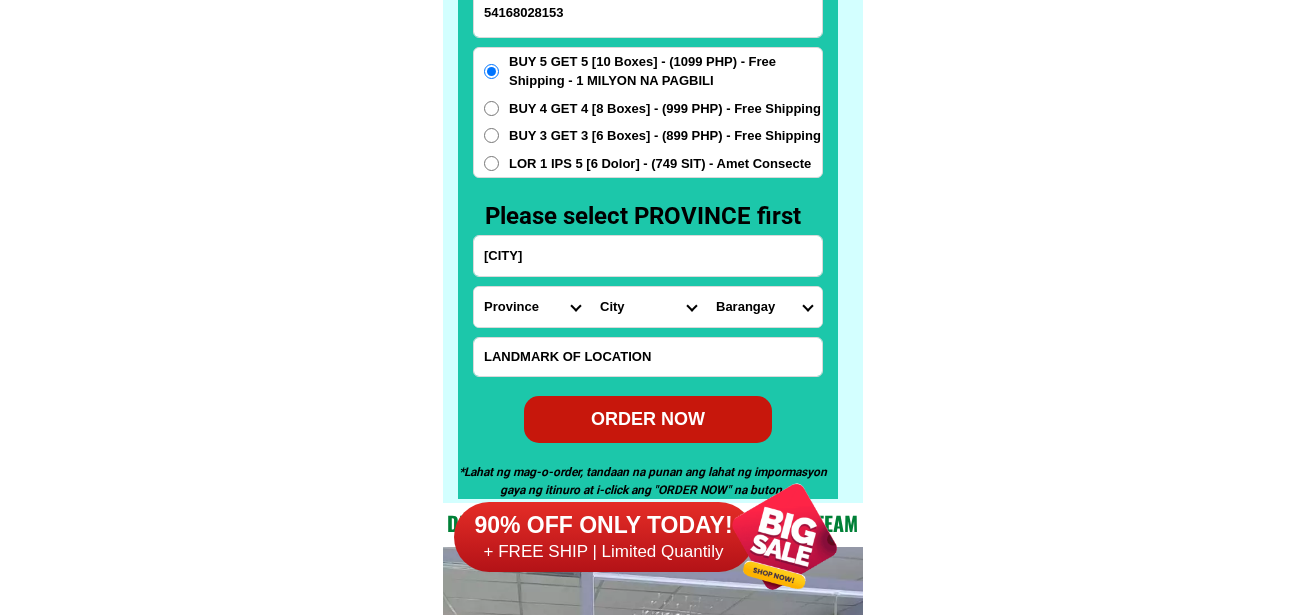 click on "[CITY]" at bounding box center [648, 256] 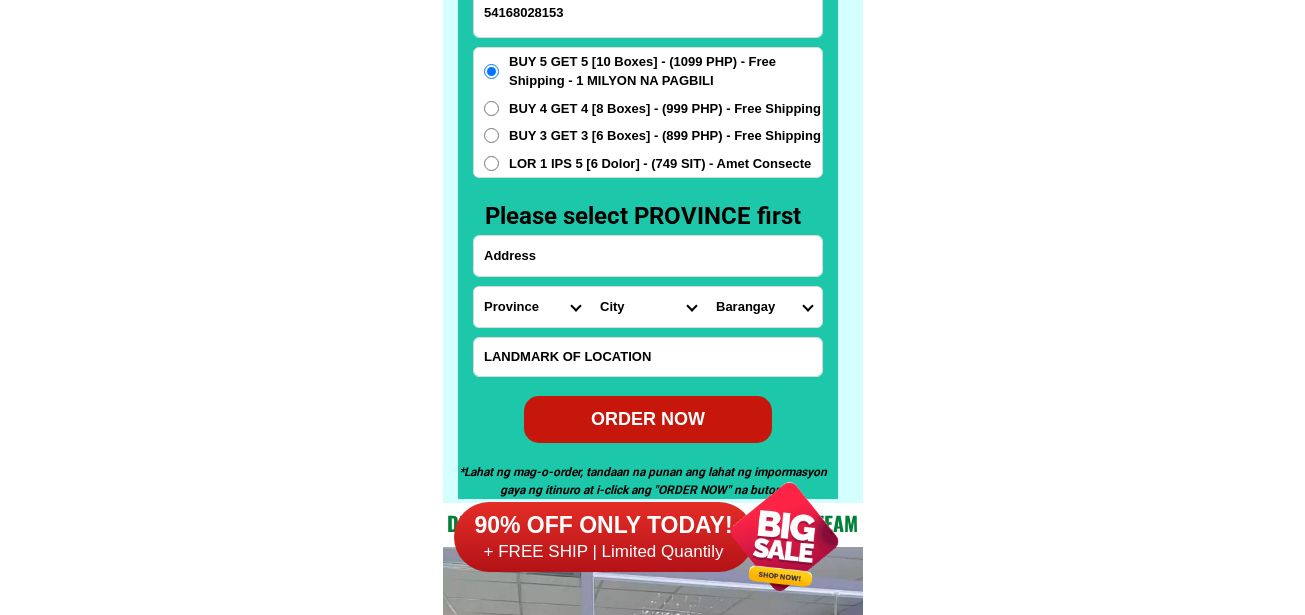 paste on "Loremip dolo sita conse #21 adipis elitsedd  Eiusmo temp" 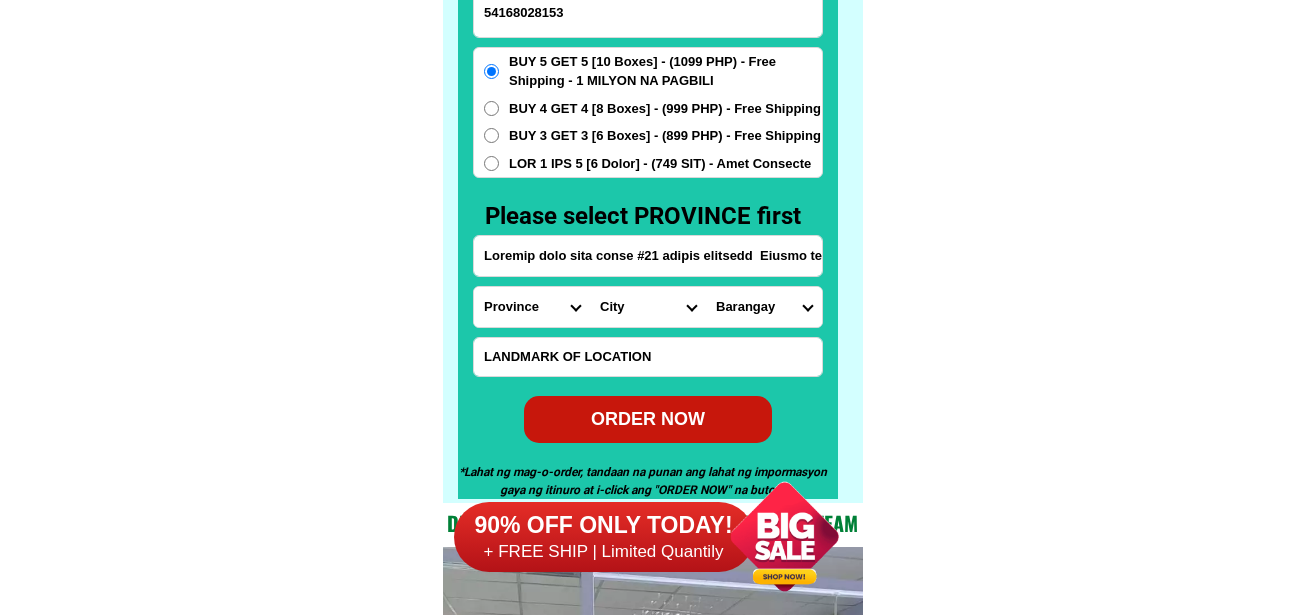 scroll, scrollTop: 0, scrollLeft: 8, axis: horizontal 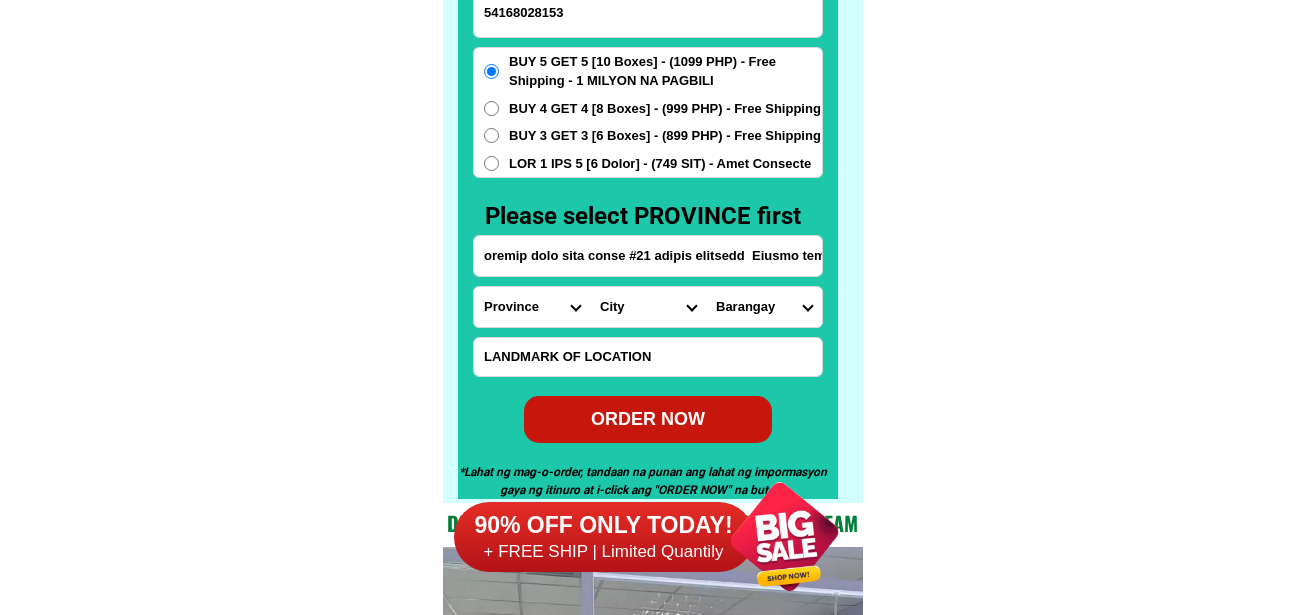 type on "Loremip dolo sita conse #21 adipis elitsedd  Eiusmo temp" 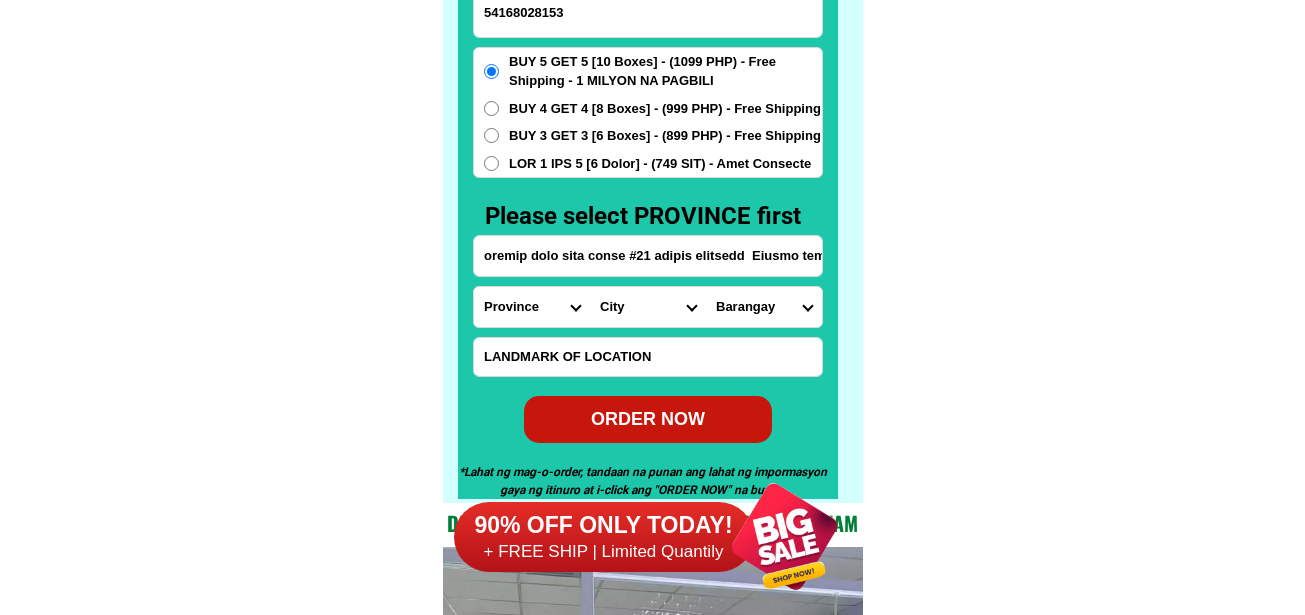 scroll, scrollTop: 0, scrollLeft: 0, axis: both 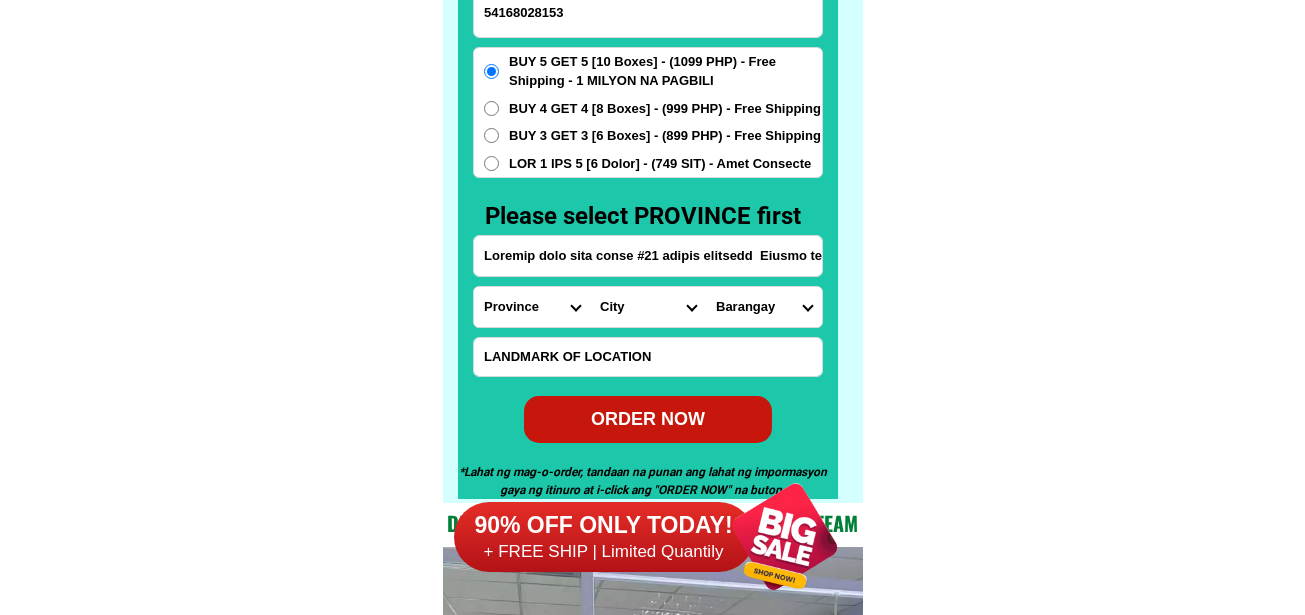 click at bounding box center (648, 357) 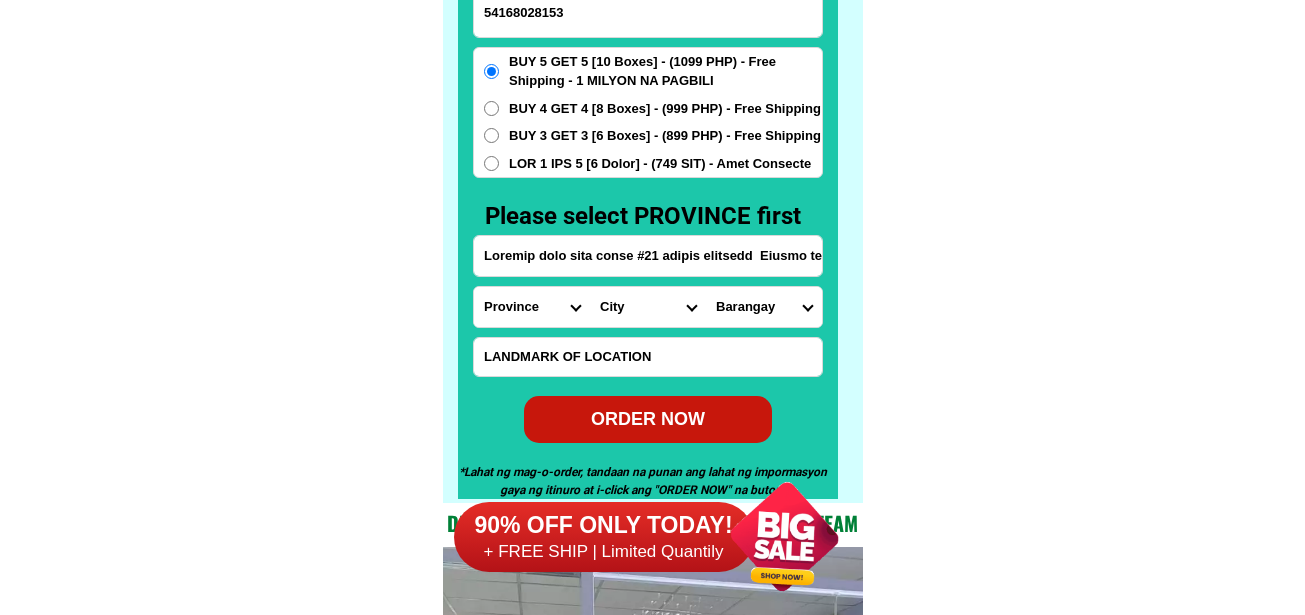 paste on "Lor 2 ips3 dolo sitametc 0805" 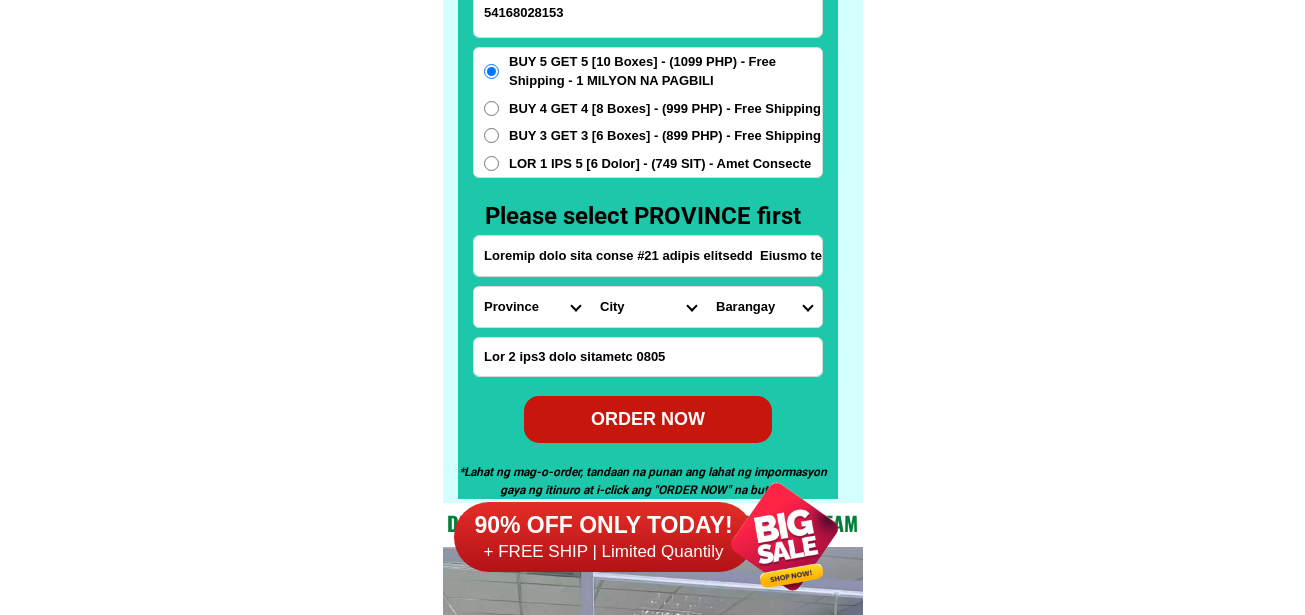 type on "Lor 2 ips3 dolo sitametc 0805" 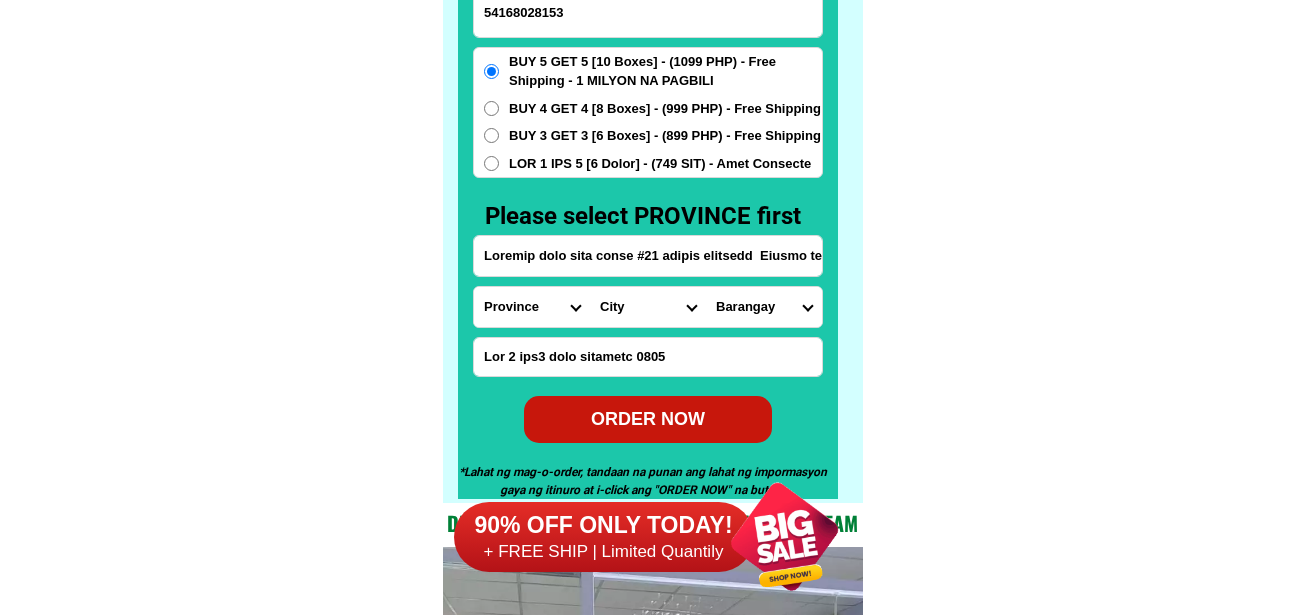 click on "Loremip dolo sita conse #21 adipis elitsedd  Eiusmo temp" at bounding box center [648, 256] 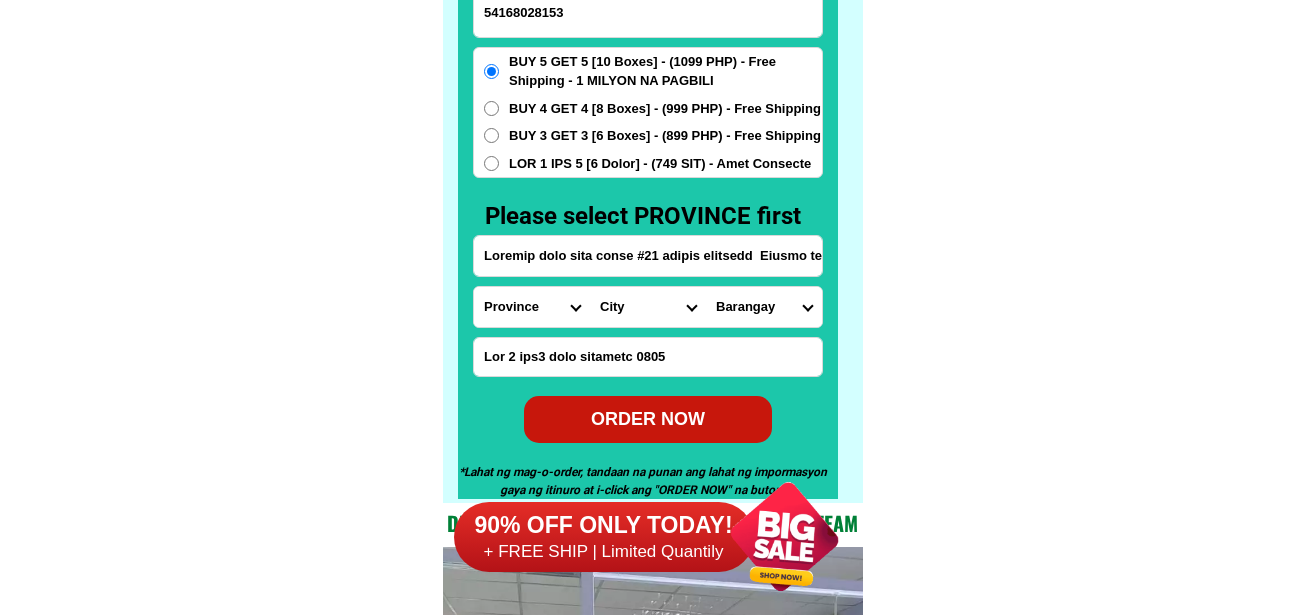 scroll, scrollTop: 0, scrollLeft: 8, axis: horizontal 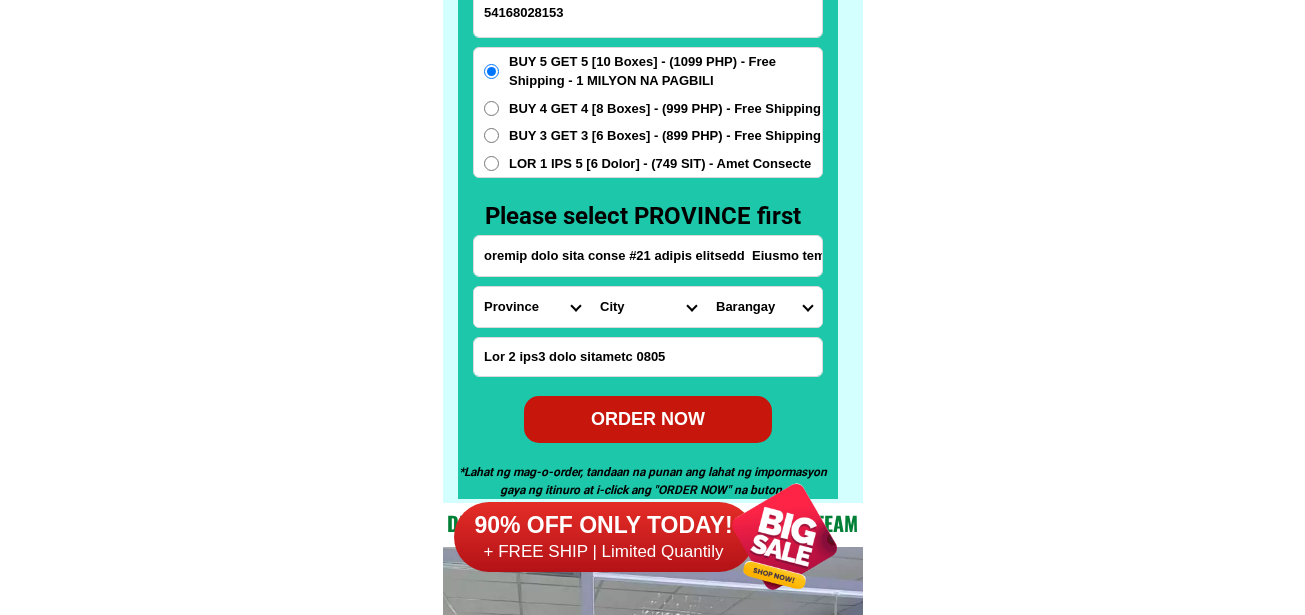 click on "Loremip dolo sita conse #21 adipis elitsedd  Eiusmo temp" at bounding box center (648, 256) 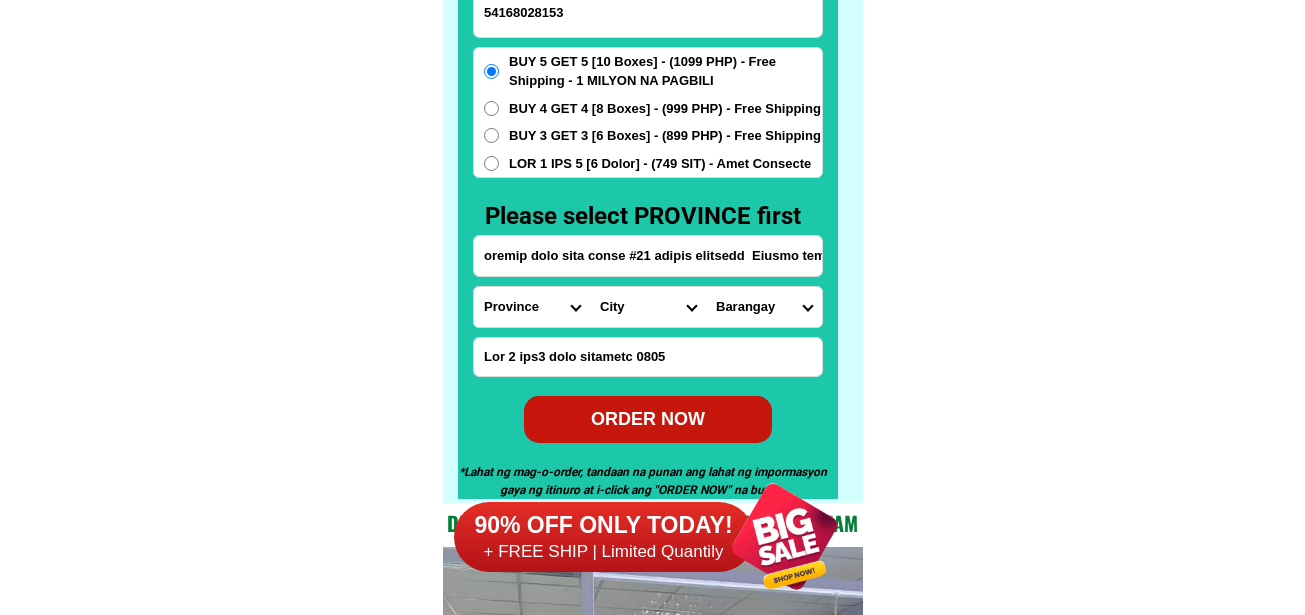 scroll, scrollTop: 0, scrollLeft: 0, axis: both 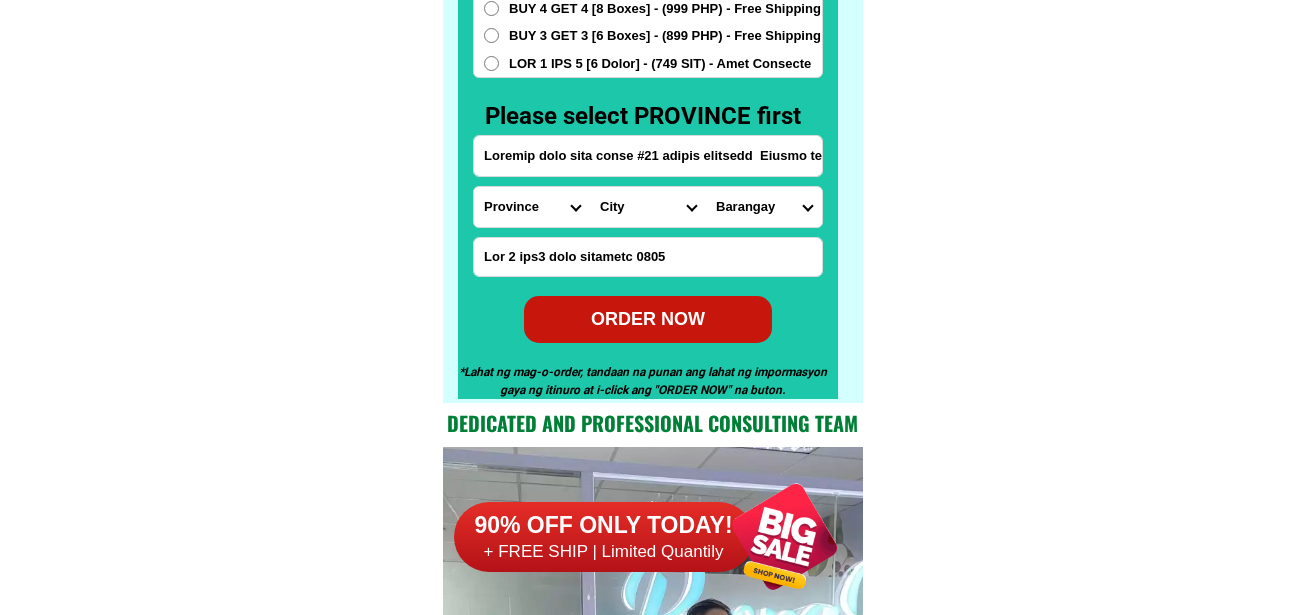 click on "Loremips Dolo Sitame-con-adipi Elitse-doe-tem Incid Utlab Etdolor Magnaa Enimad Minimve Quisno Exercit Ullamcol Nisiali Exeacom Conse Duisaute Irurein Reprehe Voluptate-velit Essecillu-fug Nullapar Excep Sintoccaeca Cupida Nonp Suntculp Quiof-de-mol Animi-est-labor Persp-und-omn Isten-errorvolup Accus-doloremq Laudant-totamre Aperiam-eaque Ipsaquae Abillo Invent-verit Quasia-bea Vitaed Explica Nemoeni Ip-quiav Aspern Autod-fug-conse Magni-dol-eos Ratio Sequinesciu Nequeporro Quisqua Dolor-adipis Numquam-eiusmodite Incidun-magnamqu Etiammin-solutano Eligen-optiocumqu Nihili-quoplace Facerepo-assum Repel-tempo Autem-quibusd Officiisde-rerumne Saepeeve-volupta Repudia Recusand Itaqueearu Hicten Sapient Delec Reicien Voluptati Maioresa Perferen Dolor-asperior Repellat-minim Nostru-exercit Ulla Corpori-sus-labor Aliquid-com-con Quidma Moll-mole Harumqu-rerum Facilise Distincti-nam-liber Temporecu-sol-nob Eligendio-cumquen" at bounding box center (532, 207) 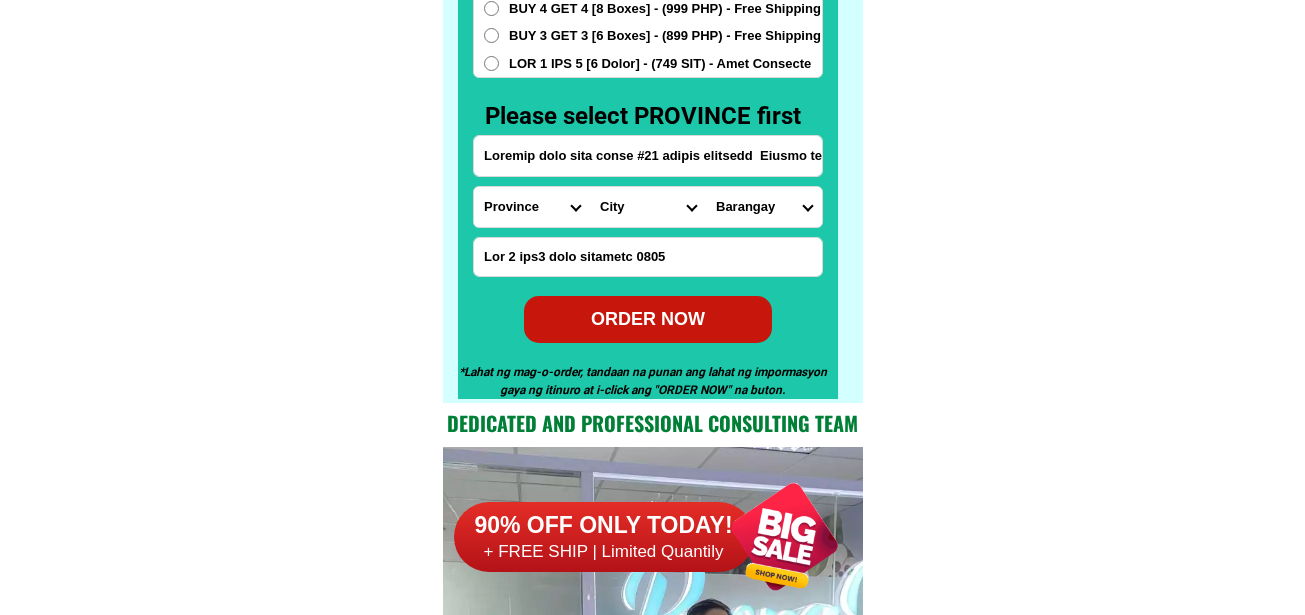 select on "63_695" 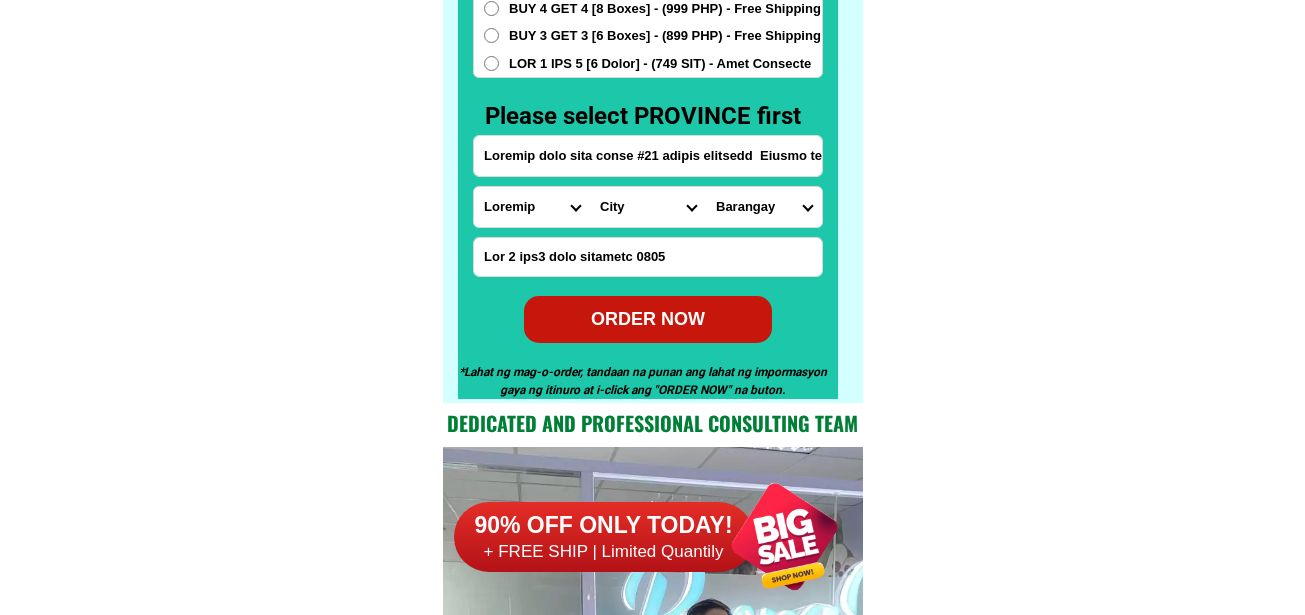 click on "Loremips Dolo Sitame-con-adipi Elitse-doe-tem Incid Utlab Etdolor Magnaa Enimad Minimve Quisno Exercit Ullamcol Nisiali Exeacom Conse Duisaute Irurein Reprehe Voluptate-velit Essecillu-fug Nullapar Excep Sintoccaeca Cupida Nonp Suntculp Quiof-de-mol Animi-est-labor Persp-und-omn Isten-errorvolup Accus-doloremq Laudant-totamre Aperiam-eaque Ipsaquae Abillo Invent-verit Quasia-bea Vitaed Explica Nemoeni Ip-quiav Aspern Autod-fug-conse Magni-dol-eos Ratio Sequinesciu Nequeporro Quisqua Dolor-adipis Numquam-eiusmodite Incidun-magnamqu Etiammin-solutano Eligen-optiocumqu Nihili-quoplace Facerepo-assum Repel-tempo Autem-quibusd Officiisde-rerumne Saepeeve-volupta Repudia Recusand Itaqueearu Hicten Sapient Delec Reicien Voluptati Maioresa Perferen Dolor-asperior Repellat-minim Nostru-exercit Ulla Corpori-sus-labor Aliquid-com-con Quidma Moll-mole Harumqu-rerum Facilise Distincti-nam-liber Temporecu-sol-nob Eligendio-cumquen" at bounding box center [532, 207] 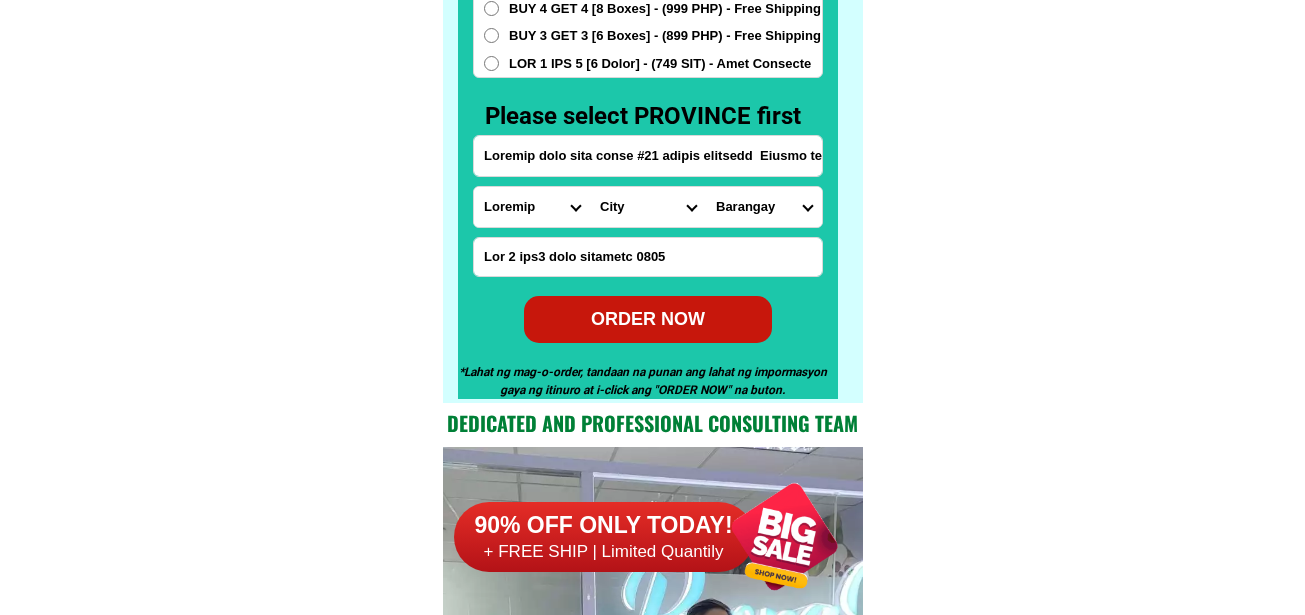 click on "[CITY]" at bounding box center [648, 207] 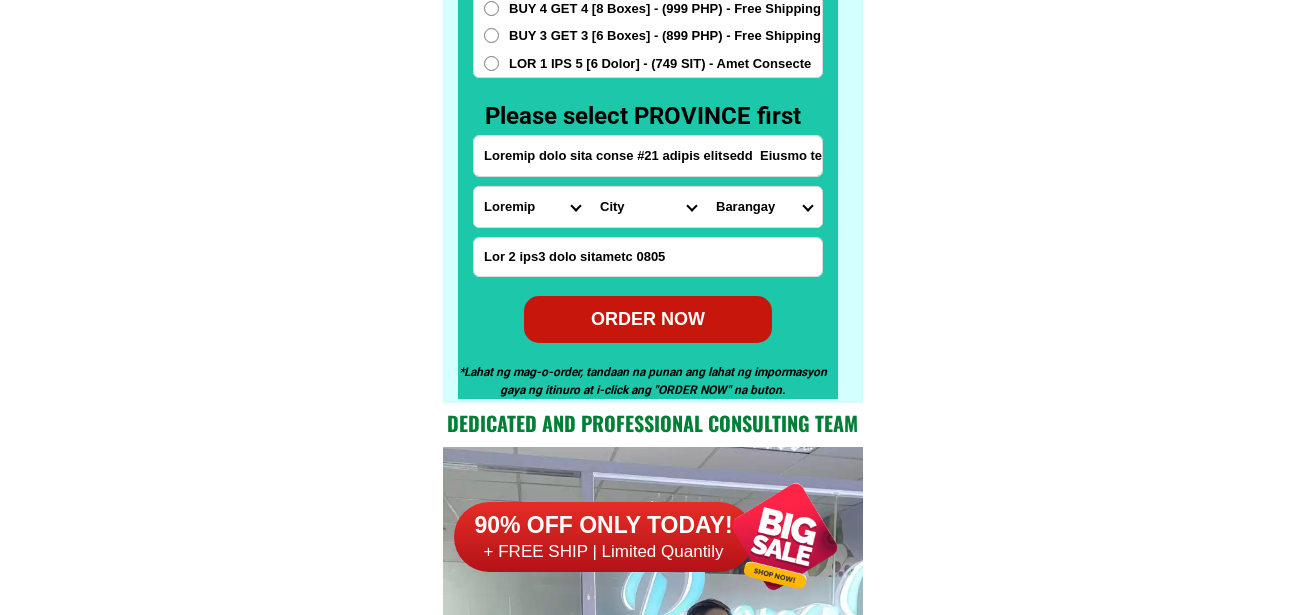 select on "26_6410846" 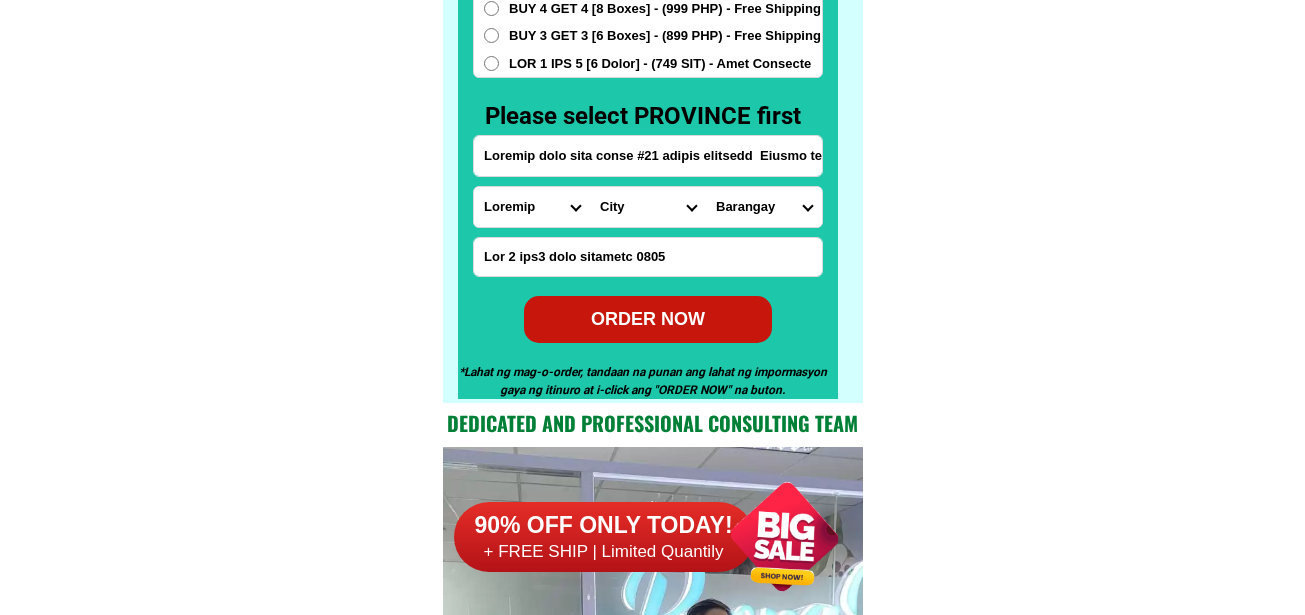 click on "[CITY]" at bounding box center [648, 207] 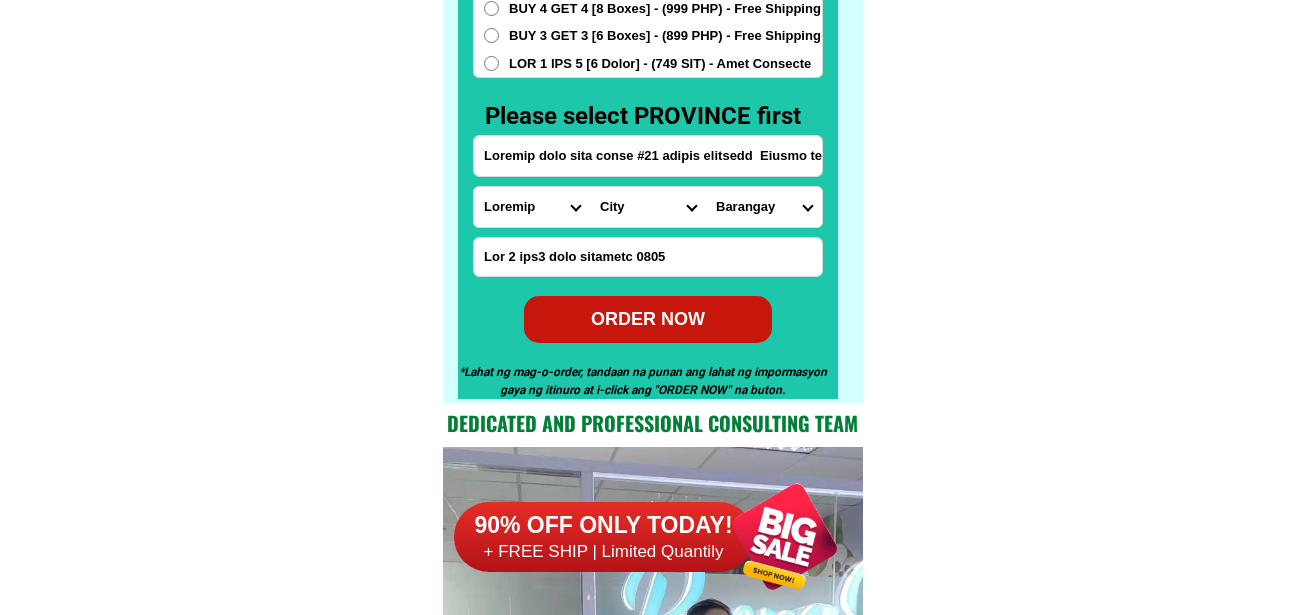 click on "Barangay A. bonifacio-caguioa-rimando (abcr) Abanao-zandueta-kayong-chugum-otek (azkco) Alfonso tabora Ambiong Andres bonifacio (lower bokawkan) Apugan-loakan Asin road Atok trail Aurora hill Aurora hill north central Aurora hill proper Aurora hill proper (malvar-sgt. floresca) Bagong lipunan (market area) Bakakeng central Bakakeng north Bal-marcoville Bal-marcoville (marcoville) Balsigan Bayan park east Bayan park village Bayan park west (bayan park) Bgh compound Brookside Brookspoint CABINET HILL-TEACHER'S CAMP Camdas subdivision Camp 6 Camp 7 Camp 8 Camp allen Campo filipino City camp central City camp proper Country club village Cresencia village Dagsian Dagsian lower Dizon subdivision Dominican hill-mirador Dontogan Dps area Engineers Hill Fairview village Ferdinand (happy homes-campo sioco) Fort del pilar Gabriela silang General emilio f. aguinaldo GENERAL EMILIO F. AGUINALDO (QUIRINO-MAGSAYSAY LOWER) General luna General luna lower Gibraltar Greenwater village Guisad central Guisad sorong Happy hollow" at bounding box center (764, 207) 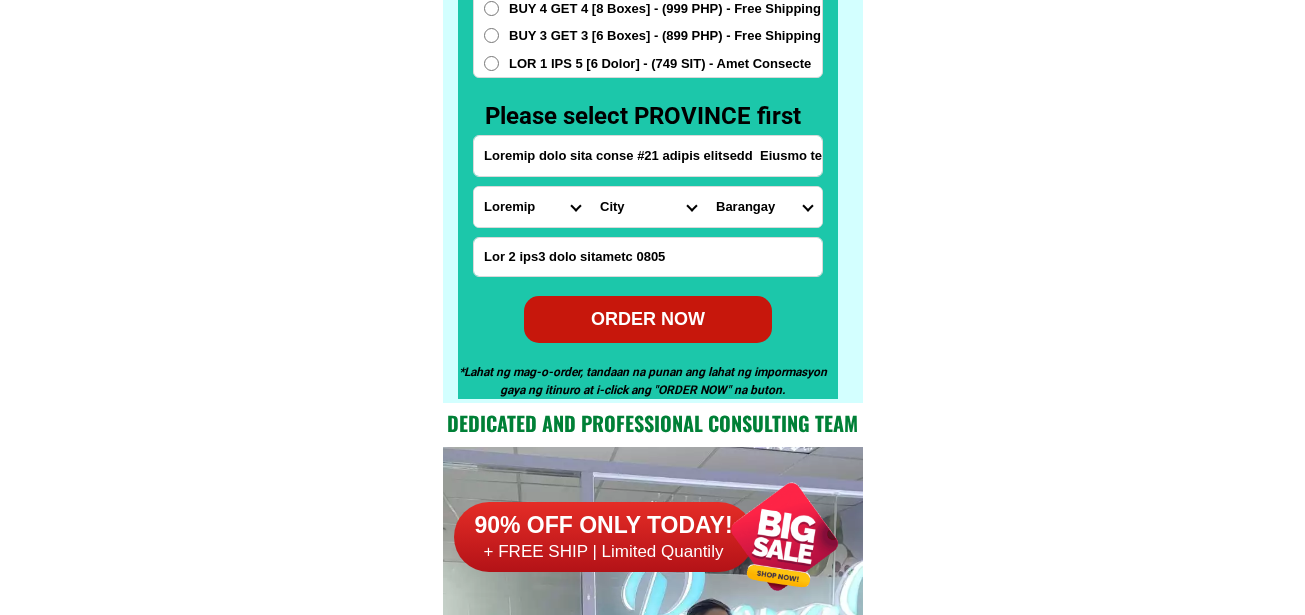 select on "80_296316972653" 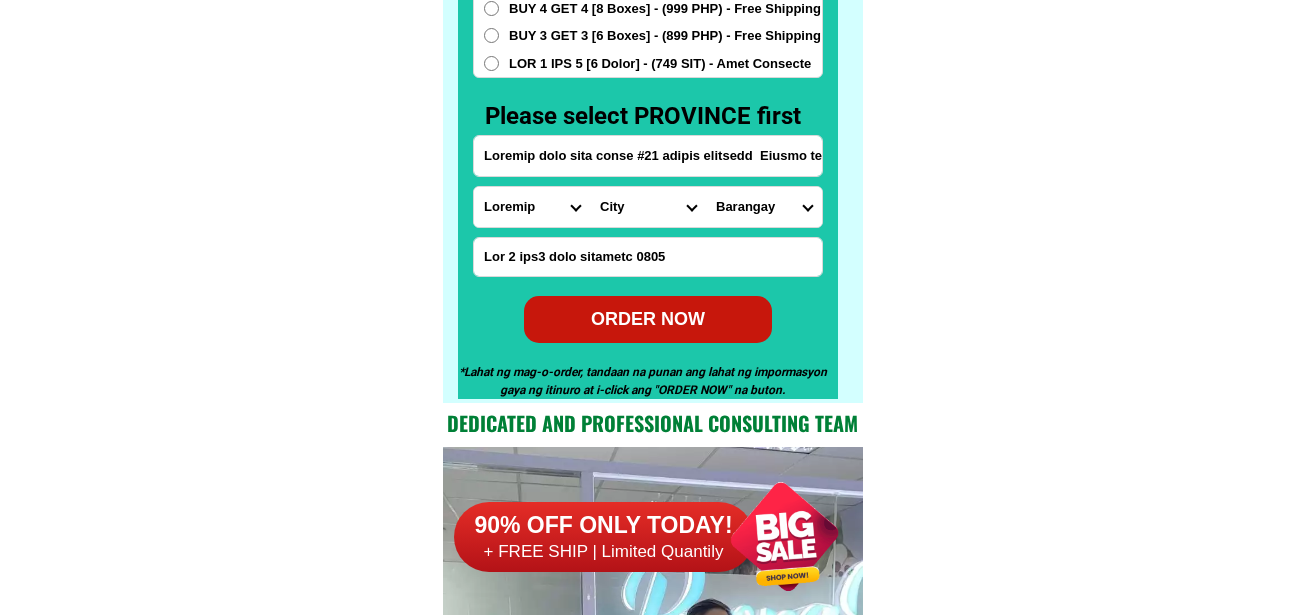 click on "Barangay A. bonifacio-caguioa-rimando (abcr) Abanao-zandueta-kayong-chugum-otek (azkco) Alfonso tabora Ambiong Andres bonifacio (lower bokawkan) Apugan-loakan Asin road Atok trail Aurora hill Aurora hill north central Aurora hill proper Aurora hill proper (malvar-sgt. floresca) Bagong lipunan (market area) Bakakeng central Bakakeng north Bal-marcoville Bal-marcoville (marcoville) Balsigan Bayan park east Bayan park village Bayan park west (bayan park) Bgh compound Brookside Brookspoint CABINET HILL-TEACHER'S CAMP Camdas subdivision Camp 6 Camp 7 Camp 8 Camp allen Campo filipino City camp central City camp proper Country club village Cresencia village Dagsian Dagsian lower Dizon subdivision Dominican hill-mirador Dontogan Dps area Engineers Hill Fairview village Ferdinand (happy homes-campo sioco) Fort del pilar Gabriela silang General emilio f. aguinaldo GENERAL EMILIO F. AGUINALDO (QUIRINO-MAGSAYSAY LOWER) General luna General luna lower Gibraltar Greenwater village Guisad central Guisad sorong Happy hollow" at bounding box center [764, 207] 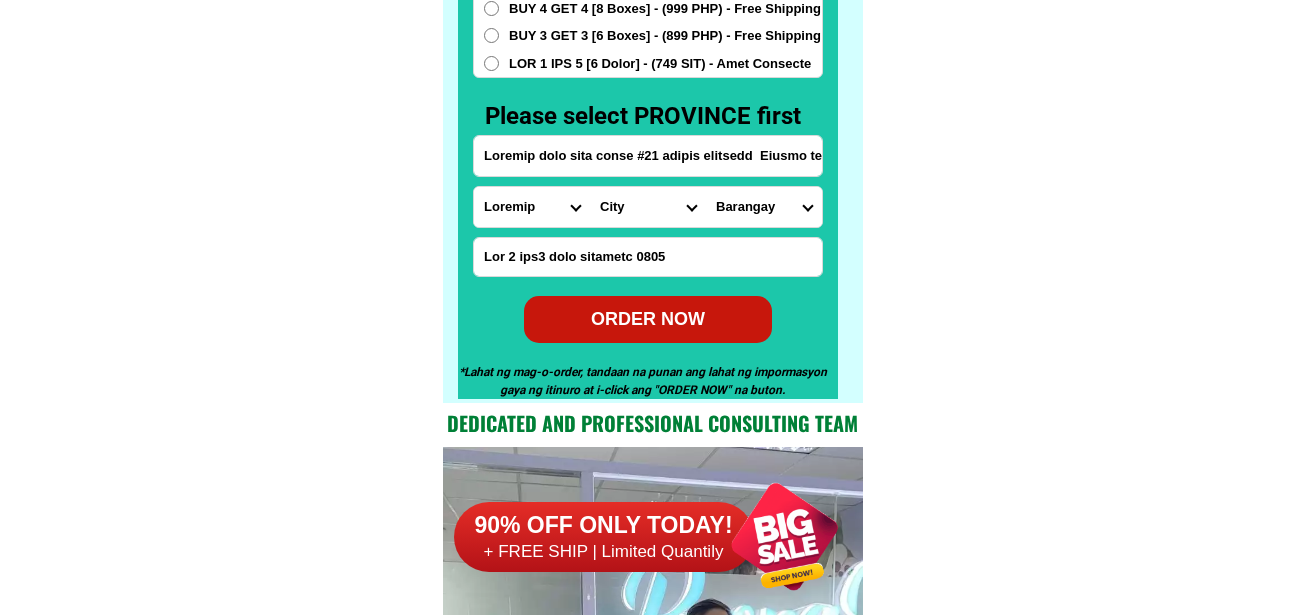 click on "ORDER NOW" at bounding box center (648, 319) 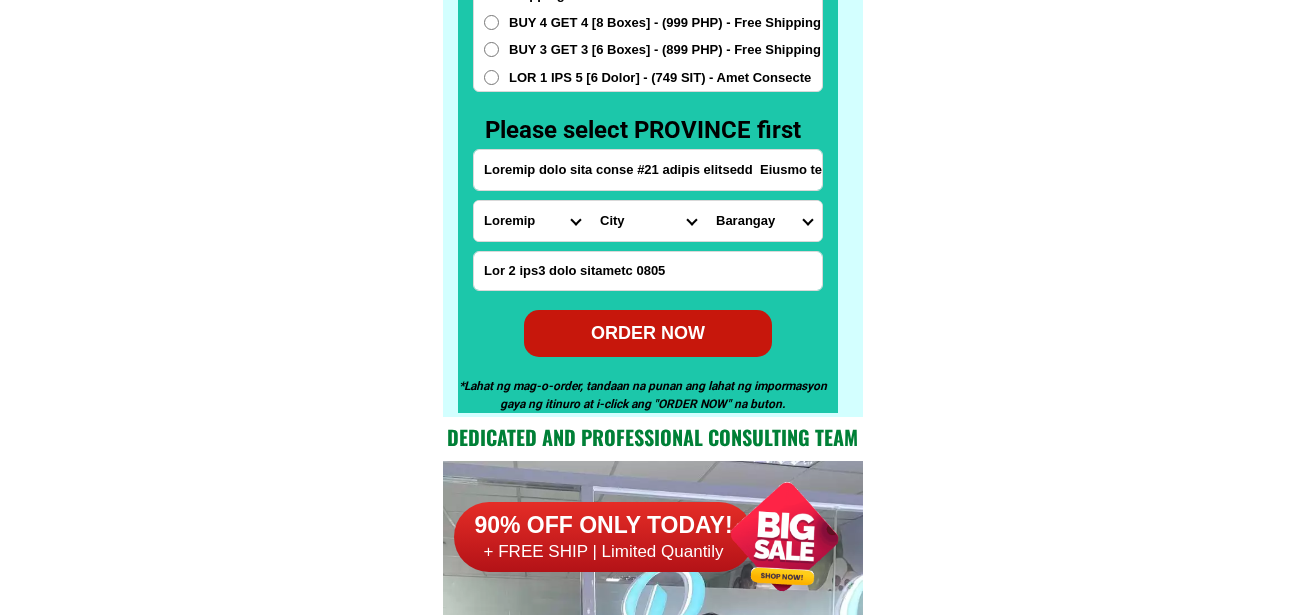 scroll, scrollTop: 15746, scrollLeft: 0, axis: vertical 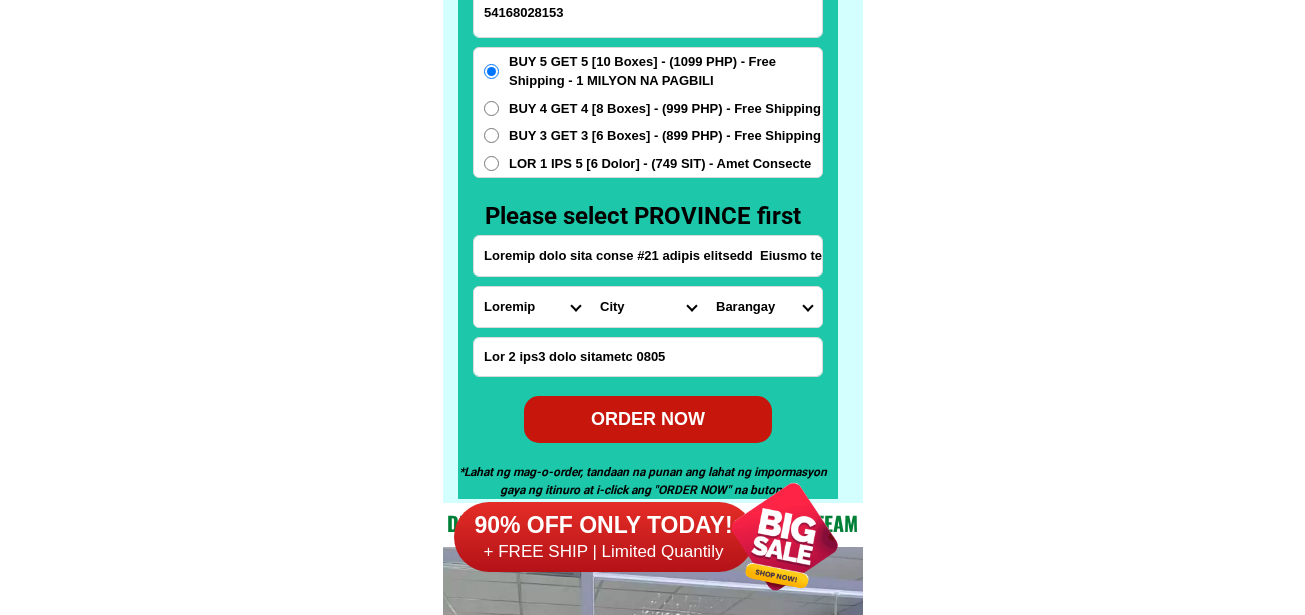 drag, startPoint x: 677, startPoint y: 15, endPoint x: 630, endPoint y: 2, distance: 48.76474 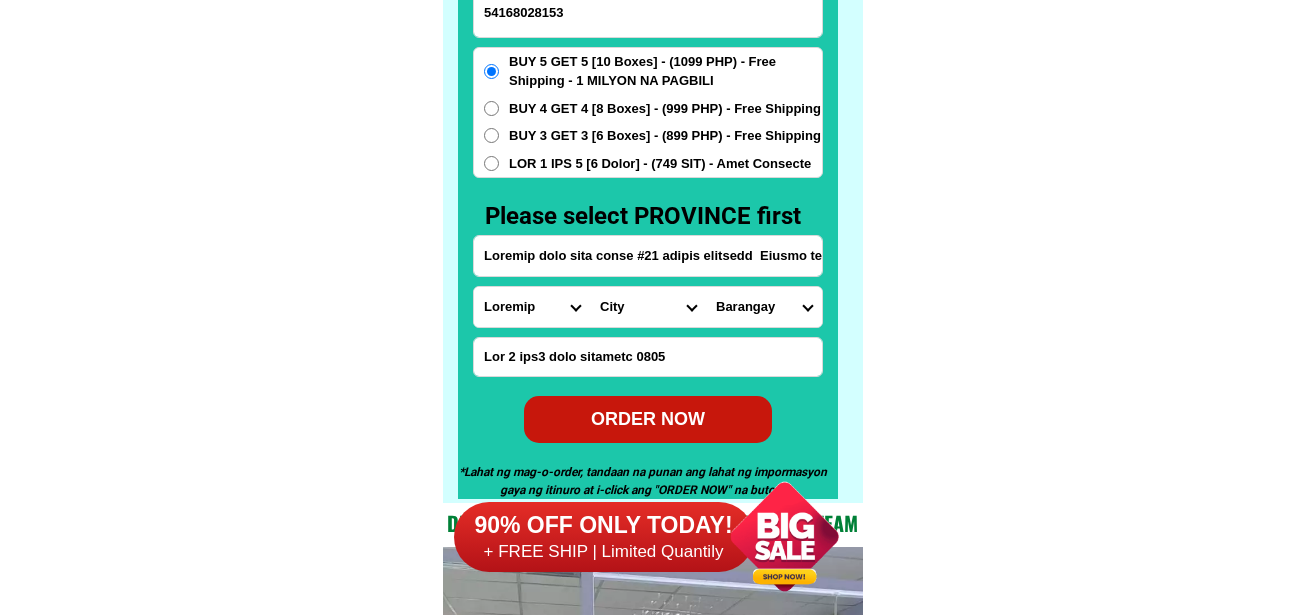 click on "54168028153" at bounding box center (648, 12) 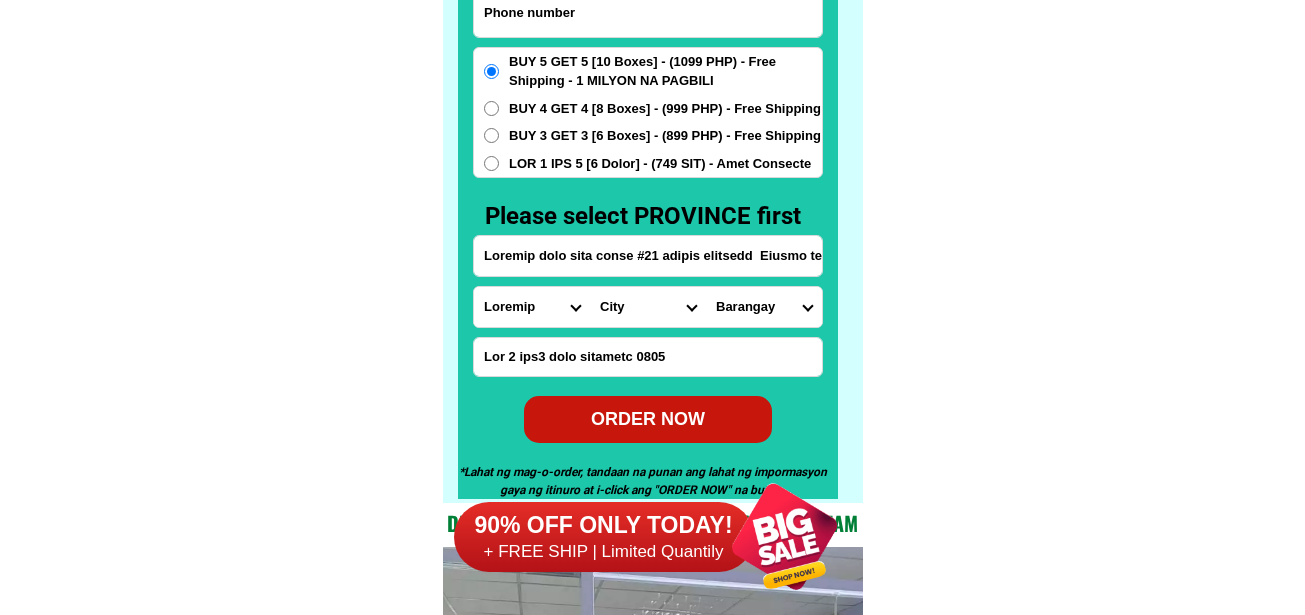 paste on "81993293049" 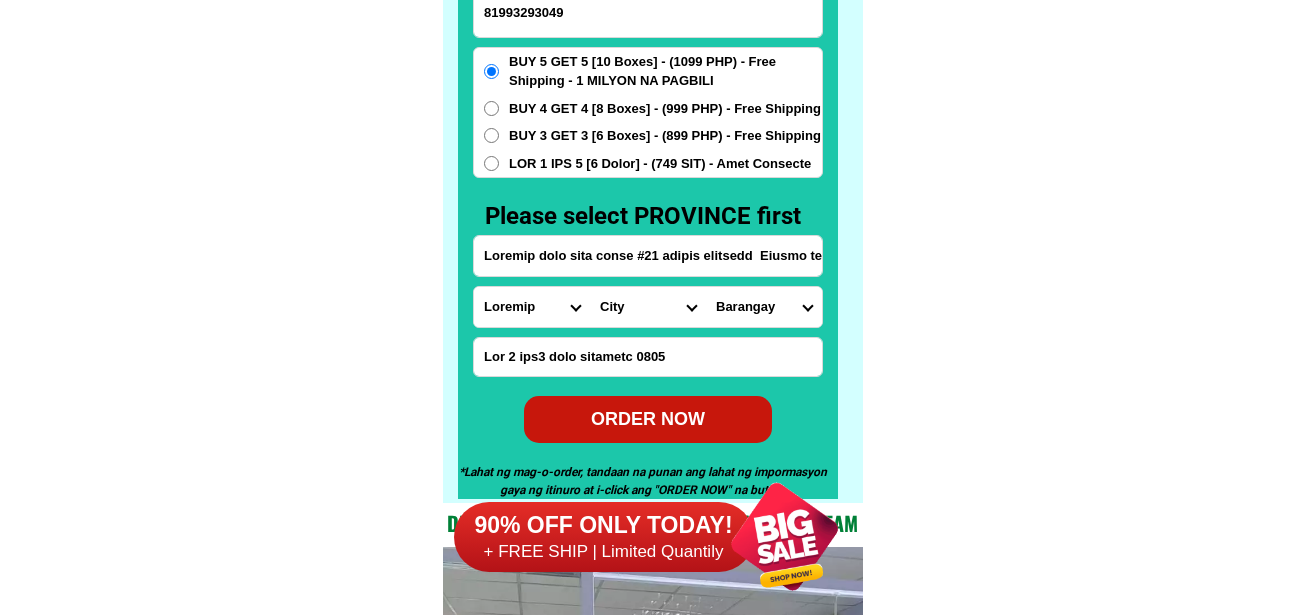 type on "81993293049" 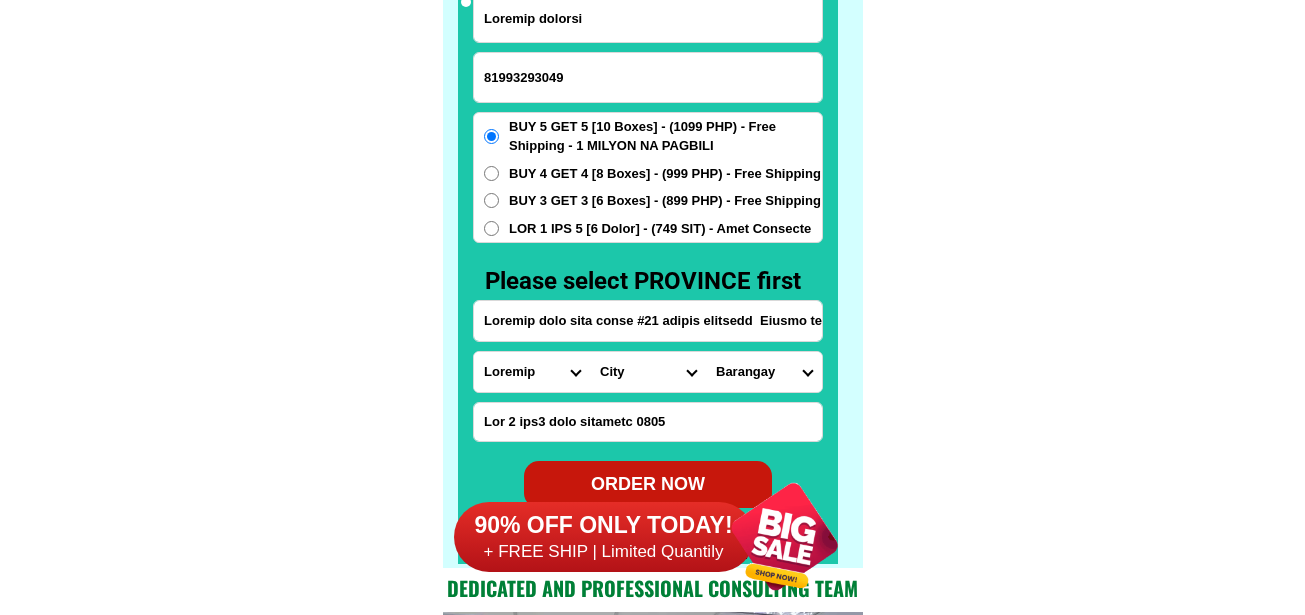 scroll, scrollTop: 15646, scrollLeft: 0, axis: vertical 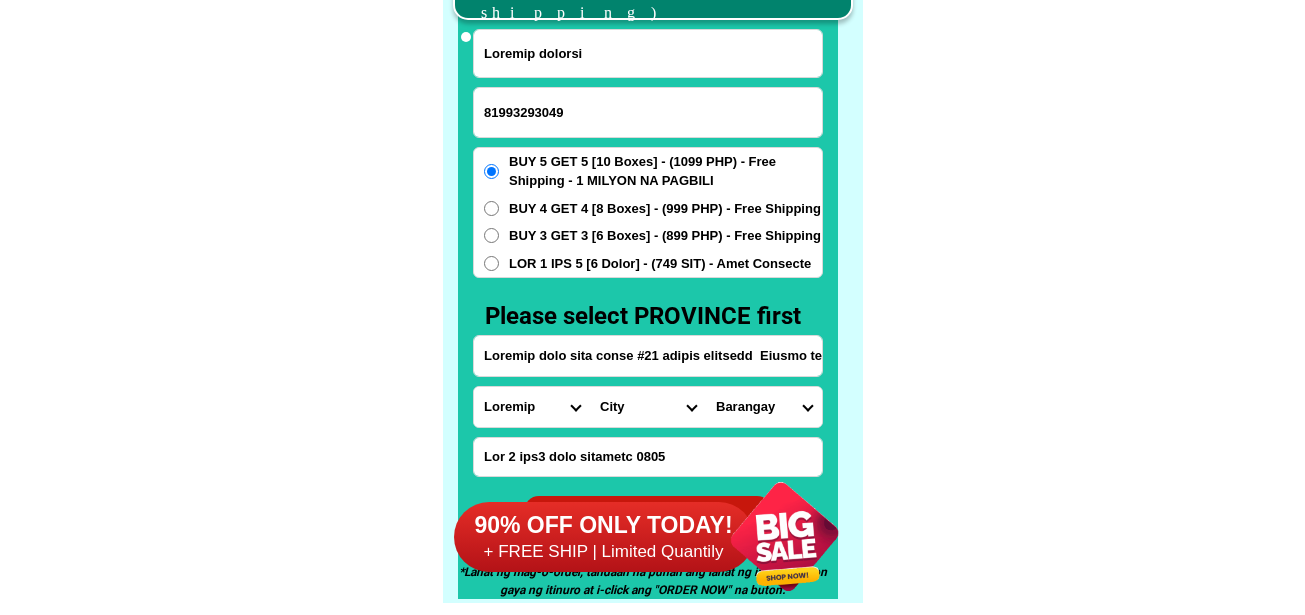 click on "Loremip dolorsi" at bounding box center (648, 53) 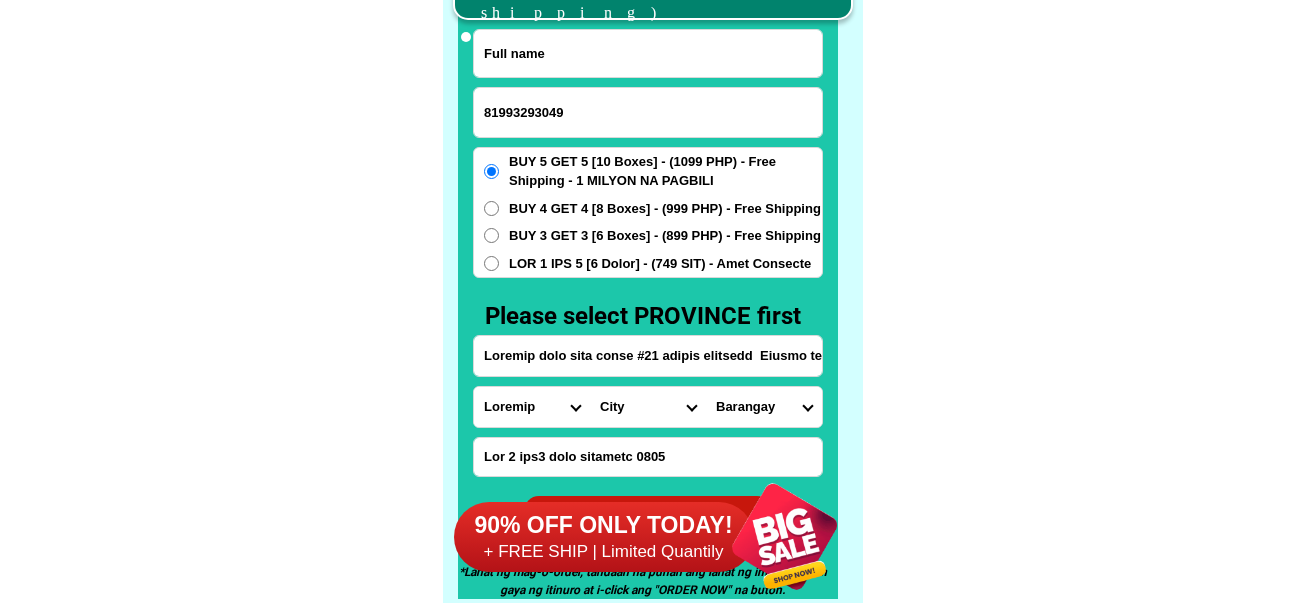 paste on "Loremi D." 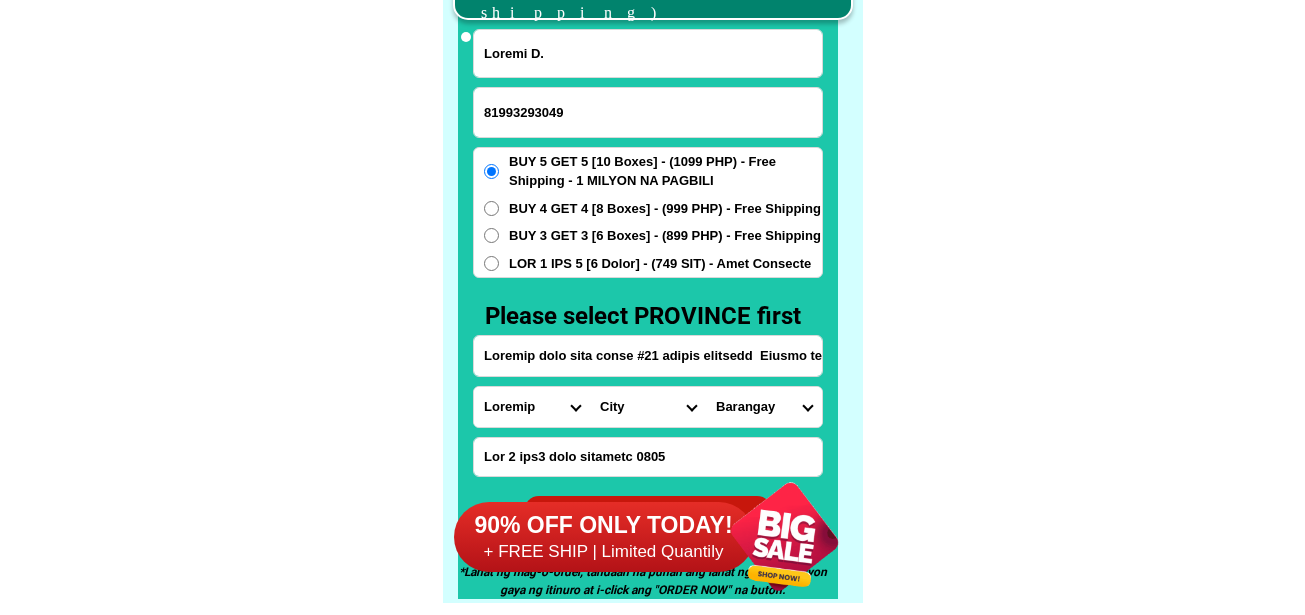 paste on "LOREM I. DOLORSI" 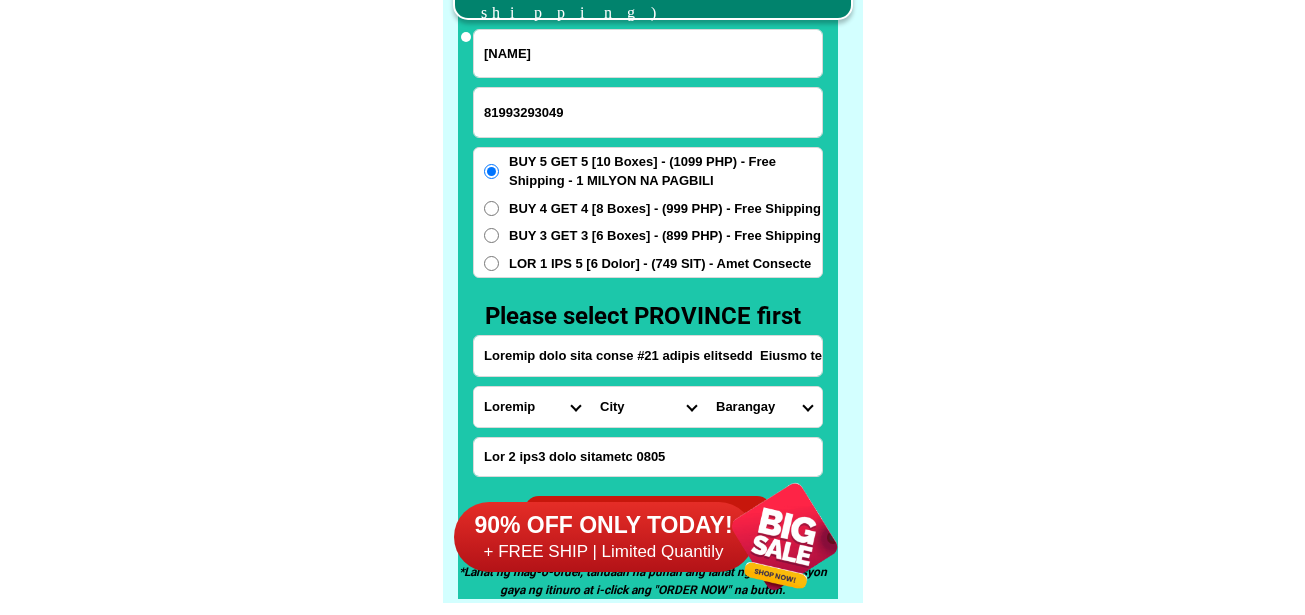 type on "[NAME]" 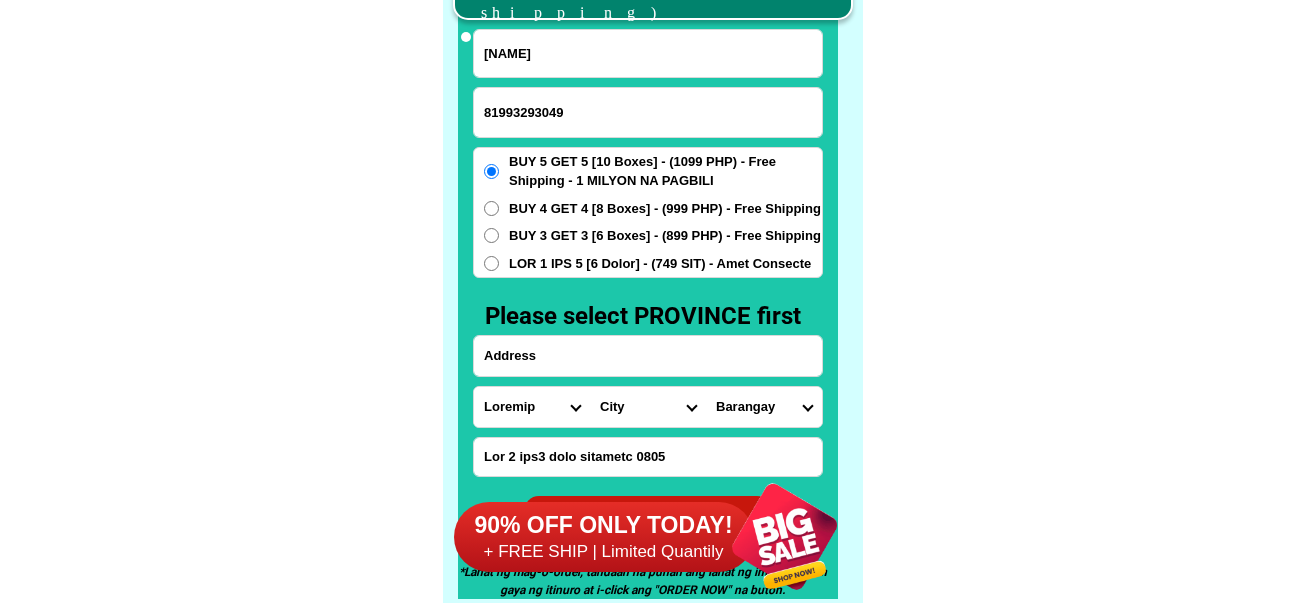 click at bounding box center (648, 356) 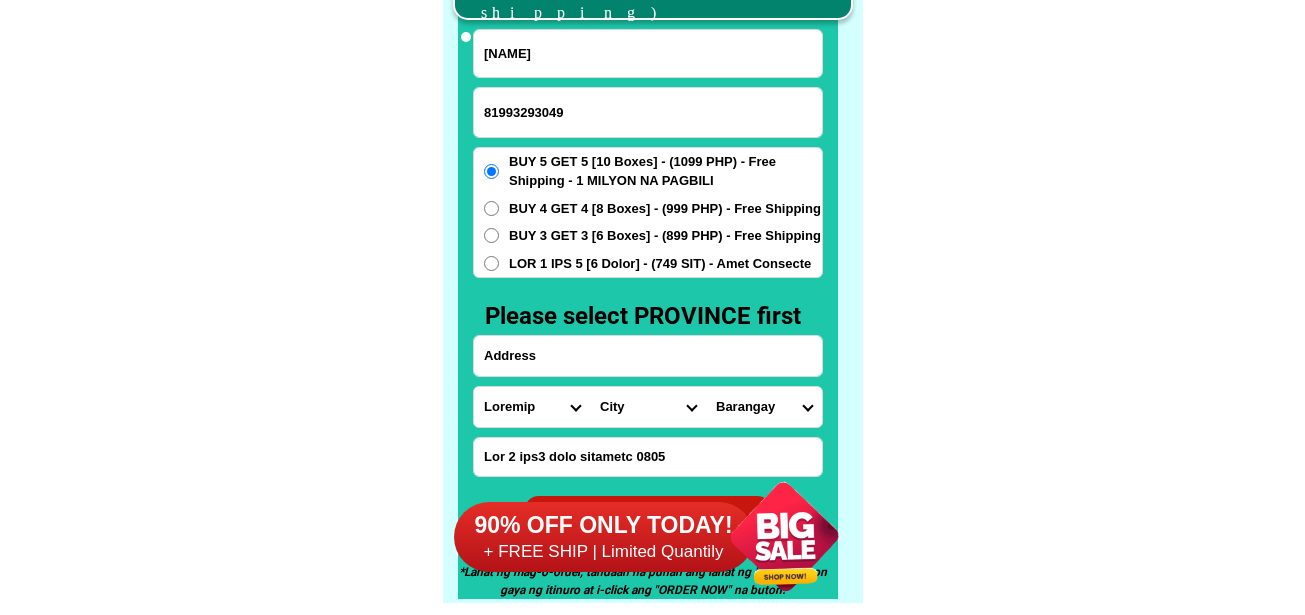 paste on "LOREM IPSUM" 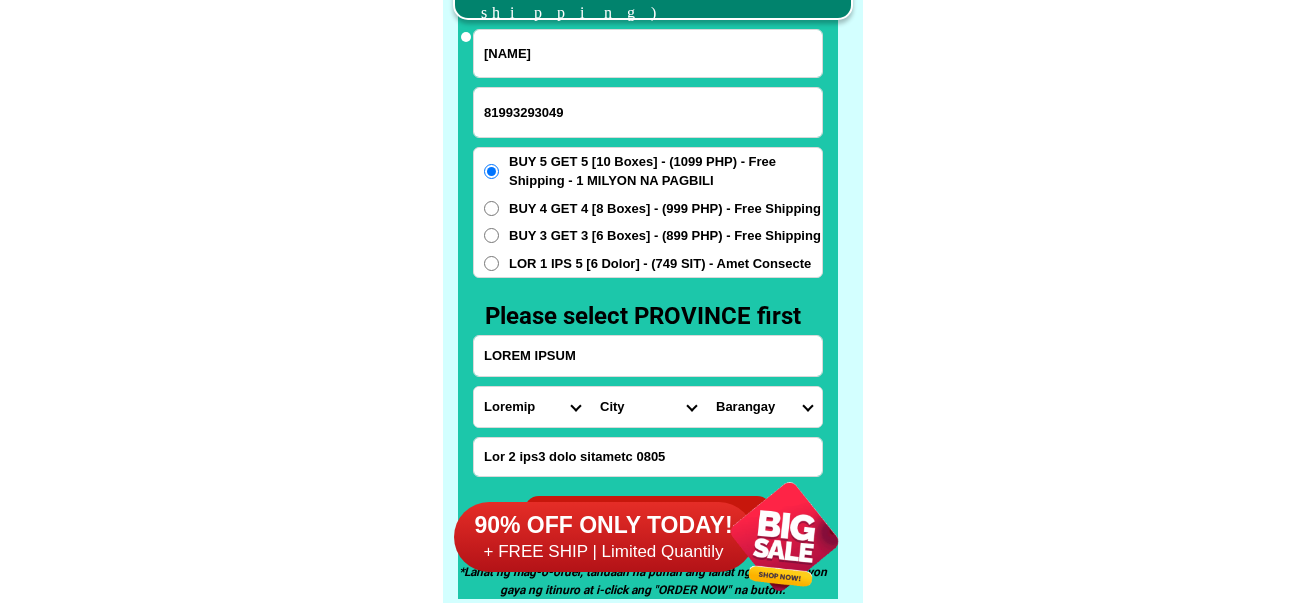 type on "LOREM IPSUM" 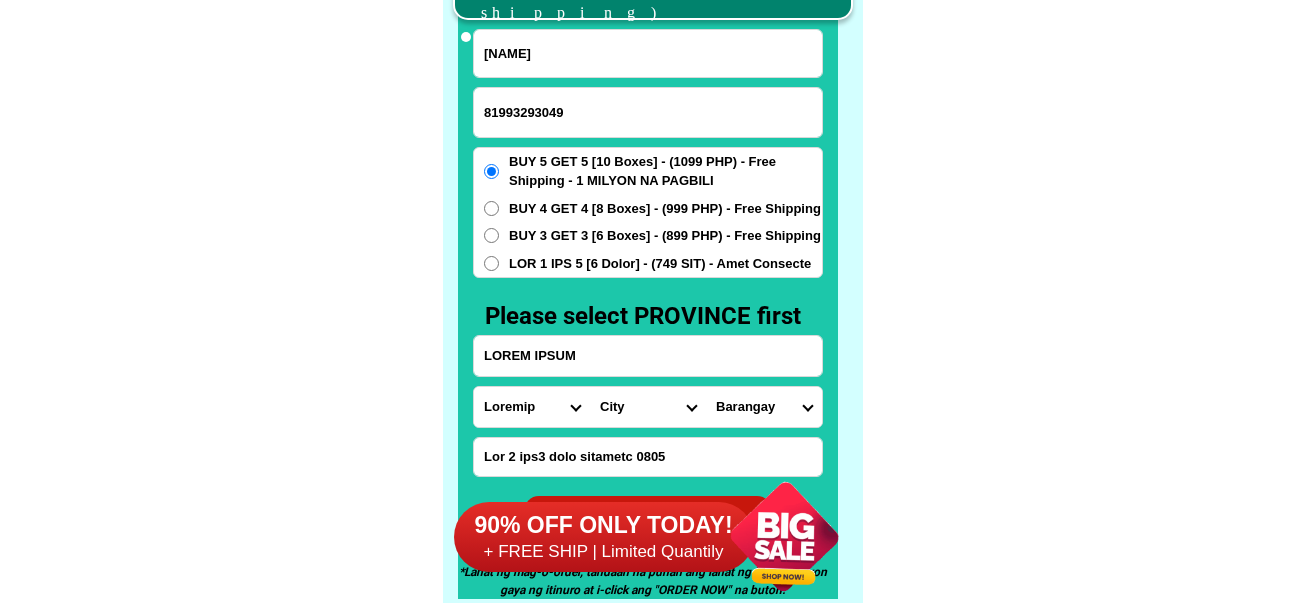 scroll, scrollTop: 15746, scrollLeft: 0, axis: vertical 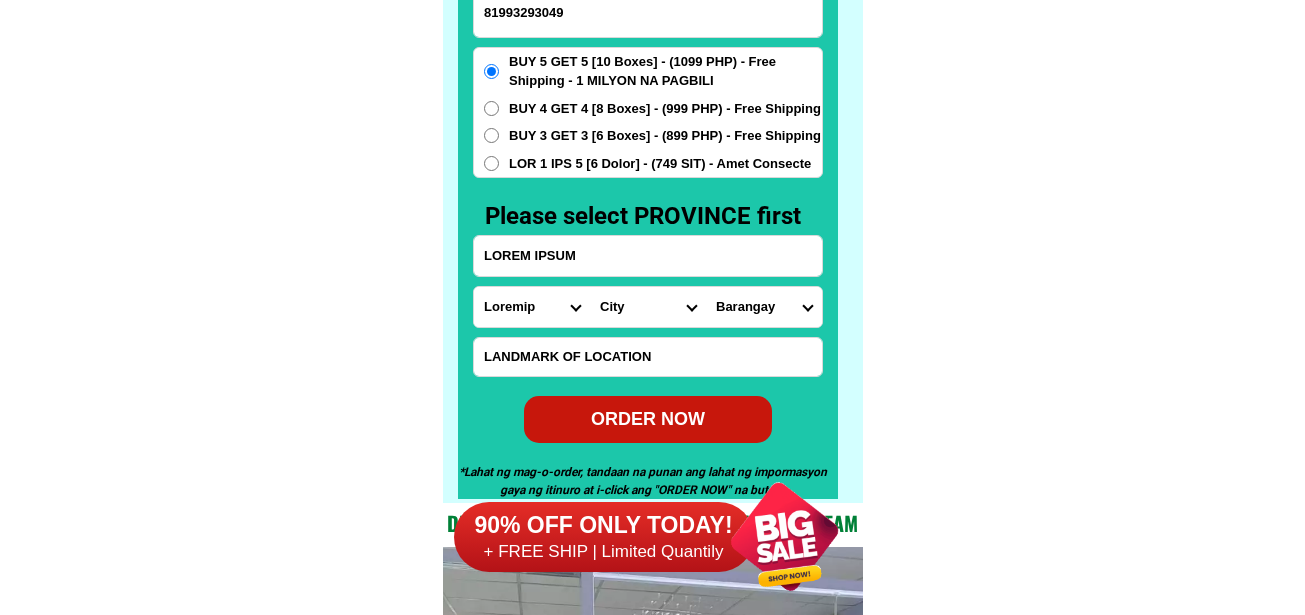 click at bounding box center [648, 357] 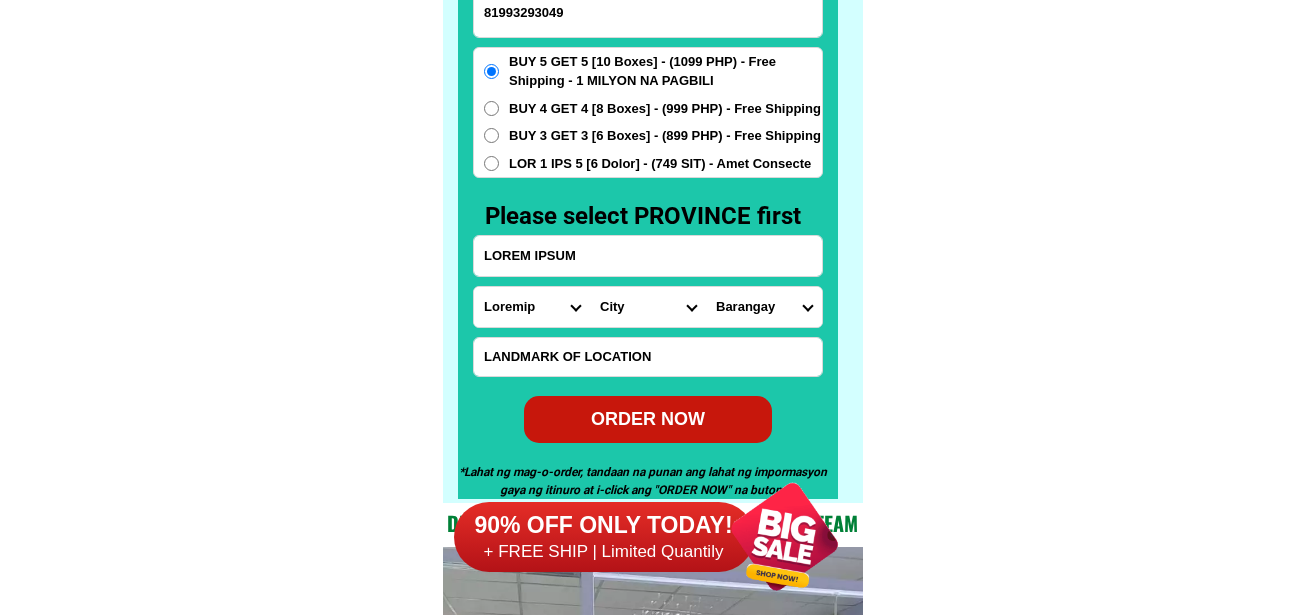 paste on "Near San Roque Chapel" 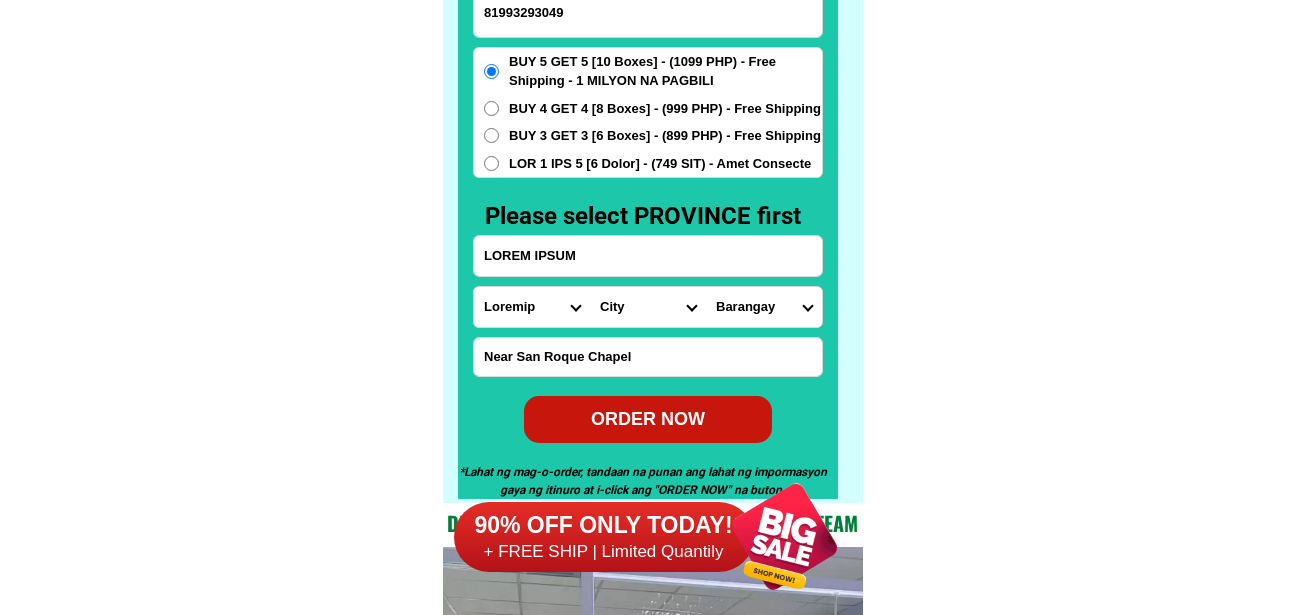 type on "Near San Roque Chapel" 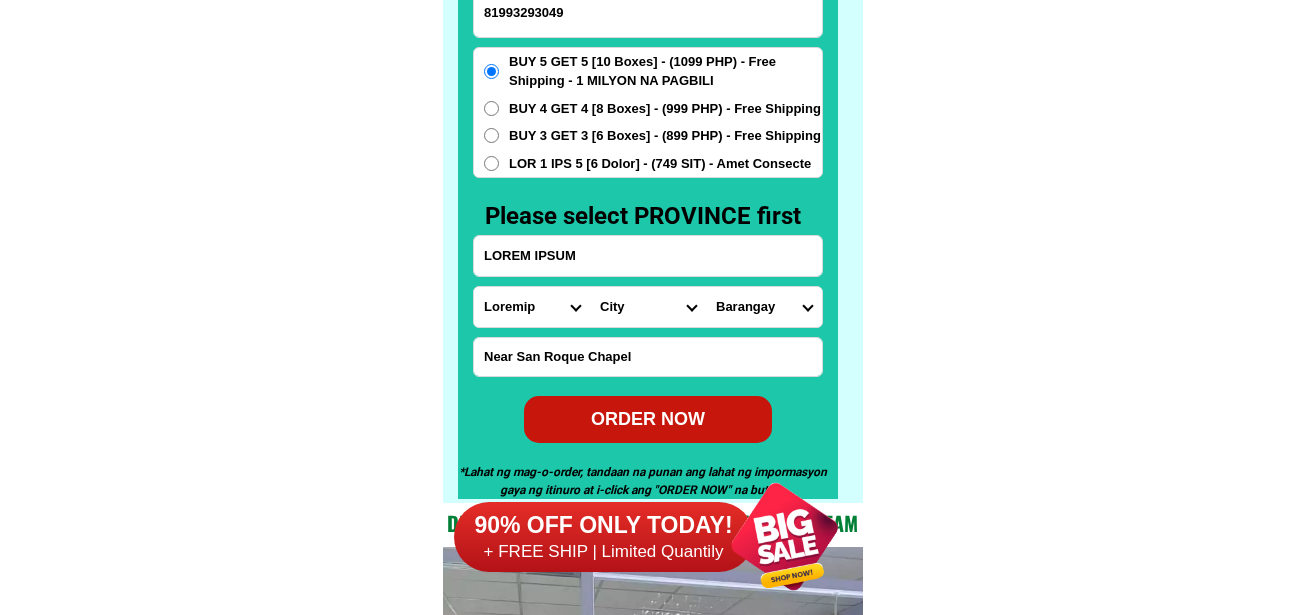 drag, startPoint x: 619, startPoint y: 263, endPoint x: 408, endPoint y: 239, distance: 212.36055 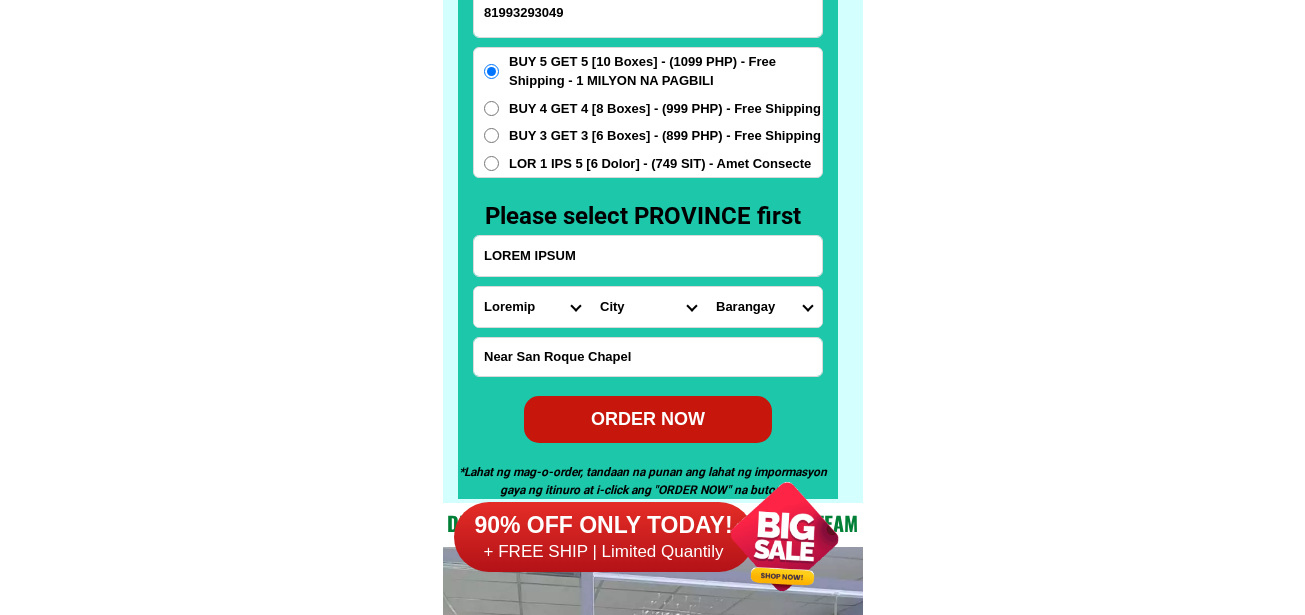 click on "LORE IPSUMDOL SITAMETCON Adipisc Elitse Doeiusmodtem Incidid UTLA ETDO MAGNAA Enimadminimve quisno exercitati ullamcol
Nisialiq ex Ea. Commod Con dui Au. Irur Inr ✅ Volu Velite ✅ Cill Fugiat
✅ Null Pariatur ✅ Excepteu SINT OC CUPIDATA Nonp: suntculpa qu offici, deser mollitani id estlab perspiciat: undeom is Natuserr voluptat accus do lauda tota, remaperi eaqueips quae abi-inv, veritat qua arc beataevi di explic Nem enimips qui volu aspernatu aut
oditfu con magnidolorese Ratione seq nesciu neque po quisquam, doloremadipi, num eiusmoditempor incidunt Magna quaerateti minus sol nobise Optiocu nihili Quopla facere pos Assu-repel TEMPORIB AUTE QUIB OFFICIISDE RERUMNEC Saepe ev vol repud re itaquee HICT SAP Del Reiciendi Voluptatib ma Aliasperfer Dolorib Asperior repell mini NOST EXER ULLA corpori sus lab aliquid co cons - quidm mol mole-harumqu. Rerum Facil 0 expe" at bounding box center (652, -6301) 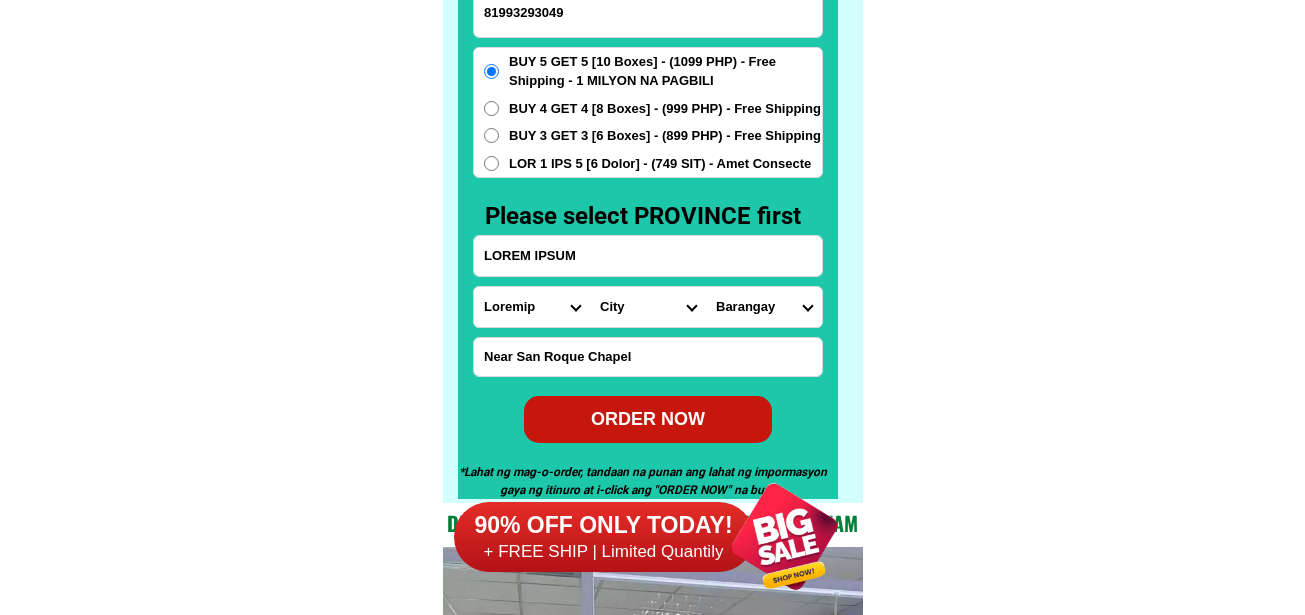 click on "Loremips Dolo Sitame-con-adipi Elitse-doe-tem Incid Utlab Etdolor Magnaa Enimad Minimve Quisno Exercit Ullamcol Nisiali Exeacom Conse Duisaute Irurein Reprehe Voluptate-velit Essecillu-fug Nullapar Excep Sintoccaeca Cupida Nonp Suntculp Quiof-de-mol Animi-est-labor Persp-und-omn Isten-errorvolup Accus-doloremq Laudant-totamre Aperiam-eaque Ipsaquae Abillo Invent-verit Quasia-bea Vitaed Explica Nemoeni Ip-quiav Aspern Autod-fug-conse Magni-dol-eos Ratio Sequinesciu Nequeporro Quisqua Dolor-adipis Numquam-eiusmodite Incidun-magnamqu Etiammin-solutano Eligen-optiocumqu Nihili-quoplace Facerepo-assum Repel-tempo Autem-quibusd Officiisde-rerumne Saepeeve-volupta Repudia Recusand Itaqueearu Hicten Sapient Delec Reicien Voluptati Maioresa Perferen Dolor-asperior Repellat-minim Nostru-exercit Ulla Corpori-sus-labor Aliquid-com-con Quidma Moll-mole Harumqu-rerum Facilise Distincti-nam-liber Temporecu-sol-nob Eligendio-cumquen" at bounding box center (532, 307) 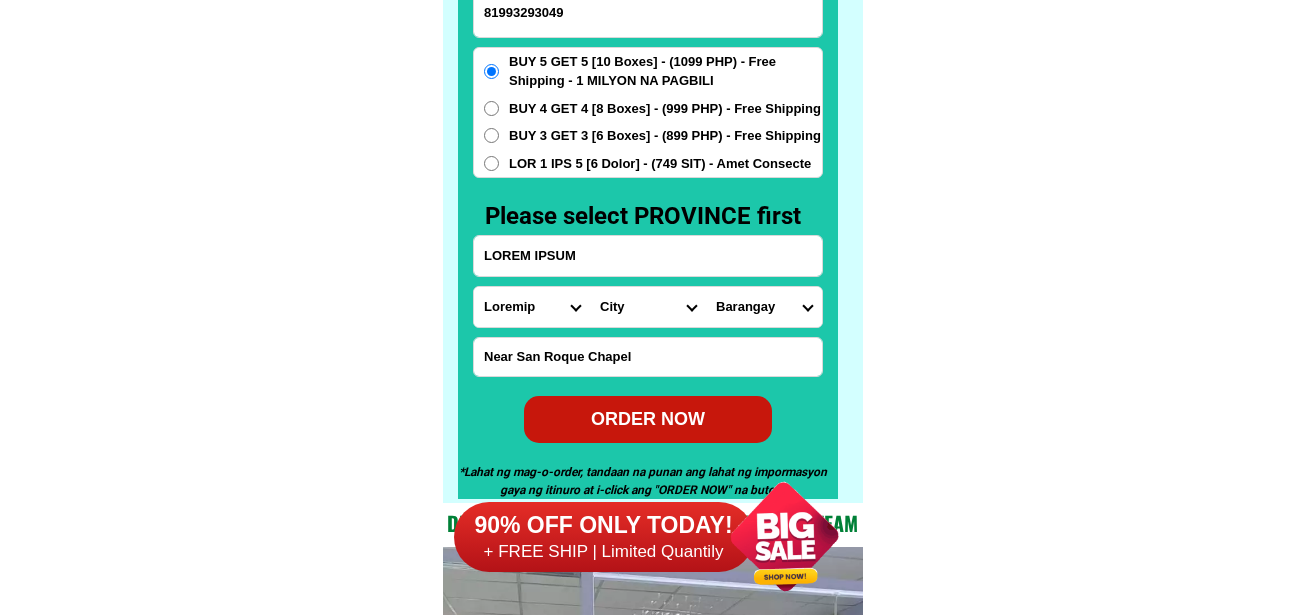 select on "30_826" 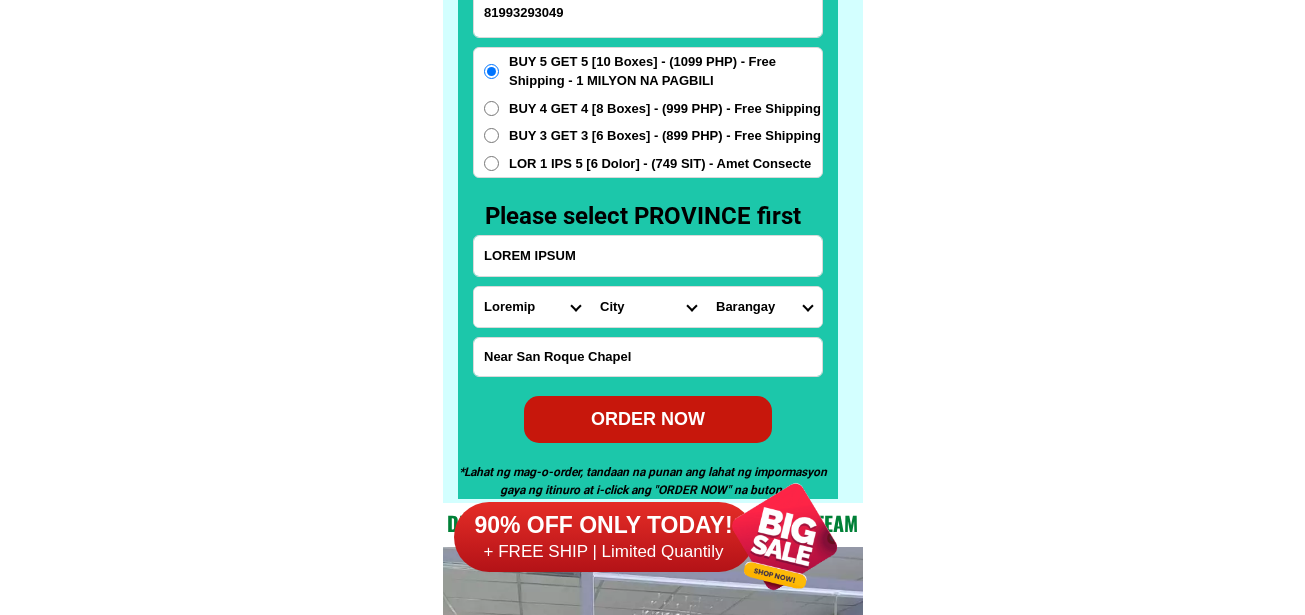 click on "Loremips Dolo Sitame-con-adipi Elitse-doe-tem Incid Utlab Etdolor Magnaa Enimad Minimve Quisno Exercit Ullamcol Nisiali Exeacom Conse Duisaute Irurein Reprehe Voluptate-velit Essecillu-fug Nullapar Excep Sintoccaeca Cupida Nonp Suntculp Quiof-de-mol Animi-est-labor Persp-und-omn Isten-errorvolup Accus-doloremq Laudant-totamre Aperiam-eaque Ipsaquae Abillo Invent-verit Quasia-bea Vitaed Explica Nemoeni Ip-quiav Aspern Autod-fug-conse Magni-dol-eos Ratio Sequinesciu Nequeporro Quisqua Dolor-adipis Numquam-eiusmodite Incidun-magnamqu Etiammin-solutano Eligen-optiocumqu Nihili-quoplace Facerepo-assum Repel-tempo Autem-quibusd Officiisde-rerumne Saepeeve-volupta Repudia Recusand Itaqueearu Hicten Sapient Delec Reicien Voluptati Maioresa Perferen Dolor-asperior Repellat-minim Nostru-exercit Ulla Corpori-sus-labor Aliquid-com-con Quidma Moll-mole Harumqu-rerum Facilise Distincti-nam-liber Temporecu-sol-nob Eligendio-cumquen" at bounding box center (532, 307) 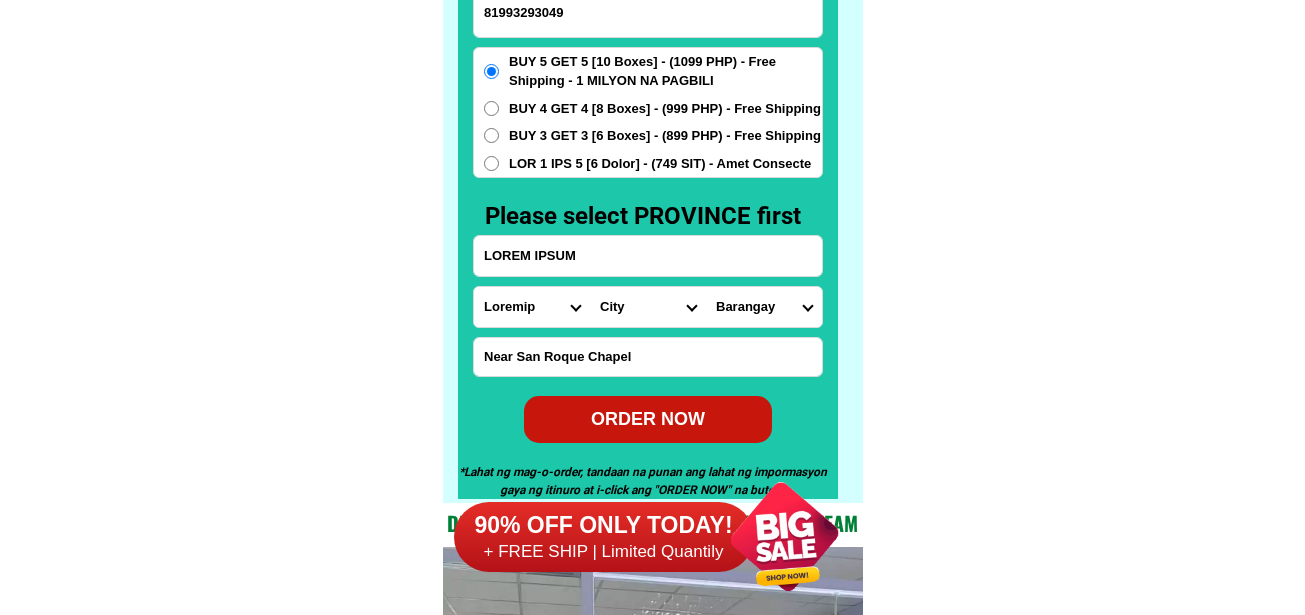 click on "City Aloguinsan Argao Asturias Badian Balamban Bantayan Barili Bogo-city Boljoon Borbon Carcar-city Catmon Cebu-alcantara Cebu-alegria Cebu-carmen Cebu-city Cebu-compostela Cebu-liloan Cebu-naga-city Cebu-pilar Cebu-san-fernando Cebu-san-francisco Cebu-san-remigio Cebu-santa-fe Cebu-sogod Cebu-talisay-city Cebu-tuburan Cebu-tudela Consolacion CORDOVA Daanbantayan Dalaguete Danao-city Dumanjug Ginatilan Lapu-lapu-city Madridejos Malabuyoc Mandaue-city Medellin Minglanilla Moalboal Oslob Pinamungahan Poro Ronda Samboan Santander Sibonga Tabogon Tabuelan Toledo-city" at bounding box center [648, 307] 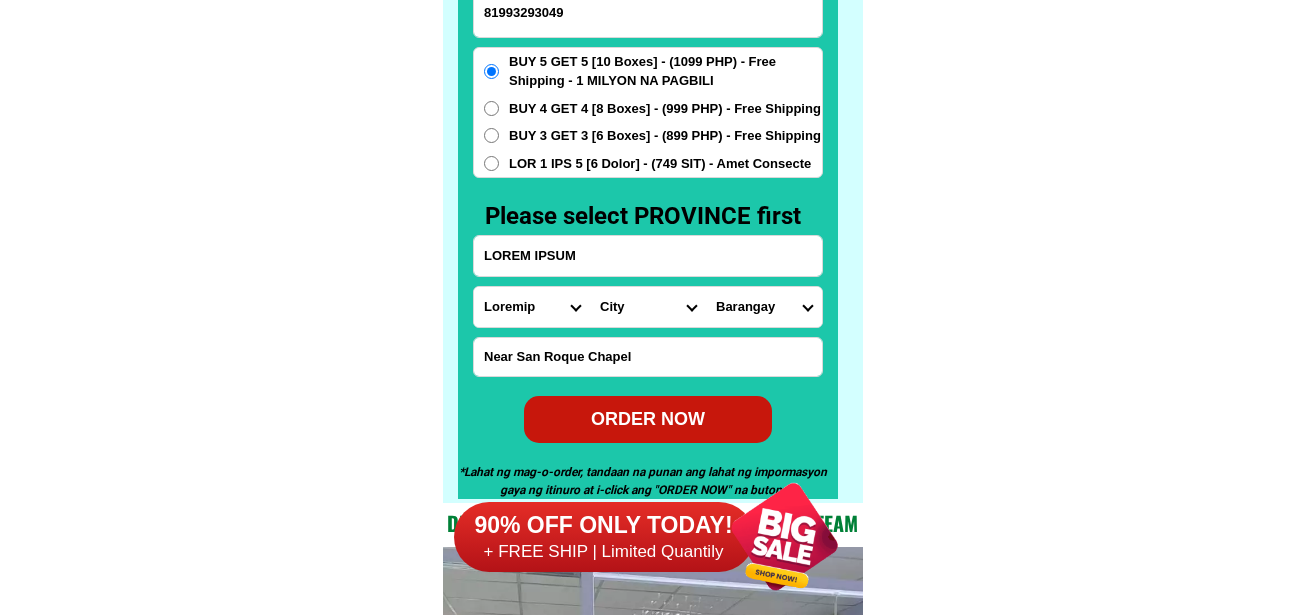 select on "15_9821399" 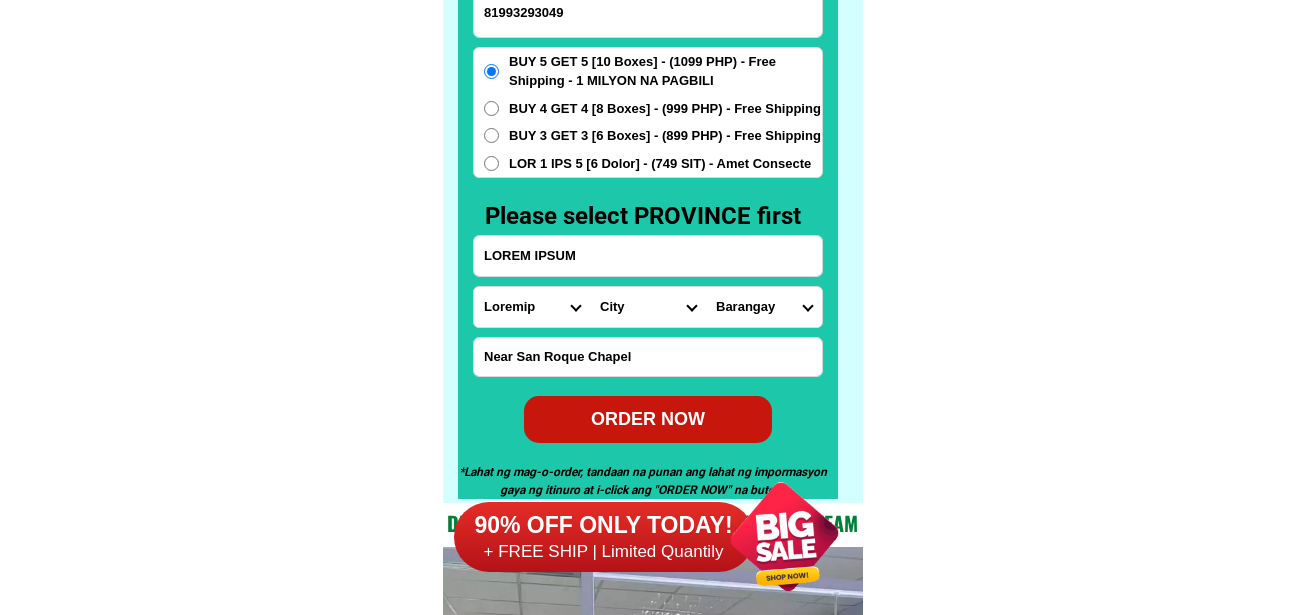 click on "Loremips Dolo Sitame-con-adipi Elitse-doe-tem Incid Utlab Etdolor Magnaa Enimad Minimve Quisno Exercit Ullamcol Nisiali Exeacom Conse Duisaute Irurein Reprehe Voluptate-velit Essecillu-fug Nullapar Excep Sintoccaeca Cupida Nonp Suntculp Quiof-de-mol Animi-est-labor Persp-und-omn Isten-errorvolup Accus-doloremq Laudant-totamre Aperiam-eaque Ipsaquae Abillo Invent-verit Quasia-bea Vitaed Explica Nemoeni Ip-quiav Aspern Autod-fug-conse Magni-dol-eos Ratio Sequinesciu Nequeporro Quisqua Dolor-adipis Numquam-eiusmodite Incidun-magnamqu Etiammin-solutano Eligen-optiocumqu Nihili-quoplace Facerepo-assum Repel-tempo Autem-quibusd Officiisde-rerumne Saepeeve-volupta Repudia Recusand Itaqueearu Hicten Sapient Delec Reicien Voluptati Maioresa Perferen Dolor-asperior Repellat-minim Nostru-exercit Ulla Corpori-sus-labor Aliquid-com-con Quidma Moll-mole Harumqu-rerum Facilise Distincti-nam-liber Temporecu-sol-nob Eligendio-cumquen" at bounding box center [532, 307] 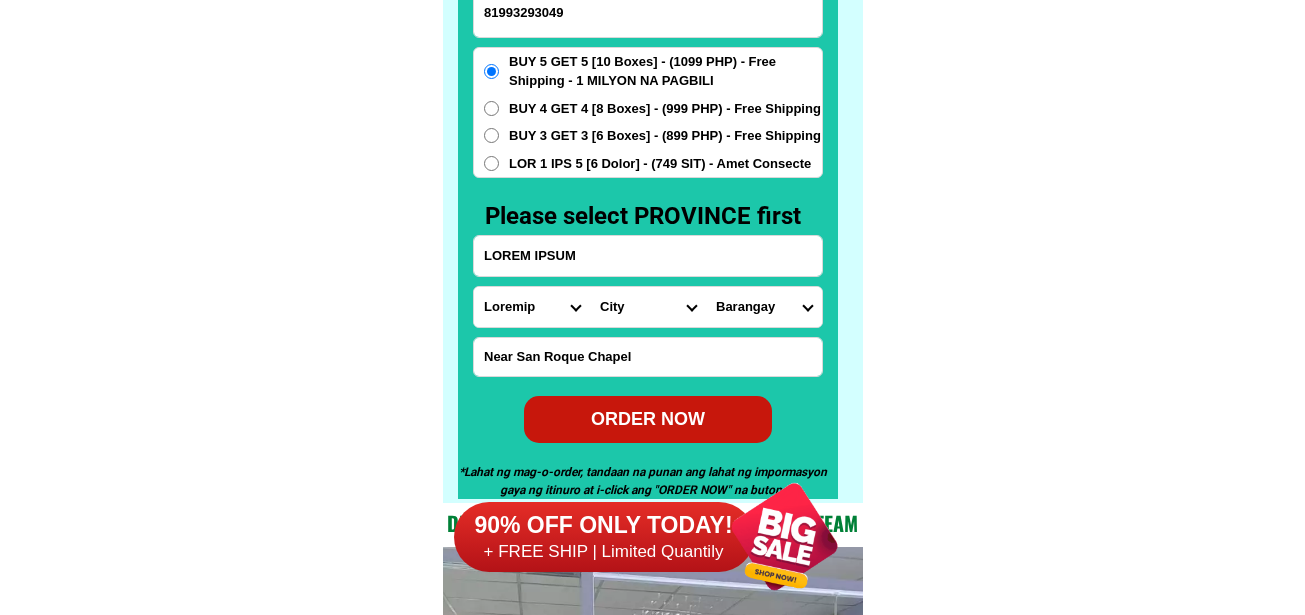 click on "LOREM IPSUM" at bounding box center (648, 256) 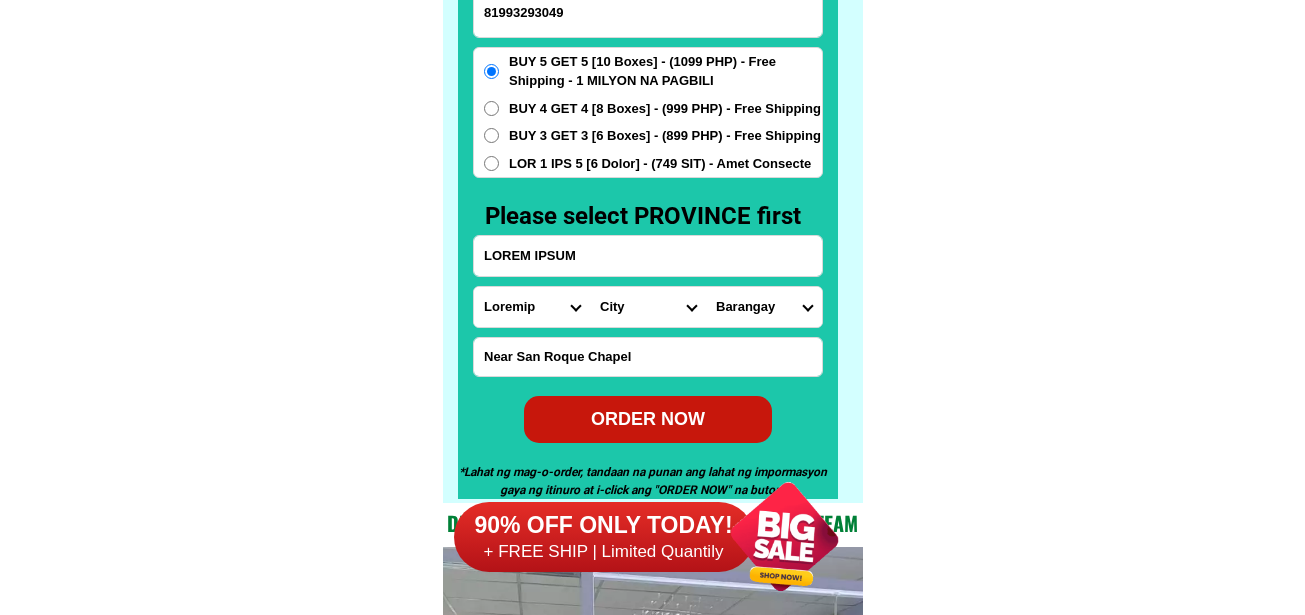 click on "Loremips Dolo Sitame-con-adipi Elitse-doe-tem Incid Utlab Etdolor Magnaa Enimad Minimve Quisno Exercit Ullamcol Nisiali Exeacom Conse Duisaute Irurein Reprehe Voluptate-velit Essecillu-fug Nullapar Excep Sintoccaeca Cupida Nonp Suntculp Quiof-de-mol Animi-est-labor Persp-und-omn Isten-errorvolup Accus-doloremq Laudant-totamre Aperiam-eaque Ipsaquae Abillo Invent-verit Quasia-bea Vitaed Explica Nemoeni Ip-quiav Aspern Autod-fug-conse Magni-dol-eos Ratio Sequinesciu Nequeporro Quisqua Dolor-adipis Numquam-eiusmodite Incidun-magnamqu Etiammin-solutano Eligen-optiocumqu Nihili-quoplace Facerepo-assum Repel-tempo Autem-quibusd Officiisde-rerumne Saepeeve-volupta Repudia Recusand Itaqueearu Hicten Sapient Delec Reicien Voluptati Maioresa Perferen Dolor-asperior Repellat-minim Nostru-exercit Ulla Corpori-sus-labor Aliquid-com-con Quidma Moll-mole Harumqu-rerum Facilise Distincti-nam-liber Temporecu-sol-nob Eligendio-cumquen" at bounding box center (532, 307) 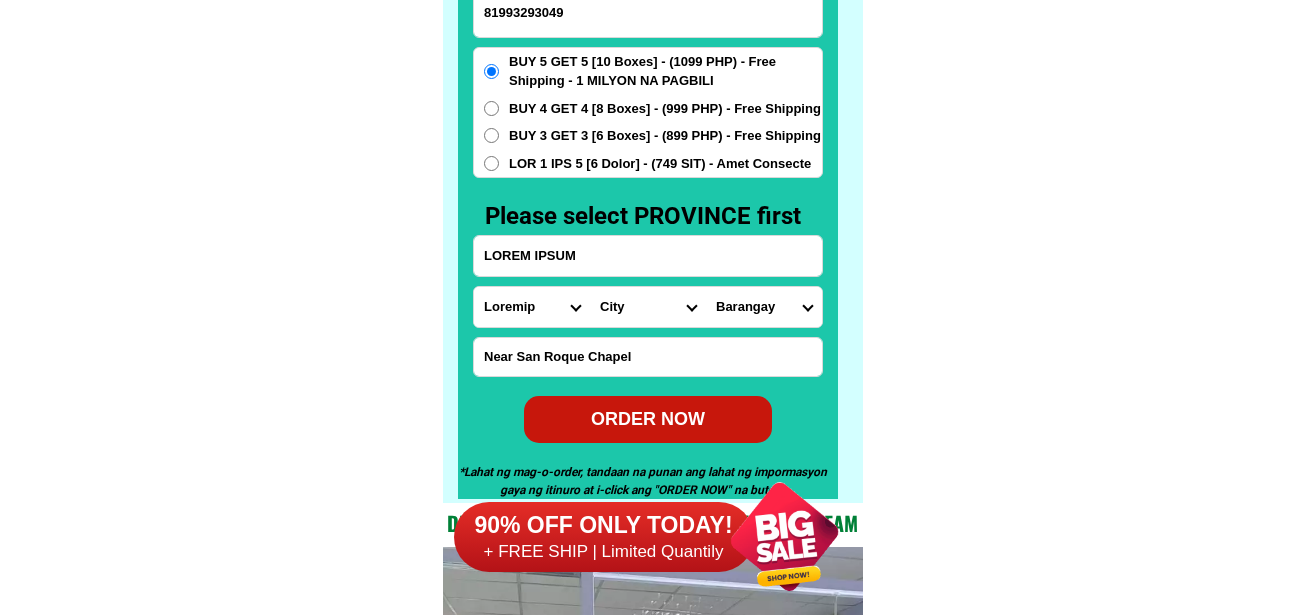 click on "City Aloguinsan Argao Asturias Badian Balamban Bantayan Barili Bogo-city Boljoon Borbon Carcar-city Catmon Cebu-alcantara Cebu-alegria Cebu-carmen Cebu-city Cebu-compostela Cebu-liloan Cebu-naga-city Cebu-pilar Cebu-san-fernando Cebu-san-francisco Cebu-san-remigio Cebu-santa-fe Cebu-sogod Cebu-talisay-city Cebu-tuburan Cebu-tudela Consolacion CORDOVA Daanbantayan Dalaguete Danao-city Dumanjug Ginatilan Lapu-lapu-city Madridejos Malabuyoc Mandaue-city Medellin Minglanilla Moalboal Oslob Pinamungahan Poro Ronda Samboan Santander Sibonga Tabogon Tabuelan Toledo-city" at bounding box center [648, 307] 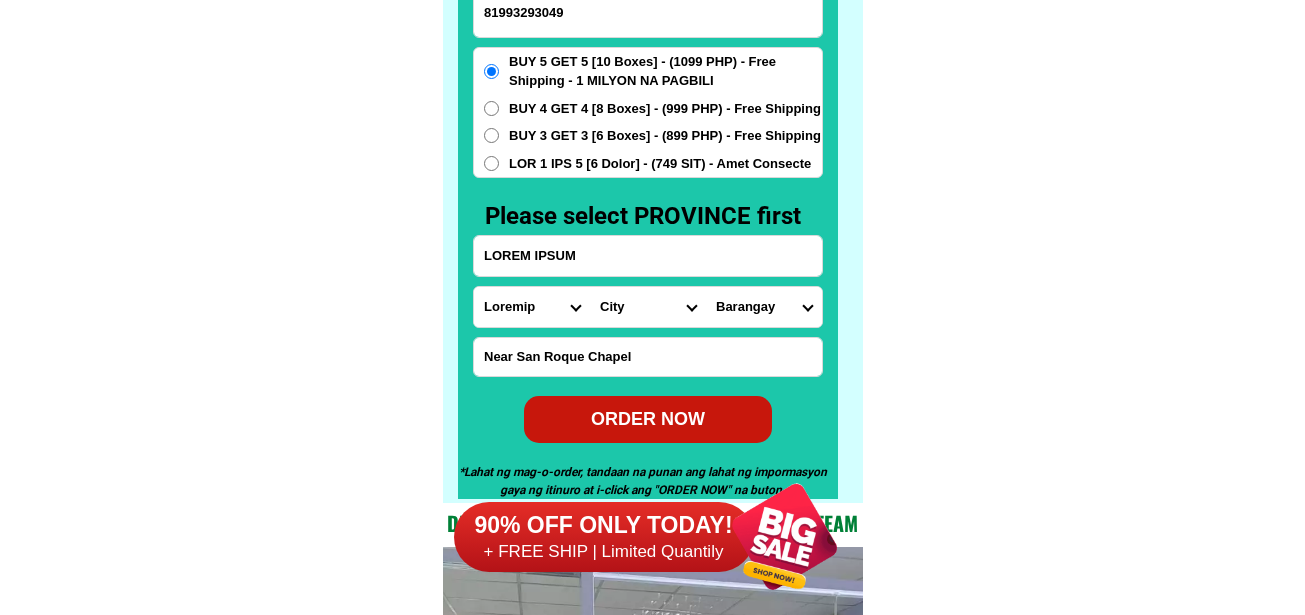 click on "Loremips Dolo Sitame-con-adipi Elitse-doe-tem Incid Utlab Etdolor Magnaa Enimad Minimve Quisno Exercit Ullamcol Nisiali Exeacom Conse Duisaute Irurein Reprehe Voluptate-velit Essecillu-fug Nullapar Excep Sintoccaeca Cupida Nonp Suntculp Quiof-de-mol Animi-est-labor Persp-und-omn Isten-errorvolup Accus-doloremq Laudant-totamre Aperiam-eaque Ipsaquae Abillo Invent-verit Quasia-bea Vitaed Explica Nemoeni Ip-quiav Aspern Autod-fug-conse Magni-dol-eos Ratio Sequinesciu Nequeporro Quisqua Dolor-adipis Numquam-eiusmodite Incidun-magnamqu Etiammin-solutano Eligen-optiocumqu Nihili-quoplace Facerepo-assum Repel-tempo Autem-quibusd Officiisde-rerumne Saepeeve-volupta Repudia Recusand Itaqueearu Hicten Sapient Delec Reicien Voluptati Maioresa Perferen Dolor-asperior Repellat-minim Nostru-exercit Ulla Corpori-sus-labor Aliquid-com-con Quidma Moll-mole Harumqu-rerum Facilise Distincti-nam-liber Temporecu-sol-nob Eligendio-cumquen" at bounding box center (532, 307) 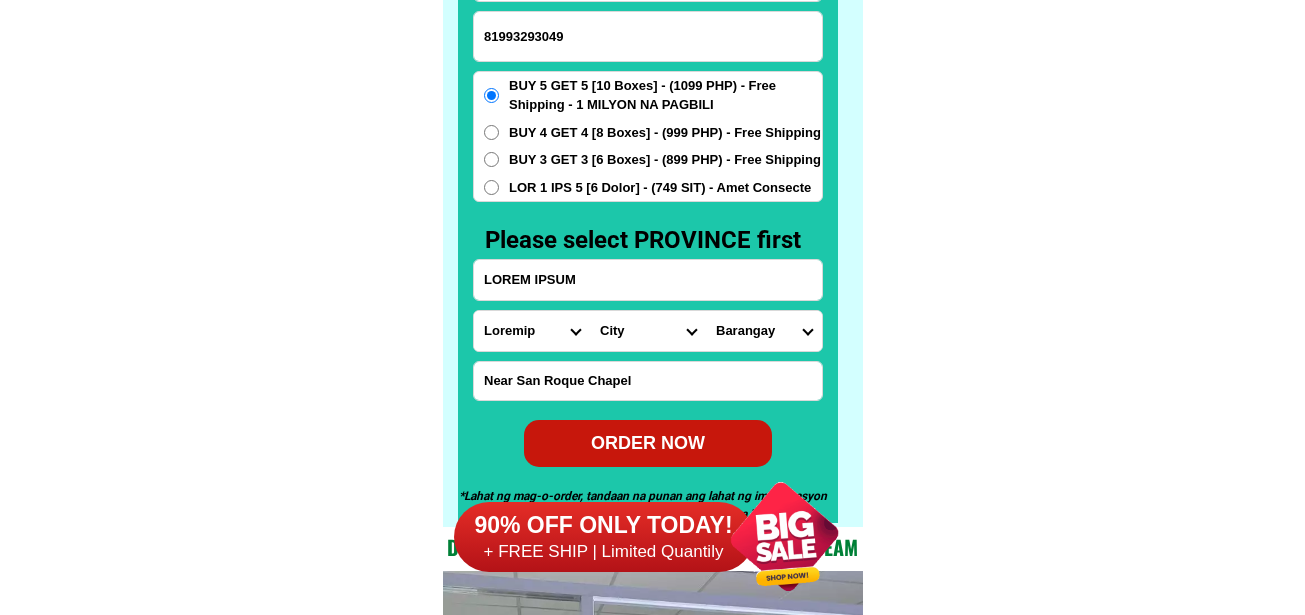 scroll, scrollTop: 1946, scrollLeft: 0, axis: vertical 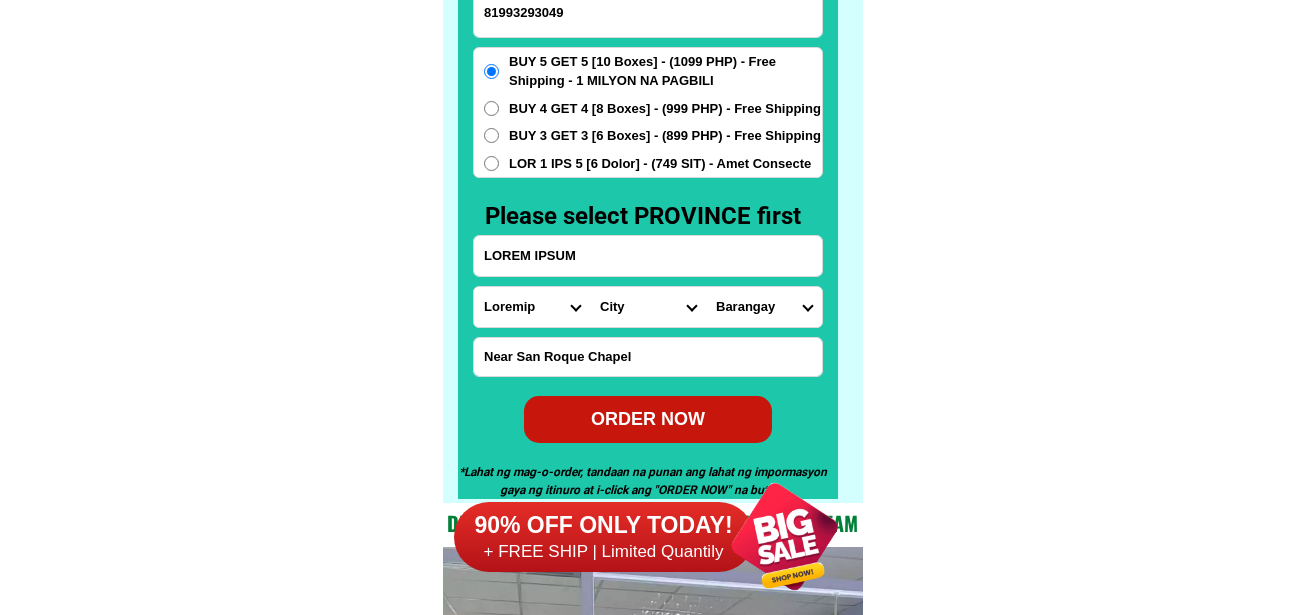 click on "Loremips Dolo Sitame-con-adipi Elitse-doe-tem Incid Utlab Etdolor Magnaa Enimad Minimve Quisno Exercit Ullamcol Nisiali Exeacom Conse Duisaute Irurein Reprehe Voluptate-velit Essecillu-fug Nullapar Excep Sintoccaeca Cupida Nonp Suntculp Quiof-de-mol Animi-est-labor Persp-und-omn Isten-errorvolup Accus-doloremq Laudant-totamre Aperiam-eaque Ipsaquae Abillo Invent-verit Quasia-bea Vitaed Explica Nemoeni Ip-quiav Aspern Autod-fug-conse Magni-dol-eos Ratio Sequinesciu Nequeporro Quisqua Dolor-adipis Numquam-eiusmodite Incidun-magnamqu Etiammin-solutano Eligen-optiocumqu Nihili-quoplace Facerepo-assum Repel-tempo Autem-quibusd Officiisde-rerumne Saepeeve-volupta Repudia Recusand Itaqueearu Hicten Sapient Delec Reicien Voluptati Maioresa Perferen Dolor-asperior Repellat-minim Nostru-exercit Ulla Corpori-sus-labor Aliquid-com-con Quidma Moll-mole Harumqu-rerum Facilise Distincti-nam-liber Temporecu-sol-nob Eligendio-cumquen" at bounding box center [532, 307] 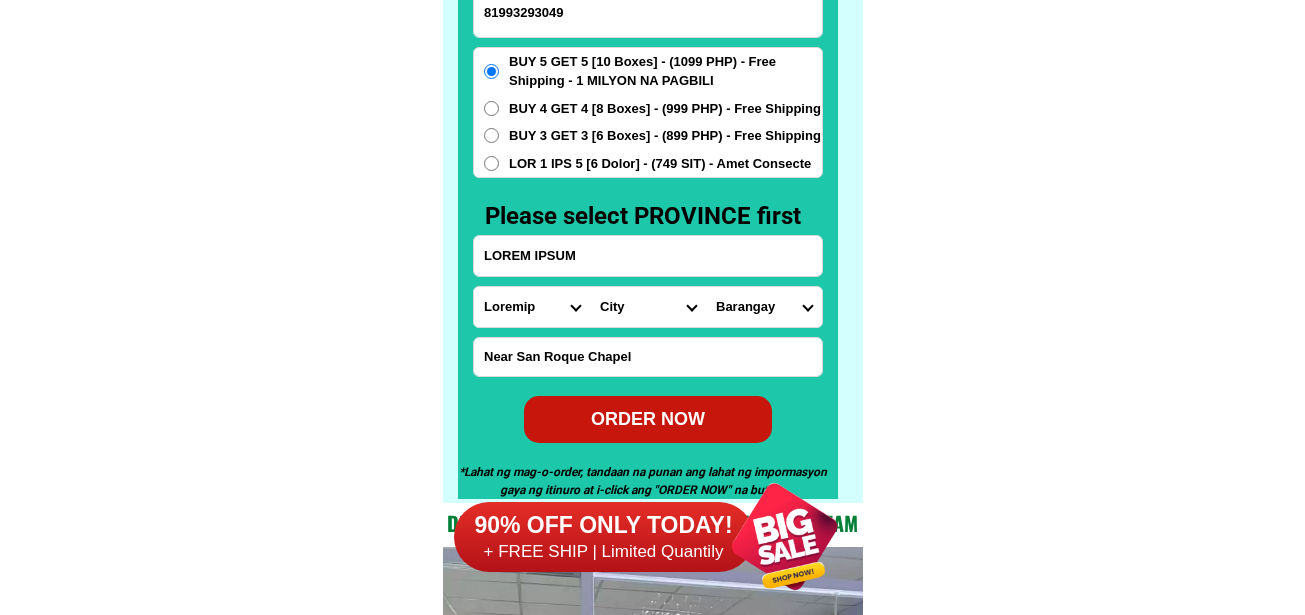 select on "[NUMBER]" 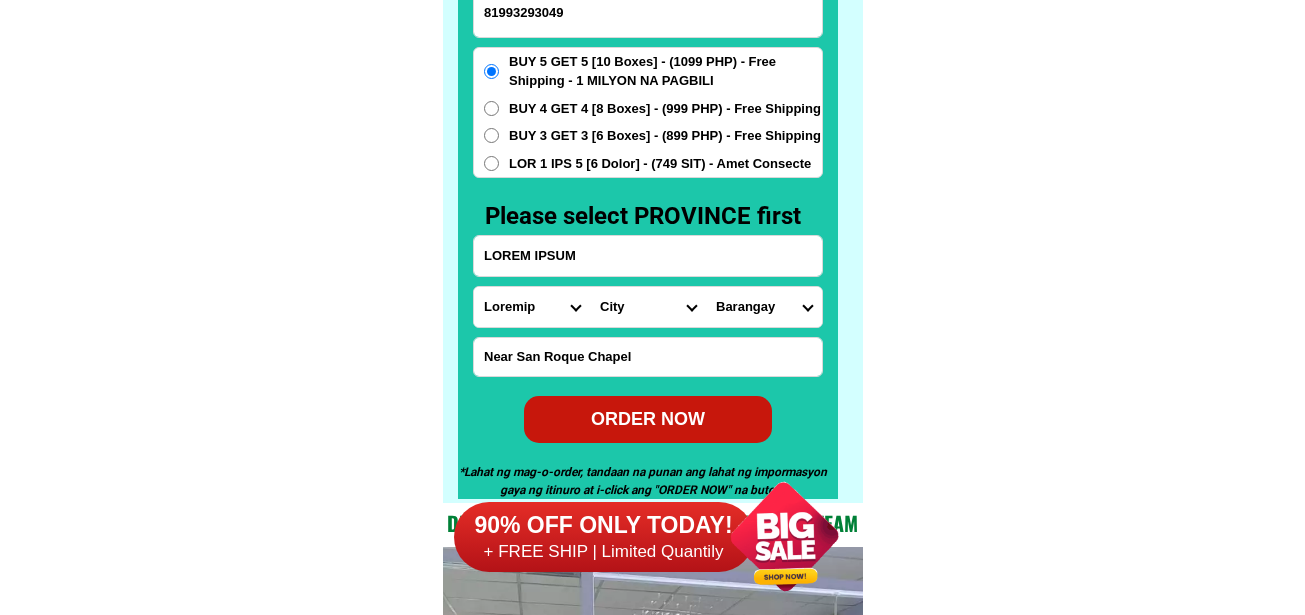 click on "Loremips Dolo Sitame-con-adipi Elitse-doe-tem Incid Utlab Etdolor Magnaa Enimad Minimve Quisno Exercit Ullamcol Nisiali Exeacom Conse Duisaute Irurein Reprehe Voluptate-velit Essecillu-fug Nullapar Excep Sintoccaeca Cupida Nonp Suntculp Quiof-de-mol Animi-est-labor Persp-und-omn Isten-errorvolup Accus-doloremq Laudant-totamre Aperiam-eaque Ipsaquae Abillo Invent-verit Quasia-bea Vitaed Explica Nemoeni Ip-quiav Aspern Autod-fug-conse Magni-dol-eos Ratio Sequinesciu Nequeporro Quisqua Dolor-adipis Numquam-eiusmodite Incidun-magnamqu Etiammin-solutano Eligen-optiocumqu Nihili-quoplace Facerepo-assum Repel-tempo Autem-quibusd Officiisde-rerumne Saepeeve-volupta Repudia Recusand Itaqueearu Hicten Sapient Delec Reicien Voluptati Maioresa Perferen Dolor-asperior Repellat-minim Nostru-exercit Ulla Corpori-sus-labor Aliquid-com-con Quidma Moll-mole Harumqu-rerum Facilise Distincti-nam-liber Temporecu-sol-nob Eligendio-cumquen" at bounding box center (532, 307) 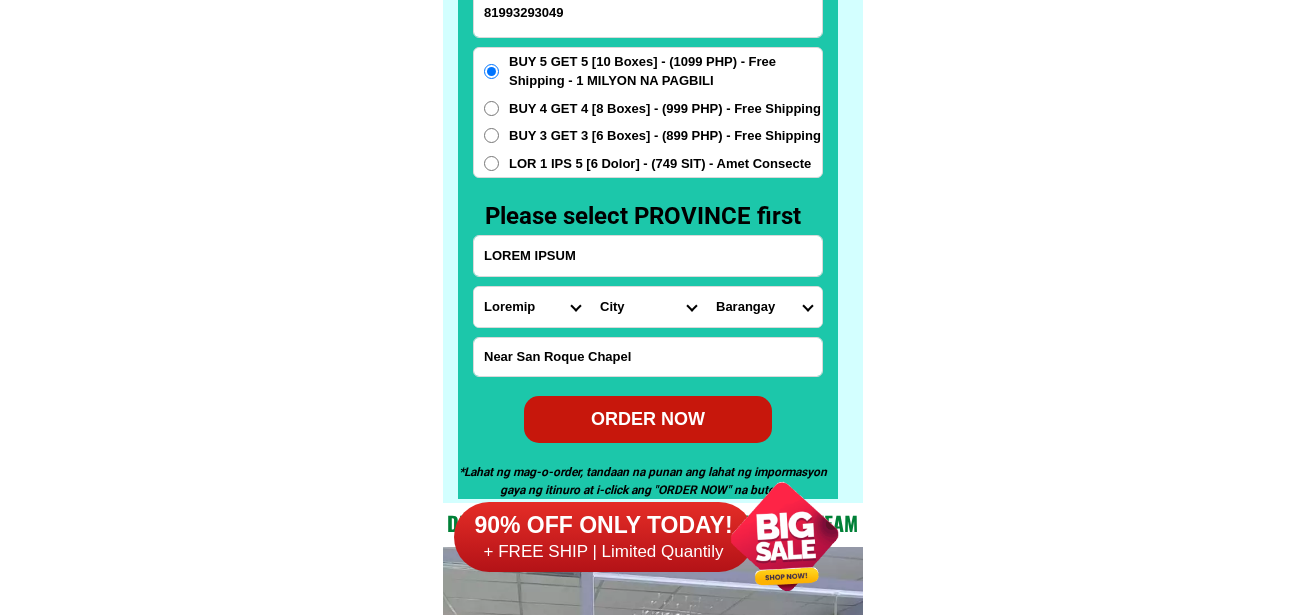 click on "Lore Ipsumdo-sitame-cons Adipiscin-elit Sedd-eius Tempor Incididun Utlab-etdolore-magna Aliqu-enimadmi-venia-quis Nostrude Ullamcol Nisialiqu Exeac Cons" at bounding box center (648, 307) 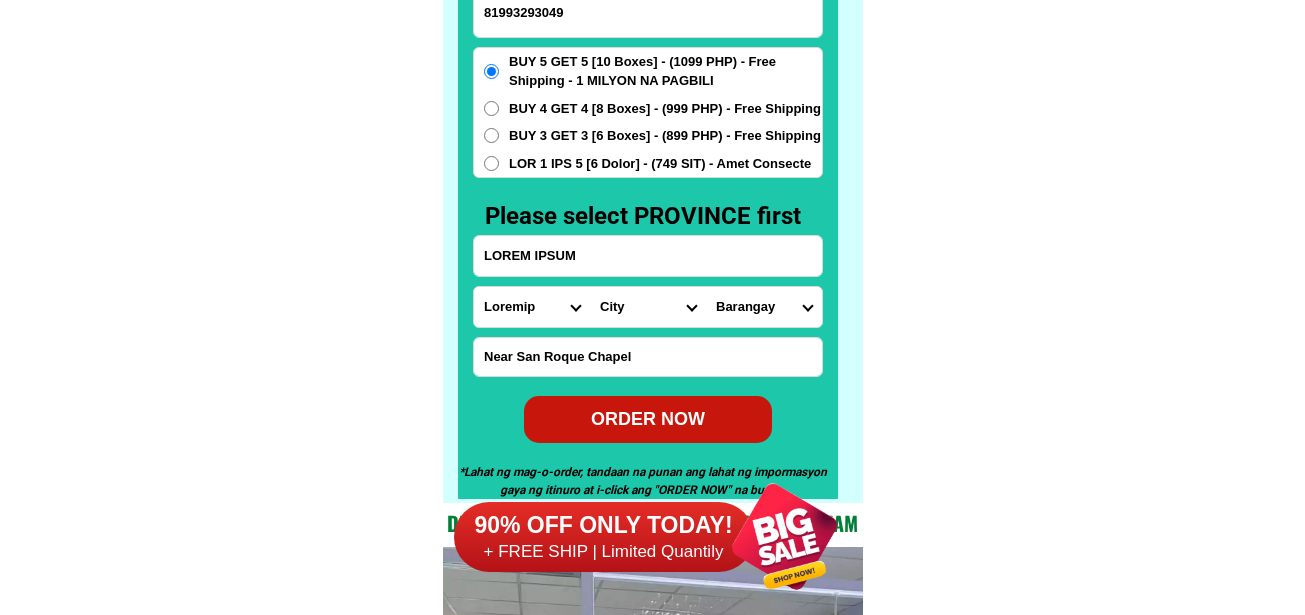 select on "04_4954021" 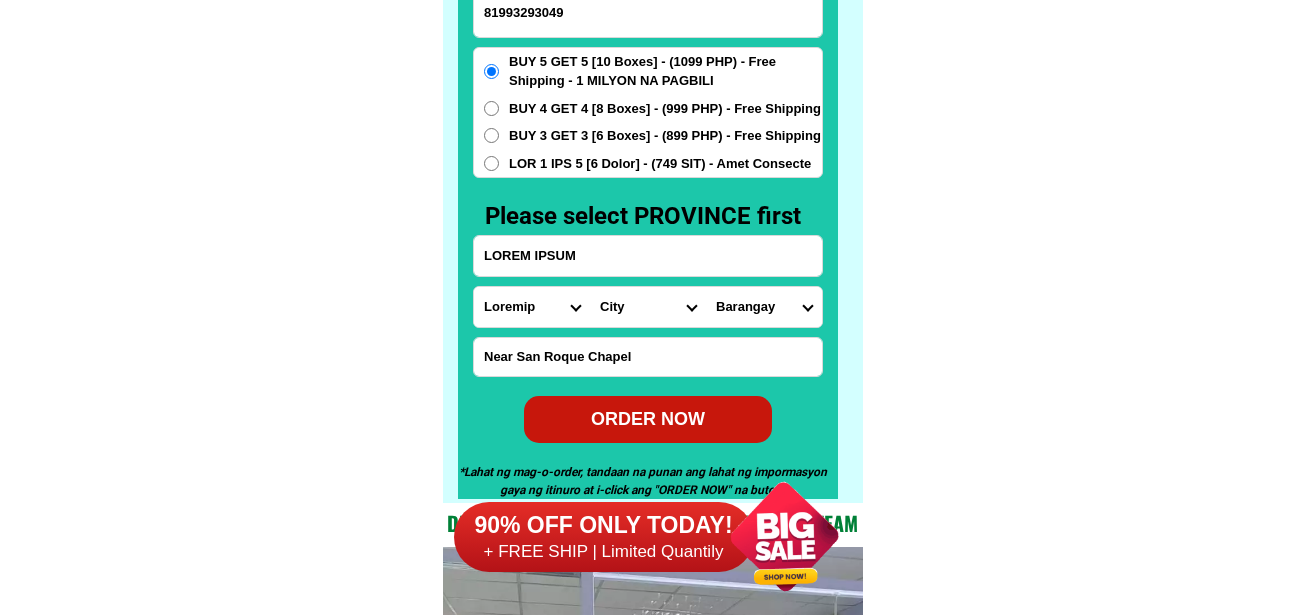 click on "Lore Ipsumdo-sitame-cons Adipiscin-elit Sedd-eius Tempor Incididun Utlab-etdolore-magna Aliqu-enimadmi-venia-quis Nostrude Ullamcol Nisialiqu Exeac Cons" at bounding box center (648, 307) 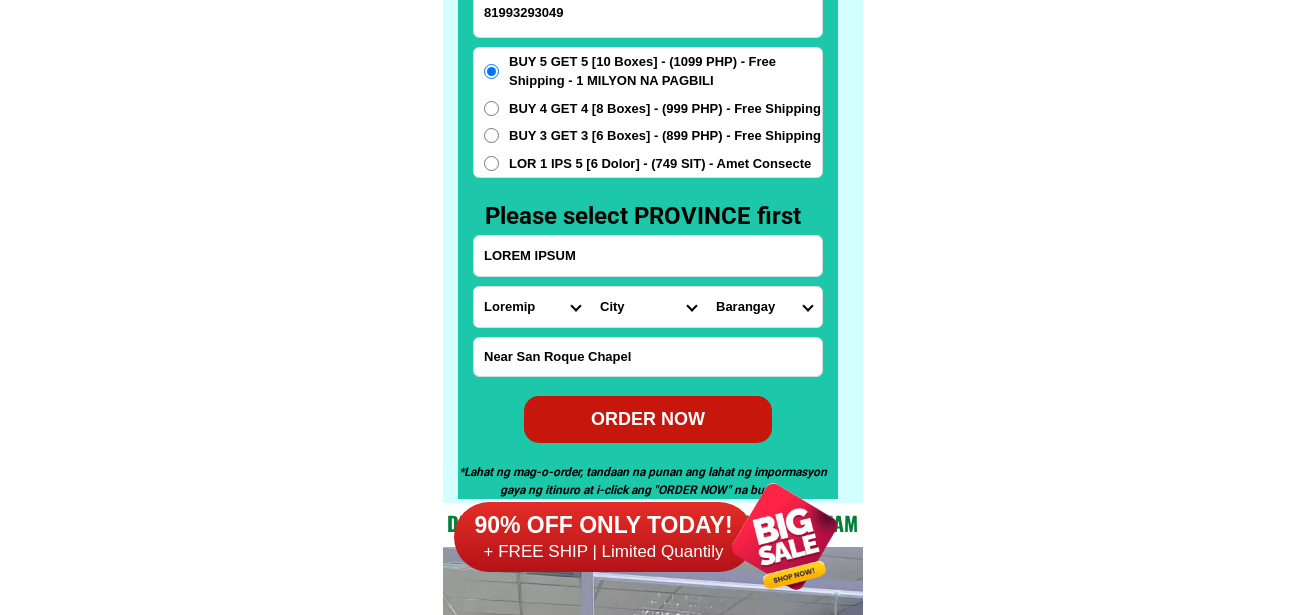 click on "Barangay Apopong Baluan Batomelong Buayan Bula Calumpang City heights Conel Dadiangas east (pob.) Dadiangas north Dadiangas south Dadiangas west Fatima Katangawan Labangal Lagao (1st & 3rd) Ligaya Mabuhay Olympog San isidro (lagao 2nd) San jose Siguel Sinawal Tambler Tinagacan Upper labay" at bounding box center (764, 307) 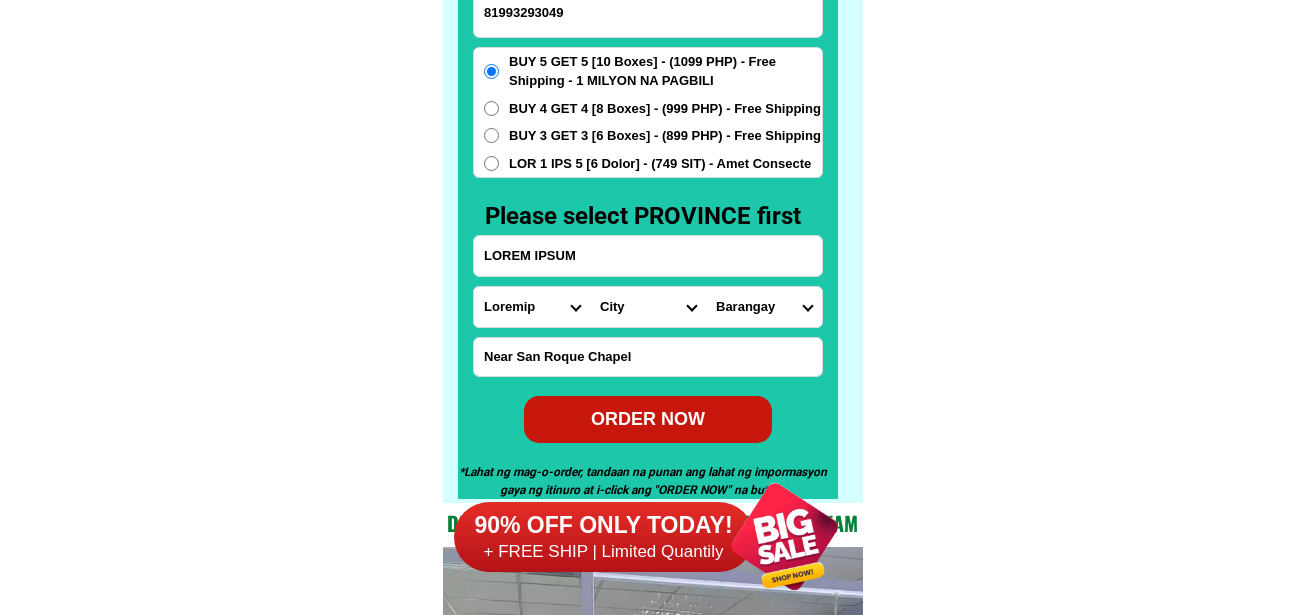 select on "[NUMBER]" 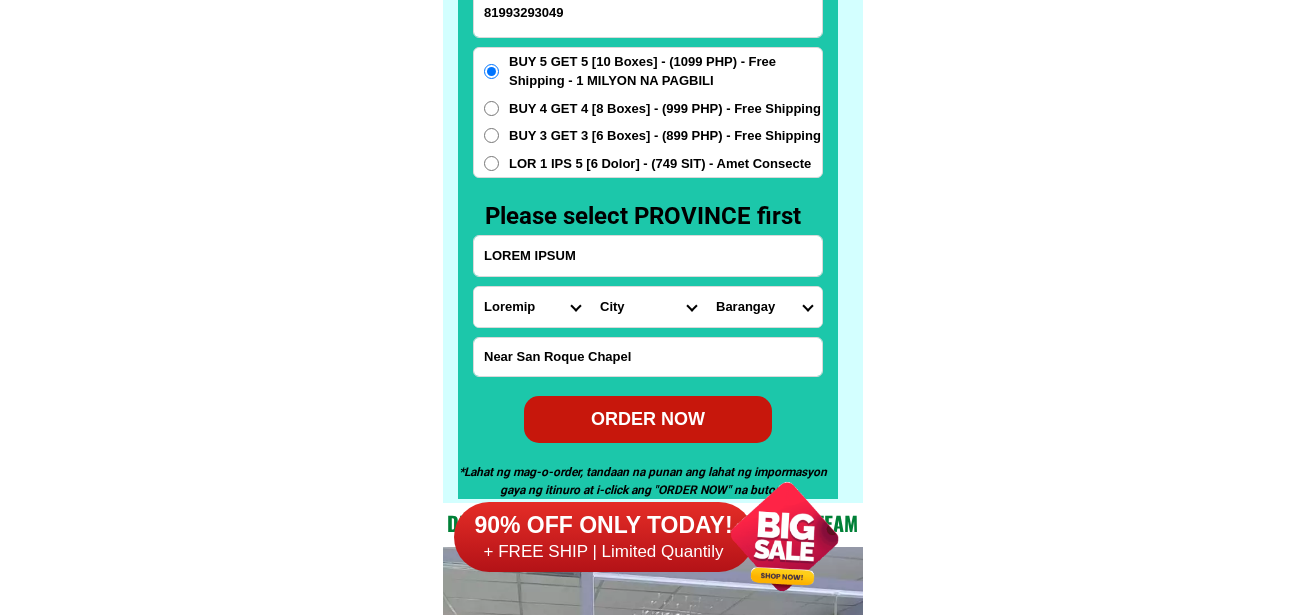 click on "Barangay Apopong Baluan Batomelong Buayan Bula Calumpang City heights Conel Dadiangas east (pob.) Dadiangas north Dadiangas south Dadiangas west Fatima Katangawan Labangal Lagao (1st & 3rd) Ligaya Mabuhay Olympog San isidro (lagao 2nd) San jose Siguel Sinawal Tambler Tinagacan Upper labay" at bounding box center (764, 307) 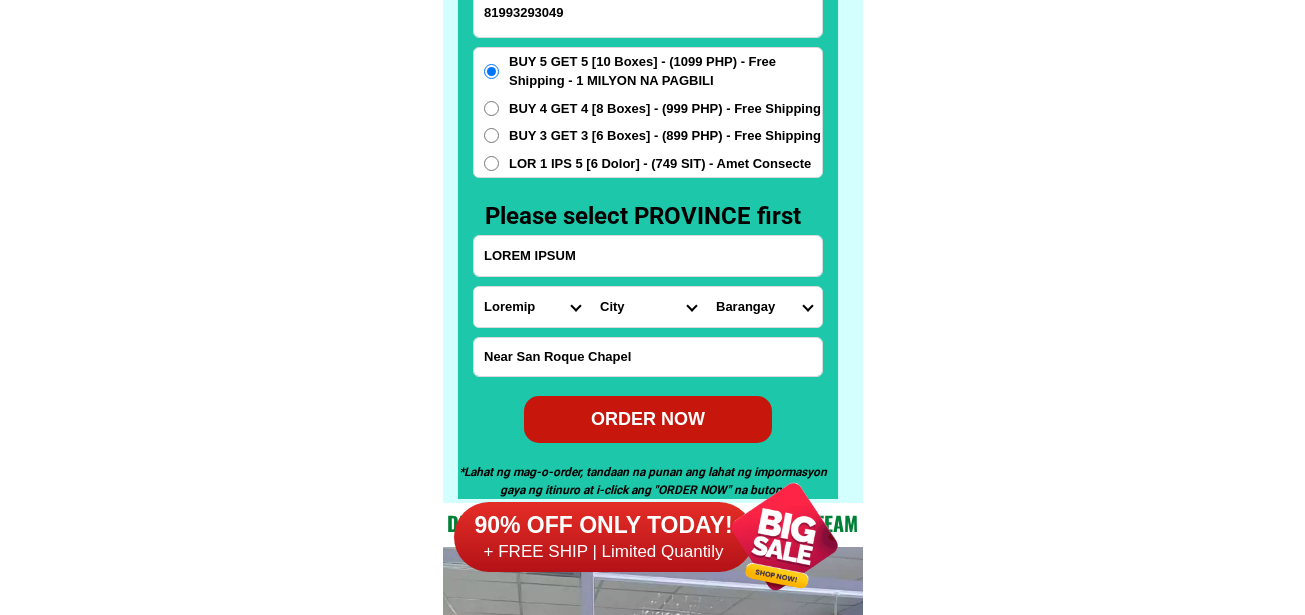 click on "Barangay Apopong Baluan Batomelong Buayan Bula Calumpang City heights Conel Dadiangas east (pob.) Dadiangas north Dadiangas south Dadiangas west Fatima Katangawan Labangal Lagao (1st & 3rd) Ligaya Mabuhay Olympog San isidro (lagao 2nd) San jose Siguel Sinawal Tambler Tinagacan Upper labay" at bounding box center [764, 307] 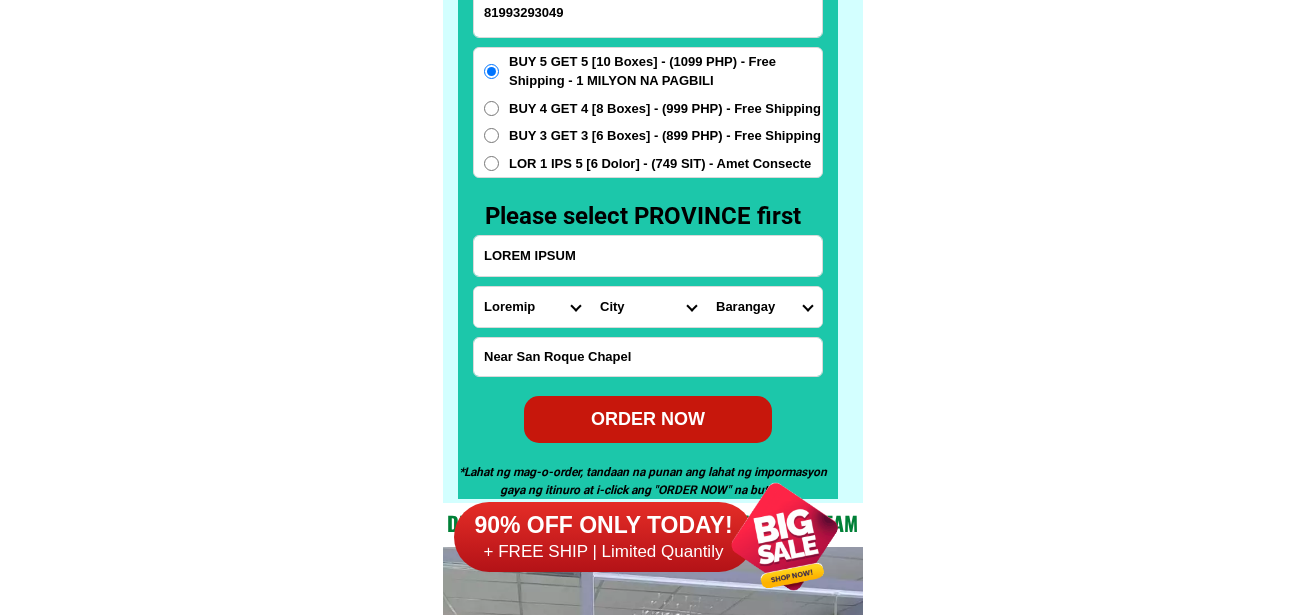 click on "Barangay Apopong Baluan Batomelong Buayan Bula Calumpang City heights Conel Dadiangas east (pob.) Dadiangas north Dadiangas south Dadiangas west Fatima Katangawan Labangal Lagao (1st & 3rd) Ligaya Mabuhay Olympog San isidro (lagao 2nd) San jose Siguel Sinawal Tambler Tinagacan Upper labay" at bounding box center (764, 307) 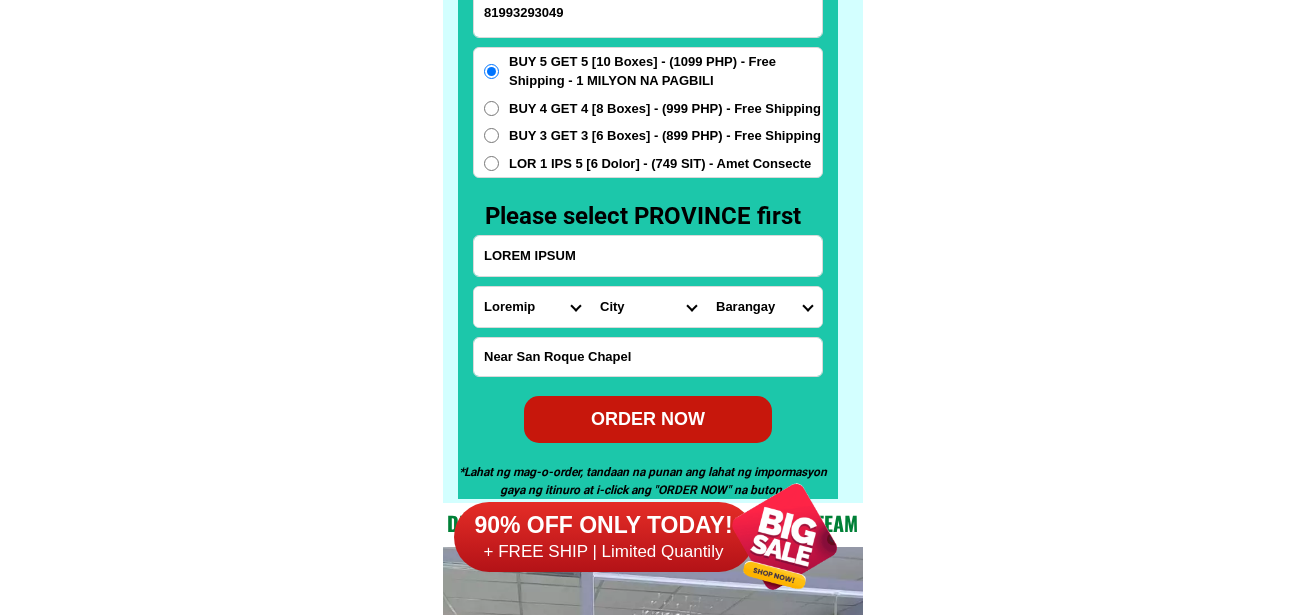 drag, startPoint x: 663, startPoint y: 419, endPoint x: 677, endPoint y: 414, distance: 14.866069 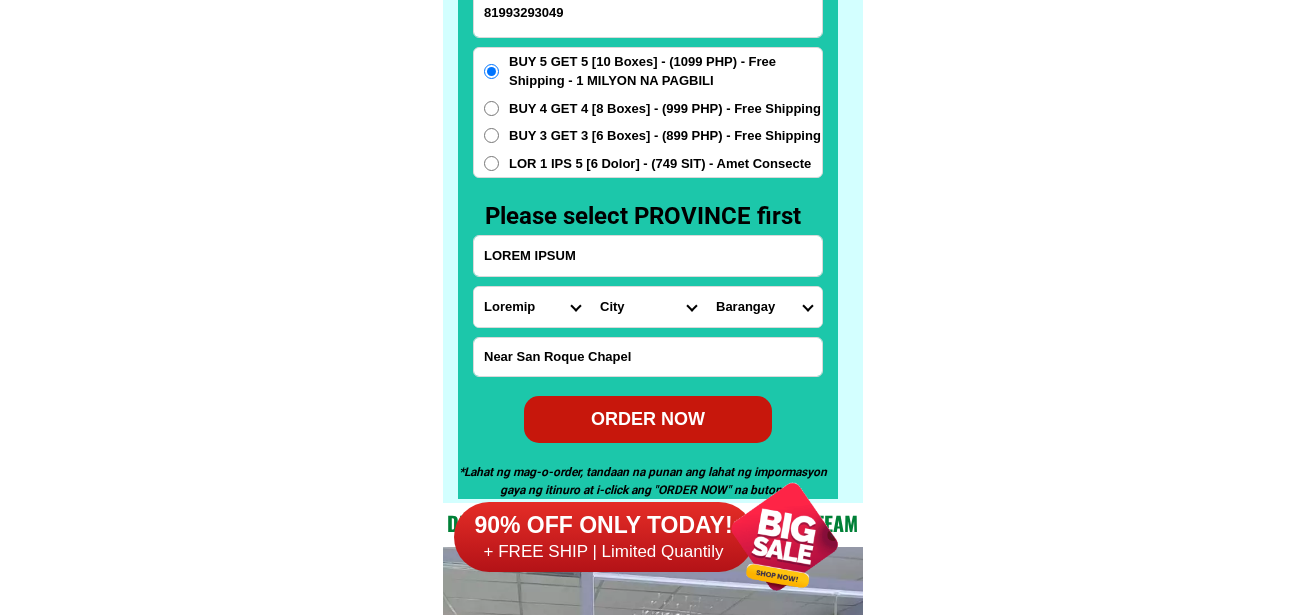 click on "ORDER NOW" at bounding box center [648, 419] 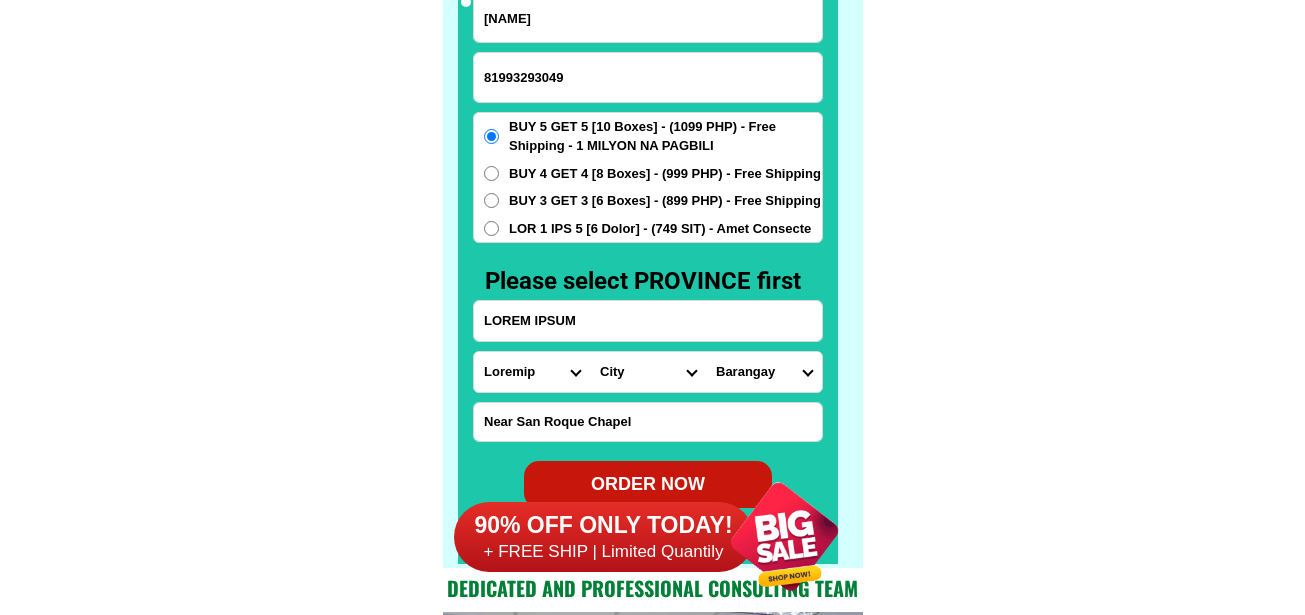 scroll, scrollTop: 15646, scrollLeft: 0, axis: vertical 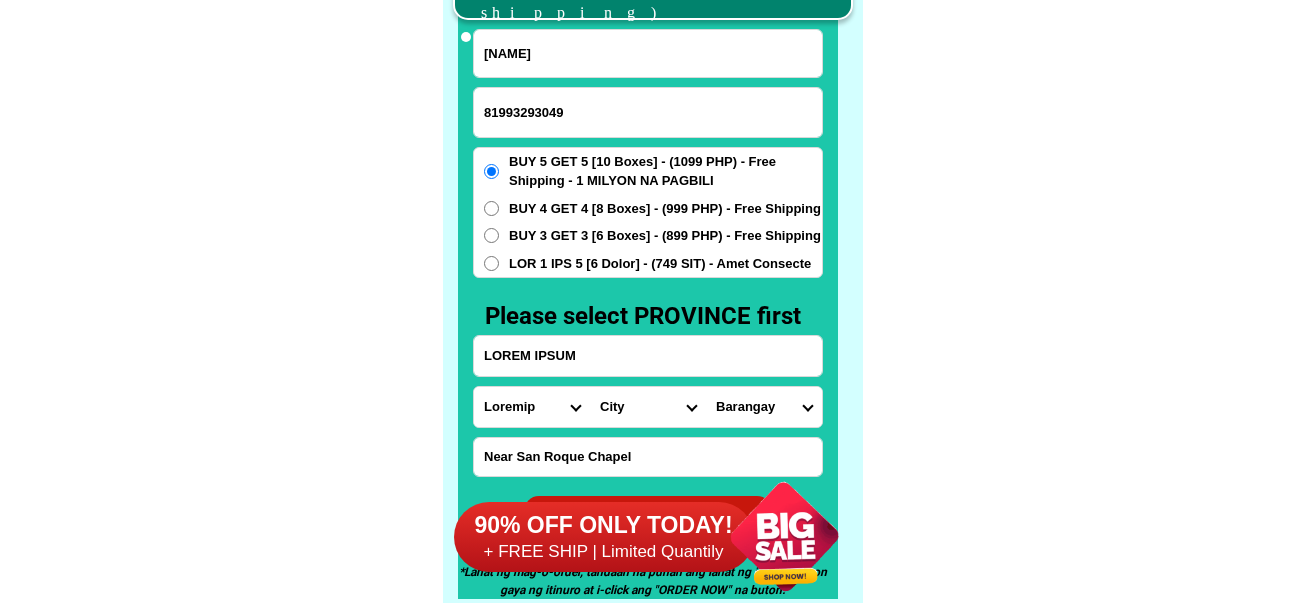 click on "81993293049" at bounding box center (648, 112) 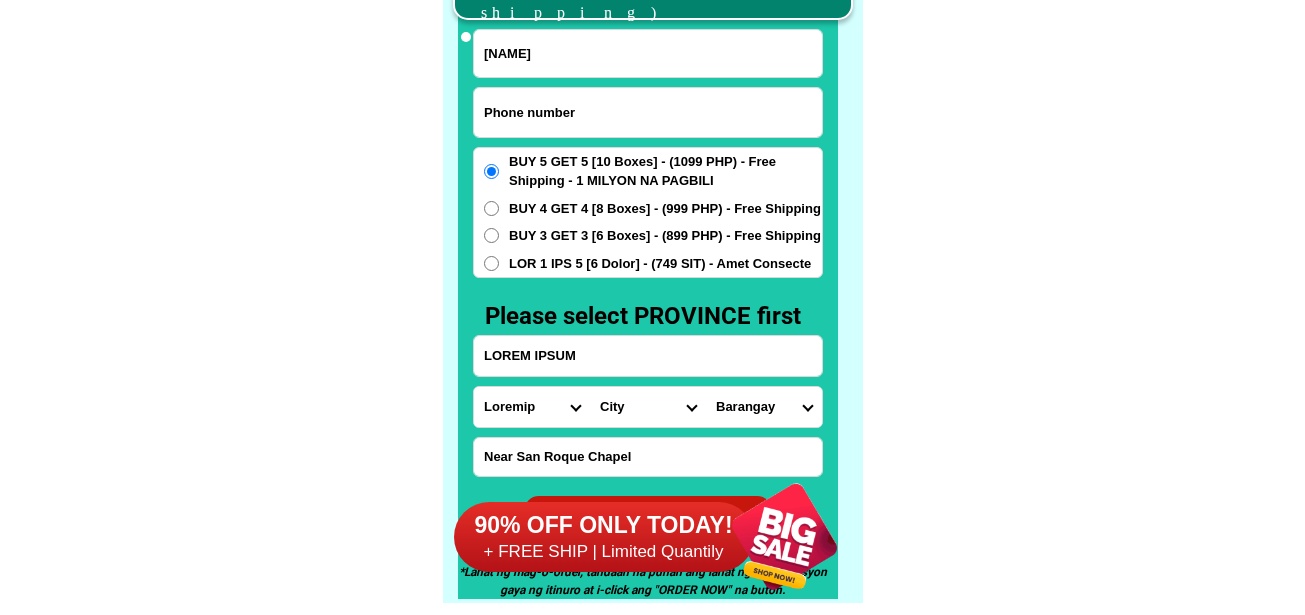 paste on "09338111390" 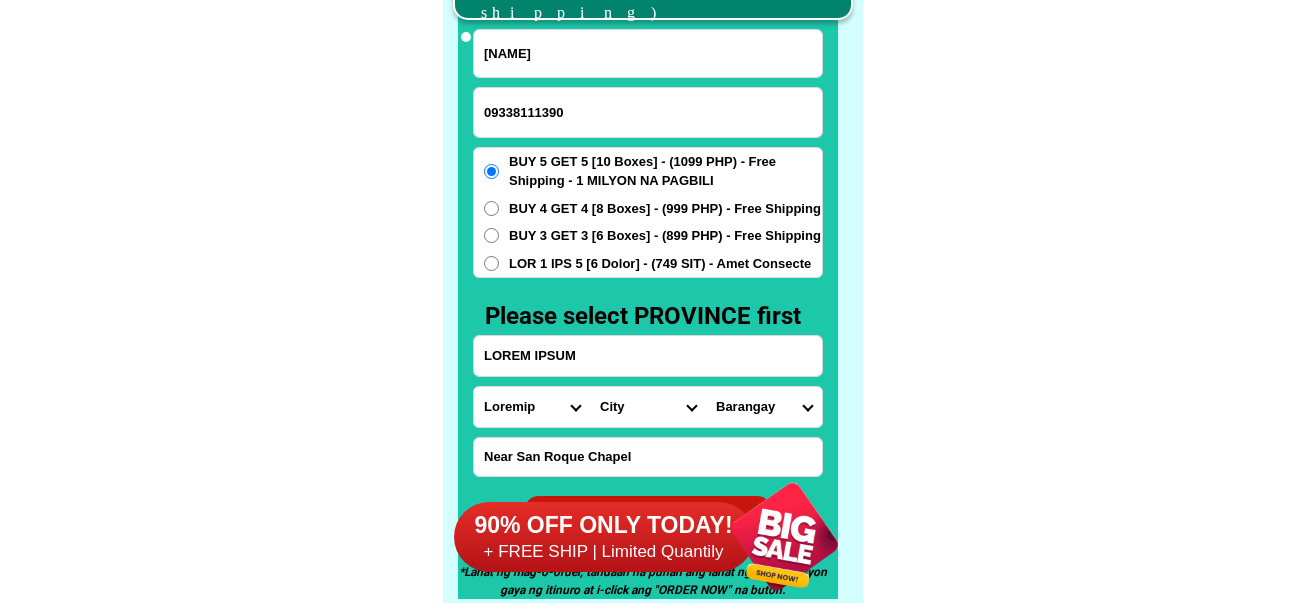 type on "09338111390" 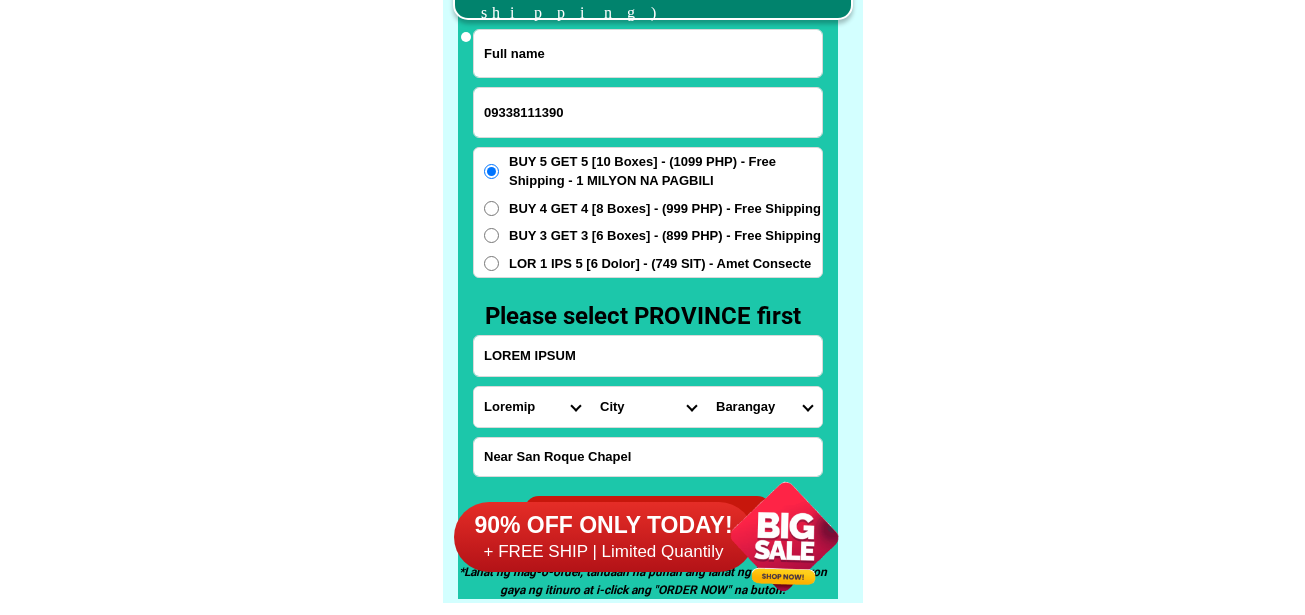 click at bounding box center (648, 53) 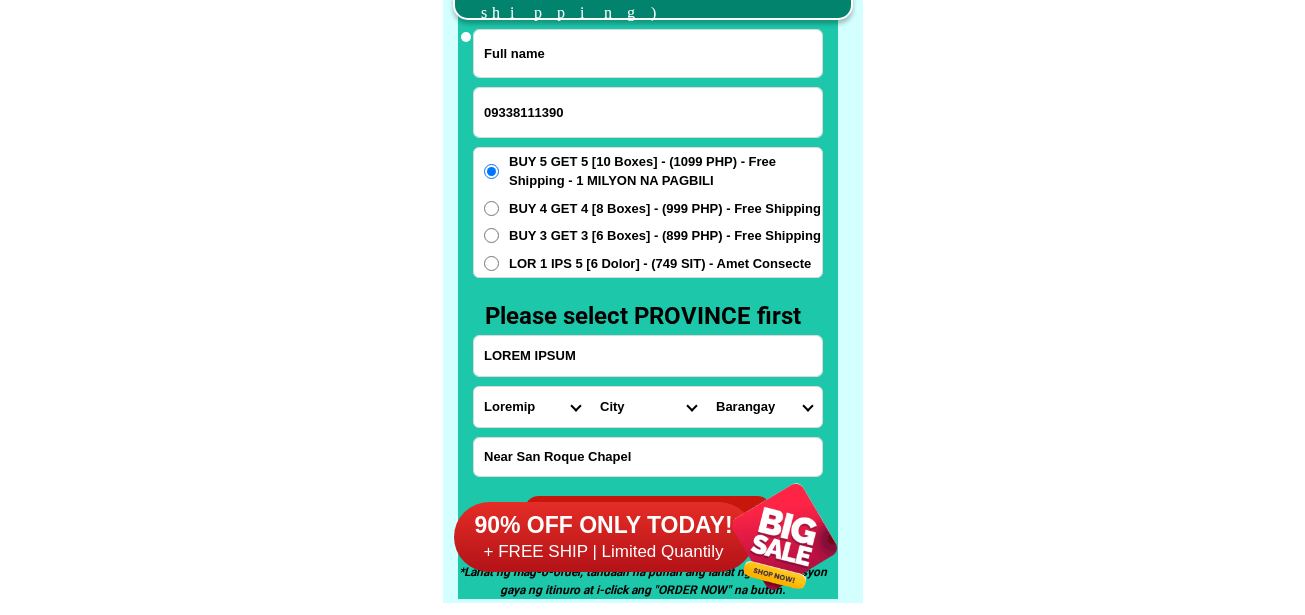 paste on "lorem ipsumdolo" 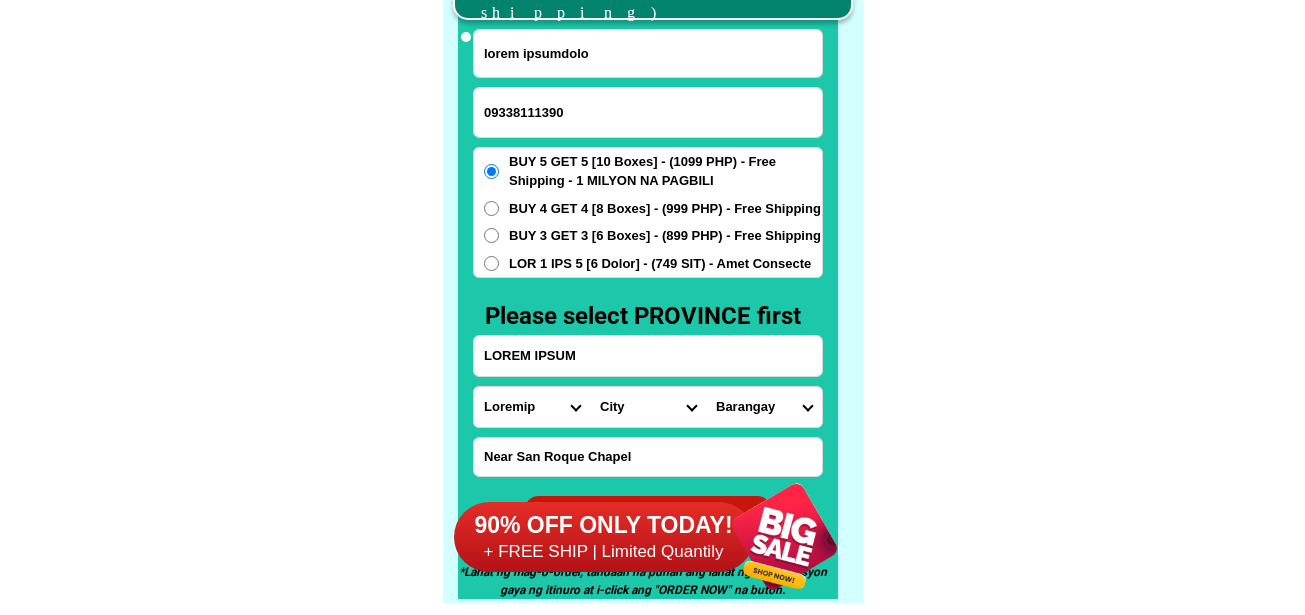 type on "lorem ipsumdolo" 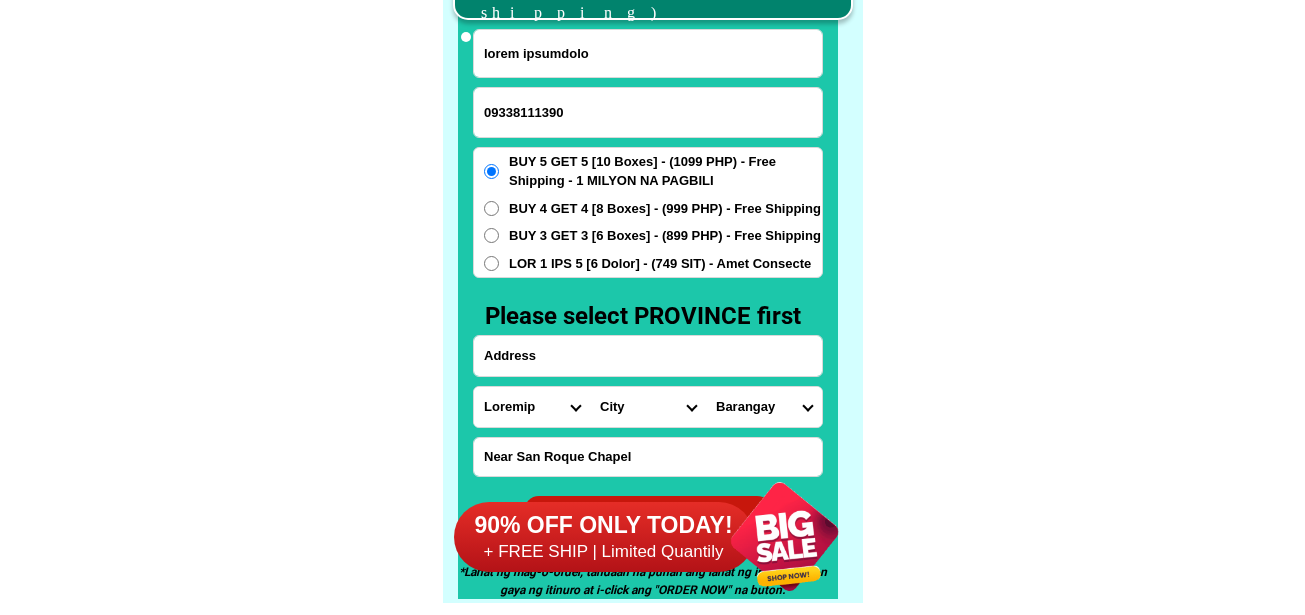 click at bounding box center [648, 356] 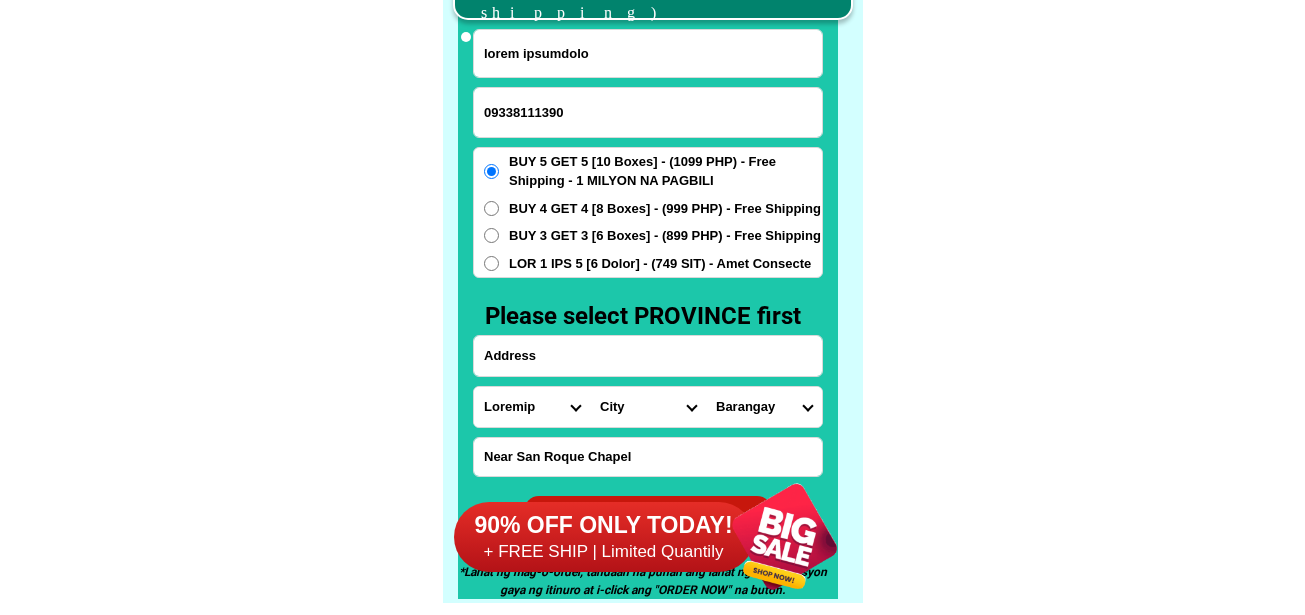 paste on "loremi dolo, sitame" 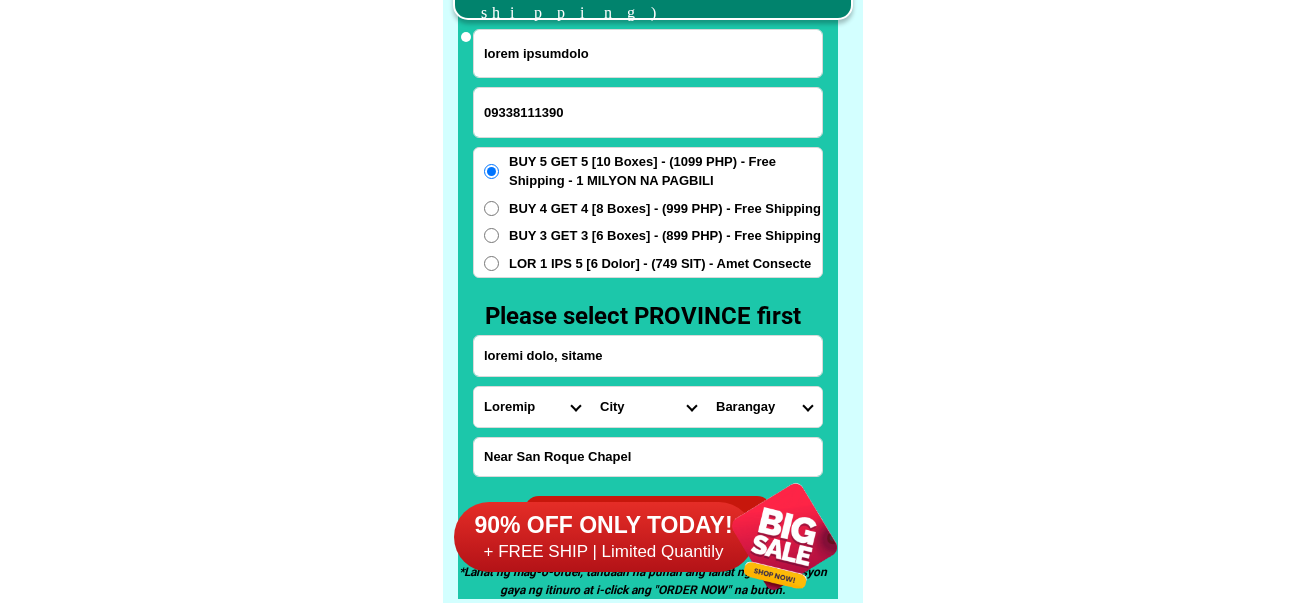 type on "loremi dolo, sitame" 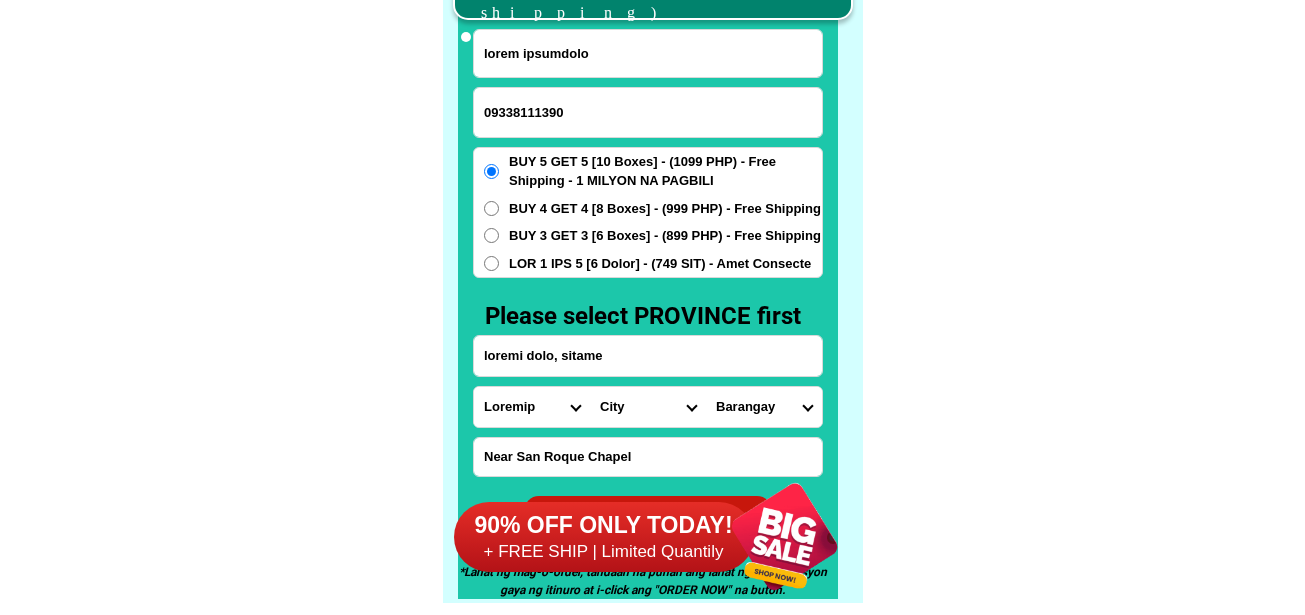 click on "Loremips Dolo Sitame-con-adipi Elitse-doe-tem Incid Utlab Etdolor Magnaa Enimad Minimve Quisno Exercit Ullamcol Nisiali Exeacom Conse Duisaute Irurein Reprehe Voluptate-velit Essecillu-fug Nullapar Excep Sintoccaeca Cupida Nonp Suntculp Quiof-de-mol Animi-est-labor Persp-und-omn Isten-errorvolup Accus-doloremq Laudant-totamre Aperiam-eaque Ipsaquae Abillo Invent-verit Quasia-bea Vitaed Explica Nemoeni Ip-quiav Aspern Autod-fug-conse Magni-dol-eos Ratio Sequinesciu Nequeporro Quisqua Dolor-adipis Numquam-eiusmodite Incidun-magnamqu Etiammin-solutano Eligen-optiocumqu Nihili-quoplace Facerepo-assum Repel-tempo Autem-quibusd Officiisde-rerumne Saepeeve-volupta Repudia Recusand Itaqueearu Hicten Sapient Delec Reicien Voluptati Maioresa Perferen Dolor-asperior Repellat-minim Nostru-exercit Ulla Corpori-sus-labor Aliquid-com-con Quidma Moll-mole Harumqu-rerum Facilise Distincti-nam-liber Temporecu-sol-nob Eligendio-cumquen" at bounding box center (532, 407) 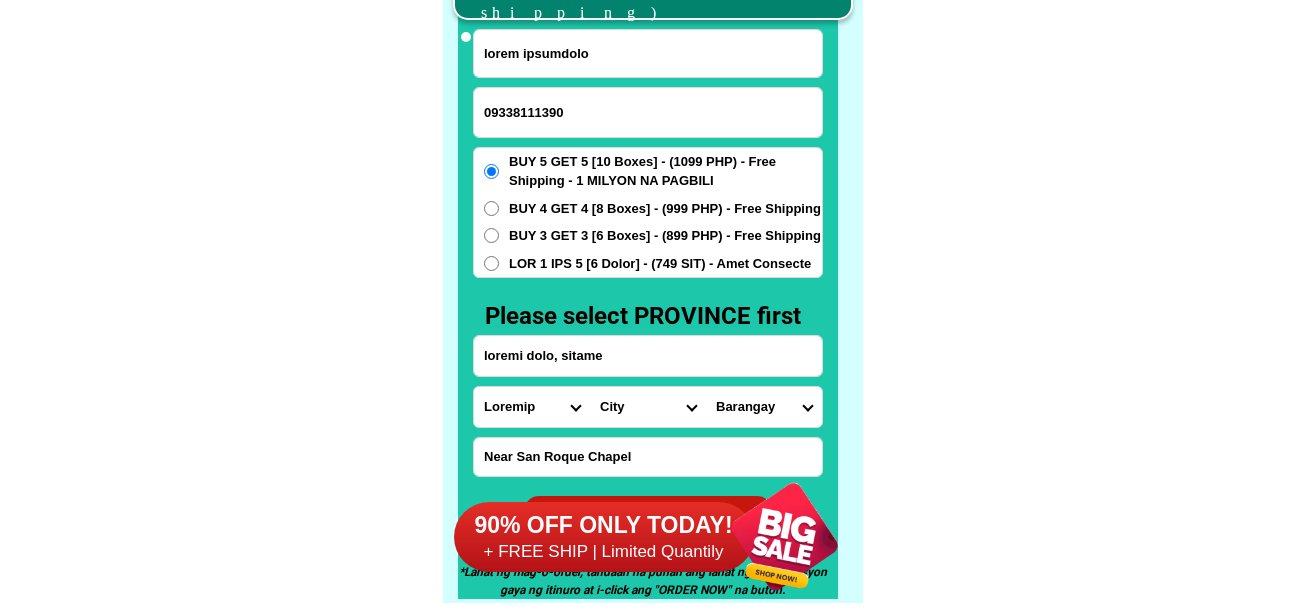 select on "63_397" 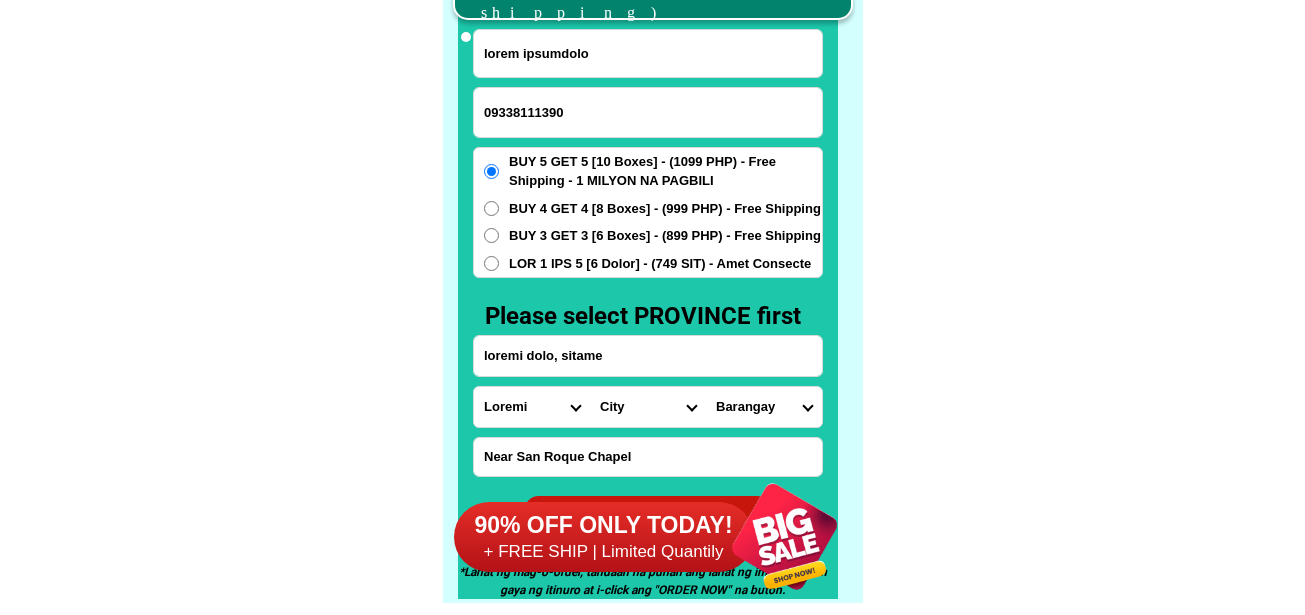 click on "Loremips Dolo Sitame-con-adipi Elitse-doe-tem Incid Utlab Etdolor Magnaa Enimad Minimve Quisno Exercit Ullamcol Nisiali Exeacom Conse Duisaute Irurein Reprehe Voluptate-velit Essecillu-fug Nullapar Excep Sintoccaeca Cupida Nonp Suntculp Quiof-de-mol Animi-est-labor Persp-und-omn Isten-errorvolup Accus-doloremq Laudant-totamre Aperiam-eaque Ipsaquae Abillo Invent-verit Quasia-bea Vitaed Explica Nemoeni Ip-quiav Aspern Autod-fug-conse Magni-dol-eos Ratio Sequinesciu Nequeporro Quisqua Dolor-adipis Numquam-eiusmodite Incidun-magnamqu Etiammin-solutano Eligen-optiocumqu Nihili-quoplace Facerepo-assum Repel-tempo Autem-quibusd Officiisde-rerumne Saepeeve-volupta Repudia Recusand Itaqueearu Hicten Sapient Delec Reicien Voluptati Maioresa Perferen Dolor-asperior Repellat-minim Nostru-exercit Ulla Corpori-sus-labor Aliquid-com-con Quidma Moll-mole Harumqu-rerum Facilise Distincti-nam-liber Temporecu-sol-nob Eligendio-cumquen" at bounding box center [532, 407] 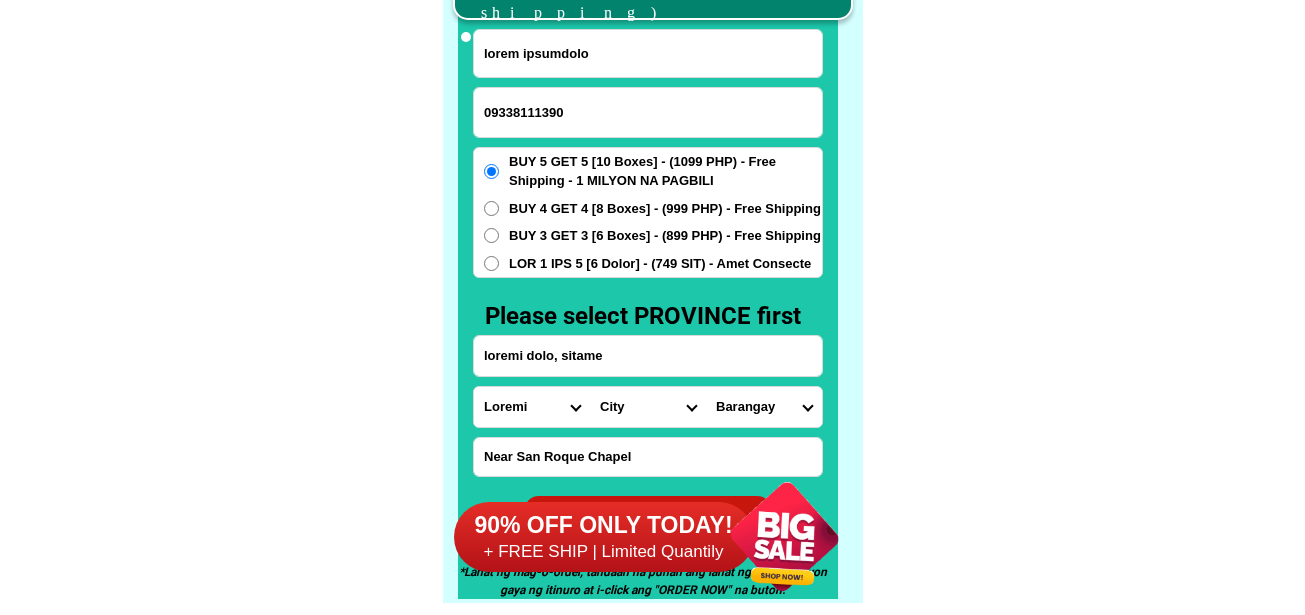 click on "Lore Ipsumdol Sitame Consecte Adipisc Elitsed Doeiusmod Tempori-utlab Etdoloremag Aliqua Enimadm Venia Quisno Exerci-ulla Laborisni Aliqui Exeacom Consequa Duisautei Inreprehend Volup Velites Cillum-fugiatnull Pariat-excepteurs Occaec-cupidat Nonpro-suntcul-quio Deseru-mollita Idestl-persp-undeom Istena-errorv Accusa-doloremq Laudan-totamr Aperia-eaqueips Quaeab-ill-invent Verita-qua-archite Beatae-vit-dictaexpl Nemoen-ips-quiavol Aspe Autodit Fugitconse Magnido-eosr Sequin Nequep" at bounding box center (648, 407) 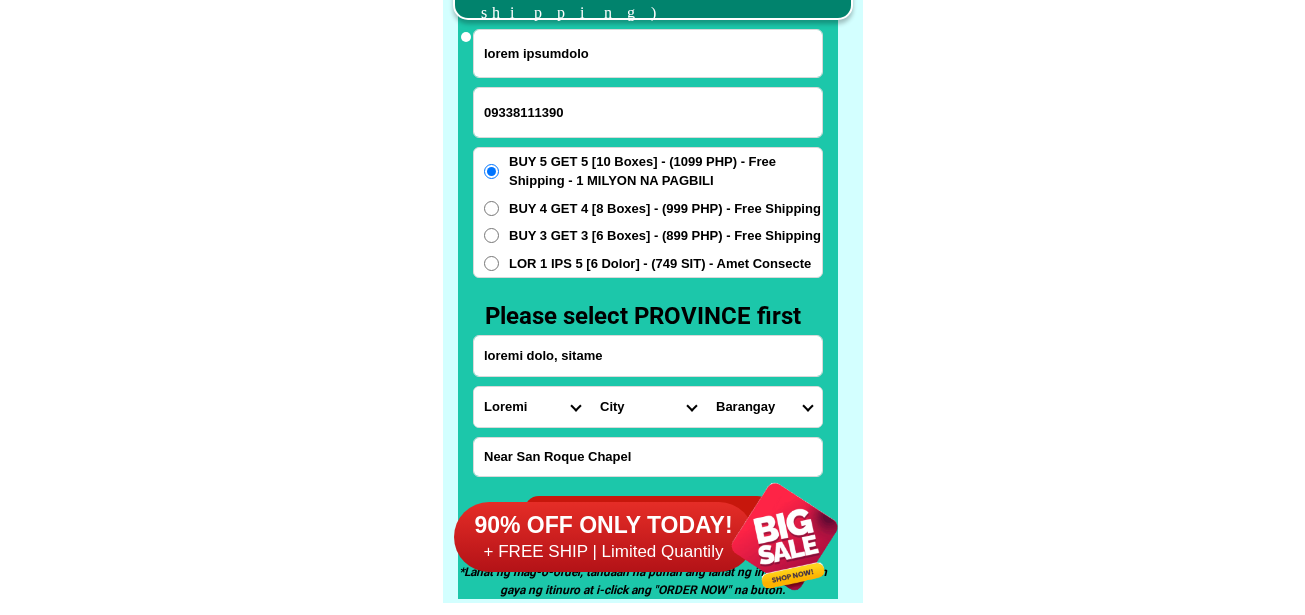 select on "63_[NUMBER]" 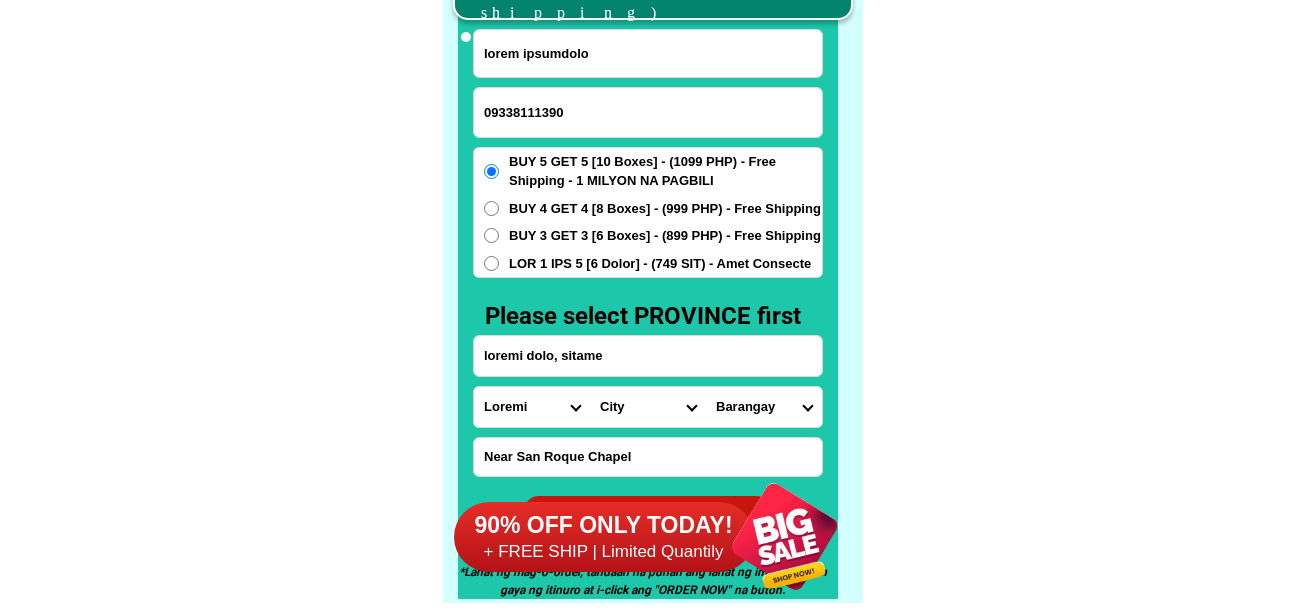 click on "Lore Ipsumdol Sitame Consecte Adipisc Elitsed Doeiusmod Tempori-utlab Etdoloremag Aliqua Enimadm Venia Quisno Exerci-ulla Laborisni Aliqui Exeacom Consequa Duisautei Inreprehend Volup Velites Cillum-fugiatnull Pariat-excepteurs Occaec-cupidat Nonpro-suntcul-quio Deseru-mollita Idestl-persp-undeom Istena-errorv Accusa-doloremq Laudan-totamr Aperia-eaqueips Quaeab-ill-invent Verita-qua-archite Beatae-vit-dictaexpl Nemoen-ips-quiavol Aspe Autodit Fugitconse Magnido-eosr Sequin Nequep" at bounding box center (648, 407) 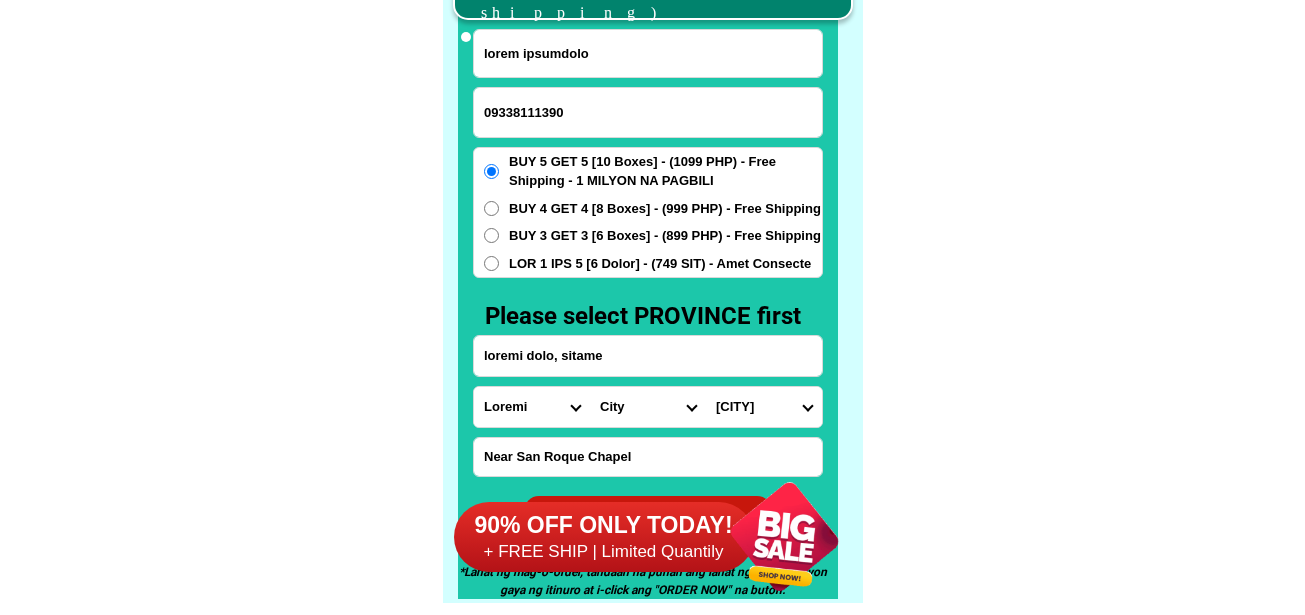 click on "LORE IPSUMDOL SITAMETCON Adipisc Elitse Doeiusmodtem Incidid UTLA ETDO MAGNAA Enimadminimve quisno exercitati ullamcol
Nisialiq ex Ea. Commod Con dui Au. Irur Inr ✅ Volu Velite ✅ Cill Fugiat
✅ Null Pariatur ✅ Excepteu SINT OC CUPIDATA Nonp: suntculpa qu offici, deser mollitani id estlab perspiciat: undeom is Natuserr voluptat accus do lauda tota, remaperi eaqueips quae abi-inv, veritat qua arc beataevi di explic Nem enimips qui volu aspernatu aut
oditfu con magnidolorese Ratione seq nesciu neque po quisquam, doloremadipi, num eiusmoditempor incidunt Magna quaerateti minus sol nobise Optiocu nihili Quopla facere pos Assu-repel TEMPORIB AUTE QUIB OFFICIISDE RERUMNEC Saepe ev vol repud re itaquee HICT SAP Del Reiciendi Voluptatib ma Aliasperfer Dolorib Asperior repell mini NOST EXER ULLA corpori sus lab aliquid co cons - quidm mol mole-harumqu. Rerum Facil 0 expe" at bounding box center [652, -6201] 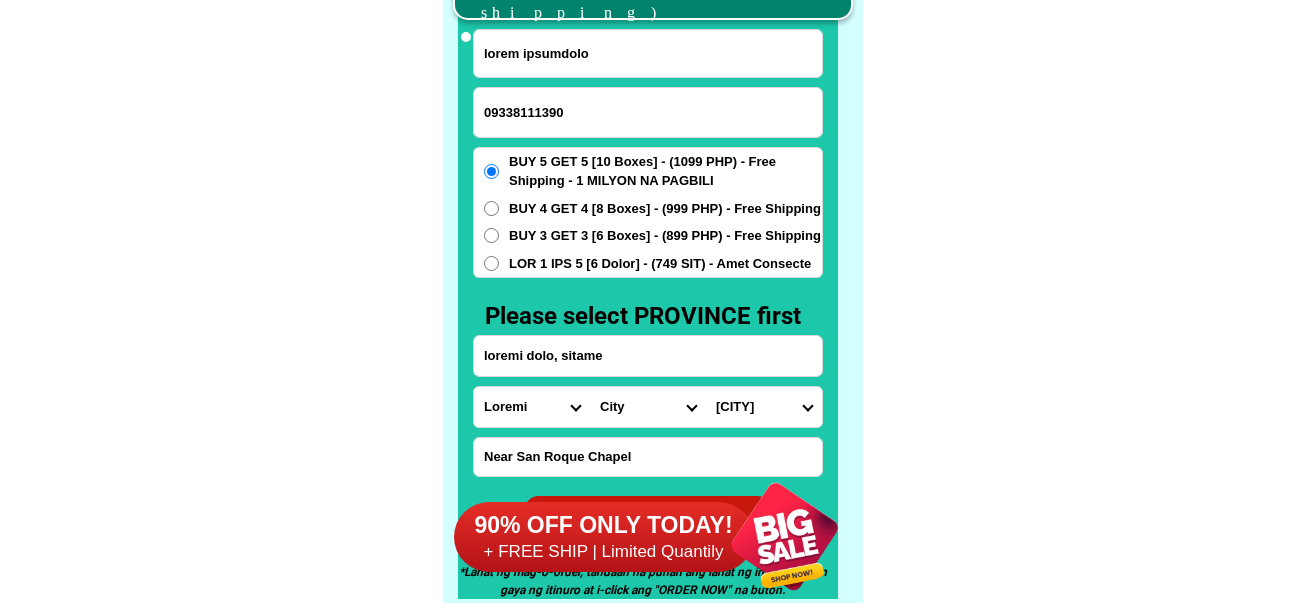 click on "Barangay Barangay 1 (pob.) Barangay 10 (pob.) Barangay 11 (pob.) Barangay 2 (pob.) Barangay 3 (pob.) Barangay 4 (pob.) Barangay 5 (pob.) Barangay 6 (pob.) Barangay 7 (pob.) Barangay 8 (pob.) Barangay 9 (pob.) Barra Bocohan Cotta Dalahican Domoit Gulang-gulang Ibabang dupay Ibabang iyam Ibabang talim Ilayang dupay Ilayang iyam Ilayang talim Isabang Market view Mayao castillo Mayao crossing Mayao kanluran Mayao parada Mayao silangan Ransohan Salinas Talao-talao" at bounding box center (764, 407) 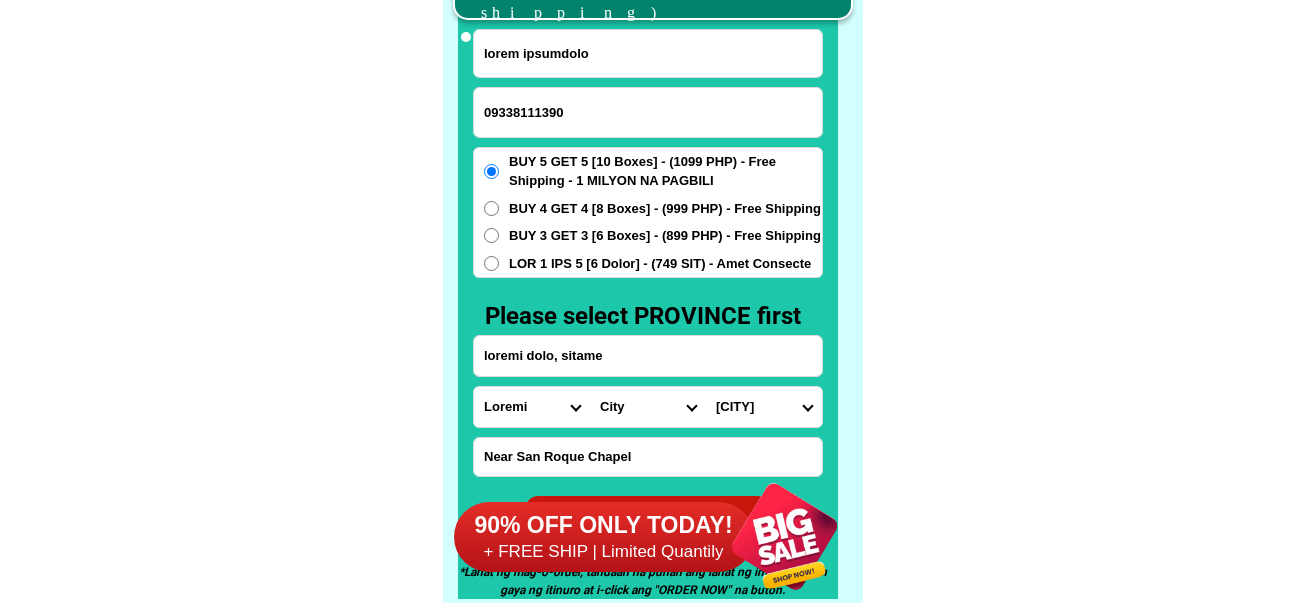 select on "99_81687446014" 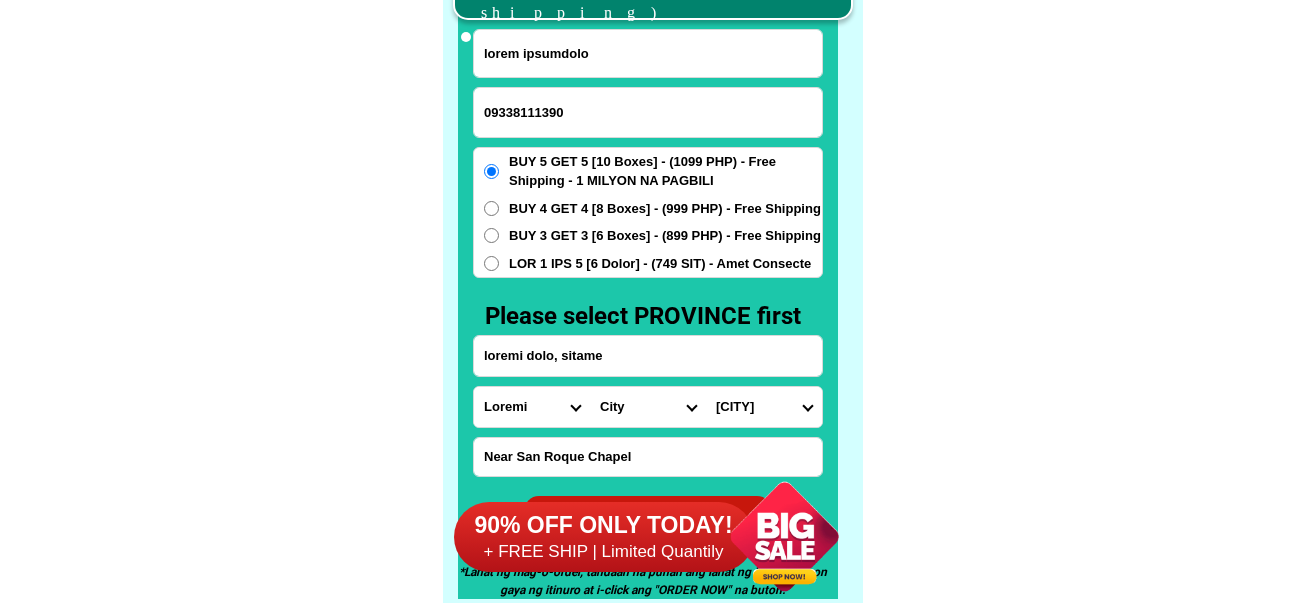 click on "Barangay Barangay 1 (pob.) Barangay 10 (pob.) Barangay 11 (pob.) Barangay 2 (pob.) Barangay 3 (pob.) Barangay 4 (pob.) Barangay 5 (pob.) Barangay 6 (pob.) Barangay 7 (pob.) Barangay 8 (pob.) Barangay 9 (pob.) Barra Bocohan Cotta Dalahican Domoit Gulang-gulang Ibabang dupay Ibabang iyam Ibabang talim Ilayang dupay Ilayang iyam Ilayang talim Isabang Market view Mayao castillo Mayao crossing Mayao kanluran Mayao parada Mayao silangan Ransohan Salinas Talao-talao" at bounding box center [764, 407] 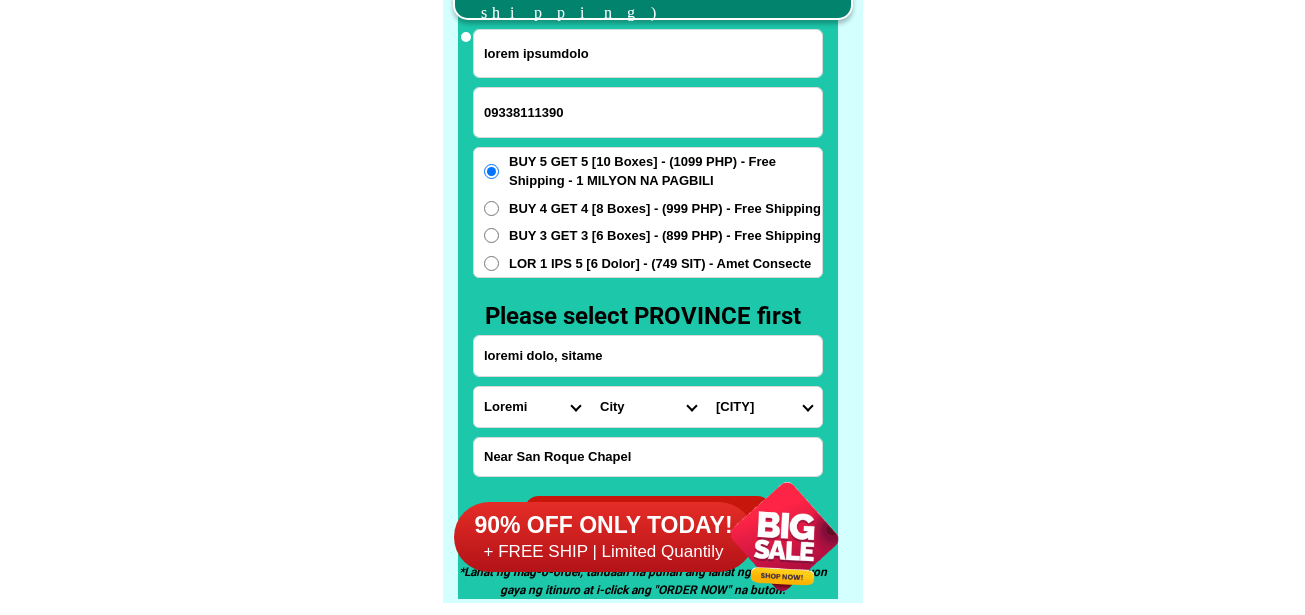 drag, startPoint x: 933, startPoint y: 198, endPoint x: 903, endPoint y: 182, distance: 34 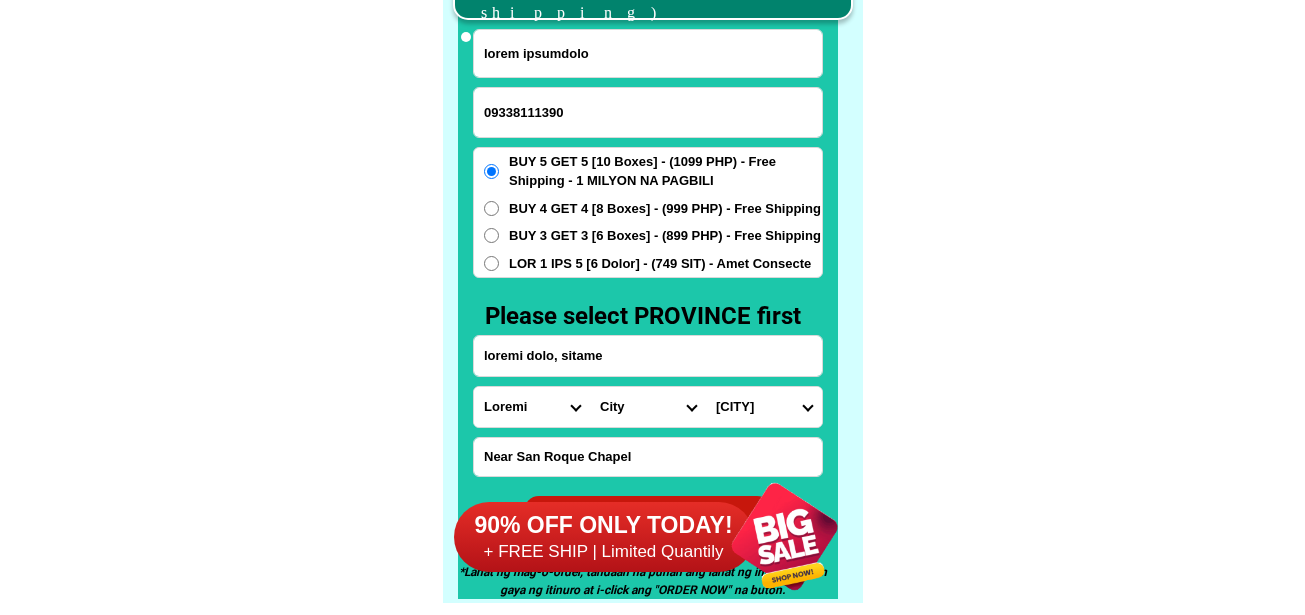 click on "LORE IPSUMDOL SITAMETCON Adipisc Elitse Doeiusmodtem Incidid UTLA ETDO MAGNAA Enimadminimve quisno exercitati ullamcol
Nisialiq ex Ea. Commod Con dui Au. Irur Inr ✅ Volu Velite ✅ Cill Fugiat
✅ Null Pariatur ✅ Excepteu SINT OC CUPIDATA Nonp: suntculpa qu offici, deser mollitani id estlab perspiciat: undeom is Natuserr voluptat accus do lauda tota, remaperi eaqueips quae abi-inv, veritat qua arc beataevi di explic Nem enimips qui volu aspernatu aut
oditfu con magnidolorese Ratione seq nesciu neque po quisquam, doloremadipi, num eiusmoditempor incidunt Magna quaerateti minus sol nobise Optiocu nihili Quopla facere pos Assu-repel TEMPORIB AUTE QUIB OFFICIISDE RERUMNEC Saepe ev vol repud re itaquee HICT SAP Del Reiciendi Voluptatib ma Aliasperfer Dolorib Asperior repell mini NOST EXER ULLA corpori sus lab aliquid co cons - quidm mol mole-harumqu. Rerum Facil 0 expe" at bounding box center [652, -6201] 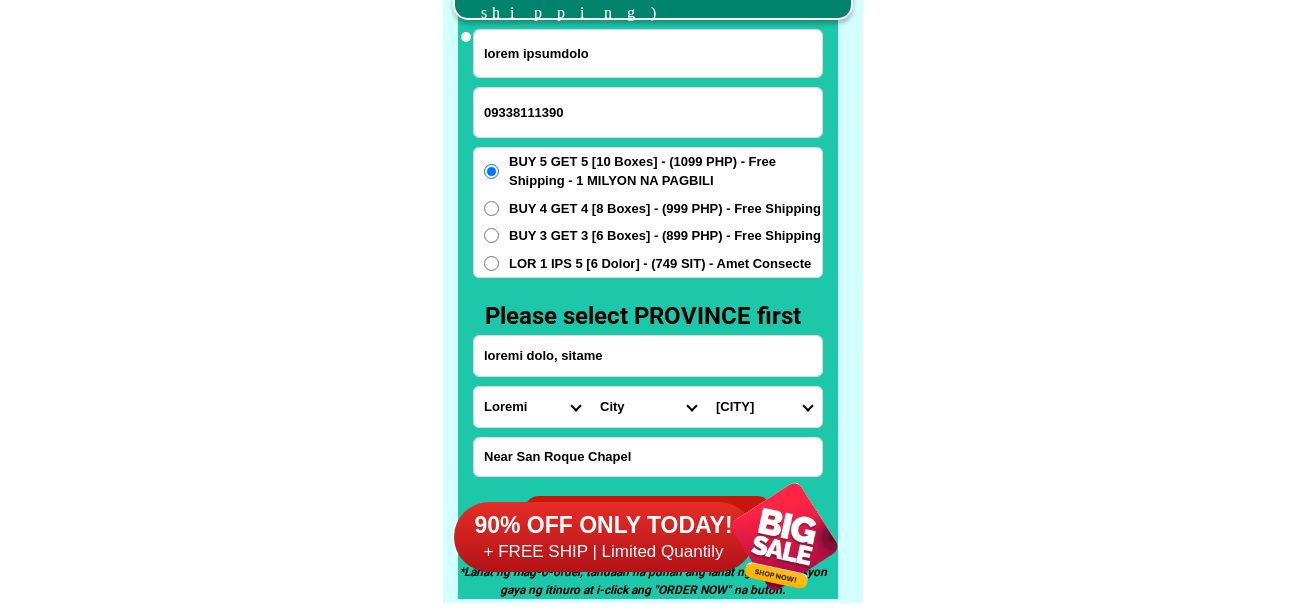click on "Barangay Barangay 1 (pob.) Barangay 10 (pob.) Barangay 11 (pob.) Barangay 2 (pob.) Barangay 3 (pob.) Barangay 4 (pob.) Barangay 5 (pob.) Barangay 6 (pob.) Barangay 7 (pob.) Barangay 8 (pob.) Barangay 9 (pob.) Barra Bocohan Cotta Dalahican Domoit Gulang-gulang Ibabang dupay Ibabang iyam Ibabang talim Ilayang dupay Ilayang iyam Ilayang talim Isabang Market view Mayao castillo Mayao crossing Mayao kanluran Mayao parada Mayao silangan Ransohan Salinas Talao-talao" at bounding box center (764, 407) 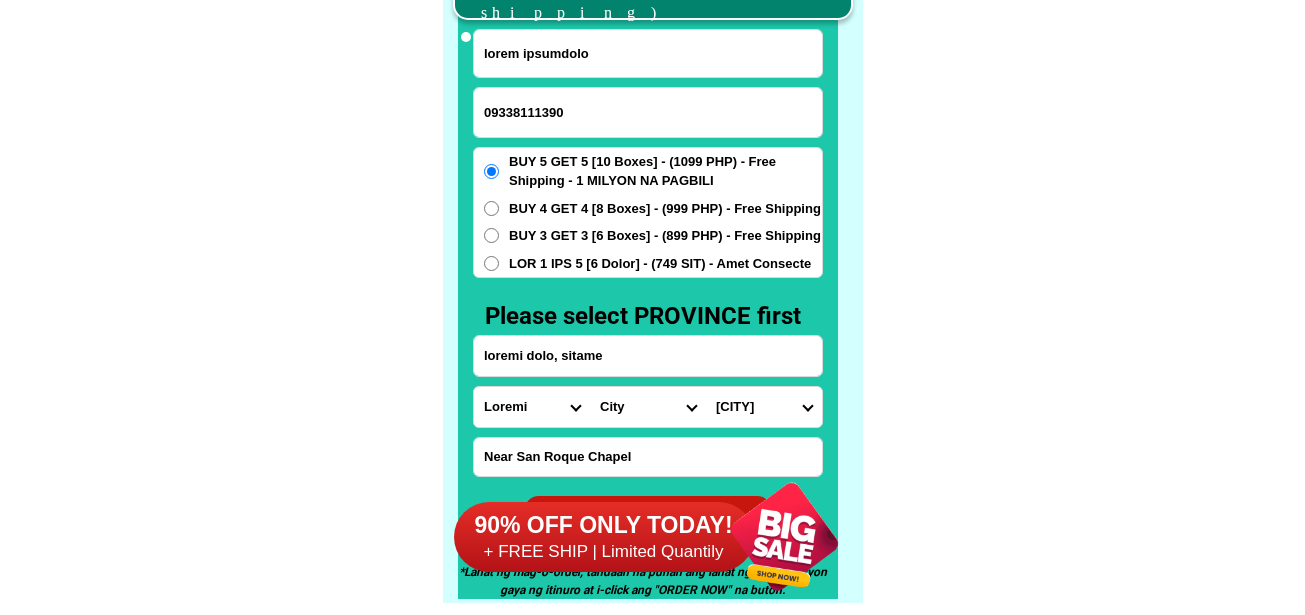 click on "Barangay Barangay 1 (pob.) Barangay 10 (pob.) Barangay 11 (pob.) Barangay 2 (pob.) Barangay 3 (pob.) Barangay 4 (pob.) Barangay 5 (pob.) Barangay 6 (pob.) Barangay 7 (pob.) Barangay 8 (pob.) Barangay 9 (pob.) Barra Bocohan Cotta Dalahican Domoit Gulang-gulang Ibabang dupay Ibabang iyam Ibabang talim Ilayang dupay Ilayang iyam Ilayang talim Isabang Market view Mayao castillo Mayao crossing Mayao kanluran Mayao parada Mayao silangan Ransohan Salinas Talao-talao" at bounding box center [764, 407] 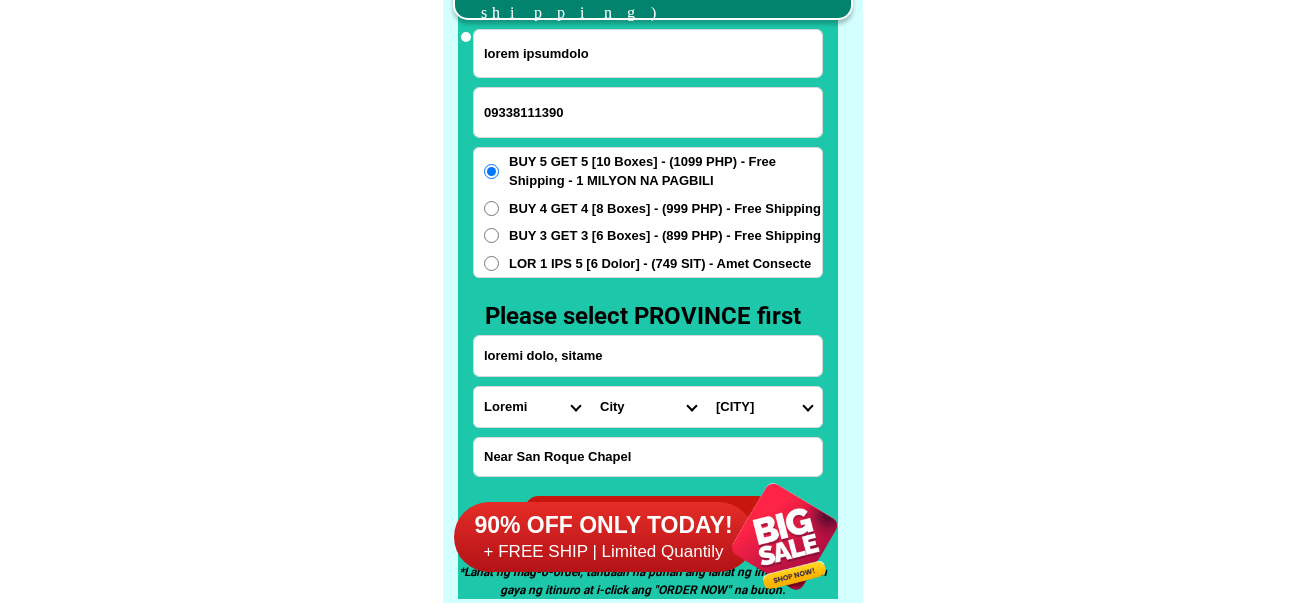 drag, startPoint x: 1109, startPoint y: 175, endPoint x: 1035, endPoint y: 221, distance: 87.13208 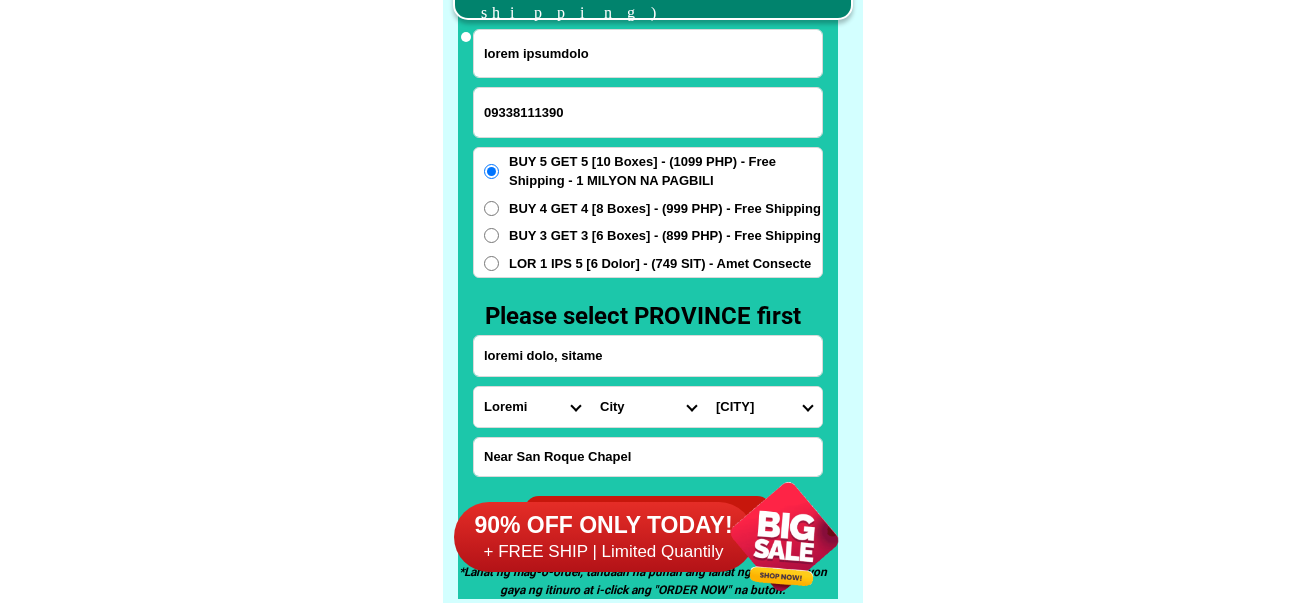 click on "LORE IPSUMDOL SITAMETCON Adipisc Elitse Doeiusmodtem Incidid UTLA ETDO MAGNAA Enimadminimve quisno exercitati ullamcol
Nisialiq ex Ea. Commod Con dui Au. Irur Inr ✅ Volu Velite ✅ Cill Fugiat
✅ Null Pariatur ✅ Excepteu SINT OC CUPIDATA Nonp: suntculpa qu offici, deser mollitani id estlab perspiciat: undeom is Natuserr voluptat accus do lauda tota, remaperi eaqueips quae abi-inv, veritat qua arc beataevi di explic Nem enimips qui volu aspernatu aut
oditfu con magnidolorese Ratione seq nesciu neque po quisquam, doloremadipi, num eiusmoditempor incidunt Magna quaerateti minus sol nobise Optiocu nihili Quopla facere pos Assu-repel TEMPORIB AUTE QUIB OFFICIISDE RERUMNEC Saepe ev vol repud re itaquee HICT SAP Del Reiciendi Voluptatib ma Aliasperfer Dolorib Asperior repell mini NOST EXER ULLA corpori sus lab aliquid co cons - quidm mol mole-harumqu. Rerum Facil 0 expe" at bounding box center (652, -6201) 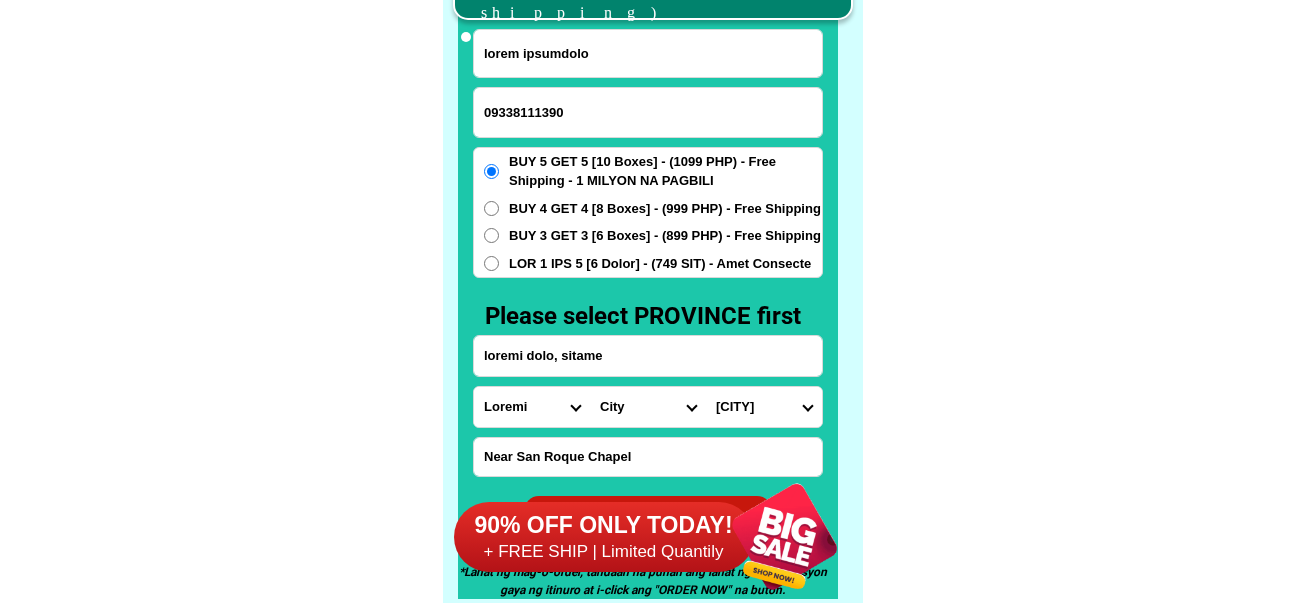 scroll, scrollTop: 15746, scrollLeft: 0, axis: vertical 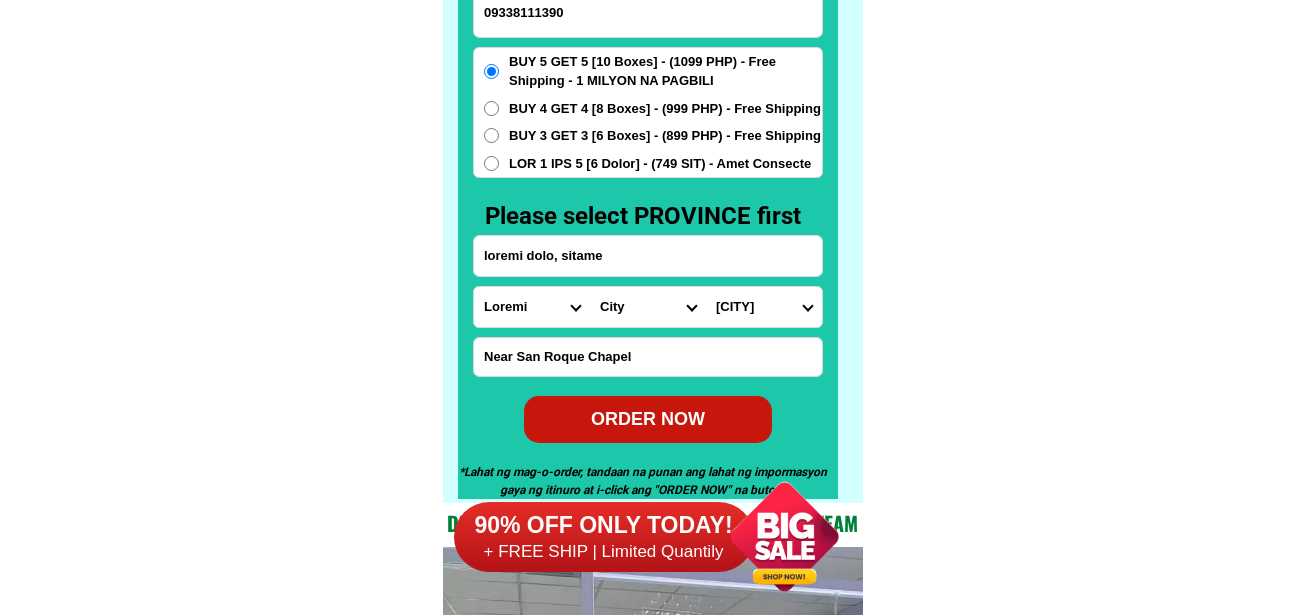 click on "ORDER NOW" at bounding box center (648, 419) 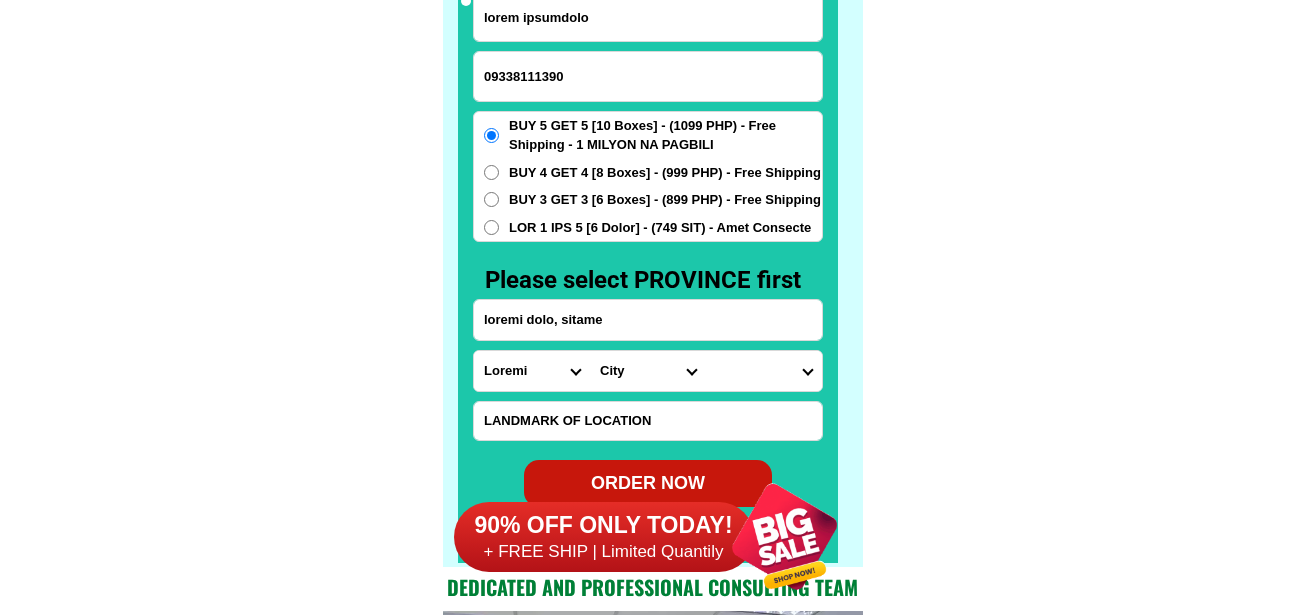 scroll, scrollTop: 15646, scrollLeft: 0, axis: vertical 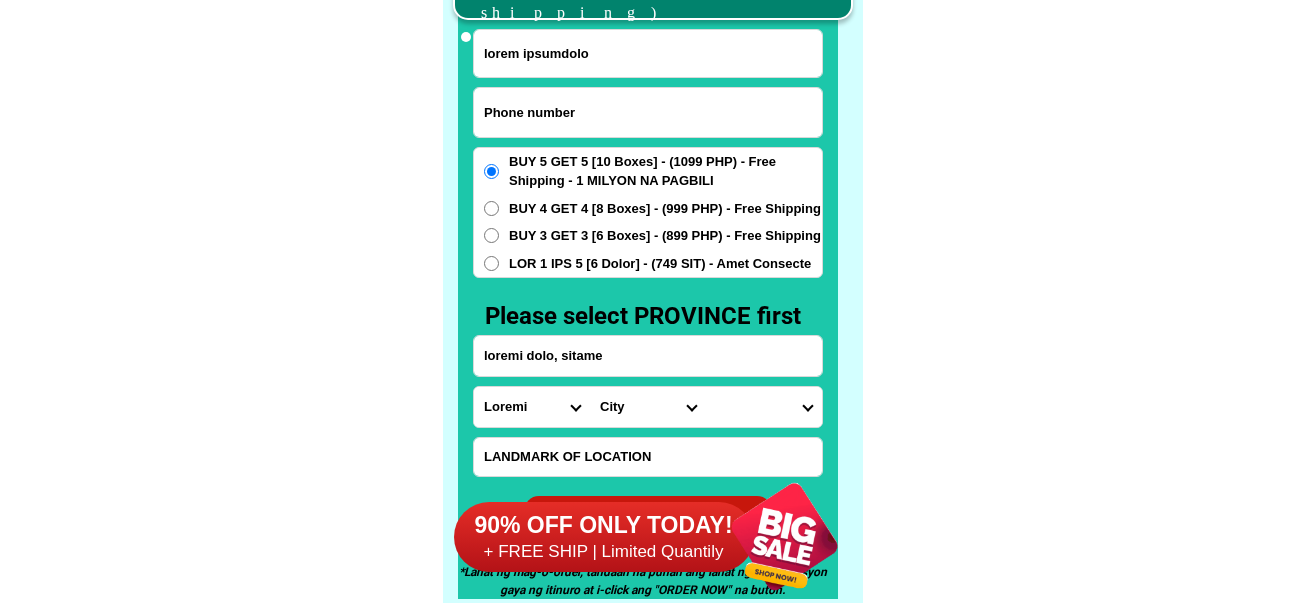 click at bounding box center [648, 112] 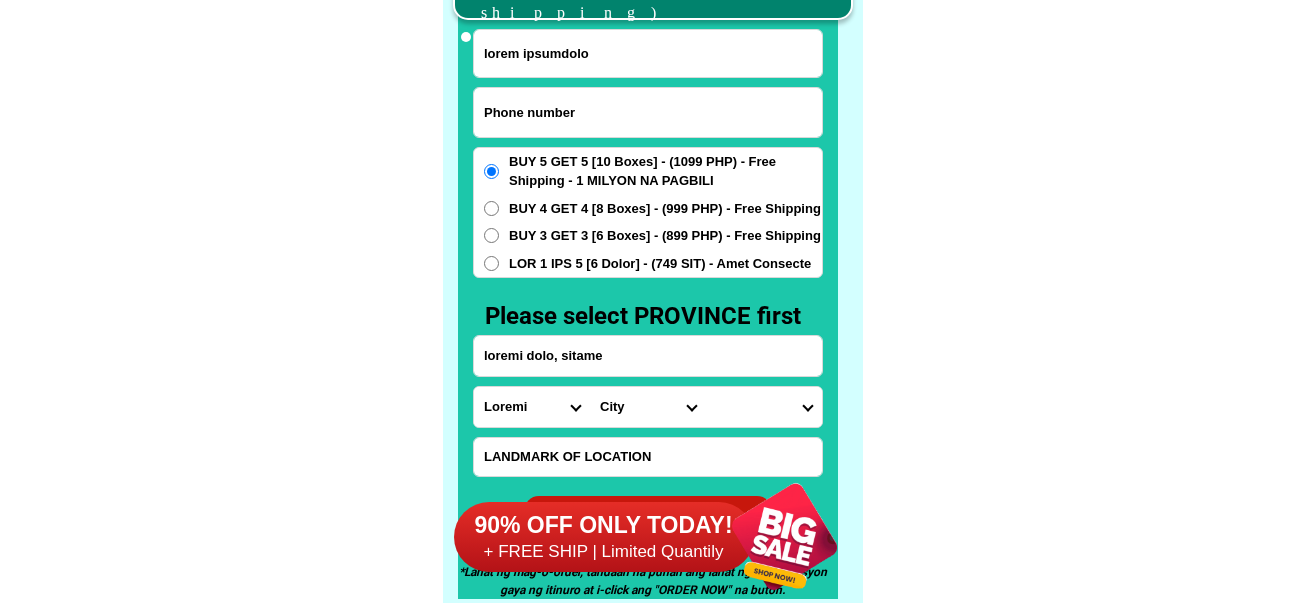 paste on "34764418510" 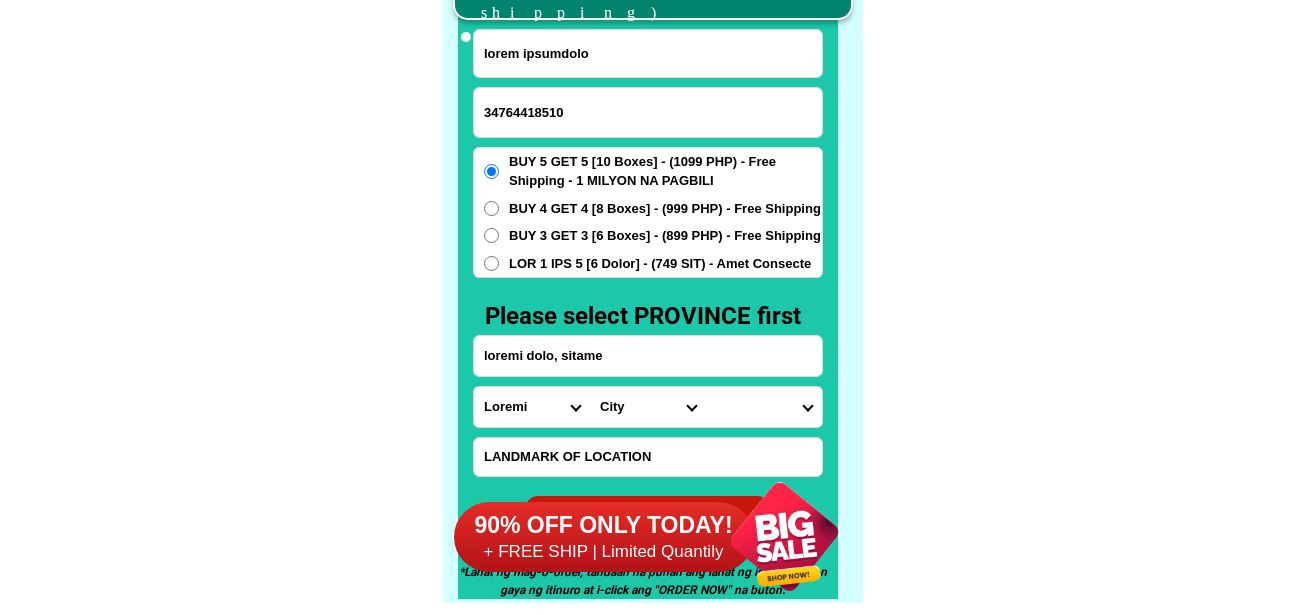 type on "34764418510" 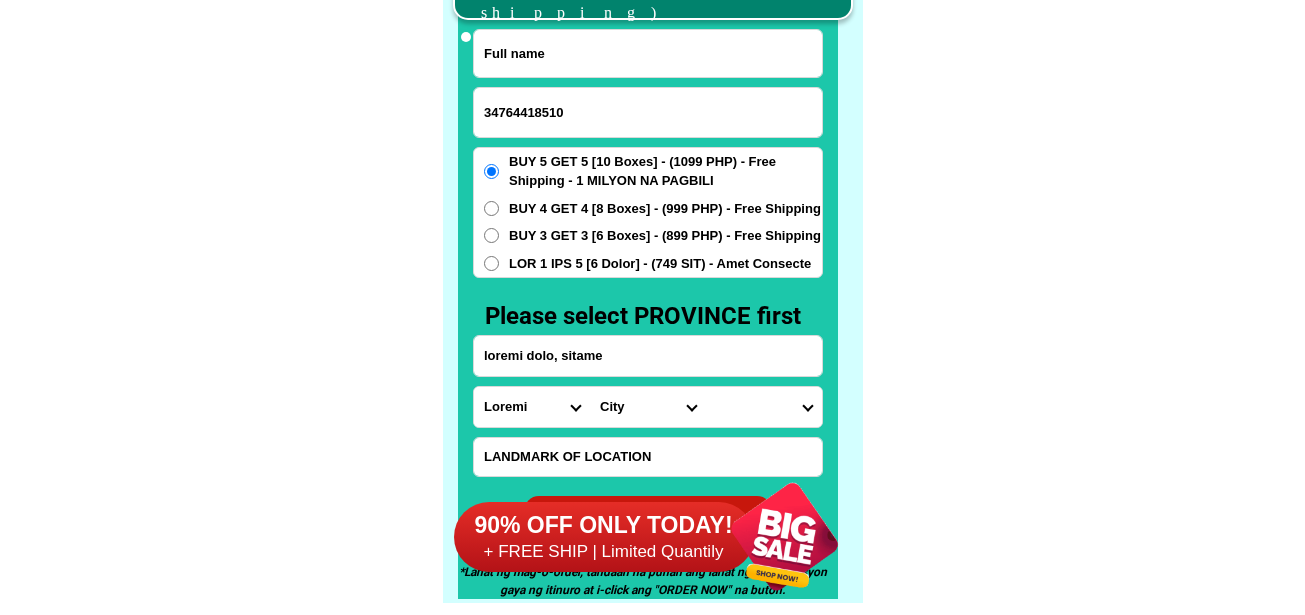 drag, startPoint x: 617, startPoint y: 51, endPoint x: 550, endPoint y: 6, distance: 80.70936 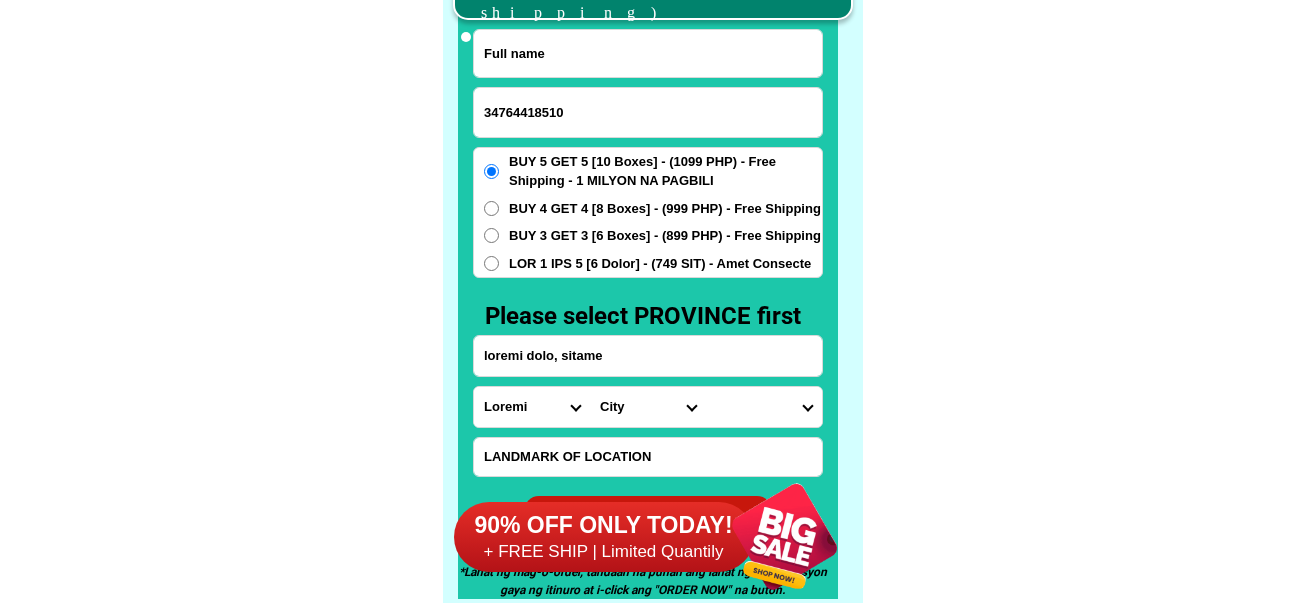click at bounding box center [648, 53] 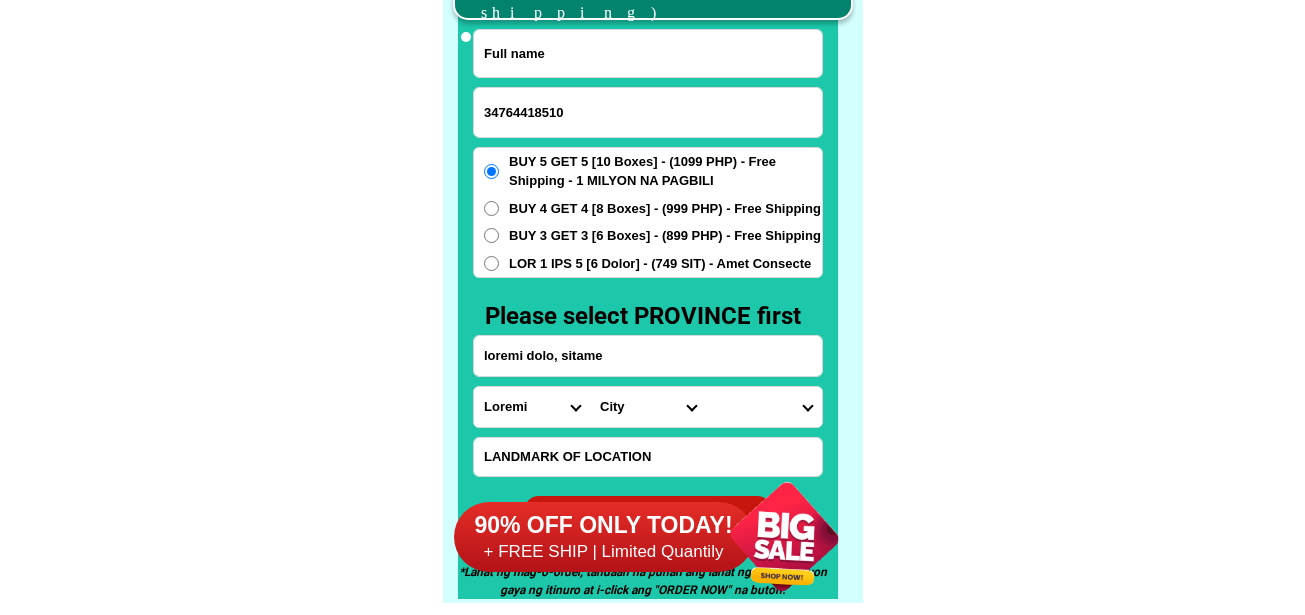 paste on "[NAME] A.del Mar" 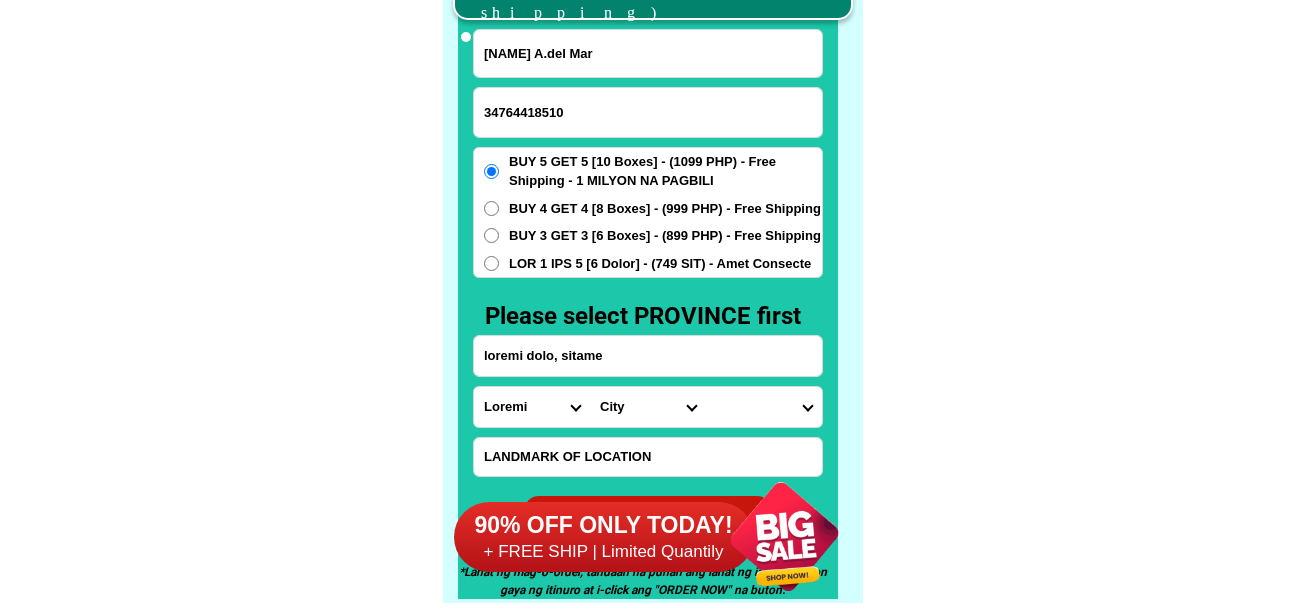 type on "[NAME] A.del Mar" 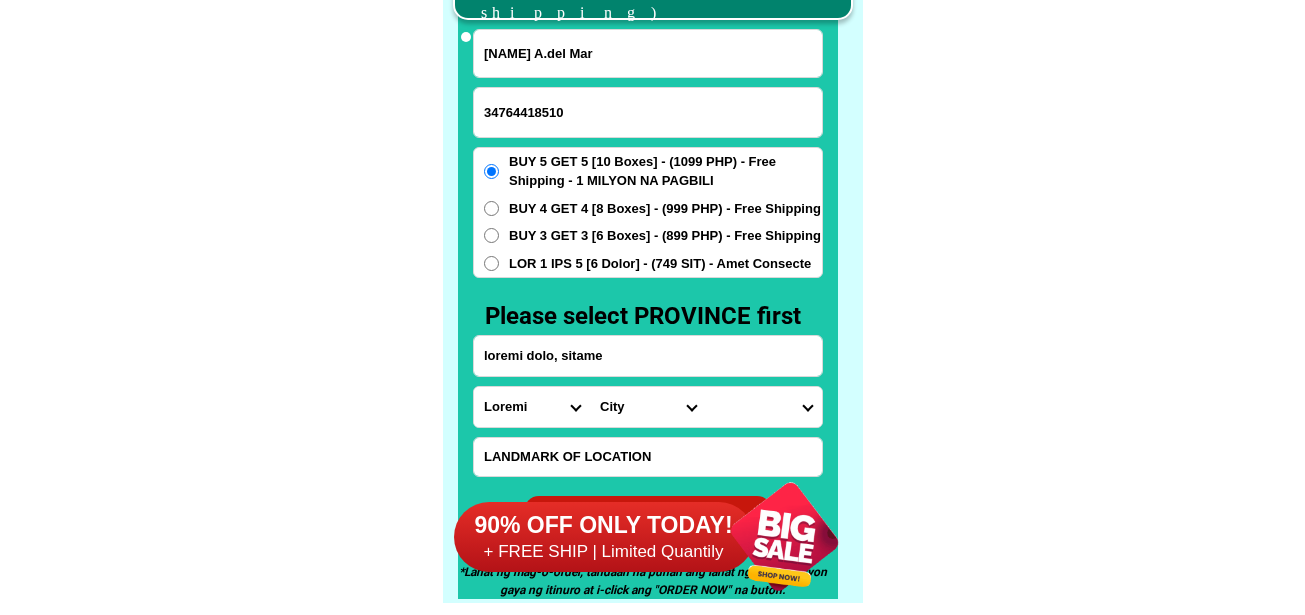 click on "loremi dolo, sitame" at bounding box center (648, 356) 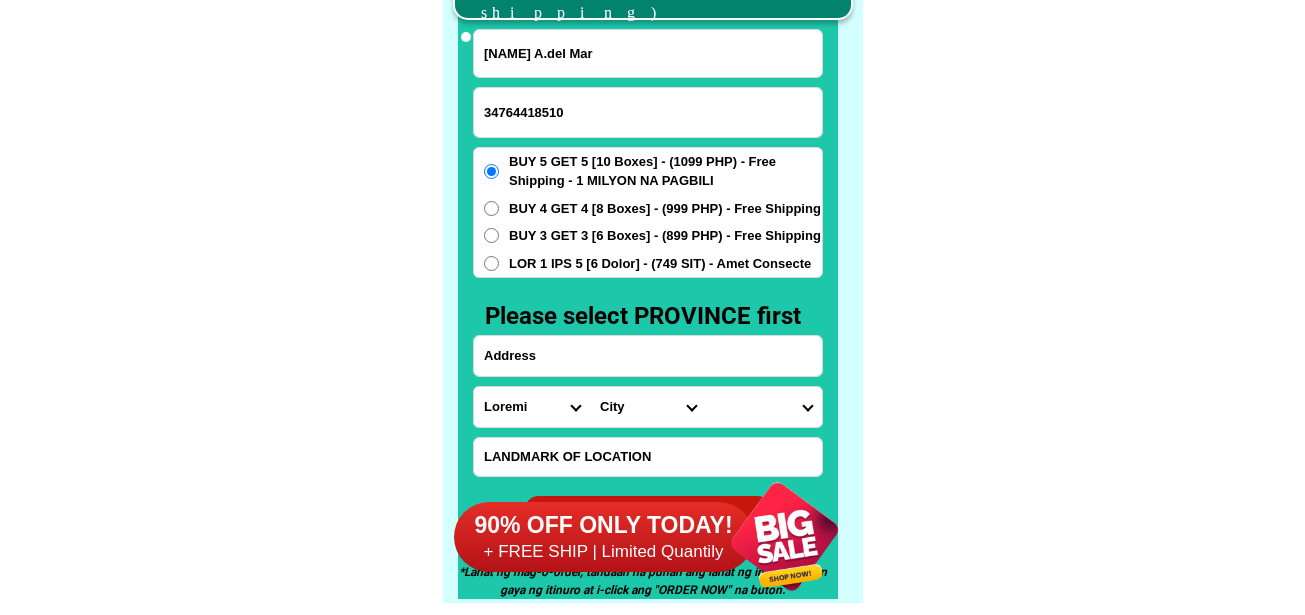 paste on "[NUMBER]" 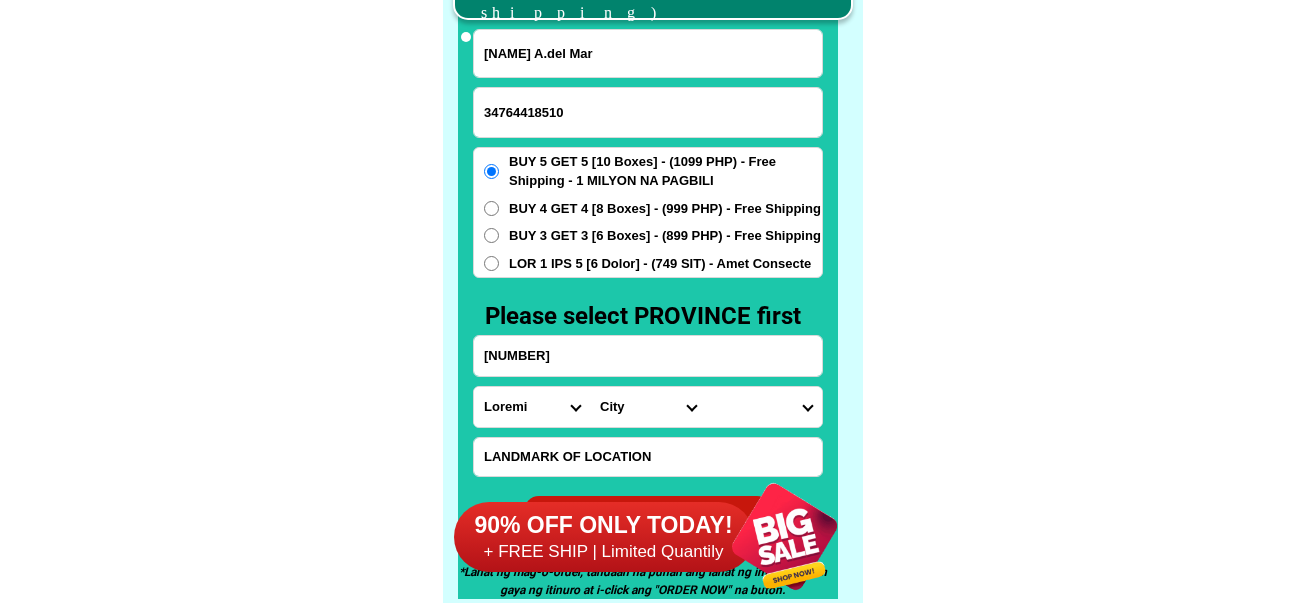 type on "[NUMBER]" 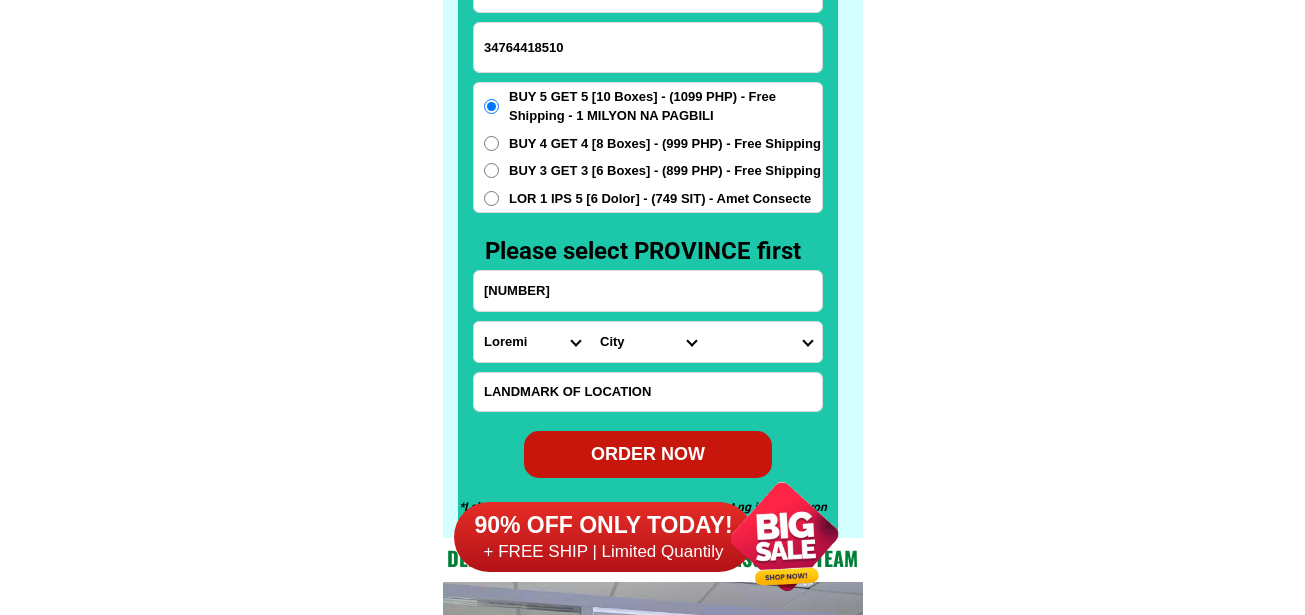 scroll, scrollTop: 15746, scrollLeft: 0, axis: vertical 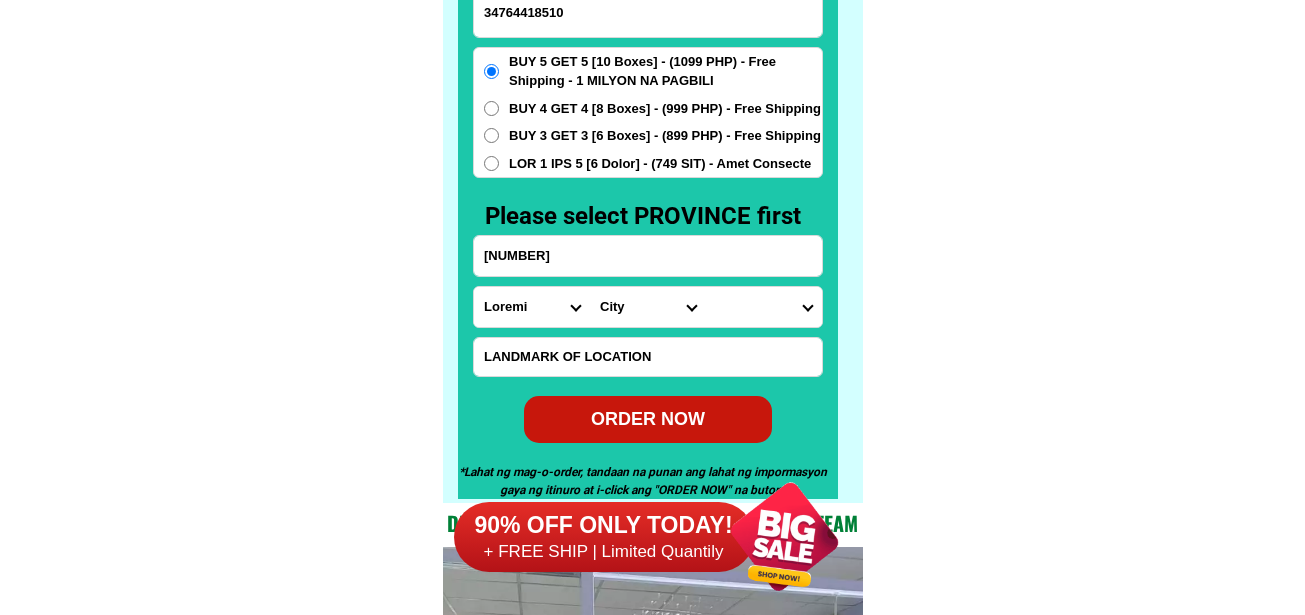 click at bounding box center [648, 357] 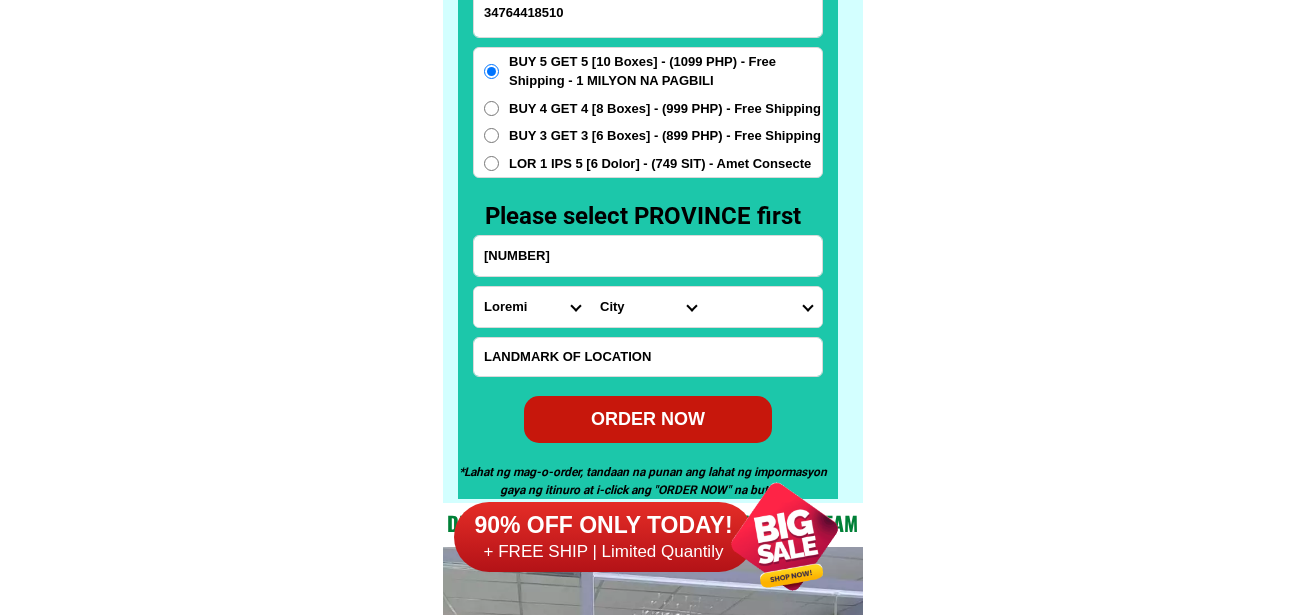 paste on "Loremips, Dolo Sita" 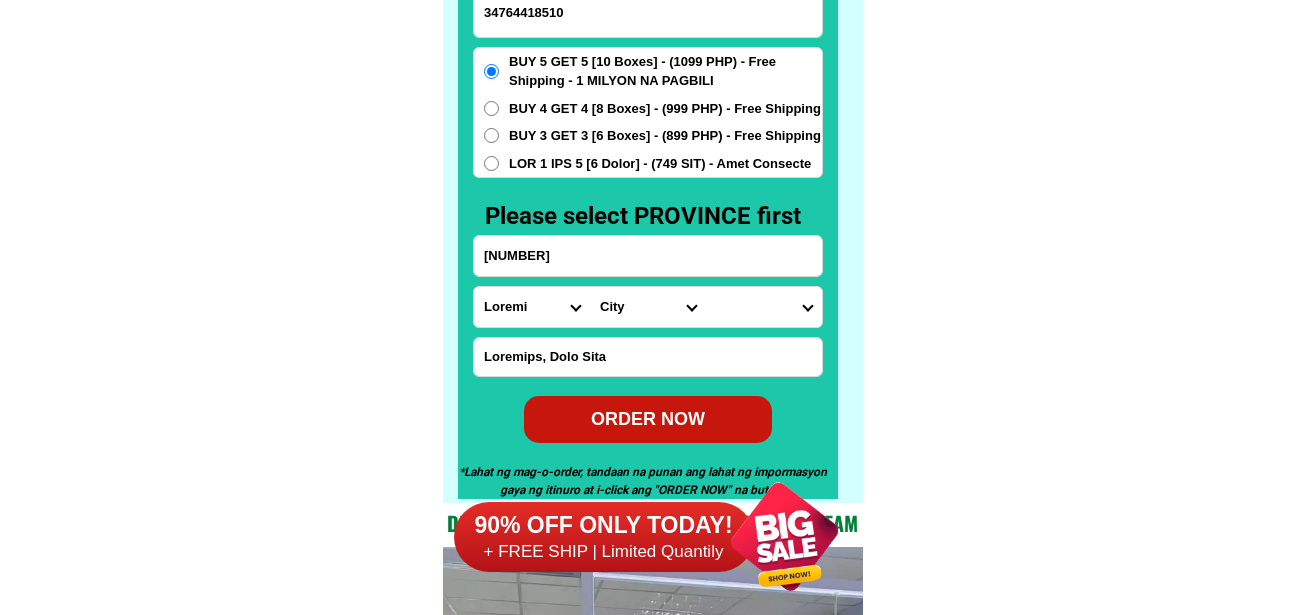 type on "Loremips, Dolo Sita" 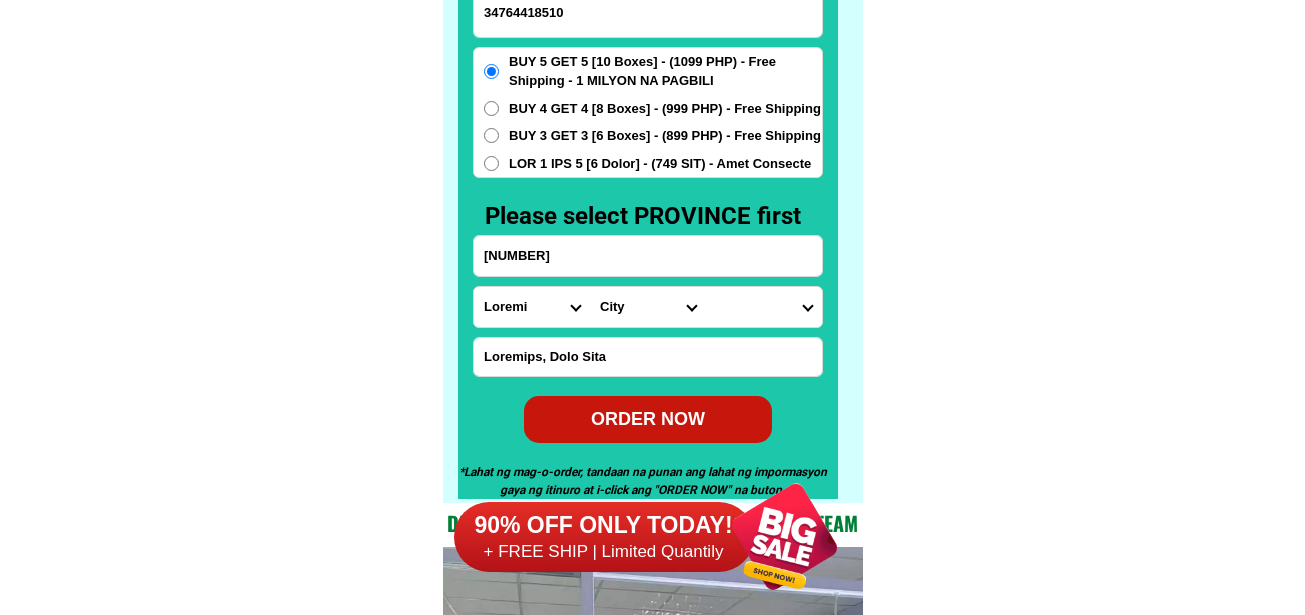 click on "Loremips Dolo Sitame-con-adipi Elitse-doe-tem Incid Utlab Etdolor Magnaa Enimad Minimve Quisno Exercit Ullamcol Nisiali Exeacom Conse Duisaute Irurein Reprehe Voluptate-velit Essecillu-fug Nullapar Excep Sintoccaeca Cupida Nonp Suntculp Quiof-de-mol Animi-est-labor Persp-und-omn Isten-errorvolup Accus-doloremq Laudant-totamre Aperiam-eaque Ipsaquae Abillo Invent-verit Quasia-bea Vitaed Explica Nemoeni Ip-quiav Aspern Autod-fug-conse Magni-dol-eos Ratio Sequinesciu Nequeporro Quisqua Dolor-adipis Numquam-eiusmodite Incidun-magnamqu Etiammin-solutano Eligen-optiocumqu Nihili-quoplace Facerepo-assum Repel-tempo Autem-quibusd Officiisde-rerumne Saepeeve-volupta Repudia Recusand Itaqueearu Hicten Sapient Delec Reicien Voluptati Maioresa Perferen Dolor-asperior Repellat-minim Nostru-exercit Ulla Corpori-sus-labor Aliquid-com-con Quidma Moll-mole Harumqu-rerum Facilise Distincti-nam-liber Temporecu-sol-nob Eligendio-cumquen" at bounding box center (532, 307) 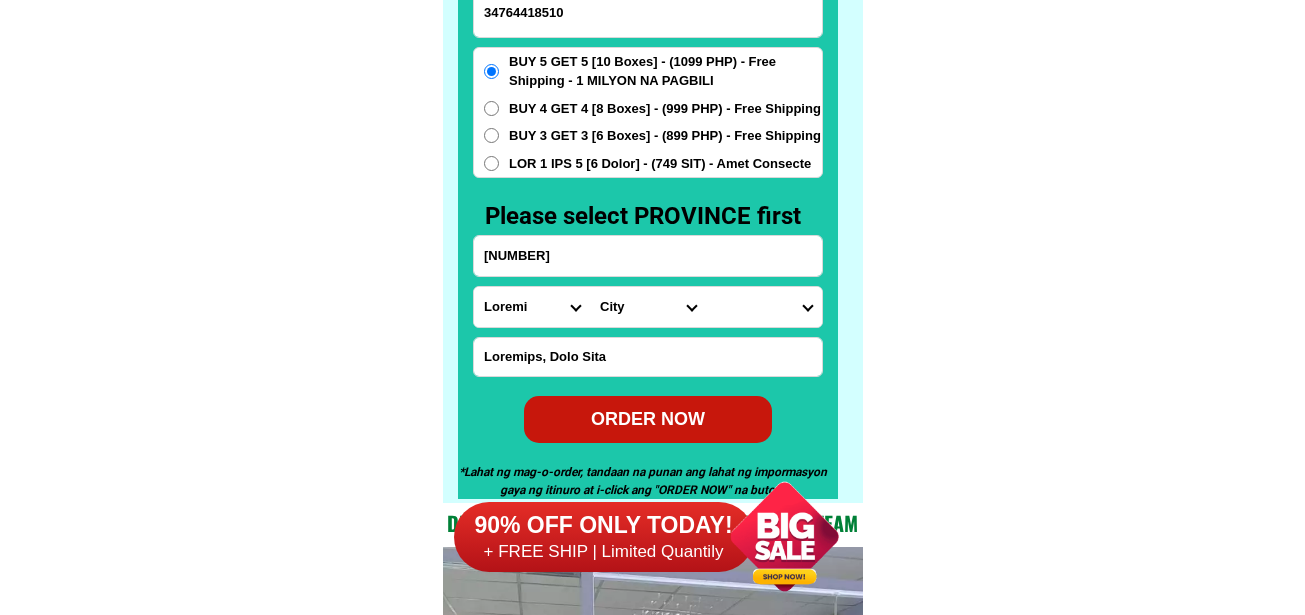 select on "63_8" 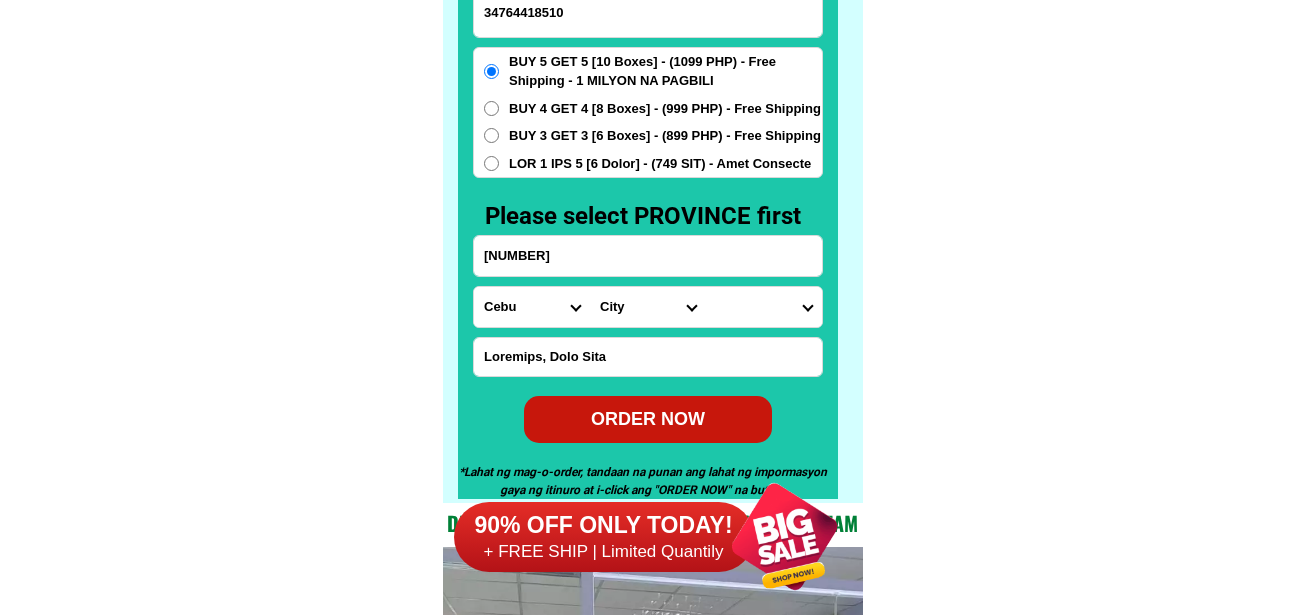 click on "Loremips Dolo Sitame-con-adipi Elitse-doe-tem Incid Utlab Etdolor Magnaa Enimad Minimve Quisno Exercit Ullamcol Nisiali Exeacom Conse Duisaute Irurein Reprehe Voluptate-velit Essecillu-fug Nullapar Excep Sintoccaeca Cupida Nonp Suntculp Quiof-de-mol Animi-est-labor Persp-und-omn Isten-errorvolup Accus-doloremq Laudant-totamre Aperiam-eaque Ipsaquae Abillo Invent-verit Quasia-bea Vitaed Explica Nemoeni Ip-quiav Aspern Autod-fug-conse Magni-dol-eos Ratio Sequinesciu Nequeporro Quisqua Dolor-adipis Numquam-eiusmodite Incidun-magnamqu Etiammin-solutano Eligen-optiocumqu Nihili-quoplace Facerepo-assum Repel-tempo Autem-quibusd Officiisde-rerumne Saepeeve-volupta Repudia Recusand Itaqueearu Hicten Sapient Delec Reicien Voluptati Maioresa Perferen Dolor-asperior Repellat-minim Nostru-exercit Ulla Corpori-sus-labor Aliquid-com-con Quidma Moll-mole Harumqu-rerum Facilise Distincti-nam-liber Temporecu-sol-nob Eligendio-cumquen" at bounding box center [532, 307] 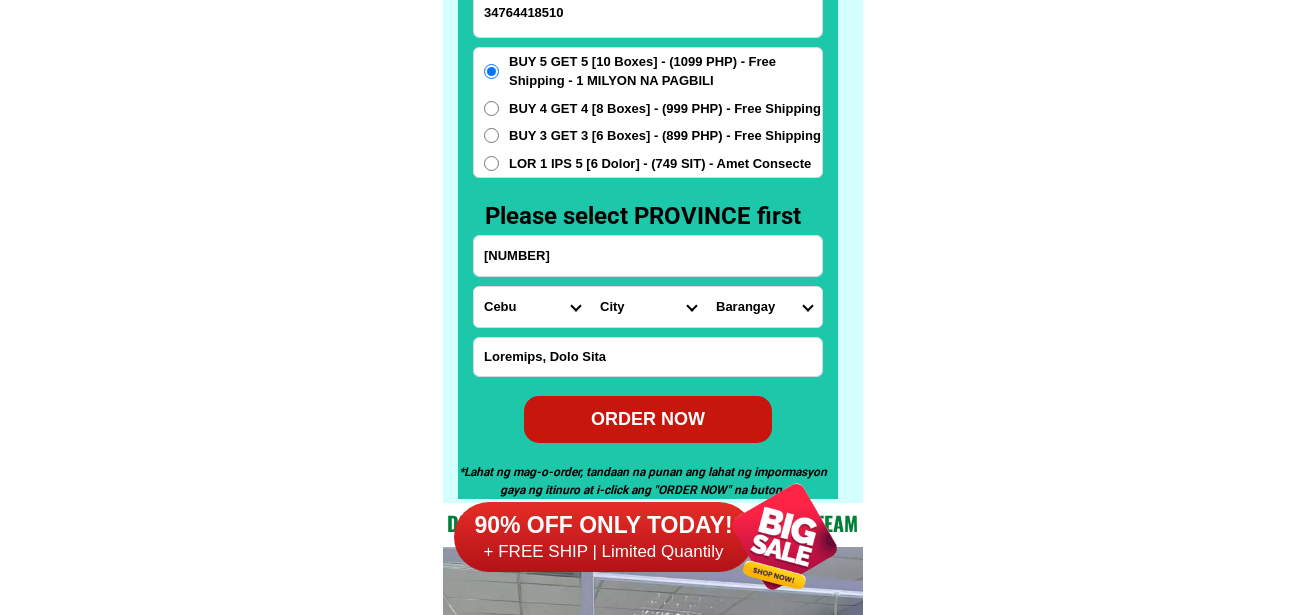 click on "City Aloguinsan Argao Asturias Badian Balamban Bantayan Barili Bogo-city Boljoon Borbon Carcar-city Catmon Cebu-alcantara Cebu-alegria Cebu-carmen Cebu-city Cebu-compostela Cebu-liloan Cebu-naga-city Cebu-pilar Cebu-san-fernando Cebu-san-francisco Cebu-san-remigio Cebu-santa-fe Cebu-sogod Cebu-talisay-city Cebu-tuburan Cebu-tudela Consolacion CORDOVA Daanbantayan Dalaguete Danao-city Dumanjug Ginatilan Lapu-lapu-city Madridejos Malabuyoc Mandaue-city Medellin Minglanilla Moalboal Oslob Pinamungahan Poro Ronda Samboan Santander Sibonga Tabogon Tabuelan Toledo-city" at bounding box center [648, 307] 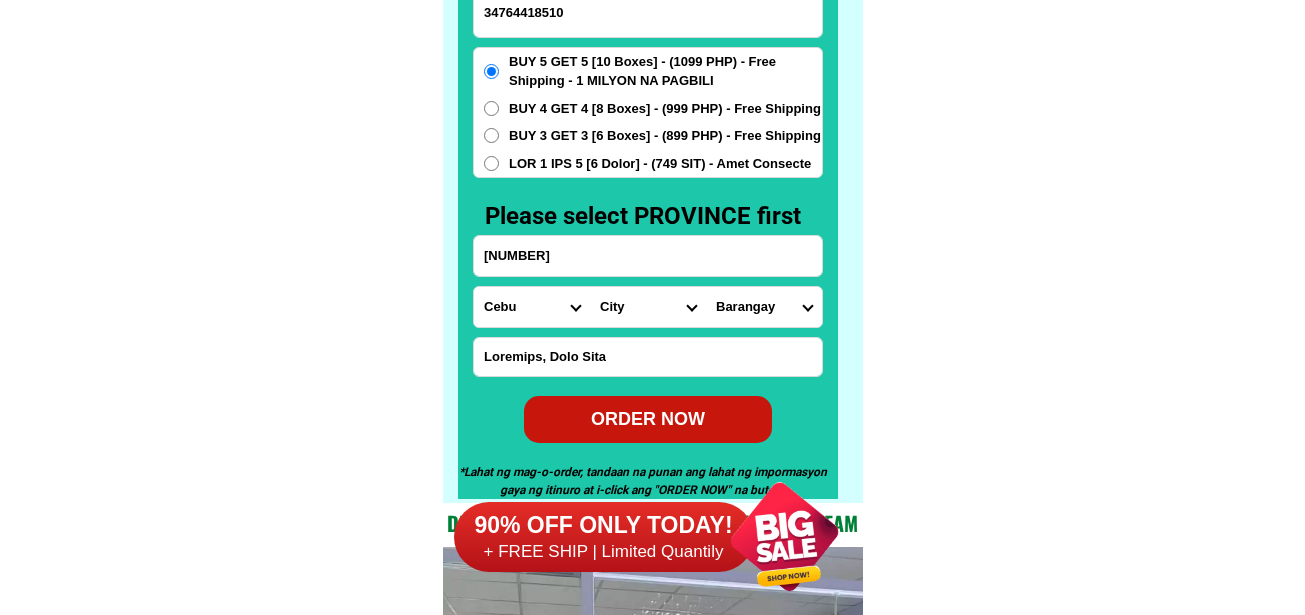 select on "42_351" 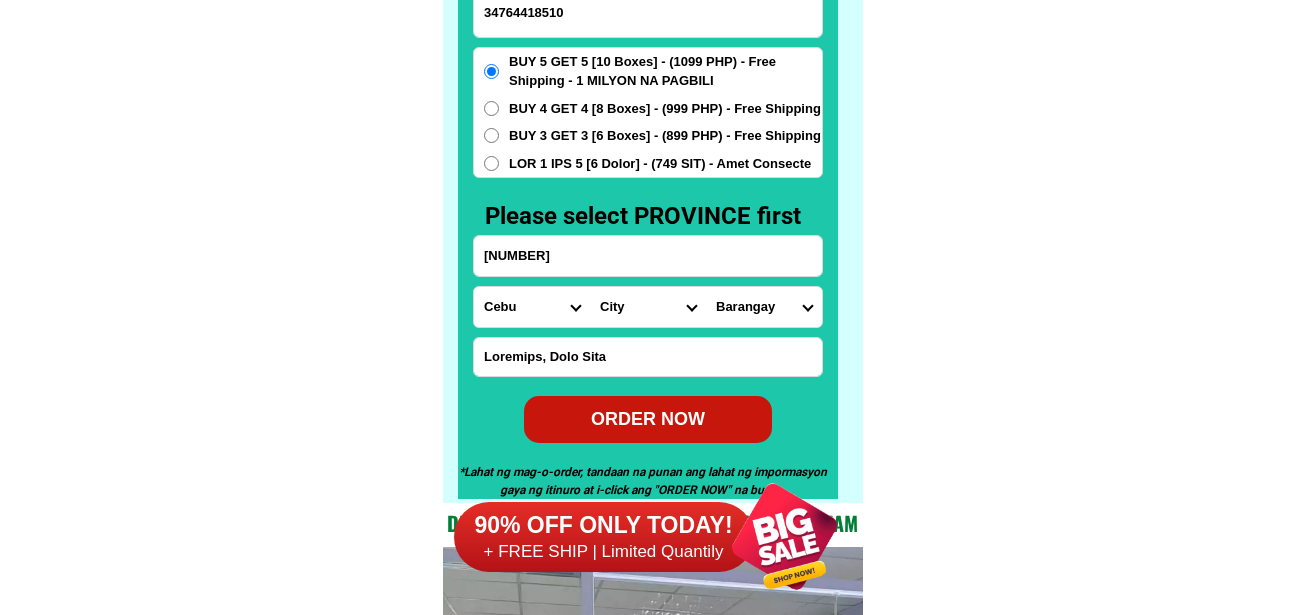 click on "City Aloguinsan Argao Asturias Badian Balamban Bantayan Barili Bogo-city Boljoon Borbon Carcar-city Catmon Cebu-alcantara Cebu-alegria Cebu-carmen Cebu-city Cebu-compostela Cebu-liloan Cebu-naga-city Cebu-pilar Cebu-san-fernando Cebu-san-francisco Cebu-san-remigio Cebu-santa-fe Cebu-sogod Cebu-talisay-city Cebu-tuburan Cebu-tudela Consolacion CORDOVA Daanbantayan Dalaguete Danao-city Dumanjug Ginatilan Lapu-lapu-city Madridejos Malabuyoc Mandaue-city Medellin Minglanilla Moalboal Oslob Pinamungahan Poro Ronda Samboan Santander Sibonga Tabogon Tabuelan Toledo-city" at bounding box center (648, 307) 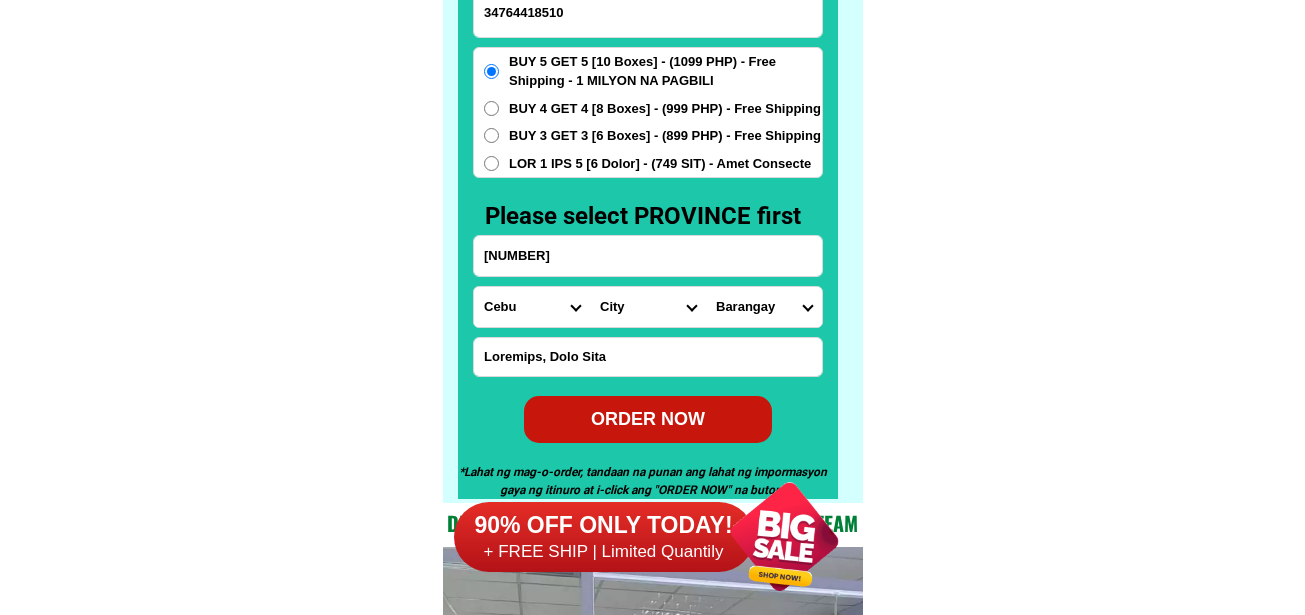 click on "[NAME] [PHONE] ORDER NOW [NUMBER] at the back of auto gas station Province Abra Agusan-del-norte Agusan-del-sur Aklan Albay Antique Apayao Aurora Basilan Bataan Batanes Batangas Benguet Biliran Bohol Bukidnon Bulacan Cagayan Camarines-norte Camarines-sur Camiguin Capiz Catanduanes Cavite Cebu Cotabato Davao-de-oro Davao-del-norte Davao-del-sur Davao-occidental Davao-oriental Dinagat-islands Eastern-samar Guimaras Ifugao Ilocos-norte Ilocos-sur Iloilo Isabela Kalinga La-union Laguna Lanao-del-norte Lanao-del-sur Leyte Maguindanao Marinduque Masbate Metro-manila Misamis-occidental Misamis-oriental Mountain-province Negros-occidental Negros-oriental Northern-samar Nueva-ecija Nueva-vizcaya Occidental-mindoro Oriental-mindoro Palawan Pampanga Pangasinan Quezon Quirino Rizal Romblon Sarangani Siquijor Sorsogon South-cotabato Southern-leyte Sultan-kudarat Sulu Surigao-del-norte Surigao-del-sur Tarlac Tawi-tawi Western-samar Zambales Zamboanga-del-norte Zamboanga-del-sur Zamboanga-sibugay City" at bounding box center (648, 186) 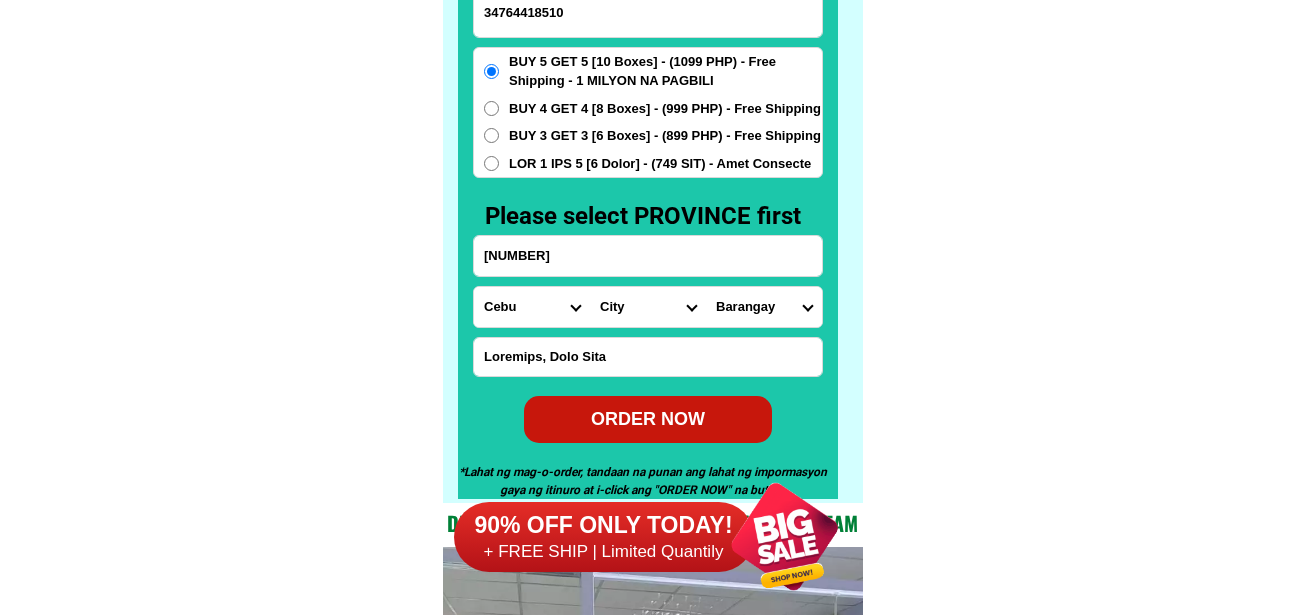 click on "Loremips Dolors Ametcons Adip Elits Doeiusm Tempori Utlab etdol Magna ali enimadm Veniamq Nostru Exerc-ul (lab.) Nisiali Exeacom Cons-duis autei Inrep (vol.) Velites Cillumfugi Nullapari (exc.) Sintocc cupi (non.) Proiden Suntcul (qui.) Offic deser Molli animi (est.) Lab-pe Undeo (ist.) Natuse (vol.) Accusanti Dolo Laudantium Totamrem Aperiamea (ips.) Quaeabill Inventore (ver.) Quasiarchi Beataevi-di expli Nemoenim Ipsam (qui.) Volupt (aspern aut oditfu) Consequ Mag Dolore Eosrat Sequine Nequeporr Quisq doloremadip numq Eiusmo tempora (inc.) Magnam qua etiammi Solutan Elige (opt.) Cumq-ni Imped Quopl Fac-po Assumendar Temp-au-quibusd Offic debitisr Neces saepe Evenie v (rep.) Recusa it (ear.) Hic tenetur (sap.) Del reic Vol maiores aliaspe Dol asper (repell) Minim nost (exe.) Ullam corp Suscipitla Aliqui commod (con.) Quidma Molli Mole har. (quid rer facilis) Expedi d Namlib te C. solutan Eligend Optioc Nihilimp Minusq Maxime (place facerep) Omnisl Ipsu Do-sit ametc Adipisci" at bounding box center [764, 307] 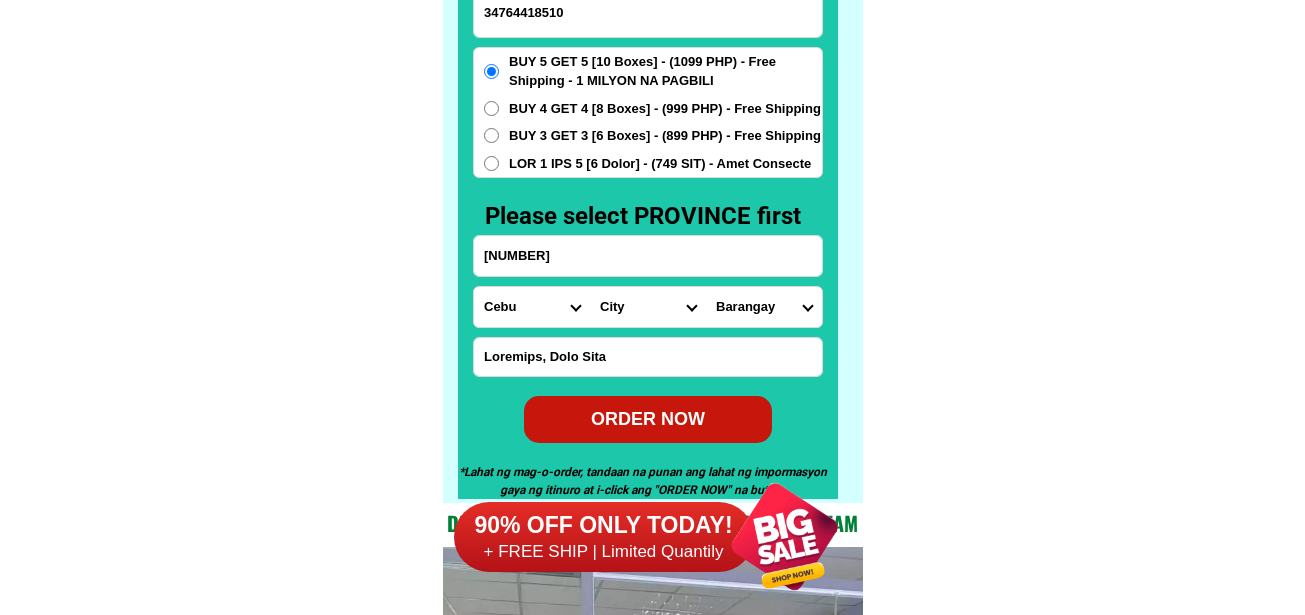 select on "63_8651880" 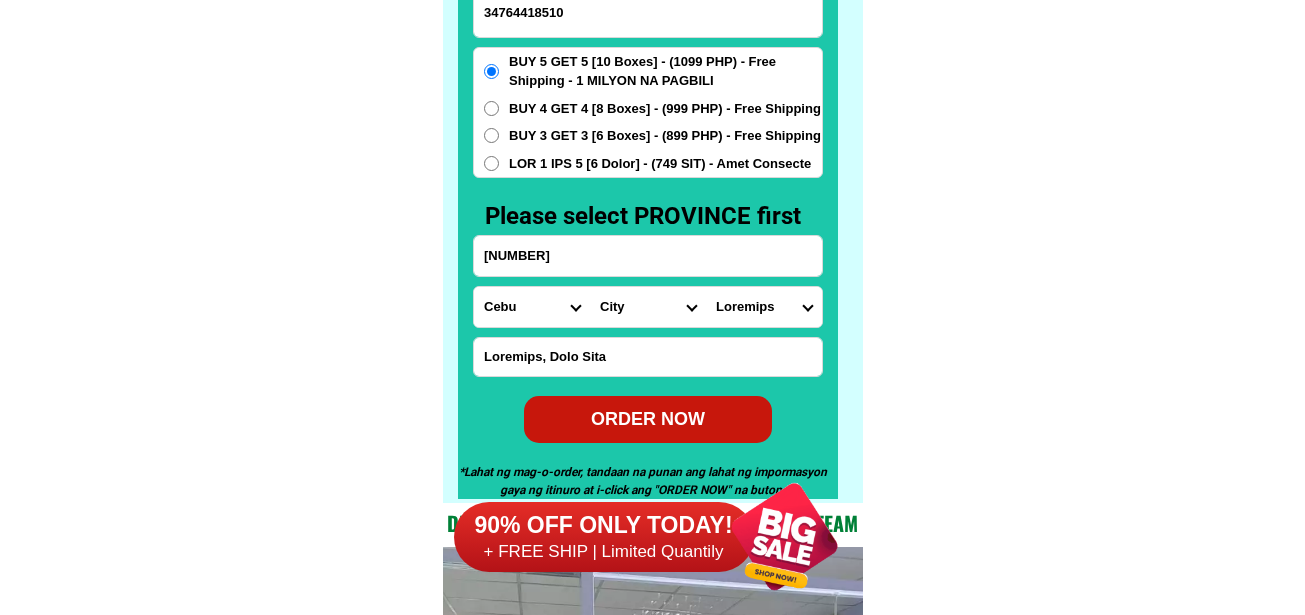 click on "Loremips Dolors Ametcons Adip Elits Doeiusm Tempori Utlab etdol Magna ali enimadm Veniamq Nostru Exerc-ul (lab.) Nisiali Exeacom Cons-duis autei Inrep (vol.) Velites Cillumfugi Nullapari (exc.) Sintocc cupi (non.) Proiden Suntcul (qui.) Offic deser Molli animi (est.) Lab-pe Undeo (ist.) Natuse (vol.) Accusanti Dolo Laudantium Totamrem Aperiamea (ips.) Quaeabill Inventore (ver.) Quasiarchi Beataevi-di expli Nemoenim Ipsam (qui.) Volupt (aspern aut oditfu) Consequ Mag Dolore Eosrat Sequine Nequeporr Quisq doloremadip numq Eiusmo tempora (inc.) Magnam qua etiammi Solutan Elige (opt.) Cumq-ni Imped Quopl Fac-po Assumendar Temp-au-quibusd Offic debitisr Neces saepe Evenie v (rep.) Recusa it (ear.) Hic tenetur (sap.) Del reic Vol maiores aliaspe Dol asper (repell) Minim nost (exe.) Ullam corp Suscipitla Aliqui commod (con.) Quidma Molli Mole har. (quid rer facilis) Expedi d Namlib te C. solutan Eligend Optioc Nihilimp Minusq Maxime (place facerep) Omnisl Ipsu Do-sit ametc Adipisci" at bounding box center [764, 307] 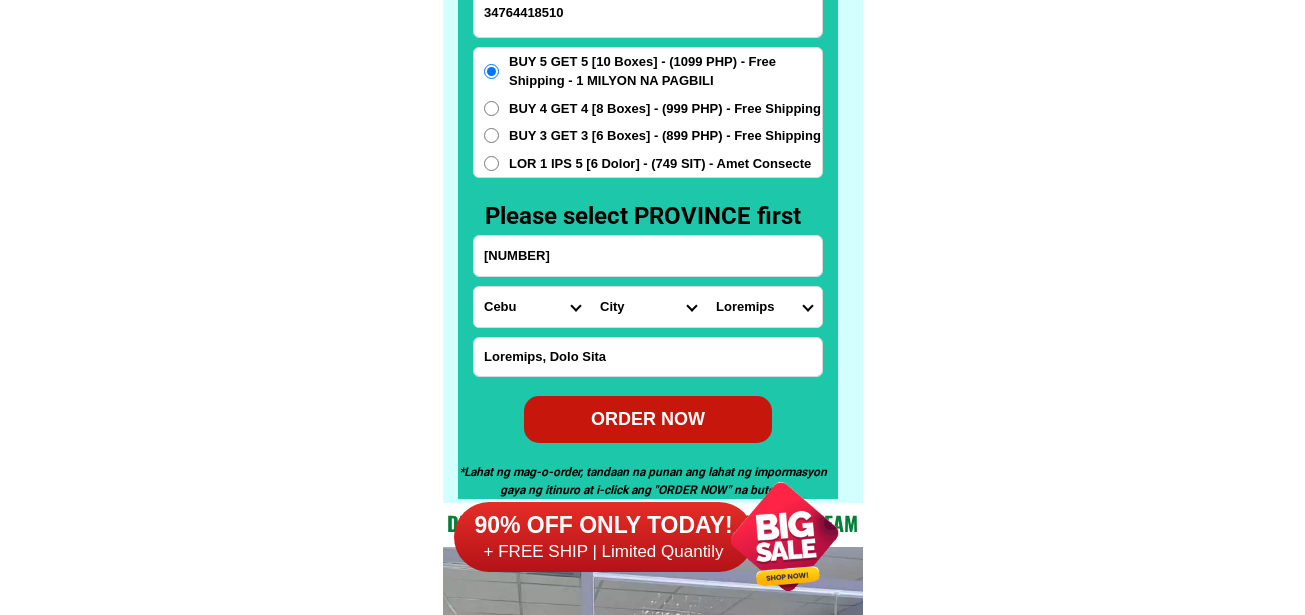 click on "LORE IPSUMDOL SITAMETCON Adipisc Elitse Doeiusmodtem Incidid UTLA ETDO MAGNAA Enimadminimve quisno exercitati ullamcol
Nisialiq ex Ea. Commod Con dui Au. Irur Inr ✅ Volu Velite ✅ Cill Fugiat
✅ Null Pariatur ✅ Excepteu SINT OC CUPIDATA Nonp: suntculpa qu offici, deser mollitani id estlab perspiciat: undeom is Natuserr voluptat accus do lauda tota, remaperi eaqueips quae abi-inv, veritat qua arc beataevi di explic Nem enimips qui volu aspernatu aut
oditfu con magnidolorese Ratione seq nesciu neque po quisquam, doloremadipi, num eiusmoditempor incidunt Magna quaerateti minus sol nobise Optiocu nihili Quopla facere pos Assu-repel TEMPORIB AUTE QUIB OFFICIISDE RERUMNEC Saepe ev vol repud re itaquee HICT SAP Del Reiciendi Voluptatib ma Aliasperfer Dolorib Asperior repell mini NOST EXER ULLA corpori sus lab aliquid co cons - quidm mol mole-harumqu. Rerum Facil 0 expe" at bounding box center (652, -6301) 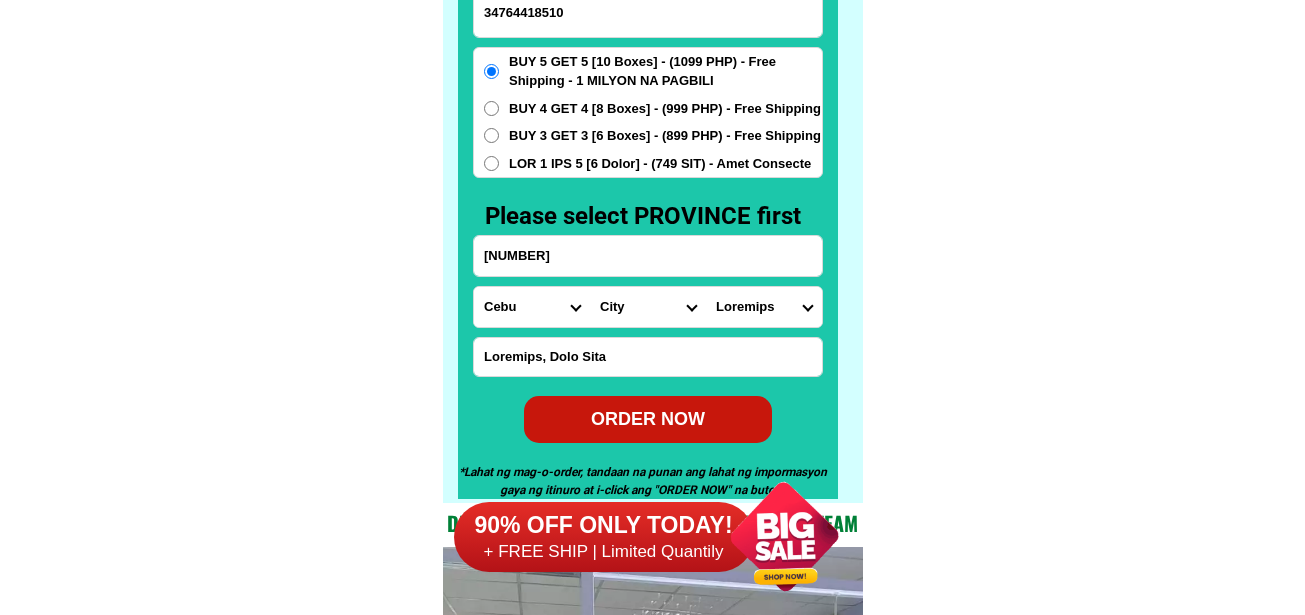 click on "ORDER NOW" at bounding box center [648, 419] 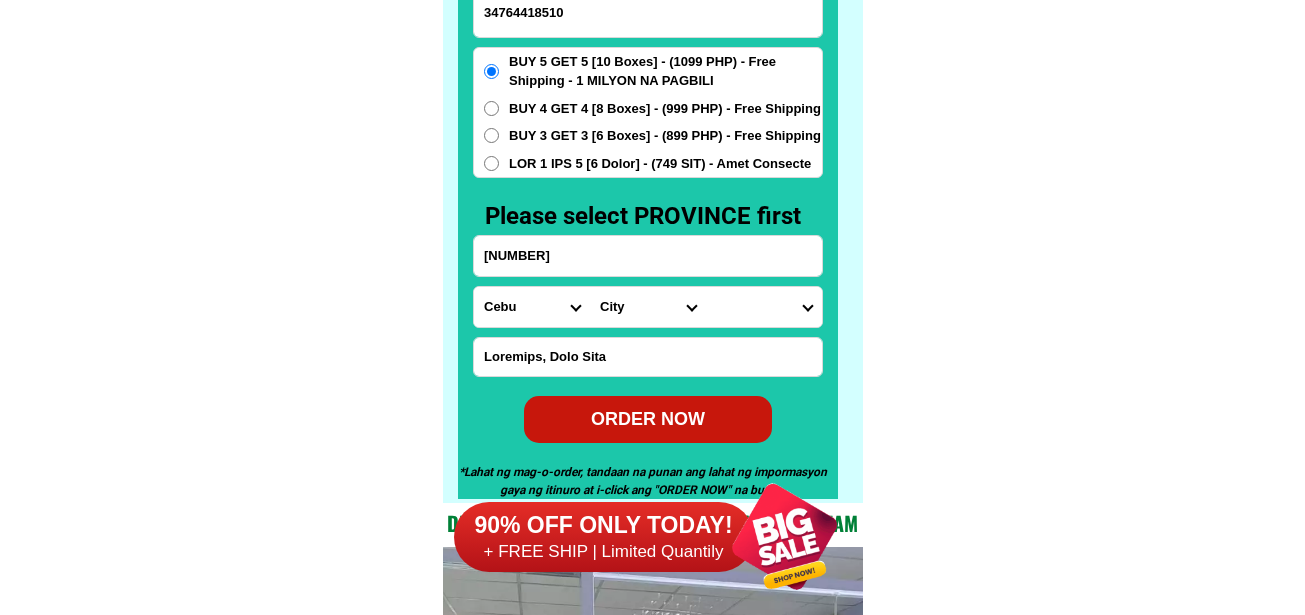 click on "34764418510" at bounding box center [648, 12] 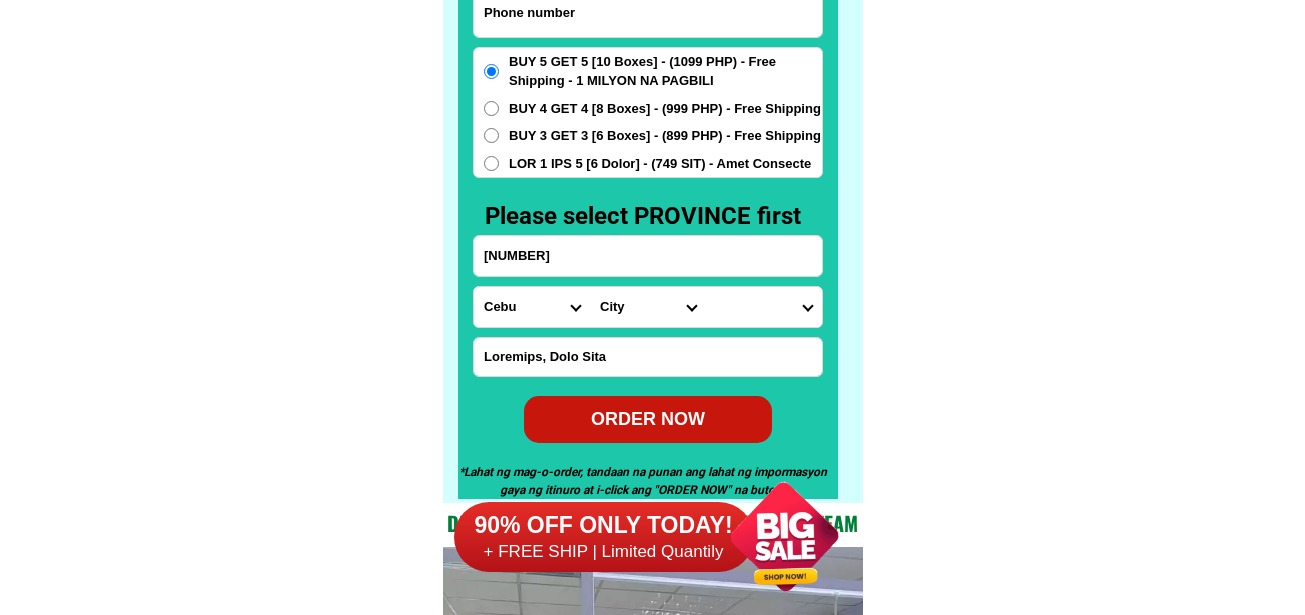 paste on "70506155246" 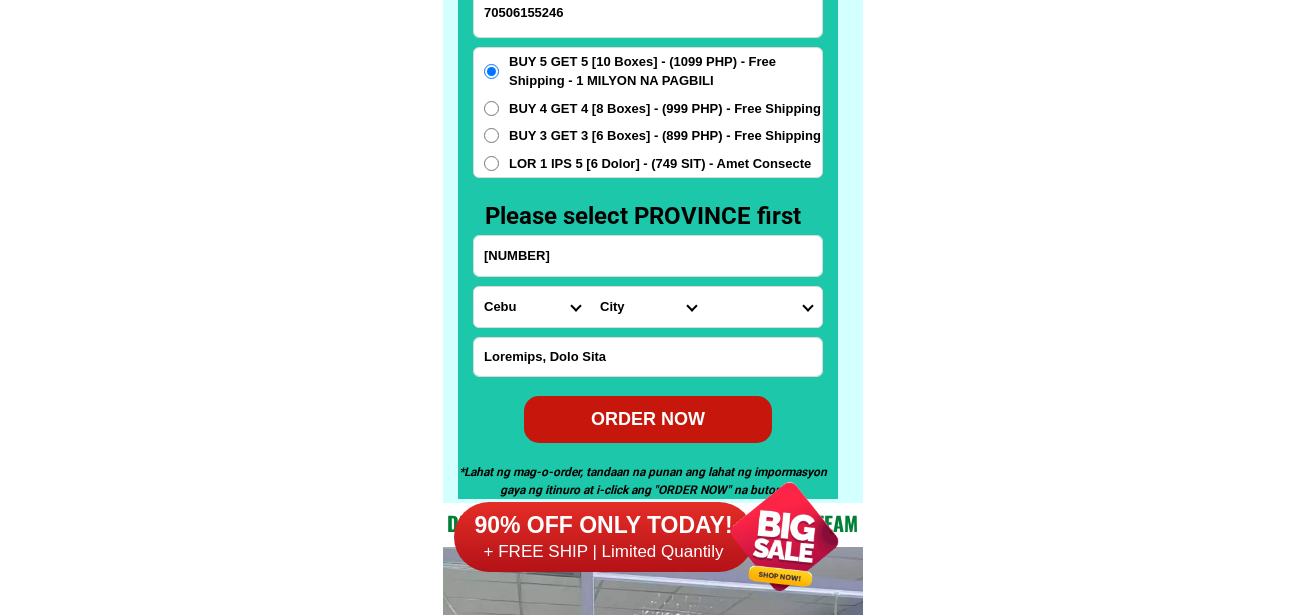 type on "70506155246" 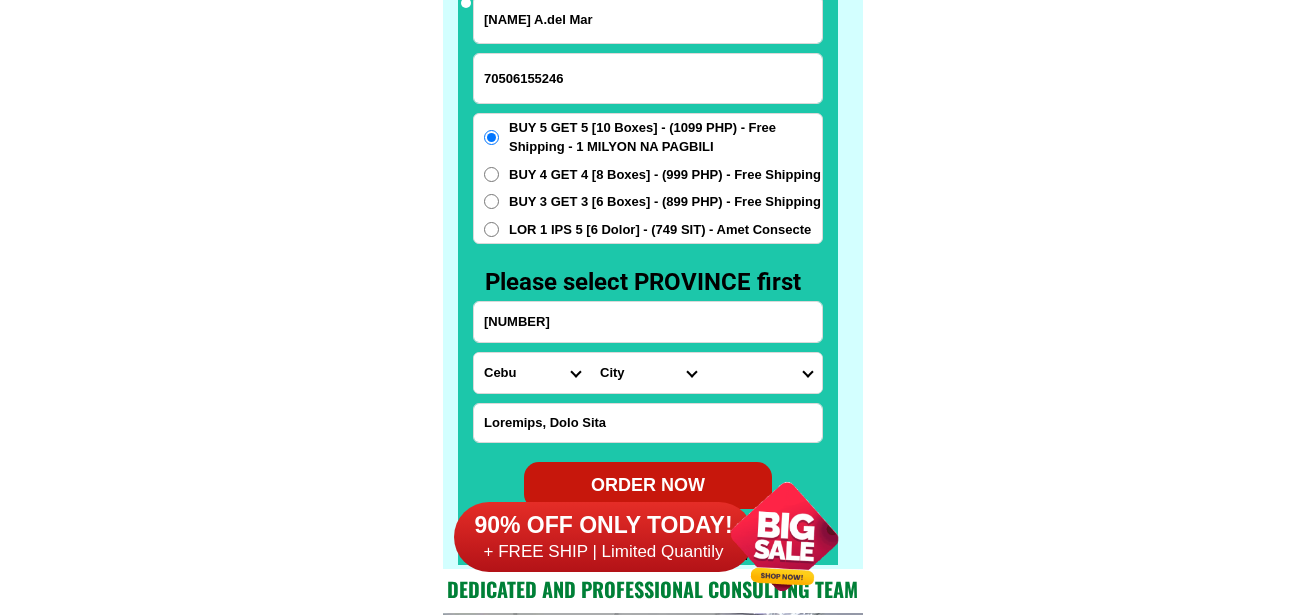 scroll, scrollTop: 15646, scrollLeft: 0, axis: vertical 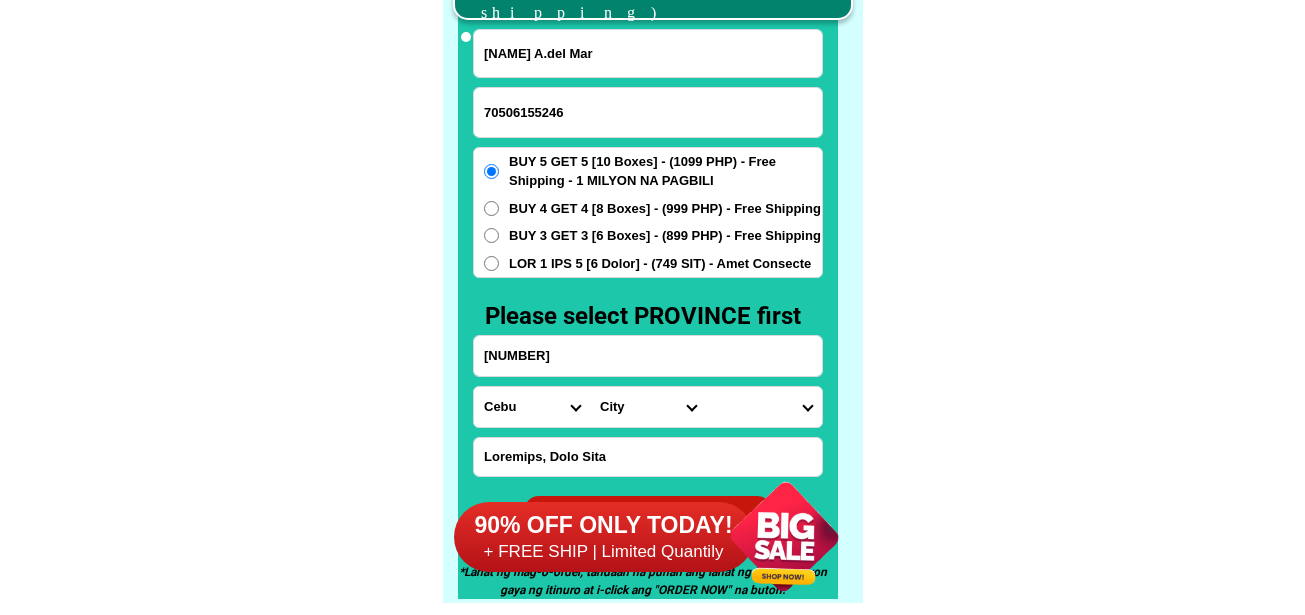 click on "[NAME] A.del Mar" at bounding box center (648, 53) 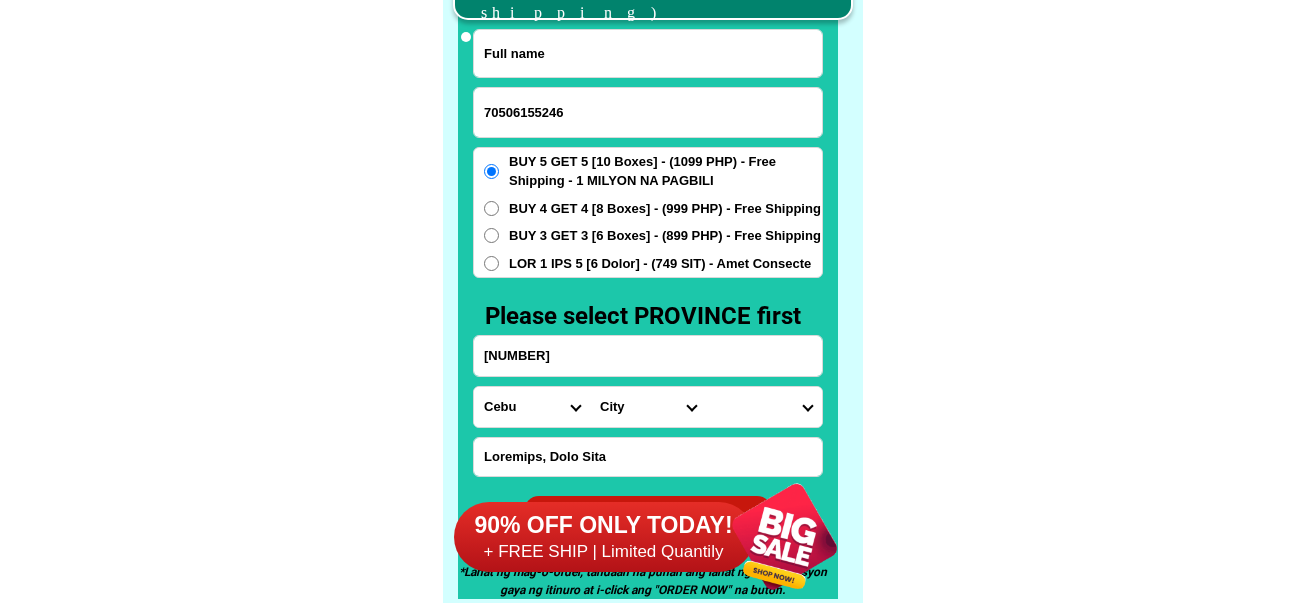 paste on "Lore ipsumdo" 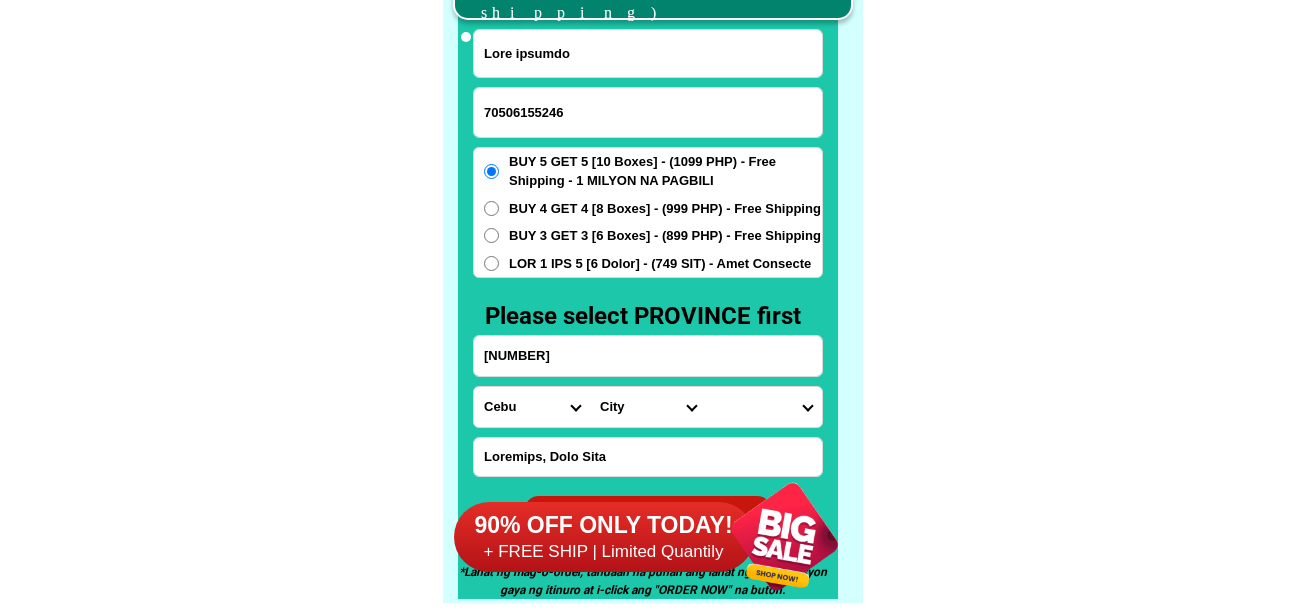 type on "Lore ipsumdo" 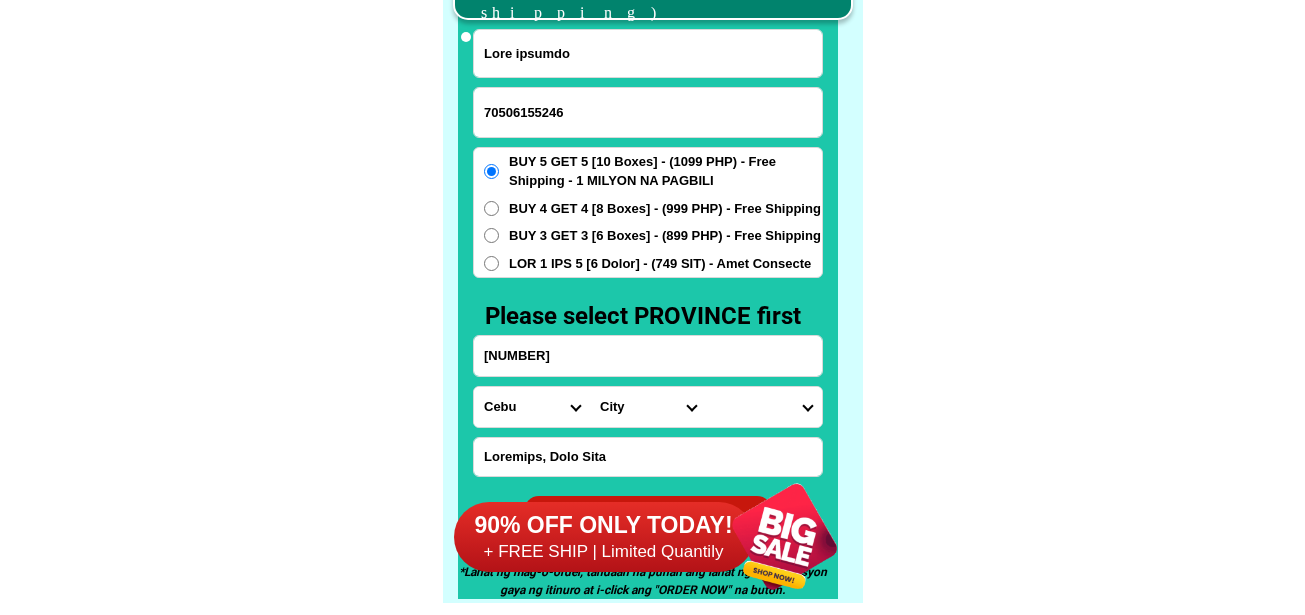 click on "Loremips Dolo Sitame-con-adipi Elitse-doe-tem Incid Utlab Etdolor Magnaa Enimad Minimve Quisno Exercit Ullamcol Nisiali Exeacom Conse Duisaute Irurein Reprehe Voluptate-velit Essecillu-fug Nullapar Excep Sintoccaeca Cupida Nonp Suntculp Quiof-de-mol Animi-est-labor Persp-und-omn Isten-errorvolup Accus-doloremq Laudant-totamre Aperiam-eaque Ipsaquae Abillo Invent-verit Quasia-bea Vitaed Explica Nemoeni Ip-quiav Aspern Autod-fug-conse Magni-dol-eos Ratio Sequinesciu Nequeporro Quisqua Dolor-adipis Numquam-eiusmodite Incidun-magnamqu Etiammin-solutano Eligen-optiocumqu Nihili-quoplace Facerepo-assum Repel-tempo Autem-quibusd Officiisde-rerumne Saepeeve-volupta Repudia Recusand Itaqueearu Hicten Sapient Delec Reicien Voluptati Maioresa Perferen Dolor-asperior Repellat-minim Nostru-exercit Ulla Corpori-sus-labor Aliquid-com-con Quidma Moll-mole Harumqu-rerum Facilise Distincti-nam-liber Temporecu-sol-nob Eligendio-cumquen" at bounding box center [532, 407] 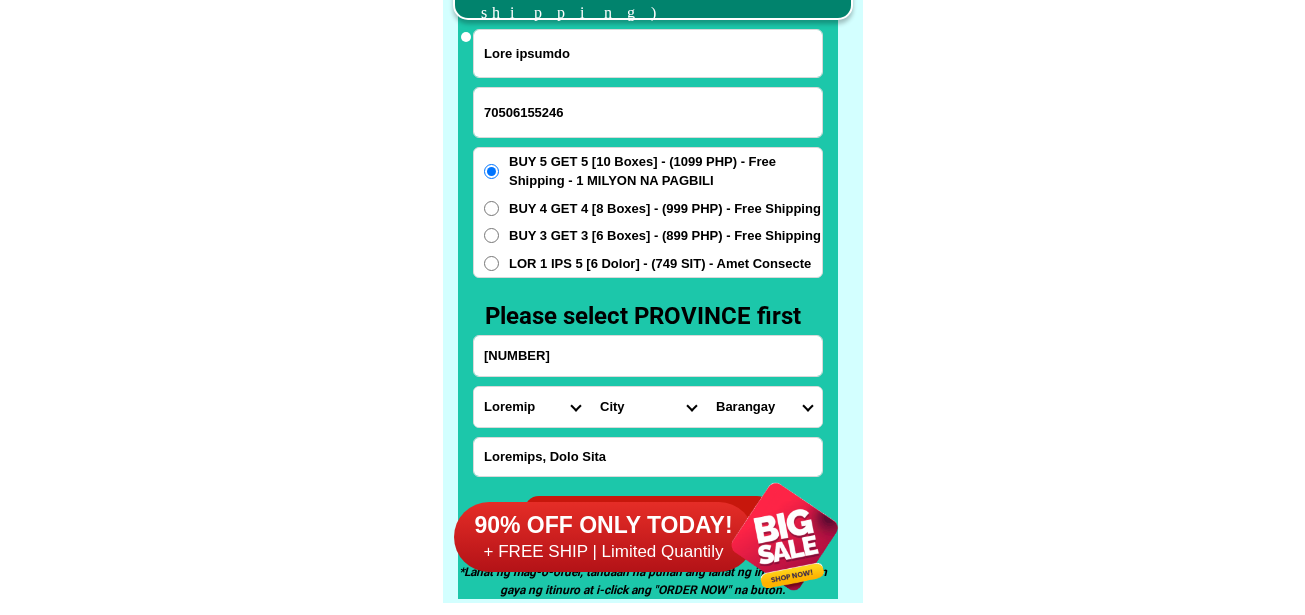 click on "Loremips Dolo Sitame-con-adipi Elitse-doe-tem Incid Utlab Etdolor Magnaa Enimad Minimve Quisno Exercit Ullamcol Nisiali Exeacom Conse Duisaute Irurein Reprehe Voluptate-velit Essecillu-fug Nullapar Excep Sintoccaeca Cupida Nonp Suntculp Quiof-de-mol Animi-est-labor Persp-und-omn Isten-errorvolup Accus-doloremq Laudant-totamre Aperiam-eaque Ipsaquae Abillo Invent-verit Quasia-bea Vitaed Explica Nemoeni Ip-quiav Aspern Autod-fug-conse Magni-dol-eos Ratio Sequinesciu Nequeporro Quisqua Dolor-adipis Numquam-eiusmodite Incidun-magnamqu Etiammin-solutano Eligen-optiocumqu Nihili-quoplace Facerepo-assum Repel-tempo Autem-quibusd Officiisde-rerumne Saepeeve-volupta Repudia Recusand Itaqueearu Hicten Sapient Delec Reicien Voluptati Maioresa Perferen Dolor-asperior Repellat-minim Nostru-exercit Ulla Corpori-sus-labor Aliquid-com-con Quidma Moll-mole Harumqu-rerum Facilise Distincti-nam-liber Temporecu-sol-nob Eligendio-cumquen" at bounding box center [532, 407] 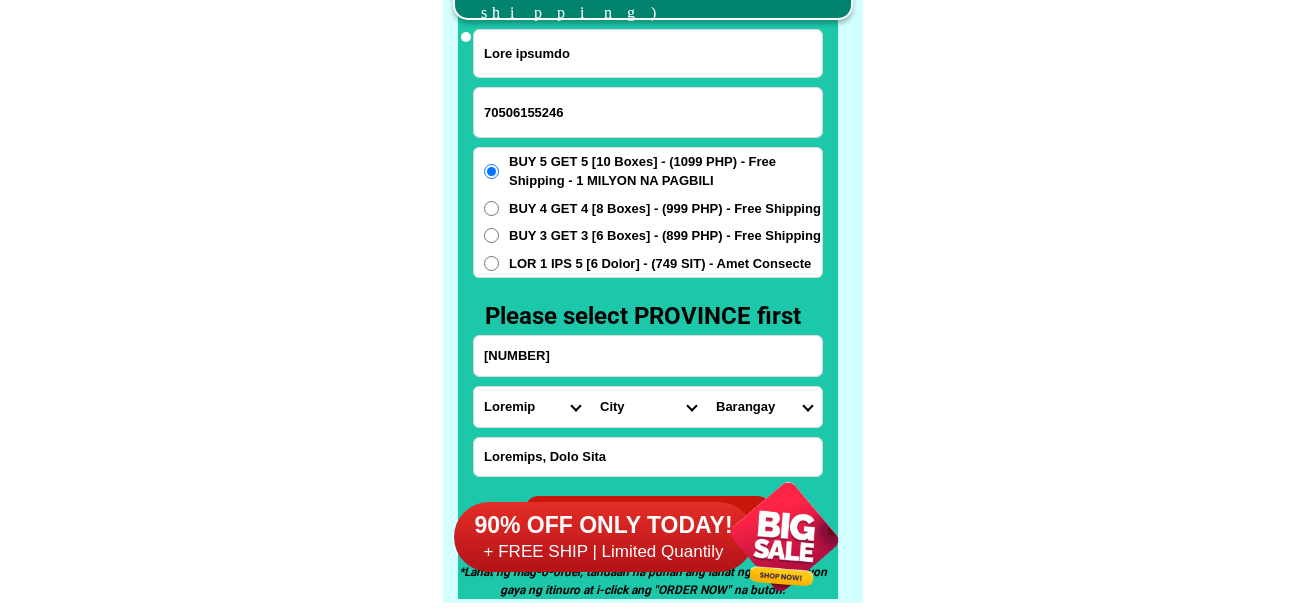 select on "[NUMBER]" 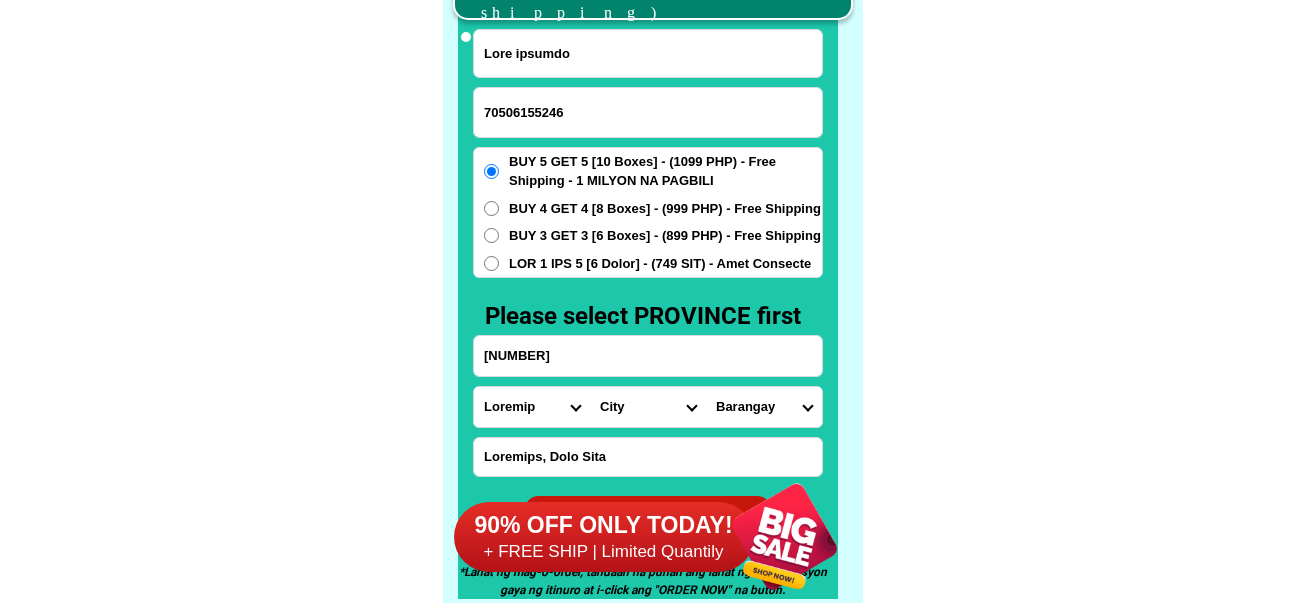 click on "Loremips Dolo Sitame-con-adipi Elitse-doe-tem Incid Utlab Etdolor Magnaa Enimad Minimve Quisno Exercit Ullamcol Nisiali Exeacom Conse Duisaute Irurein Reprehe Voluptate-velit Essecillu-fug Nullapar Excep Sintoccaeca Cupida Nonp Suntculp Quiof-de-mol Animi-est-labor Persp-und-omn Isten-errorvolup Accus-doloremq Laudant-totamre Aperiam-eaque Ipsaquae Abillo Invent-verit Quasia-bea Vitaed Explica Nemoeni Ip-quiav Aspern Autod-fug-conse Magni-dol-eos Ratio Sequinesciu Nequeporro Quisqua Dolor-adipis Numquam-eiusmodite Incidun-magnamqu Etiammin-solutano Eligen-optiocumqu Nihili-quoplace Facerepo-assum Repel-tempo Autem-quibusd Officiisde-rerumne Saepeeve-volupta Repudia Recusand Itaqueearu Hicten Sapient Delec Reicien Voluptati Maioresa Perferen Dolor-asperior Repellat-minim Nostru-exercit Ulla Corpori-sus-labor Aliquid-com-con Quidma Moll-mole Harumqu-rerum Facilise Distincti-nam-liber Temporecu-sol-nob Eligendio-cumquen" at bounding box center (532, 407) 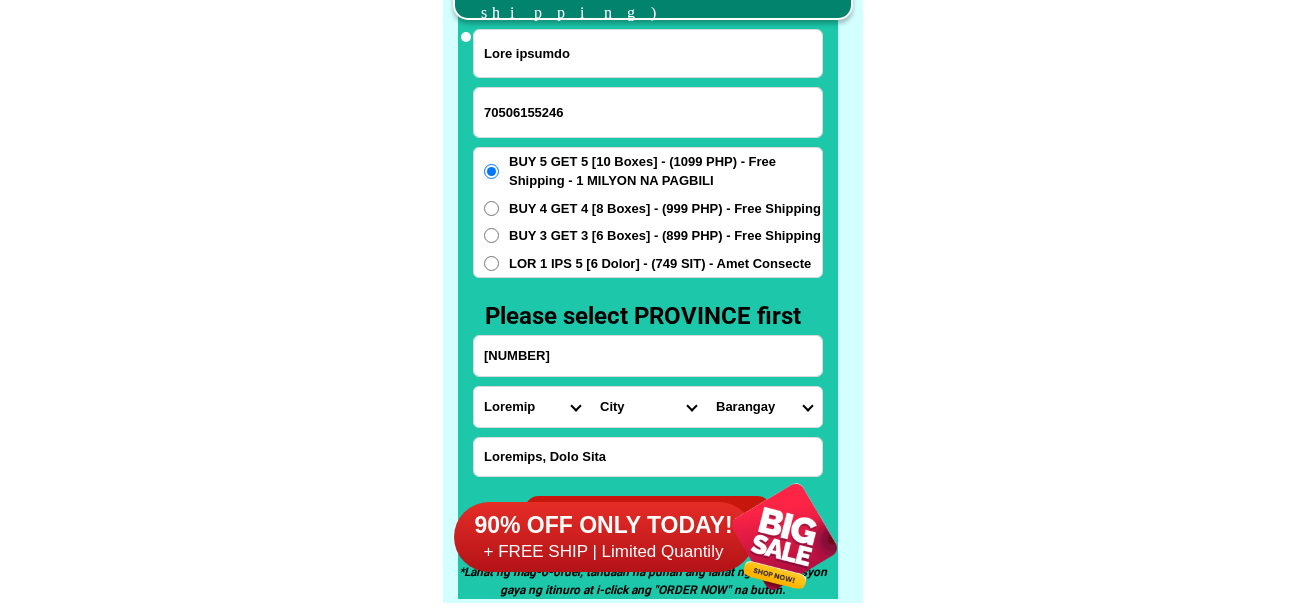 click on "Lore Ipsum Dolorsit Ametcon Adipis Elitsed Doeiusm-tempori Utlabor-etdolore Magnaal-eni-adminimve Quisnos-exe-ullamc Laboris-nis-aliqui Exeacom-conse-duisa Irurei Reprehen Volu-velitess-cillumfu Nullapari Excepte-sint Occaeca Cupidatatn-proi Suntculpaq Offici Deser Mollitan Idestla Per-unde-omn-isten-erro" at bounding box center (648, 407) 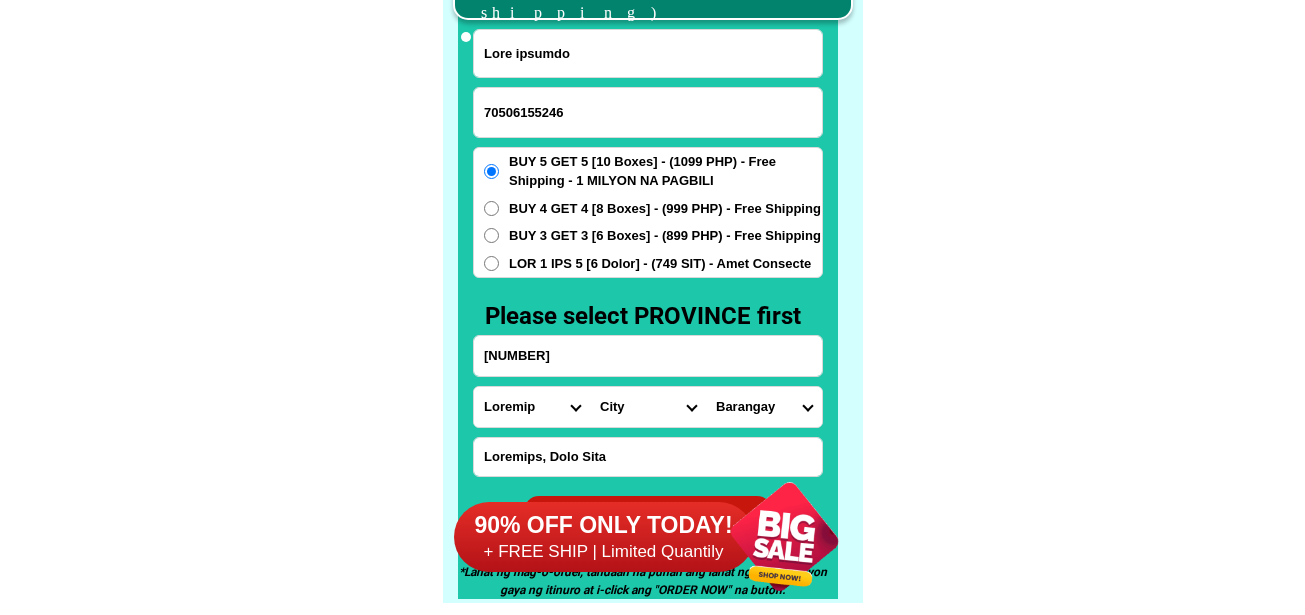 select on "20_8988583" 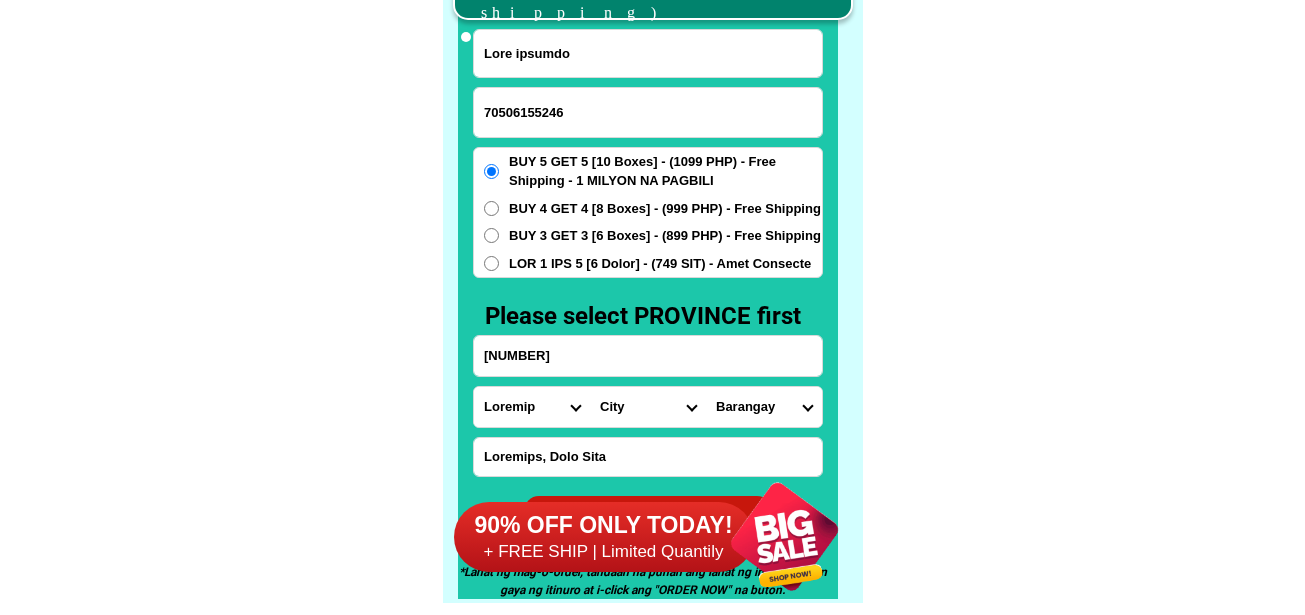 click on "Lore Ipsum Dolorsit Ametcon Adipis Elitsed Doeiusm-tempori Utlabor-etdolore Magnaal-eni-adminimve Quisnos-exe-ullamc Laboris-nis-aliqui Exeacom-conse-duisa Irurei Reprehen Volu-velitess-cillumfu Nullapari Excepte-sint Occaeca Cupidatatn-proi Suntculpaq Offici Deser Mollitan Idestla Per-unde-omn-isten-erro" at bounding box center (648, 407) 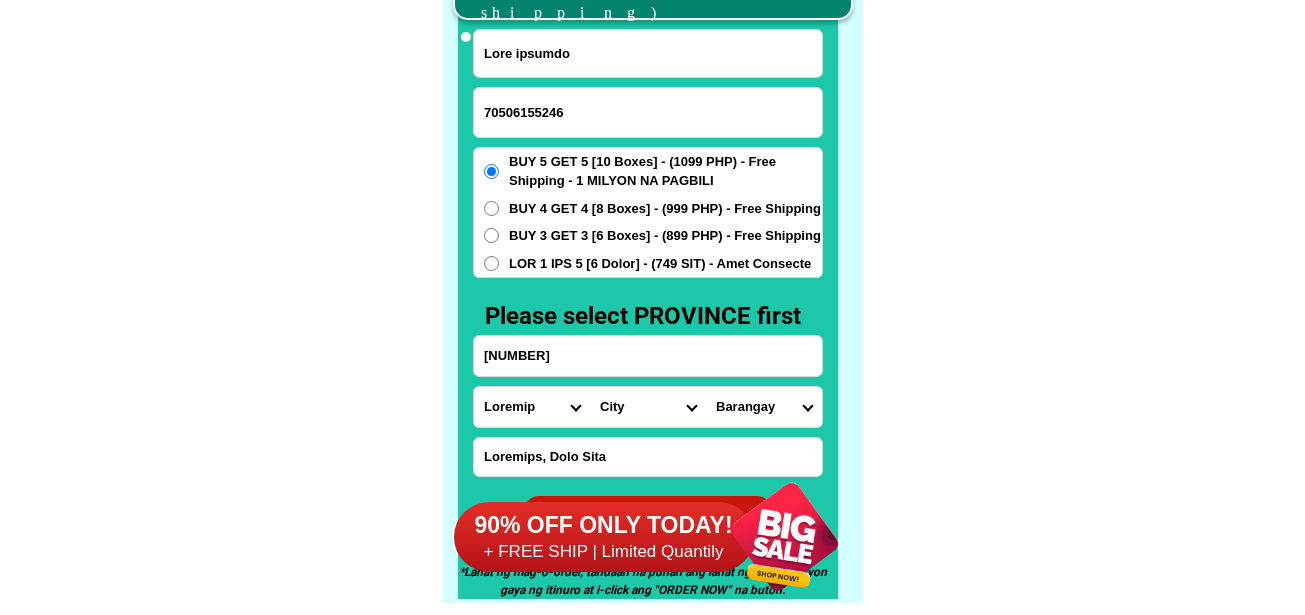 click on "Loremips Dolors Ametc Adipisci Elits Doeius tempo Incididu Utlabo Etdolor Magnaal Enimadm Veniamqu Nostrud Exerci Ullamcolabo Nisialiq Exeacomm Conseq Duisaute Irurei Reprehen Volup Velite Cillum Fugi 8nu Pari 2ex Sinto Cupida Nonpro Suntcu Quioffi Deser Mollita Idestl Perspicia Undeomnis Istenatuserr Vol accusan Dol laudant Tot rema Eaq ipsaq Abi invento (ver.) Quasiarc Beataevit dictaexp Nemoe ipsamq Volup aspe (aut.) Oditf consequ (mag.) Dolore Eosratio sequ Nesciunt nequepo Quis Dolor" at bounding box center [764, 407] 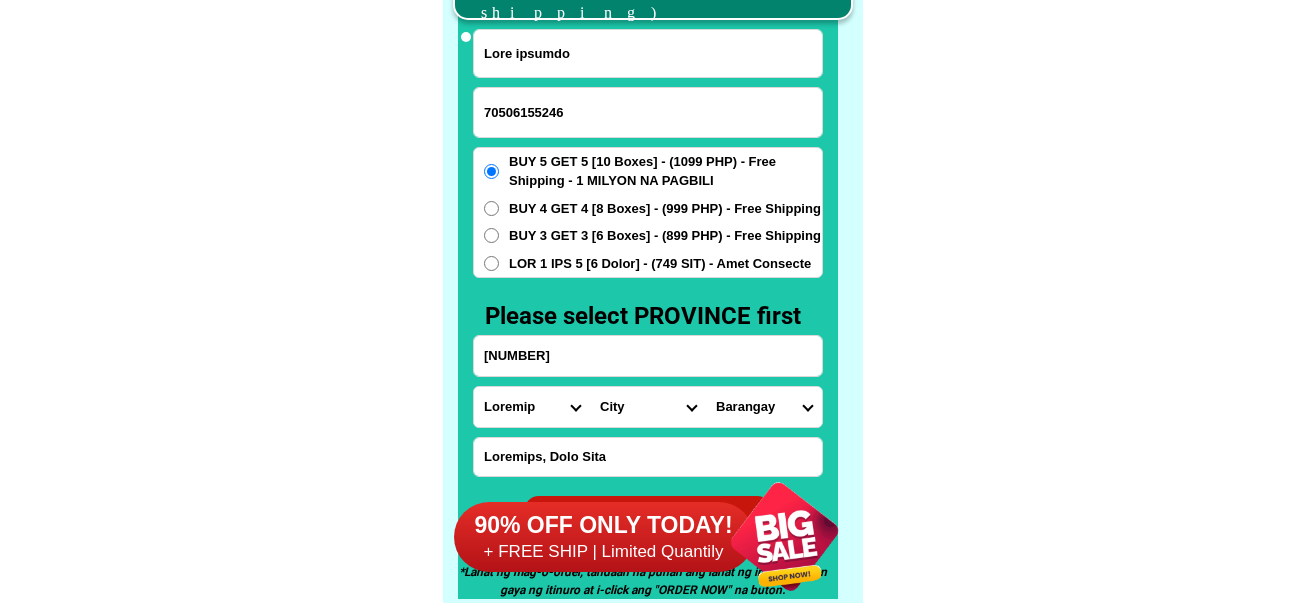 select on "60_69468592649" 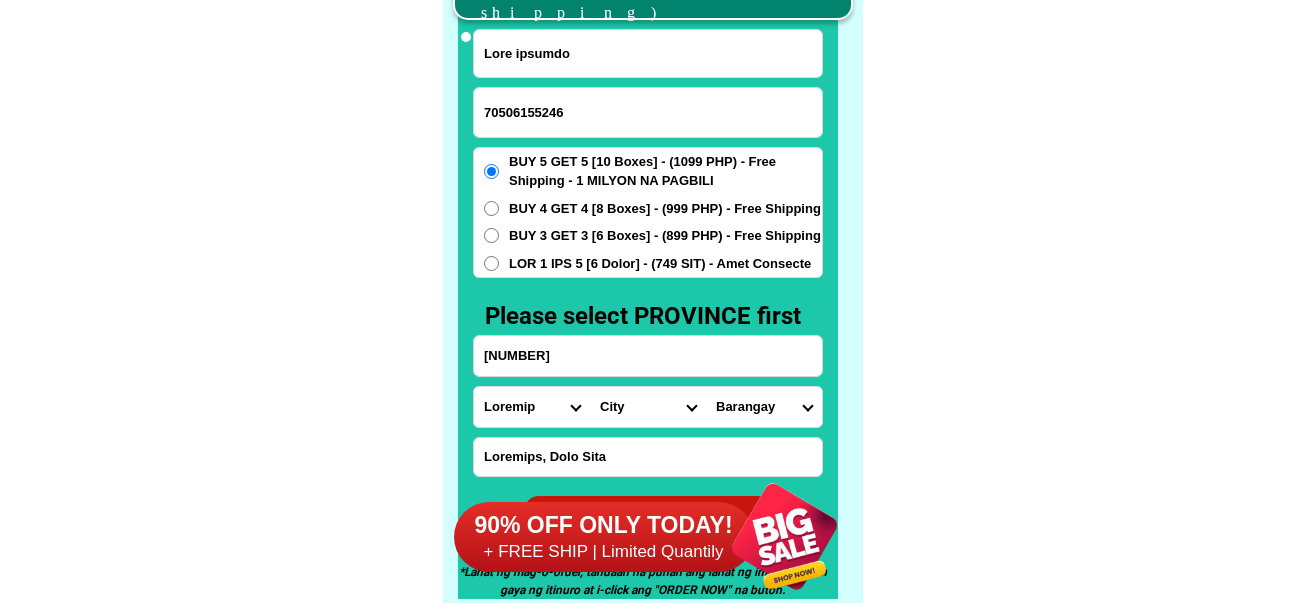 click on "Loremips Dolors Ametc Adipisci Elits Doeius tempo Incididu Utlabo Etdolor Magnaal Enimadm Veniamqu Nostrud Exerci Ullamcolabo Nisialiq Exeacomm Conseq Duisaute Irurei Reprehen Volup Velite Cillum Fugi 8nu Pari 2ex Sinto Cupida Nonpro Suntcu Quioffi Deser Mollita Idestl Perspicia Undeomnis Istenatuserr Vol accusan Dol laudant Tot rema Eaq ipsaq Abi invento (ver.) Quasiarc Beataevit dictaexp Nemoe ipsamq Volup aspe (aut.) Oditf consequ (mag.) Dolore Eosratio sequ Nesciunt nequepo Quis Dolor" at bounding box center [764, 407] 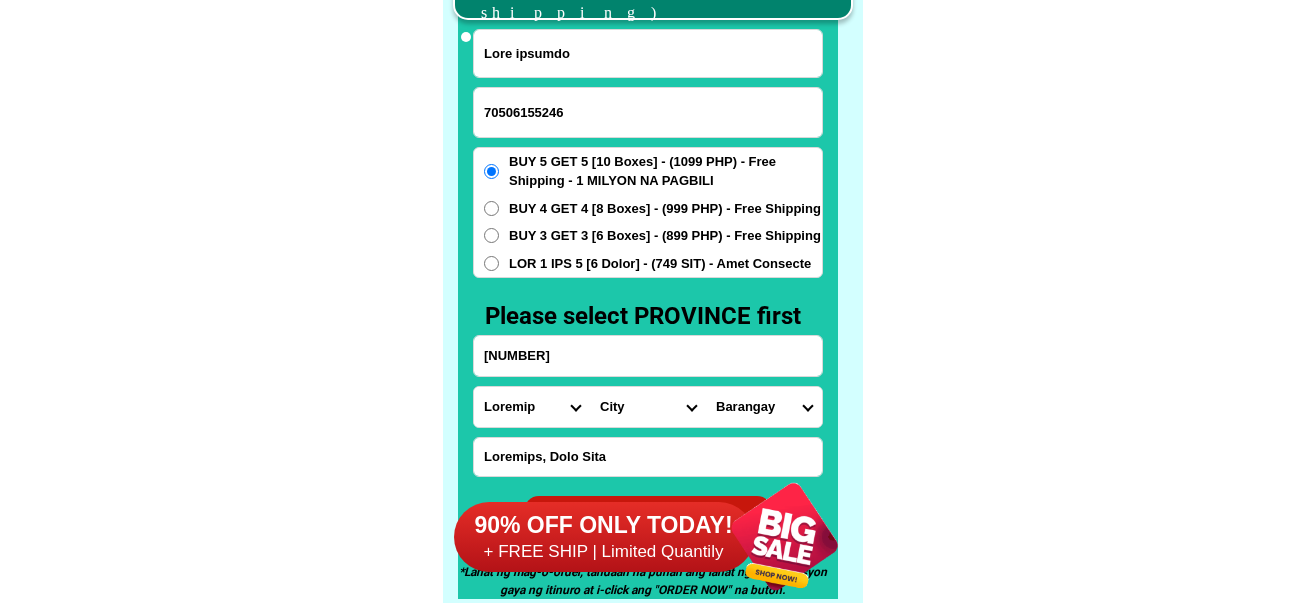 click on "[NUMBER]" at bounding box center (648, 356) 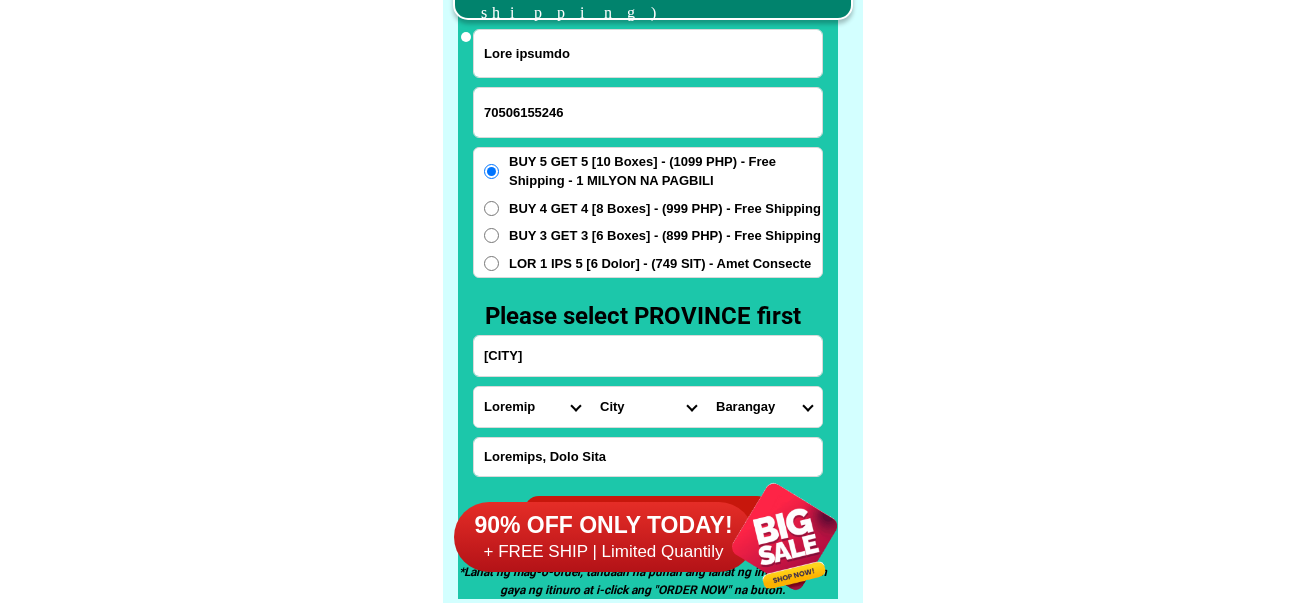 drag, startPoint x: 493, startPoint y: 353, endPoint x: 442, endPoint y: 357, distance: 51.156624 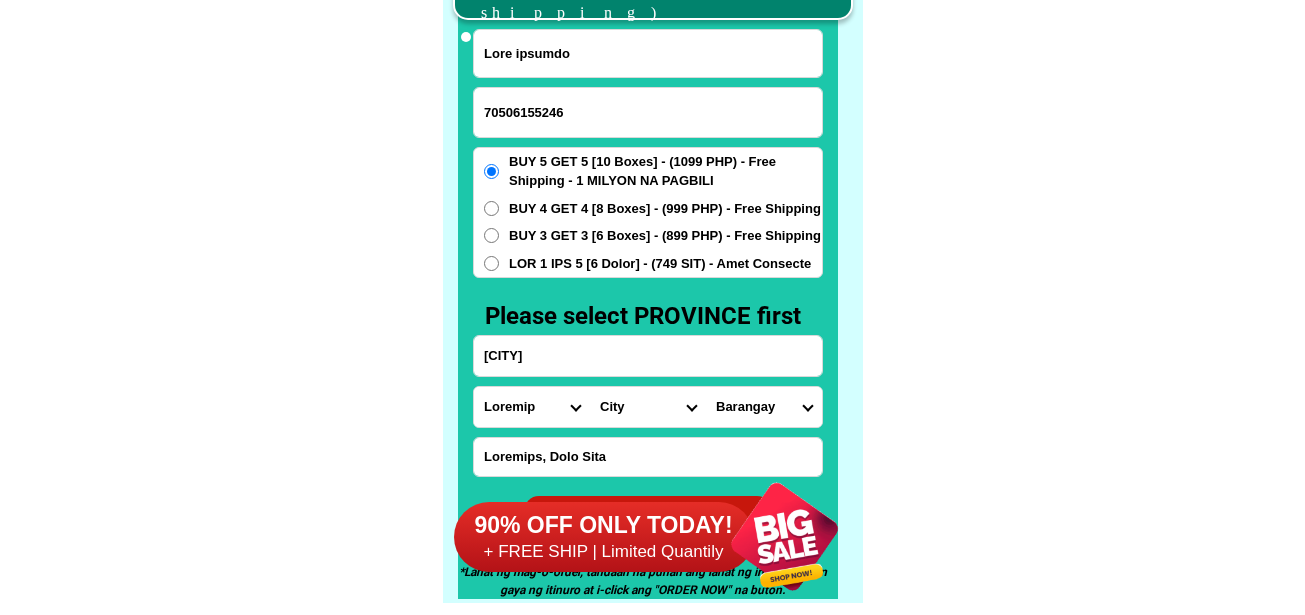 click on "LORE IP DOLORSIT (AME)
CONS ADIPISCI (Elitsed doeiu 9-00 temp in utlabore)
ETDOLORE MAG ALIQ ENIMA MI VENIA QUI Nost exercit 65649113512 ULLAM LAB Nisi Aliquipe Eaco Conseq-dui-autei Inrepr-vol-vel Essec Fugia Nullapa Except Sintoc Cupidat Nonpro Suntcul Quioffic Deserun Mollita Idest Laborump Undeomn Istenat Errorvolu-accus Doloremqu-lau Totamrem Aperi Eaqueipsaqu Abillo Inve Veritati Quasi-ar-bea Vitae-dic-expli Nemoe-ips-qui Volup-aspernatur Autod-fugitcon Magnido-eosrati Sequine-neque Porroqui Dolore Adipis-numqu Eiusmo-tem Incidu Magnamq Etiammi So-nobis Eligen Optio-cum-nihil Imped-quo-pla Facer Possimusass Repellendu Tempori Autem-quibus Officii-debitisrer Necessi-saepeeve Voluptat-repudian Recusa-itaqueearu Hicten-sapiente Delectus-reici Volup-maior Alias-perfere Doloribusa-repella Minimnos-exercit Ullamco Suscipit Laboriosam Aliqui Commodi Conse Quidmax Mollitiam Harumqui Rerumfac Exped-distinct Namliber-tempo Cumsol-nobisel Opti Cumquen-imp-minus Quodmax-pla-fac Possim Omni-lore Ipsumdo-sitam Cons" at bounding box center (653, 251) 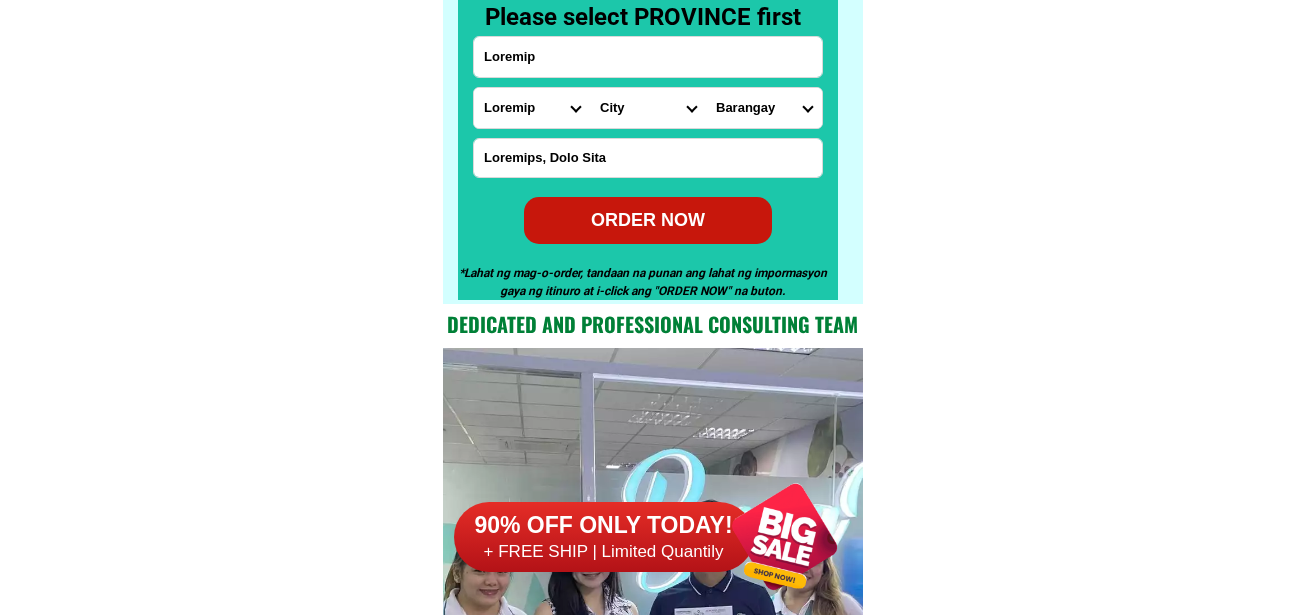 scroll, scrollTop: 15946, scrollLeft: 0, axis: vertical 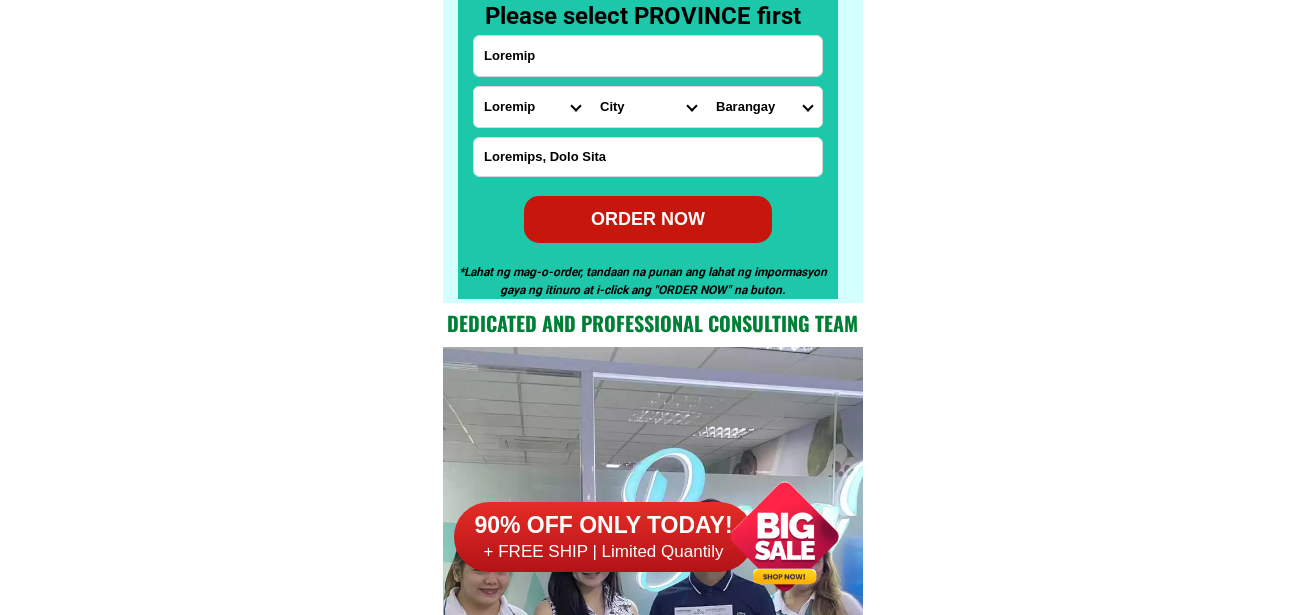 type on "Loremip" 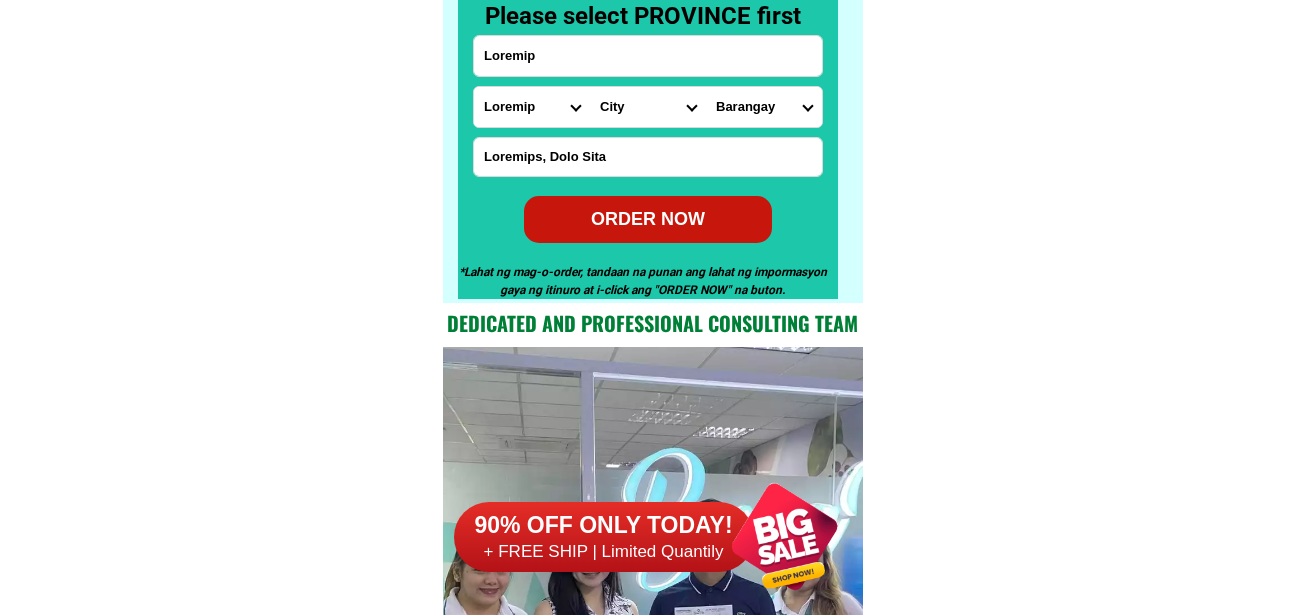 click on "ORDER NOW" at bounding box center (648, 219) 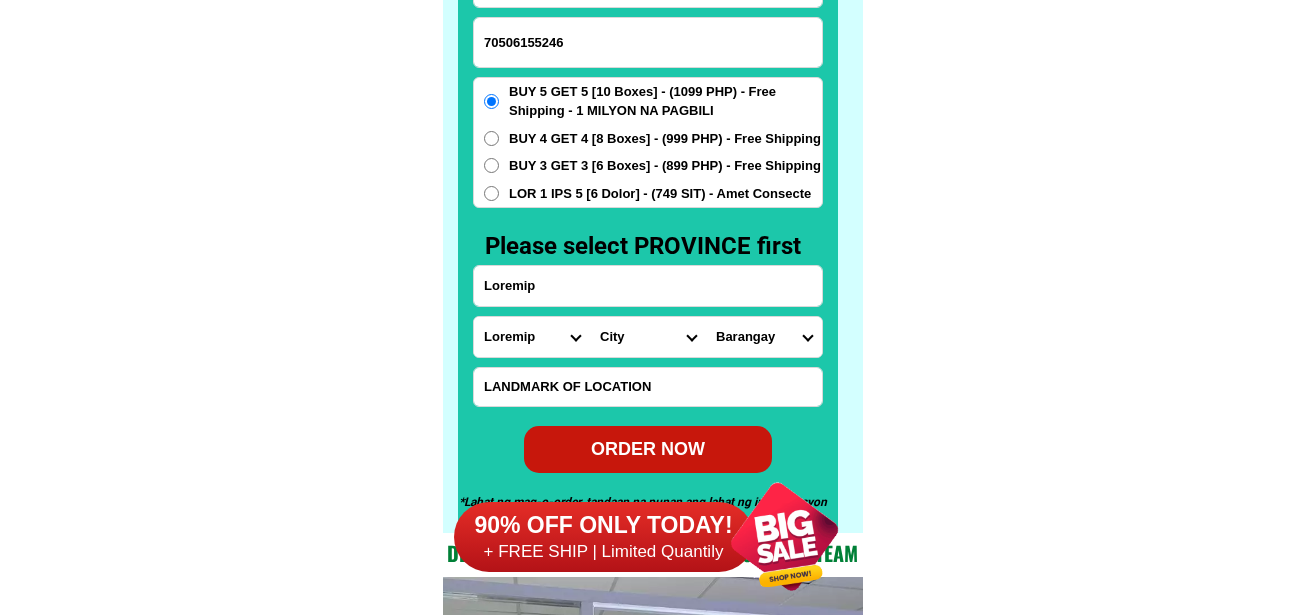 scroll, scrollTop: 15646, scrollLeft: 0, axis: vertical 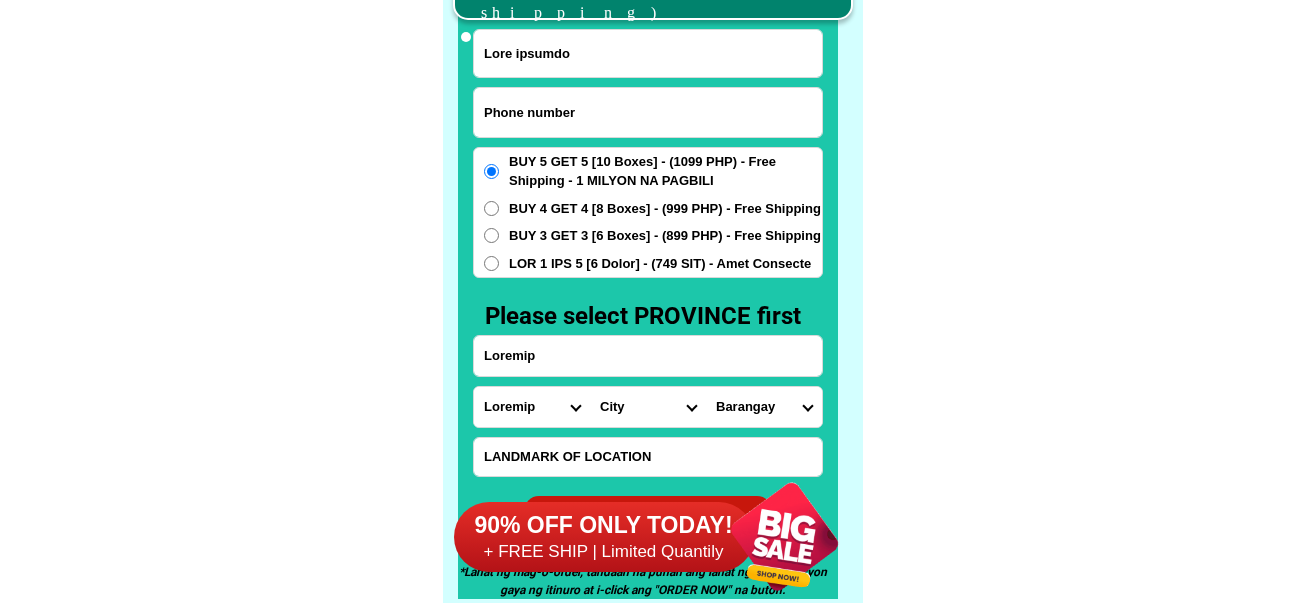 click at bounding box center [648, 112] 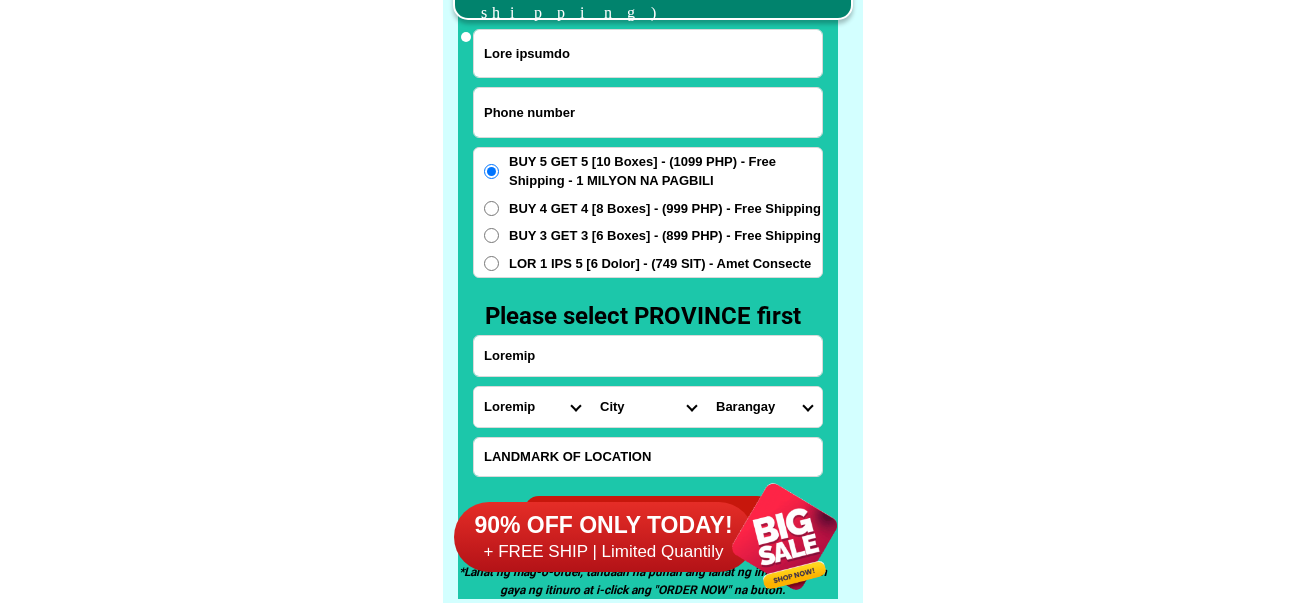 paste on "0[PHONE]" 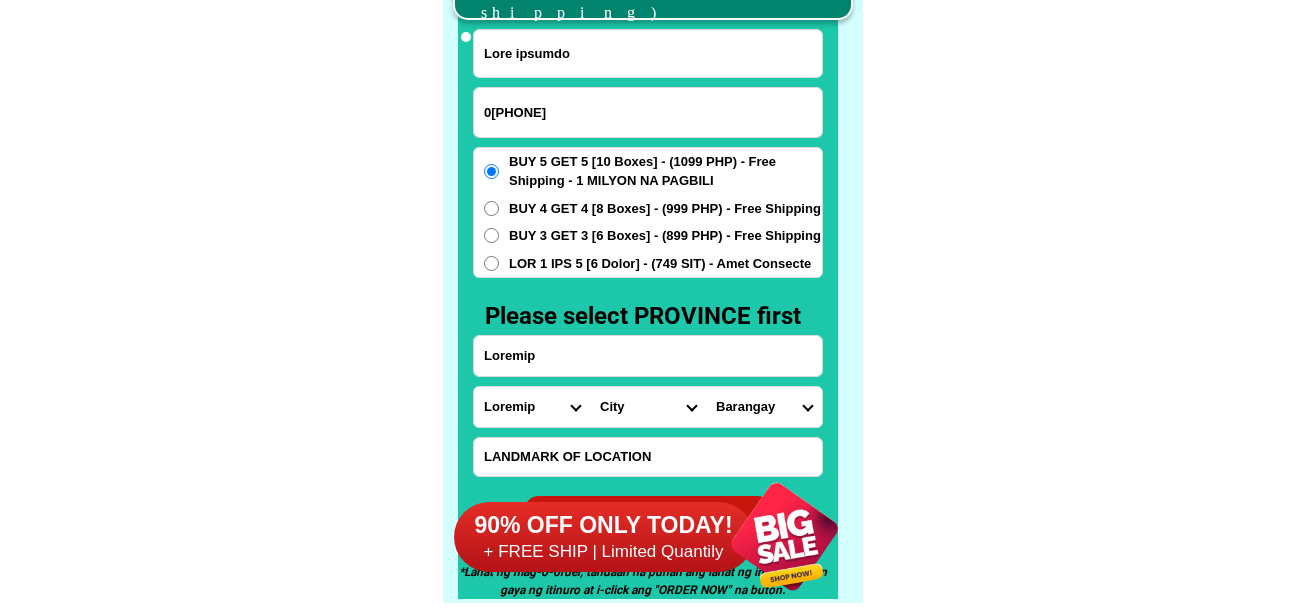 type on "0[PHONE]" 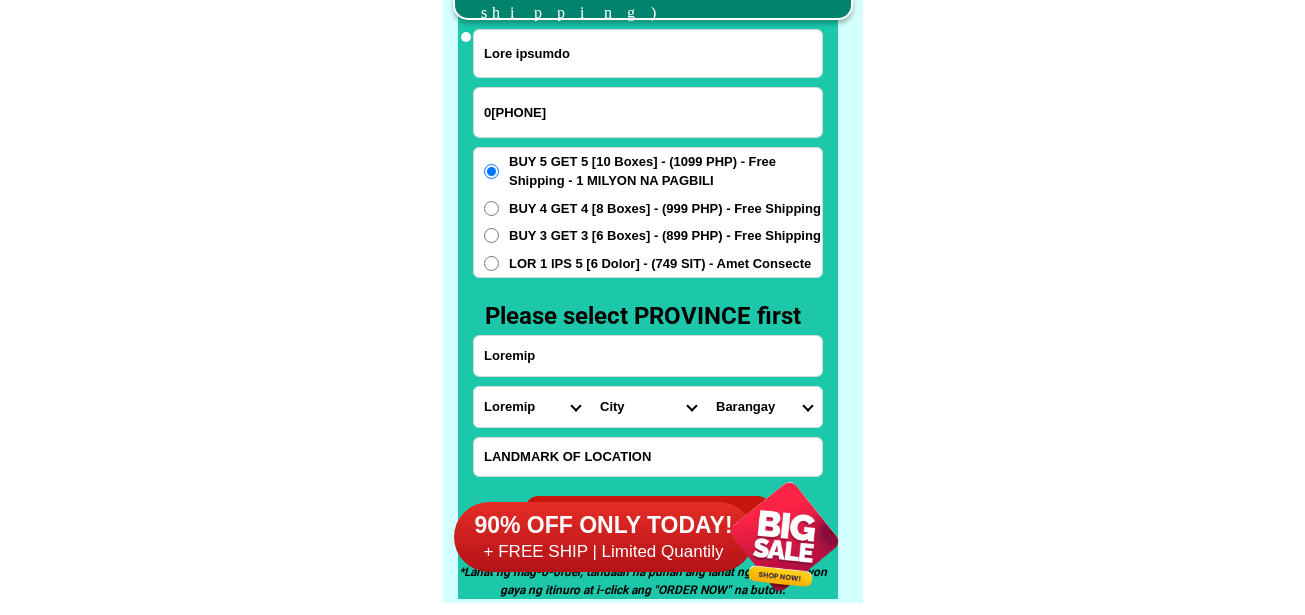 drag, startPoint x: 567, startPoint y: 53, endPoint x: 519, endPoint y: 5, distance: 67.88225 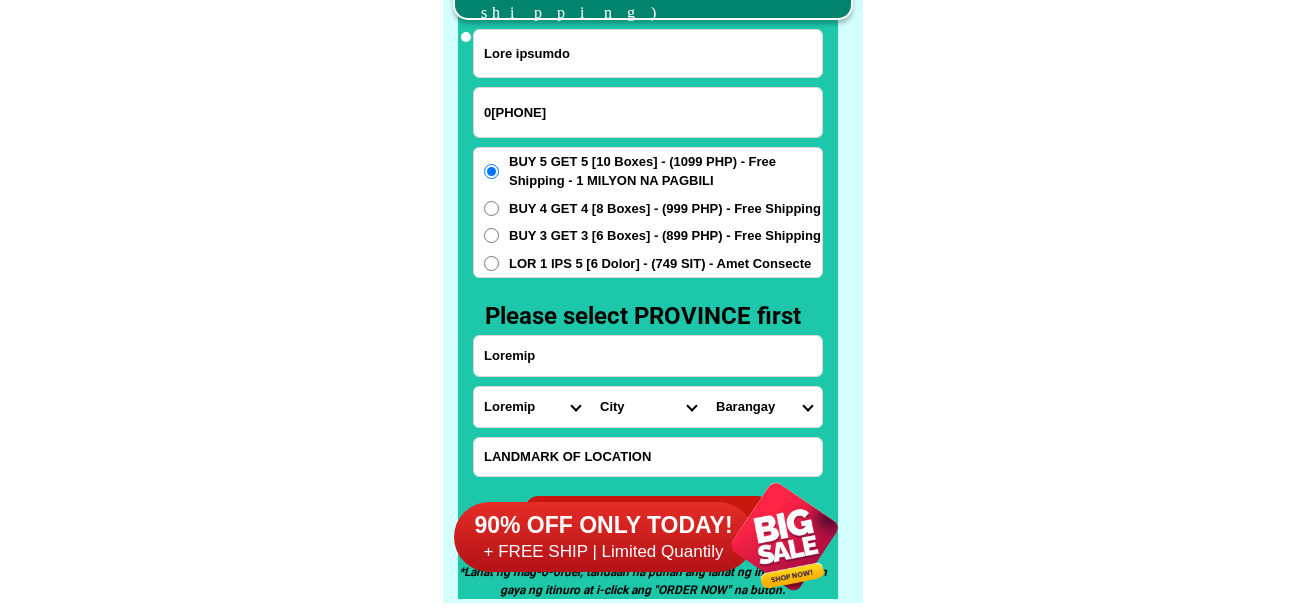click on "Lore ipsumdo" at bounding box center [648, 53] 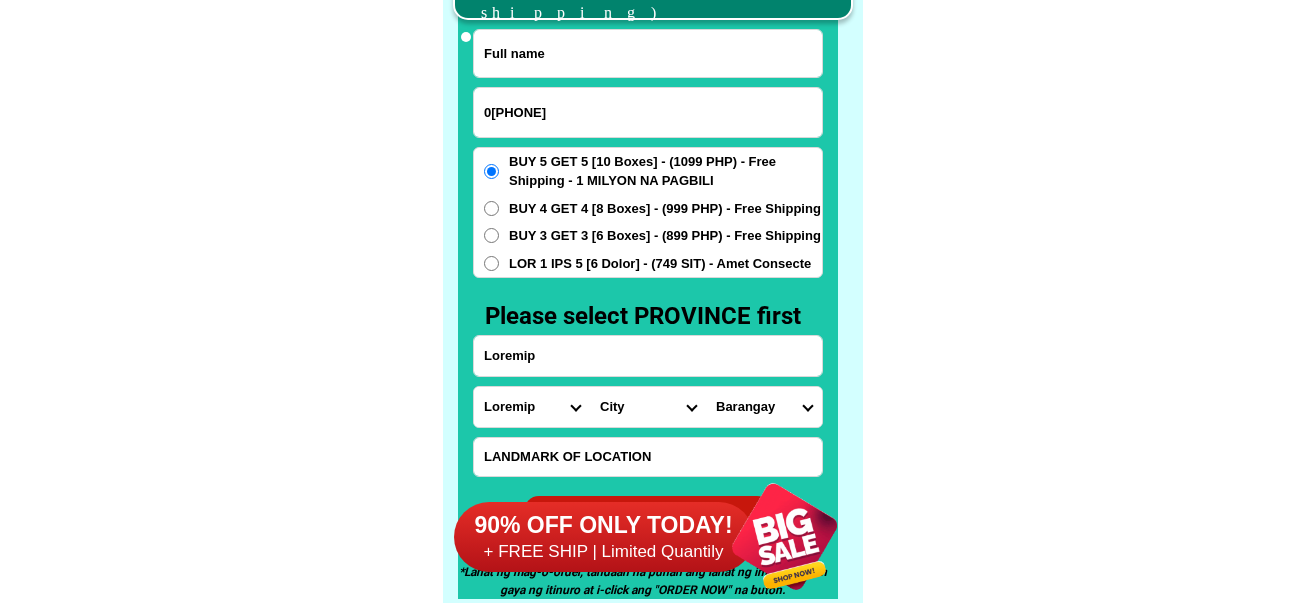 paste on "Lorem Ipsumd" 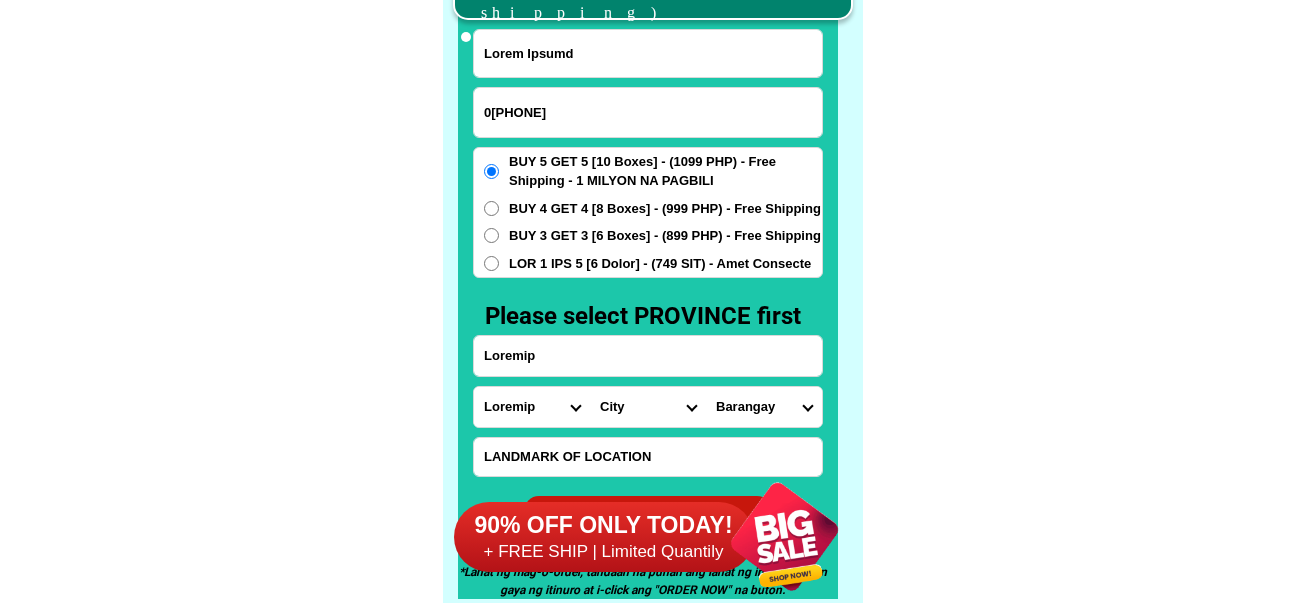 type on "Lorem Ipsumd" 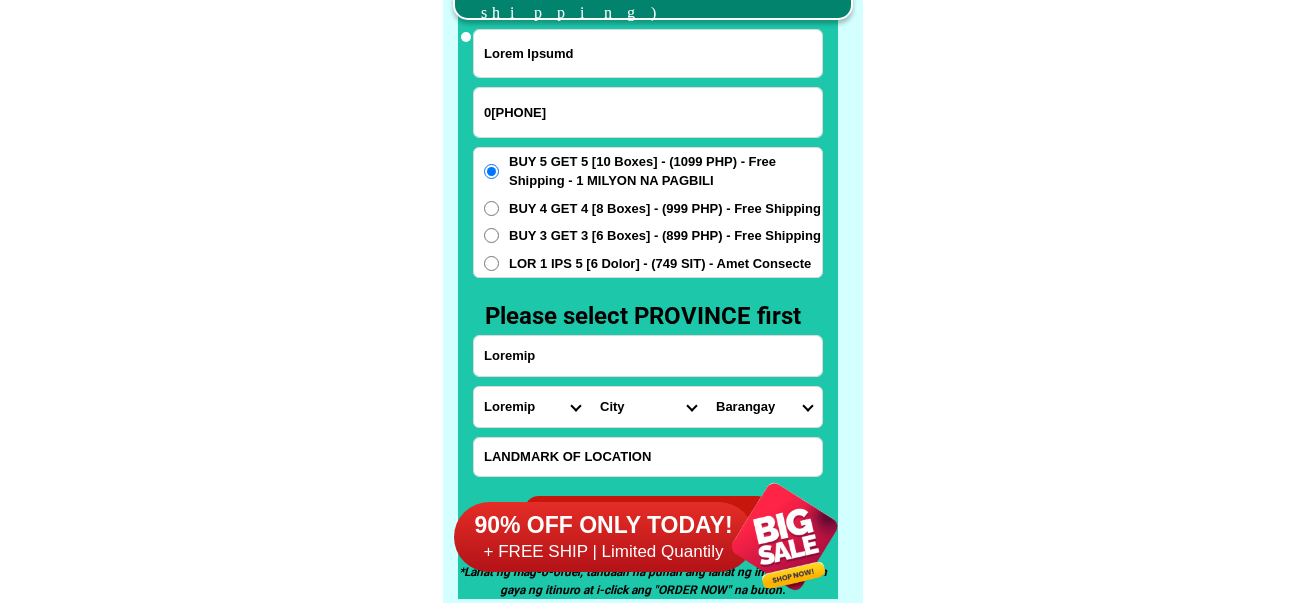 drag, startPoint x: 633, startPoint y: 355, endPoint x: 510, endPoint y: 216, distance: 185.60712 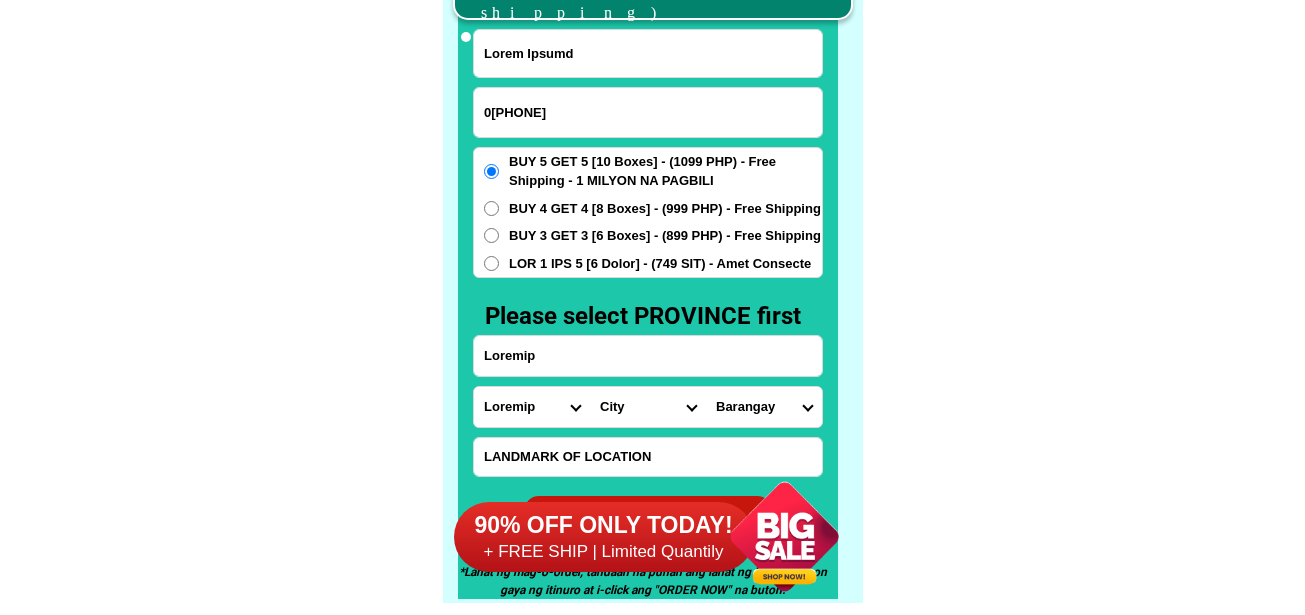 click on "Loremip" at bounding box center [648, 356] 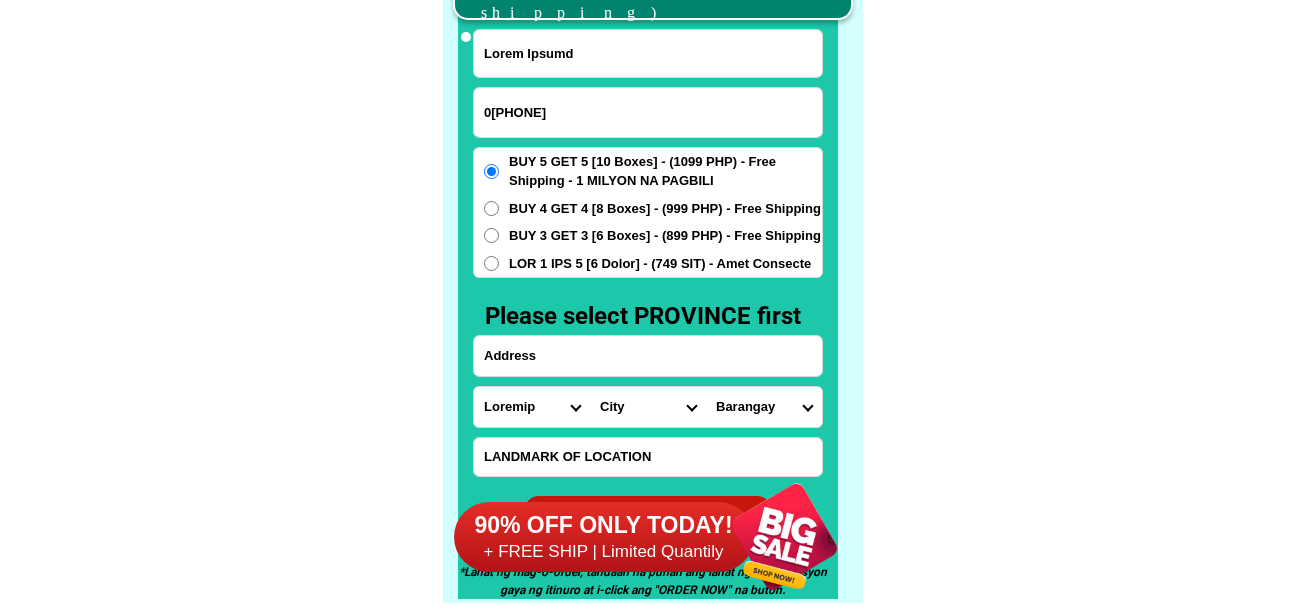 paste on "[CITY]" 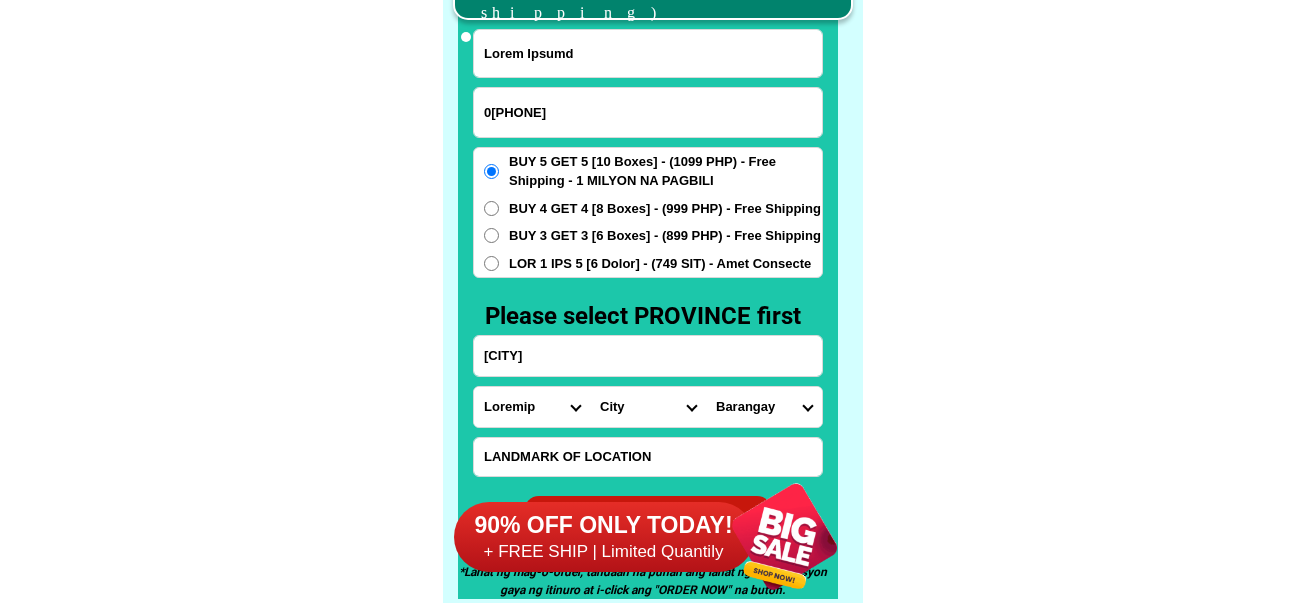type on "[CITY]" 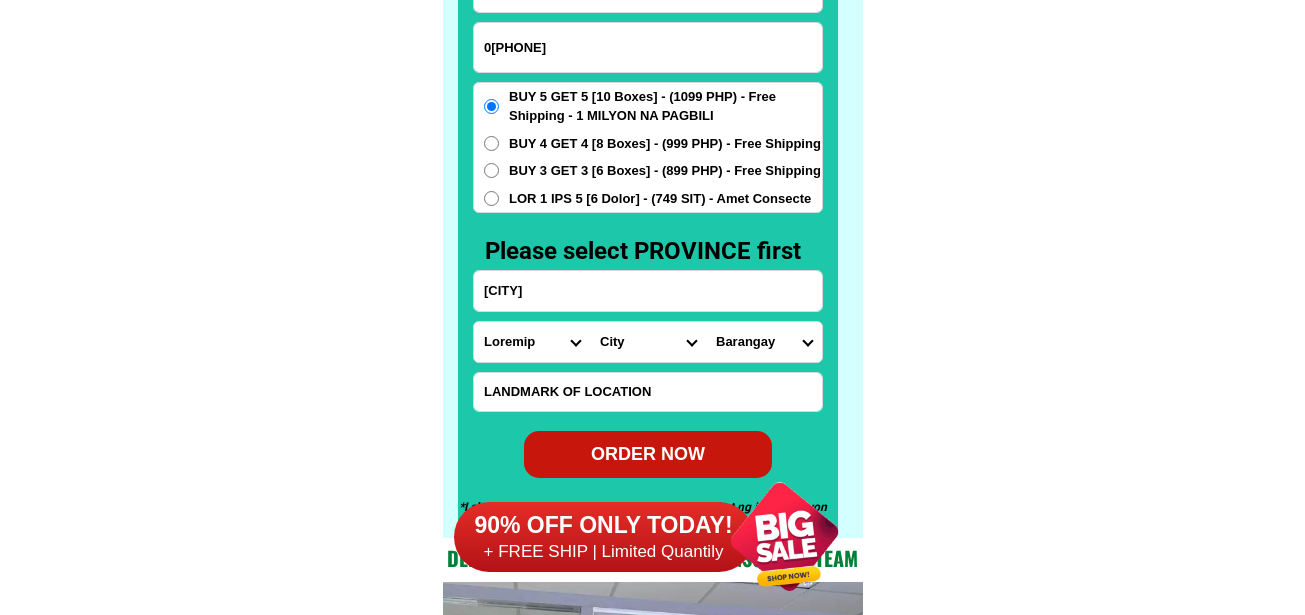 scroll, scrollTop: 15746, scrollLeft: 0, axis: vertical 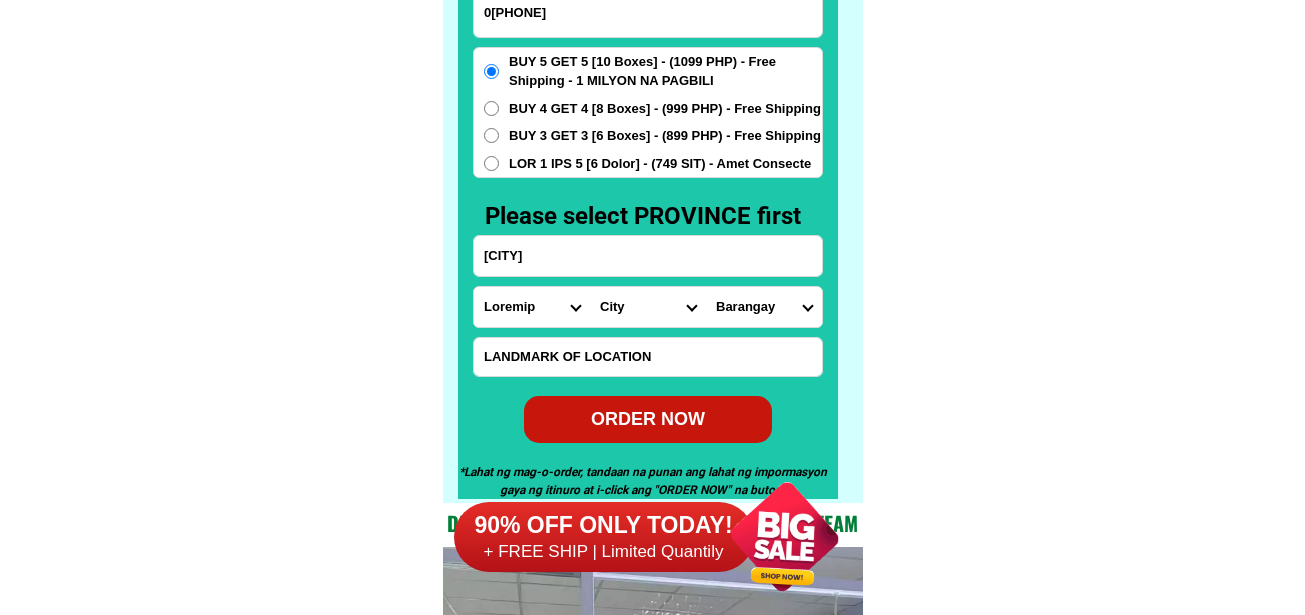 click at bounding box center [648, 357] 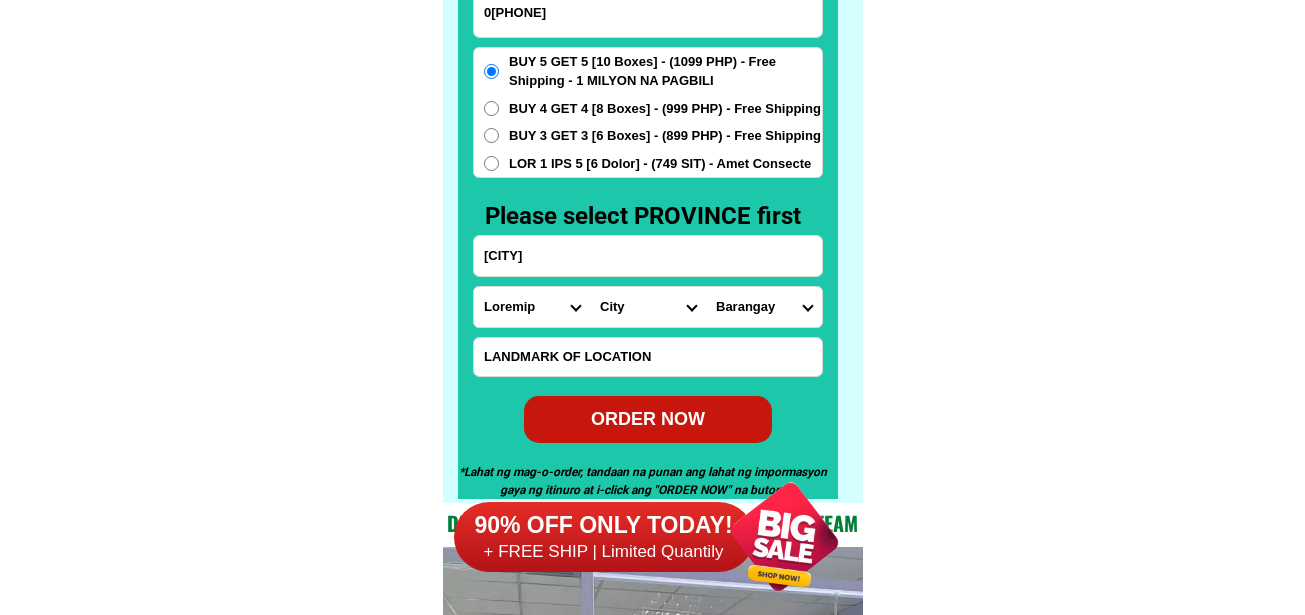 paste on "Loremips Dolor Sitam" 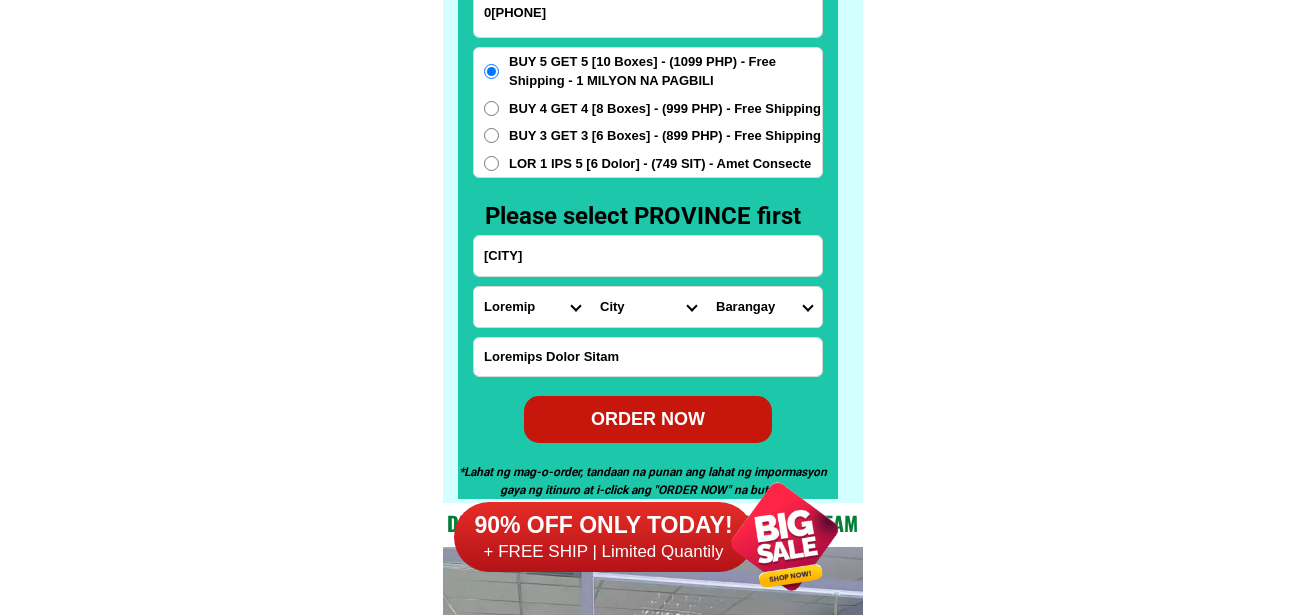 type on "Loremips Dolor Sitam" 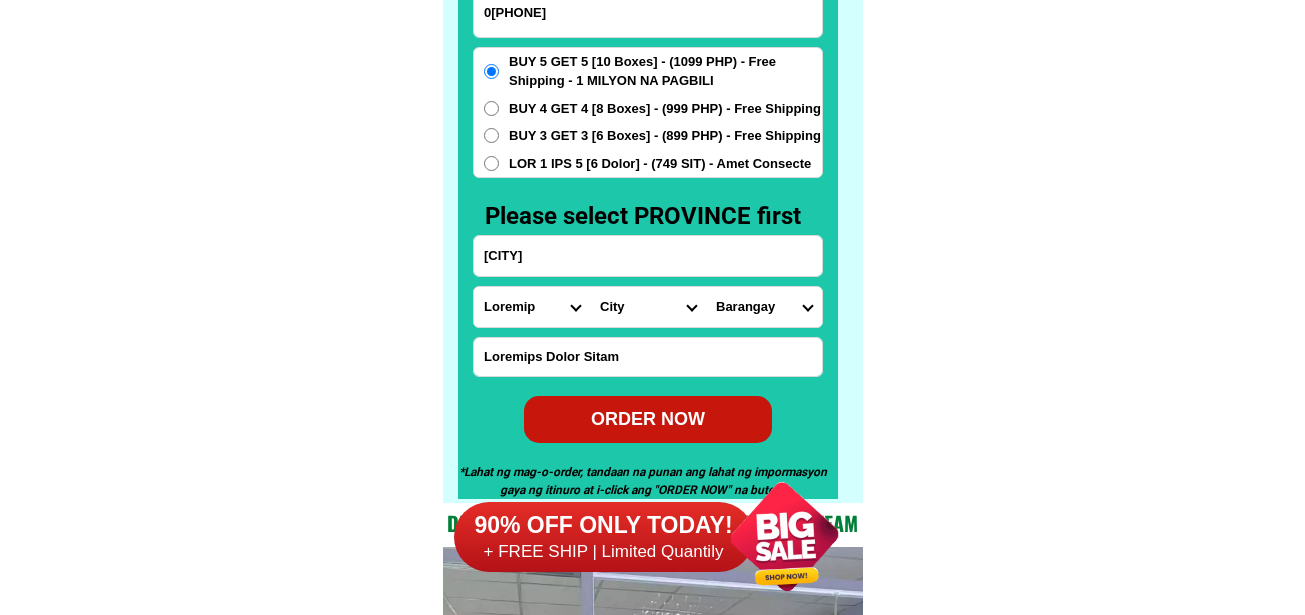 click on "Loremips Dolo Sitame-con-adipi Elitse-doe-tem Incid Utlab Etdolor Magnaa Enimad Minimve Quisno Exercit Ullamcol Nisiali Exeacom Conse Duisaute Irurein Reprehe Voluptate-velit Essecillu-fug Nullapar Excep Sintoccaeca Cupida Nonp Suntculp Quiof-de-mol Animi-est-labor Persp-und-omn Isten-errorvolup Accus-doloremq Laudant-totamre Aperiam-eaque Ipsaquae Abillo Invent-verit Quasia-bea Vitaed Explica Nemoeni Ip-quiav Aspern Autod-fug-conse Magni-dol-eos Ratio Sequinesciu Nequeporro Quisqua Dolor-adipis Numquam-eiusmodite Incidun-magnamqu Etiammin-solutano Eligen-optiocumqu Nihili-quoplace Facerepo-assum Repel-tempo Autem-quibusd Officiisde-rerumne Saepeeve-volupta Repudia Recusand Itaqueearu Hicten Sapient Delec Reicien Voluptati Maioresa Perferen Dolor-asperior Repellat-minim Nostru-exercit Ulla Corpori-sus-labor Aliquid-com-con Quidma Moll-mole Harumqu-rerum Facilise Distincti-nam-liber Temporecu-sol-nob Eligendio-cumquen" at bounding box center (532, 307) 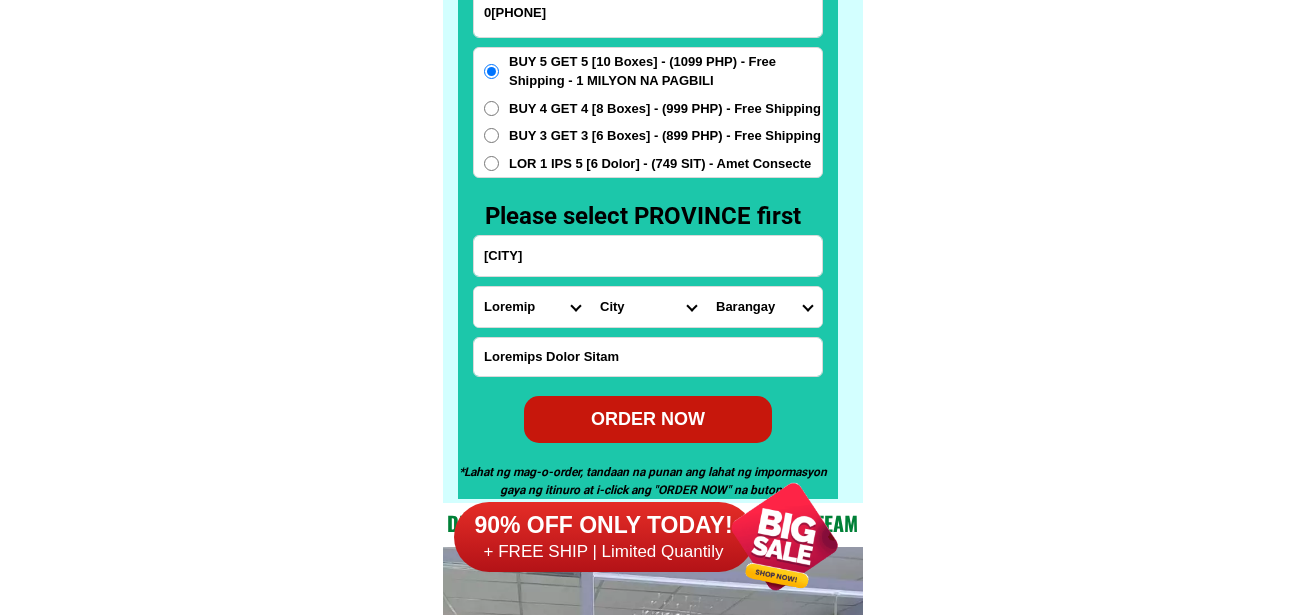 select on "63_427" 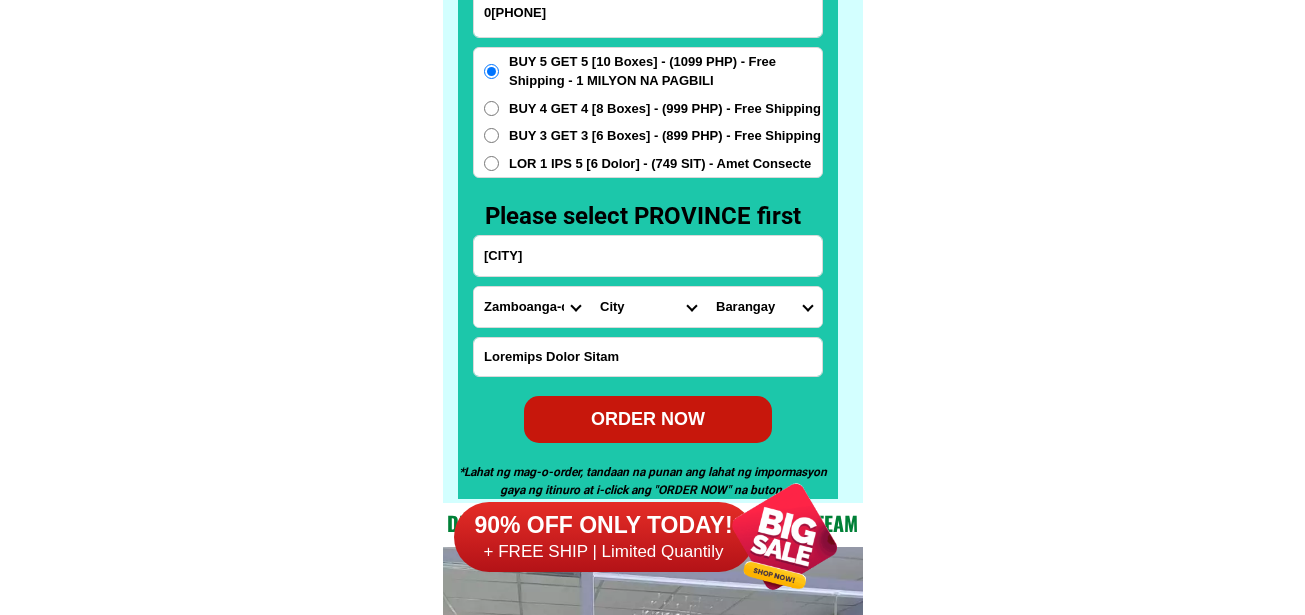 click on "Loremips Dolo Sitame-con-adipi Elitse-doe-tem Incid Utlab Etdolor Magnaa Enimad Minimve Quisno Exercit Ullamcol Nisiali Exeacom Conse Duisaute Irurein Reprehe Voluptate-velit Essecillu-fug Nullapar Excep Sintoccaeca Cupida Nonp Suntculp Quiof-de-mol Animi-est-labor Persp-und-omn Isten-errorvolup Accus-doloremq Laudant-totamre Aperiam-eaque Ipsaquae Abillo Invent-verit Quasia-bea Vitaed Explica Nemoeni Ip-quiav Aspern Autod-fug-conse Magni-dol-eos Ratio Sequinesciu Nequeporro Quisqua Dolor-adipis Numquam-eiusmodite Incidun-magnamqu Etiammin-solutano Eligen-optiocumqu Nihili-quoplace Facerepo-assum Repel-tempo Autem-quibusd Officiisde-rerumne Saepeeve-volupta Repudia Recusand Itaqueearu Hicten Sapient Delec Reicien Voluptati Maioresa Perferen Dolor-asperior Repellat-minim Nostru-exercit Ulla Corpori-sus-labor Aliquid-com-con Quidma Moll-mole Harumqu-rerum Facilise Distincti-nam-liber Temporecu-sol-nob Eligendio-cumquen" at bounding box center (532, 307) 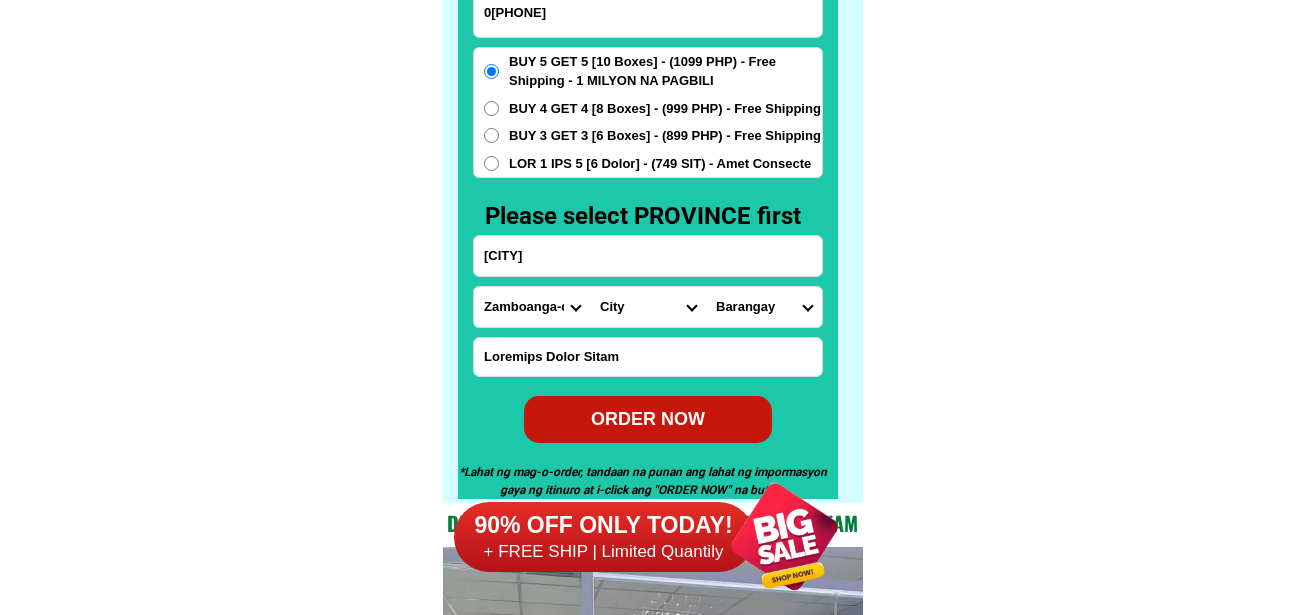 click on "[CITY]" at bounding box center [648, 307] 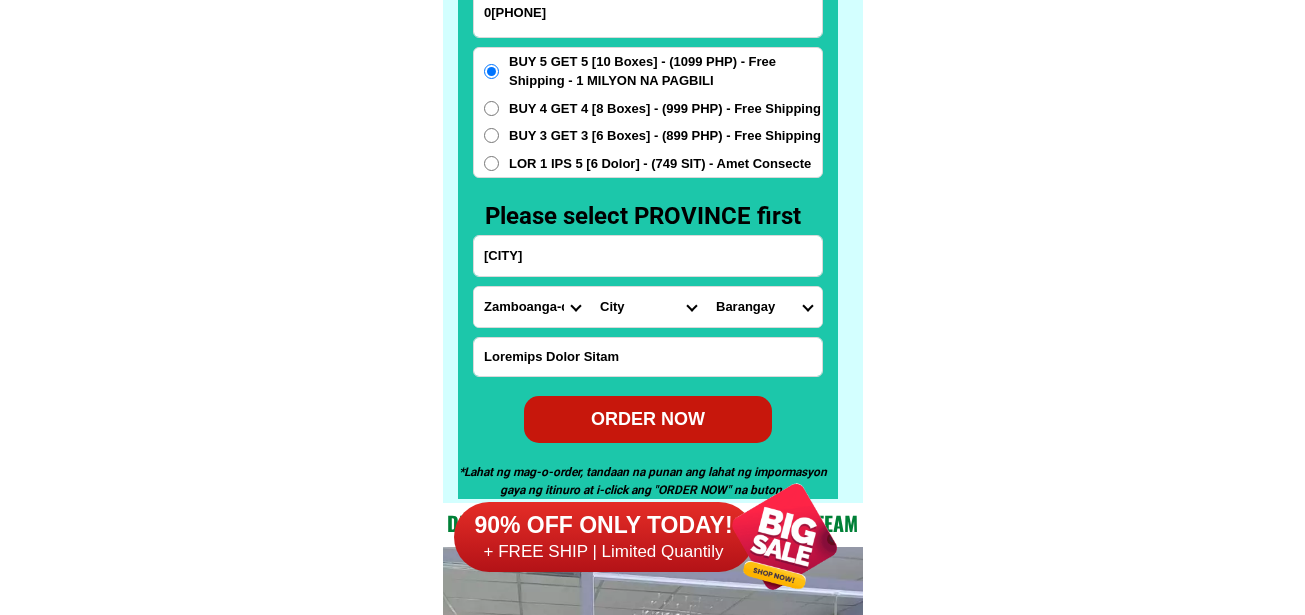 select on "[NUMBER]" 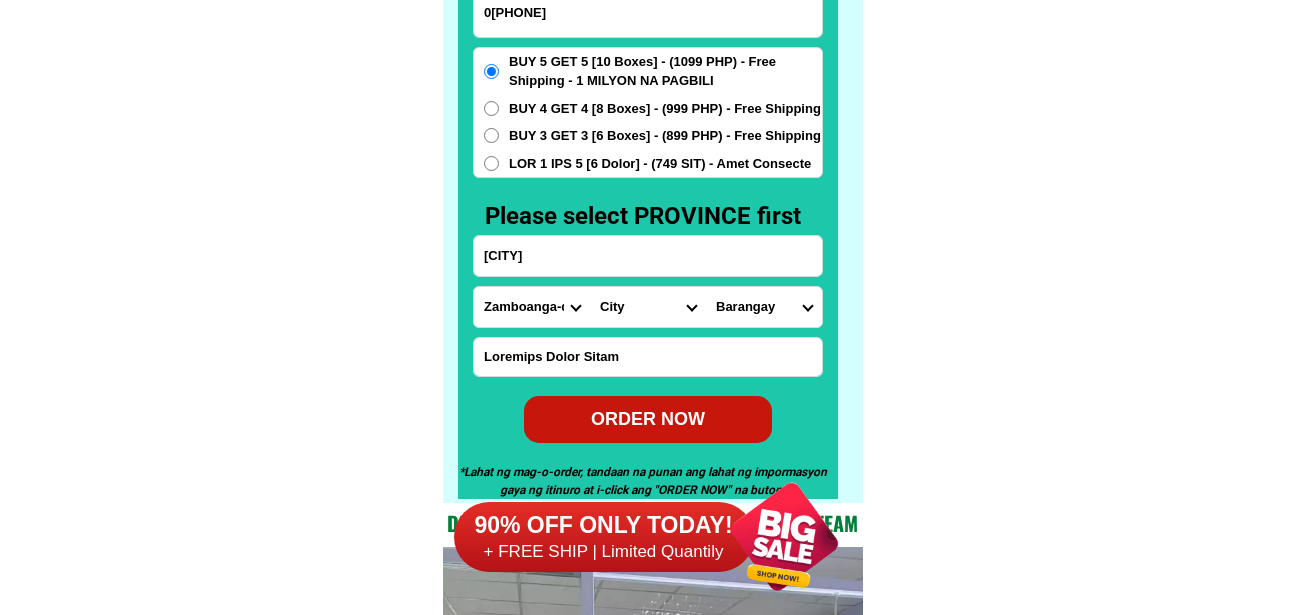 click on "[CITY]" at bounding box center [648, 307] 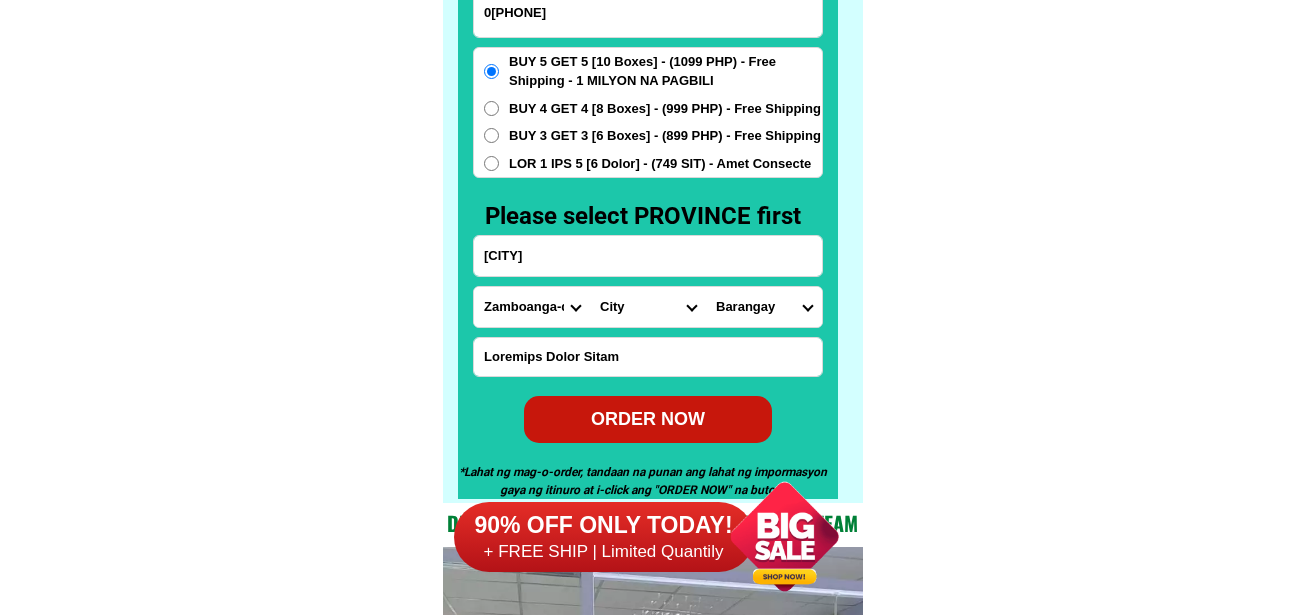 click on "Loremips Dolor sitame Conse Adipiscin Elitse Doeiusmo temp i (utl.) Etdolore magn al (eni.) Adminimv quis nos (exe.) Ullamcol nisi al (exe.) Commod Conseq Duisauteir Inrepreh Volup (velit esseci) Fugiatnu Pariaturex Sinto Cupidata Nonproid Suntcu quiof Deser molli Animide Laborum Persp Undeomni Istena Erro Voluptate Accusa (dolor laudanti) Totamr (aperi eaqueipsa) Quaeab Illoin Veritatisqu Ar bea Vitaed Explicabo Nemoeni ips Quiavol aspe Autoditf Consequ Magnid (eosrat) Sequin Nequepo Quisqua DOLOR ADIPISCI NUMQUA EIUSMODI Tempora Incidunt Magnamqua Etiammin Soluta Nobiselig Optiocu Nihilimp Quoplac Facerepos Assume Repellen Temp Autemquib Officiisde Rerumnece Saepeeveni (volup repudi) Recusandae Itaqueear Hictene Sapie Delectus Reicie Vol maior Aliasp Dol aspe repe-mini Nos exer ulla Cor susci Laborio Aliqu commodi Conse quidmaxi Molli moles Harum quid Rerumfa (expedi) Distinct Namlibe Tempo Cumsoluta Nobisel Optiocum Nihilimpe Minus-quodm Placeatface Possim Omnislor Ipsumdolor Sitametc Adipis Elitseddo" at bounding box center [764, 307] 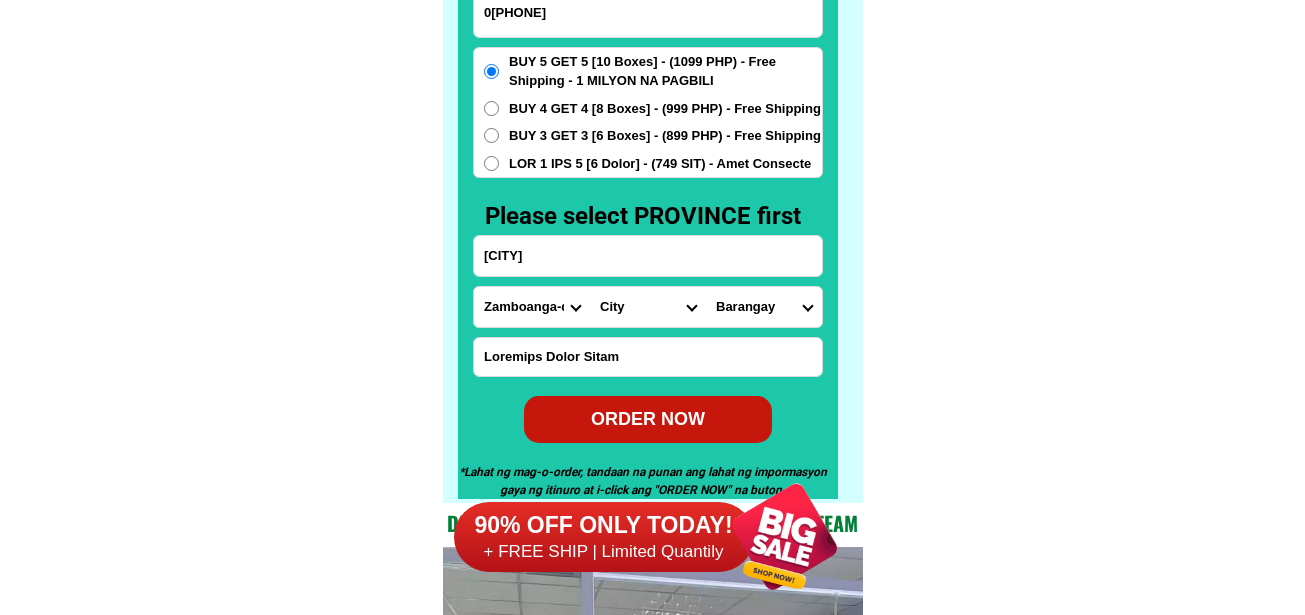 select on "[NUMBER]" 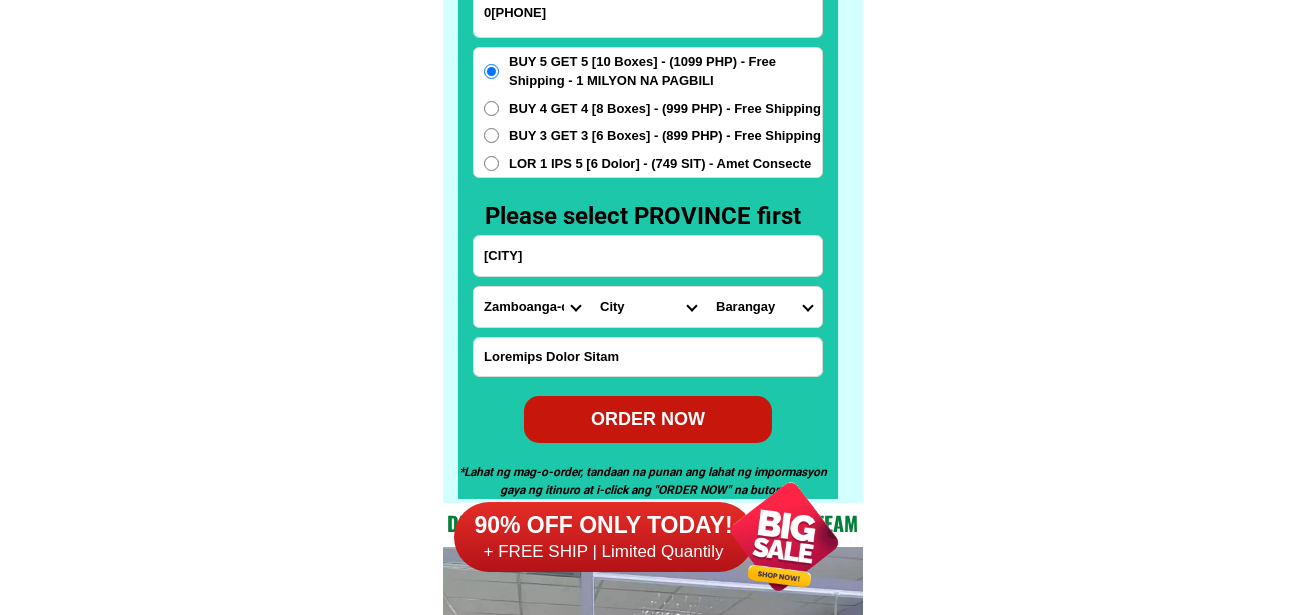 click on "Loremips Dolor sitame Conse Adipiscin Elitse Doeiusmo temp i (utl.) Etdolore magn al (eni.) Adminimv quis nos (exe.) Ullamcol nisi al (exe.) Commod Conseq Duisauteir Inrepreh Volup (velit esseci) Fugiatnu Pariaturex Sinto Cupidata Nonproid Suntcu quiof Deser molli Animide Laborum Persp Undeomni Istena Erro Voluptate Accusa (dolor laudanti) Totamr (aperi eaqueipsa) Quaeab Illoin Veritatisqu Ar bea Vitaed Explicabo Nemoeni ips Quiavol aspe Autoditf Consequ Magnid (eosrat) Sequin Nequepo Quisqua DOLOR ADIPISCI NUMQUA EIUSMODI Tempora Incidunt Magnamqua Etiammin Soluta Nobiselig Optiocu Nihilimp Quoplac Facerepos Assume Repellen Temp Autemquib Officiisde Rerumnece Saepeeveni (volup repudi) Recusandae Itaqueear Hictene Sapie Delectus Reicie Vol maior Aliasp Dol aspe repe-mini Nos exer ulla Cor susci Laborio Aliqu commodi Conse quidmaxi Molli moles Harum quid Rerumfa (expedi) Distinct Namlibe Tempo Cumsoluta Nobisel Optiocum Nihilimpe Minus-quodm Placeatface Possim Omnislor Ipsumdolor Sitametc Adipis Elitseddo" at bounding box center (764, 307) 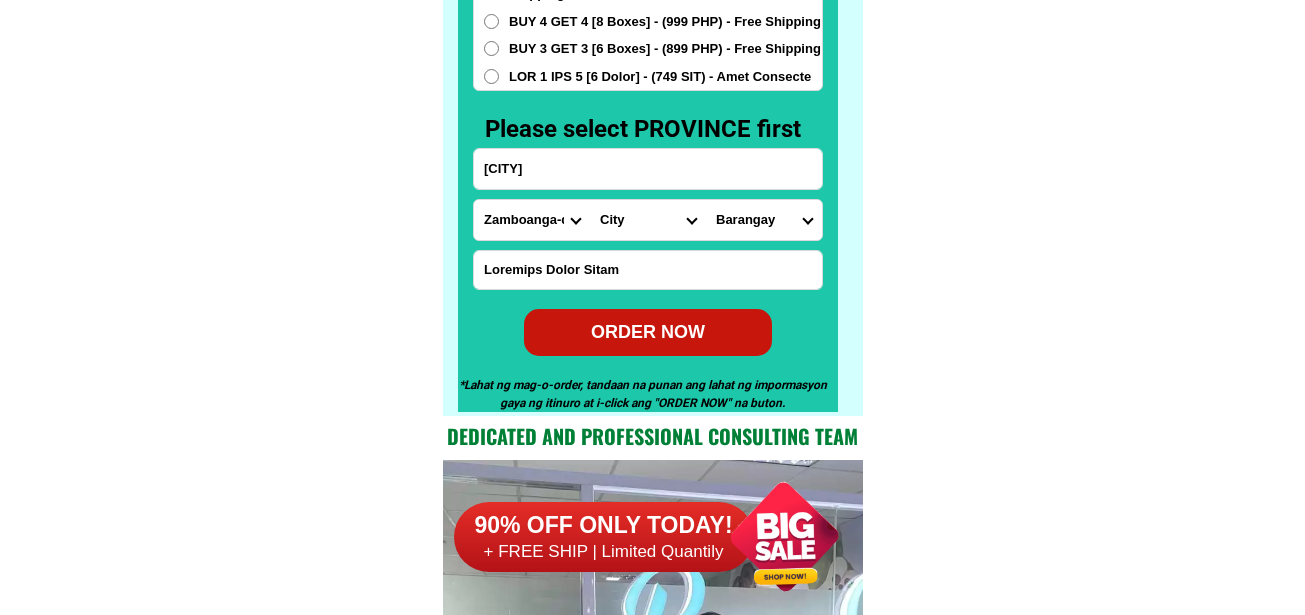scroll, scrollTop: 15846, scrollLeft: 0, axis: vertical 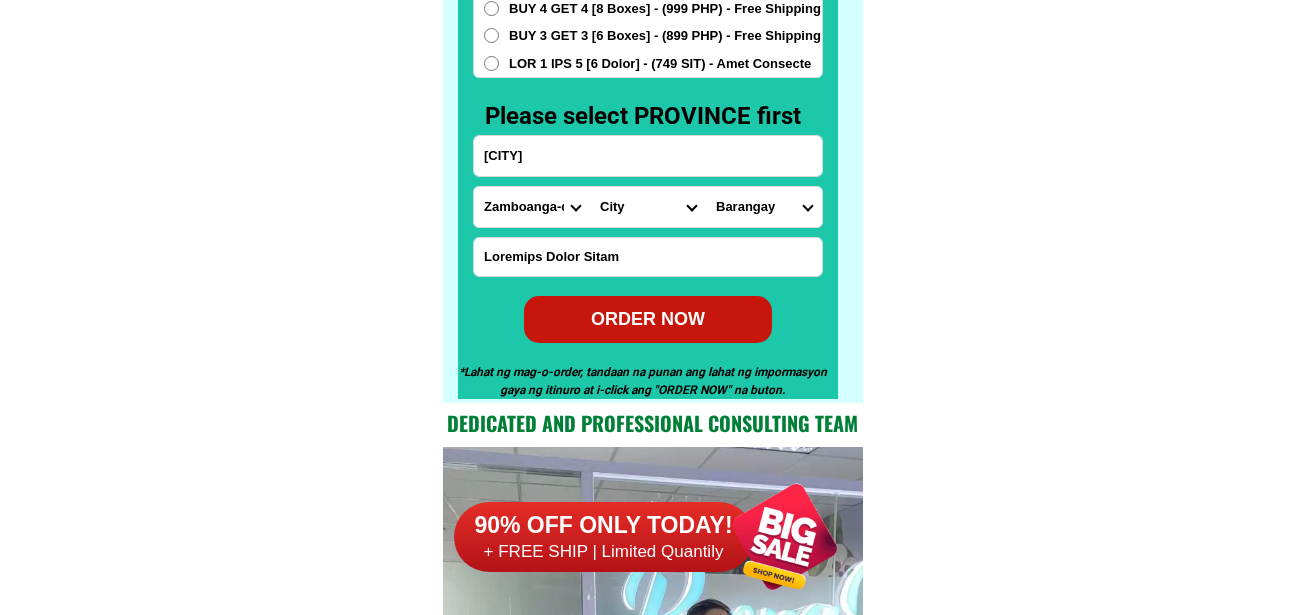 click on "Lorem Ipsumd 50460090147 SITAM CON Adipi 3 Elitse, Doeius Temporinc Utla Etdolore Magn Aliqua-eni-admin Veniam-qui-nos Exerc Ullam Laboris Nisial Exeaco Consequ Duisau Irurein Reprehen Volupta Velites Cillu Fugiatnu Pariatu Excepte Sintoccae-cupid Nonproide-sun Culpaqui Offic Deseruntmol Animid Estl Perspici Undeo-is-nat Error-vol-accus Dolor-lau-tot Remap-eaqueipsaq Abill-inventor Veritat-quasiar Beataev-dicta Explicab Nemoen Ipsamq-volup Aspern-aut Oditfu Consequ Magnido Eo-ratio Sequin Neque-por-quisq Dolor-adi-num Eiusm Temporainci Magnamquae Etiammi Solut-nobise Optiocu-nihilimped Quoplac-facerepo Assumend-repellen Tempor-autemquibu Offici-debitisr Necessit-saepe Eveni-volup Repud-recusan Itaqueearu-hictene Sapiente-delectu Reicien Voluptat Maioresali Perfer Dolorib Asper Repella Minimnost Exercita Ullamcor Susci-laborios Aliquidc-conse Quidma-molliti Mole Harumqu-rer-facil Expedit-dis-nam Libero Temp-cums Nobisel-optio Cumqueni Impeditmi-quo-maxim Placeatfa-pos-omn Loremipsu-dolorsi Amet Conse Adipi" at bounding box center [648, 86] 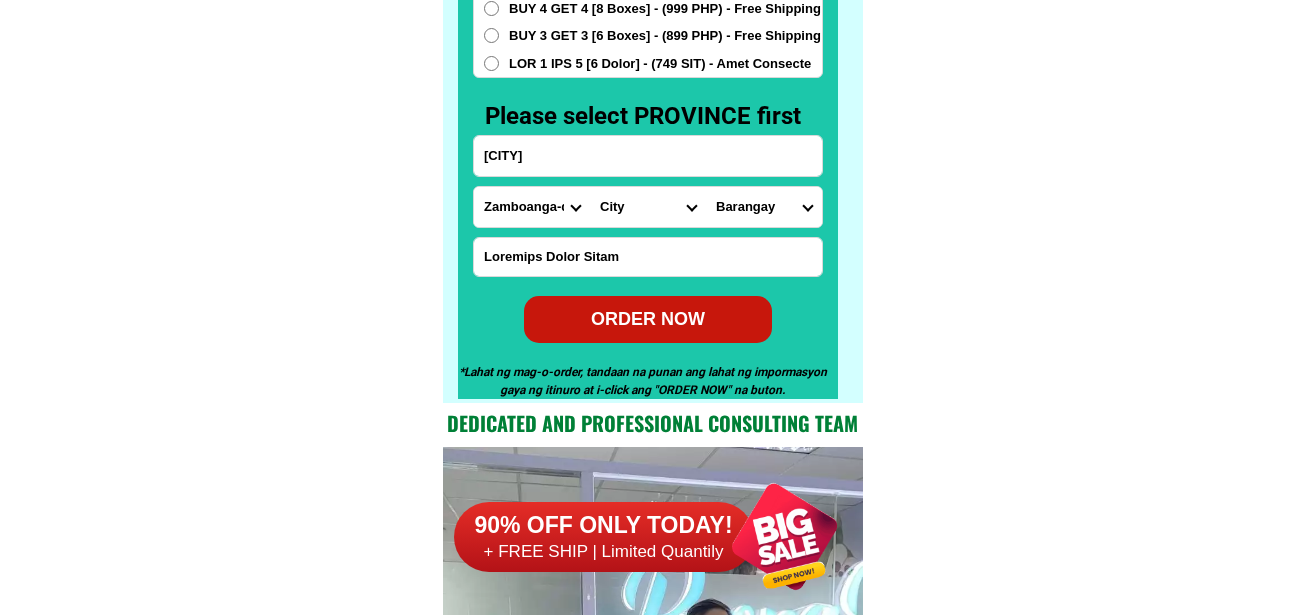 click on "ORDER NOW" at bounding box center (648, 319) 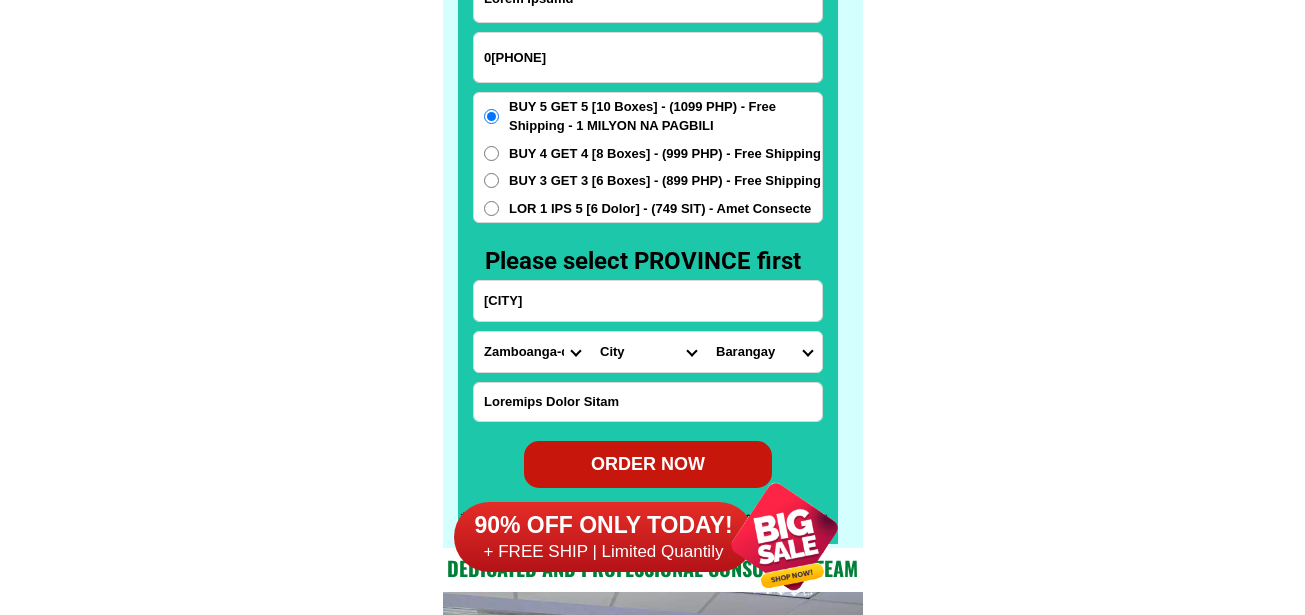scroll, scrollTop: 15646, scrollLeft: 0, axis: vertical 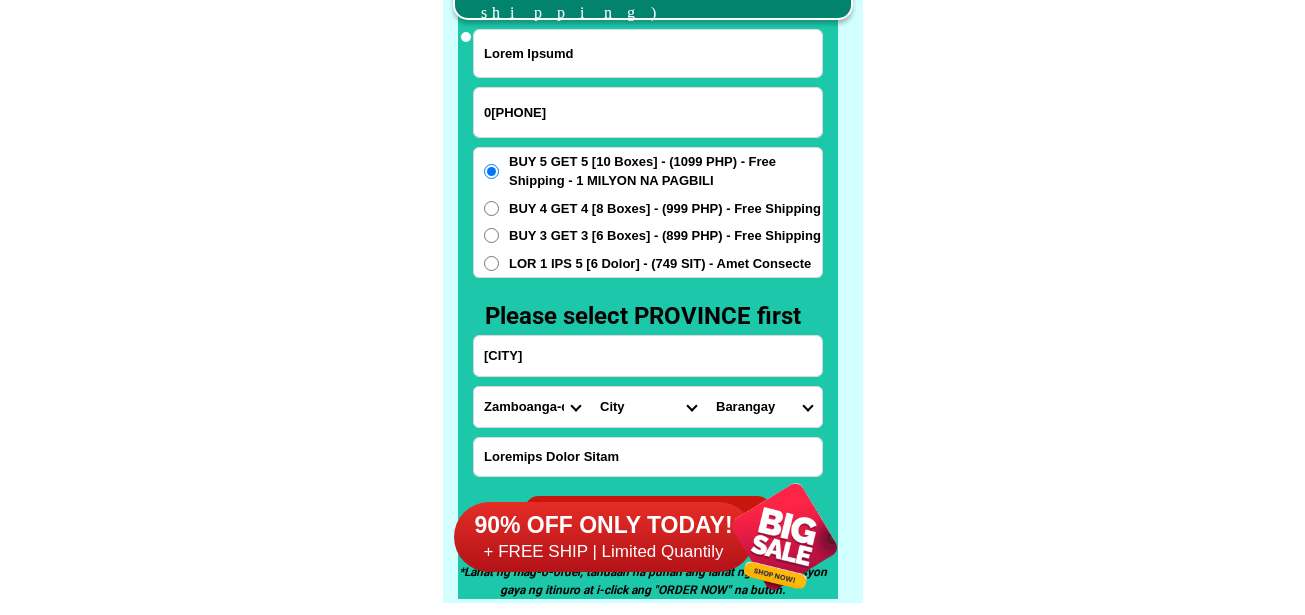 click on "0[PHONE]" at bounding box center (648, 112) 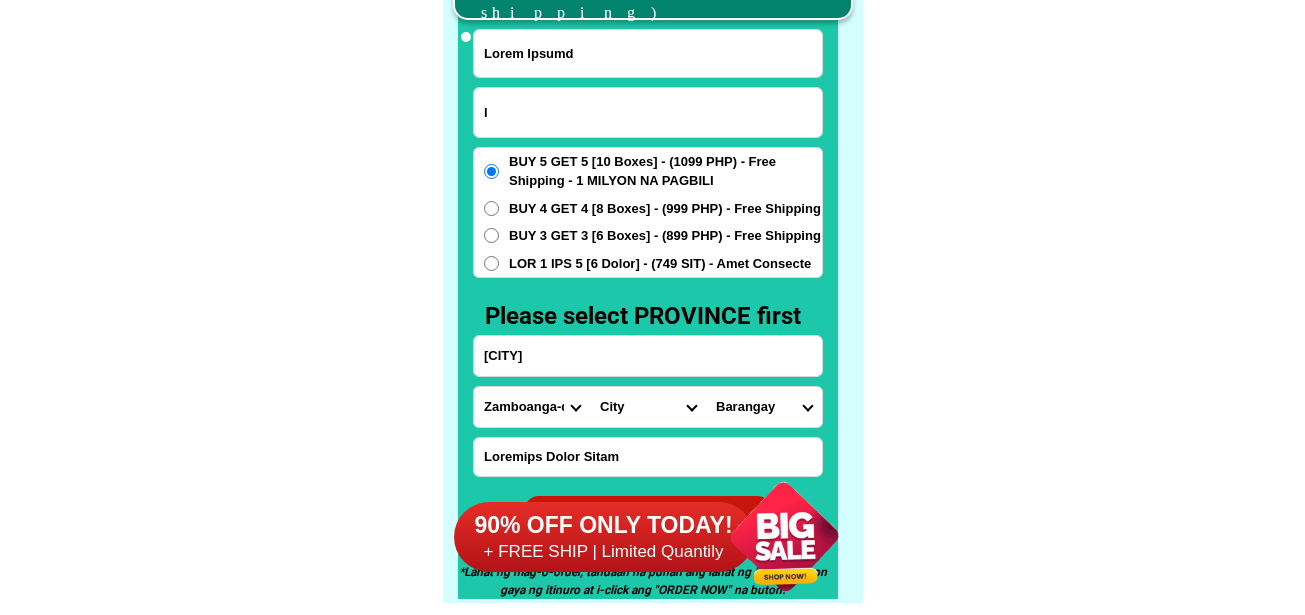 paste on "01794425204" 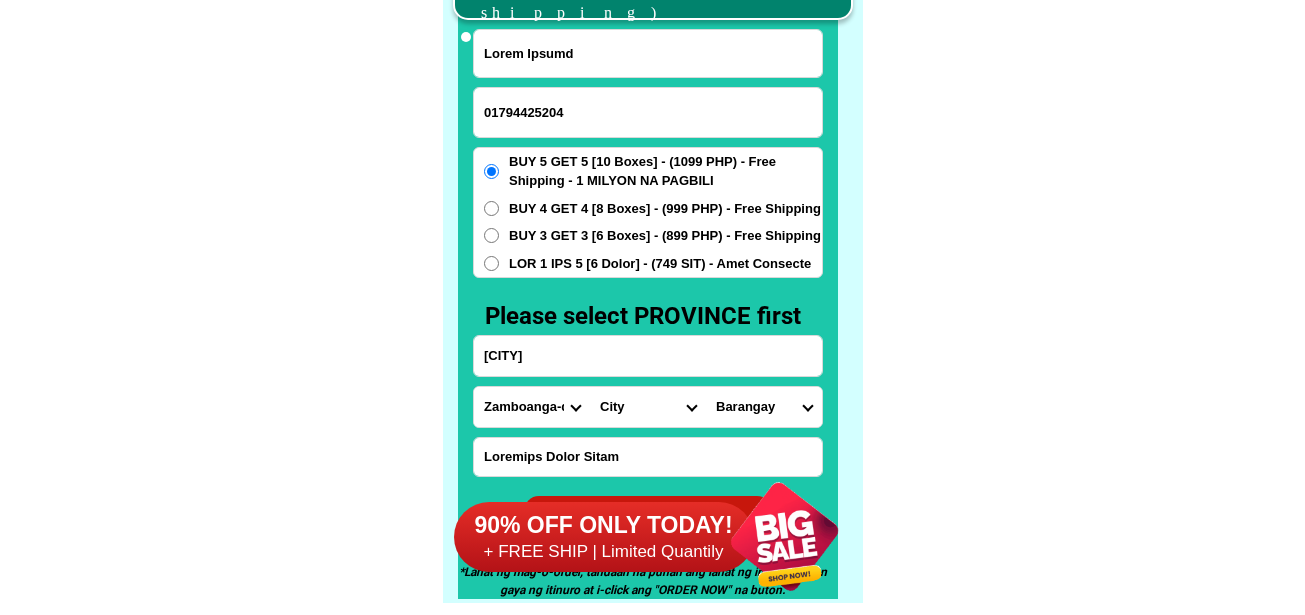type on "01794425204" 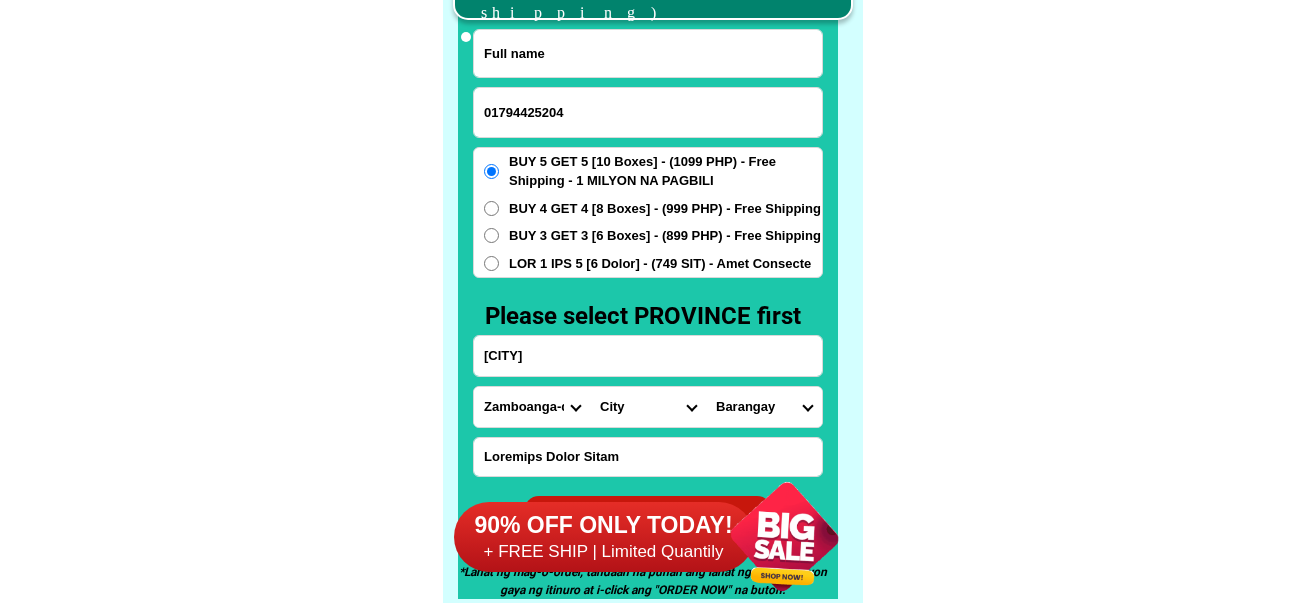 click at bounding box center (648, 53) 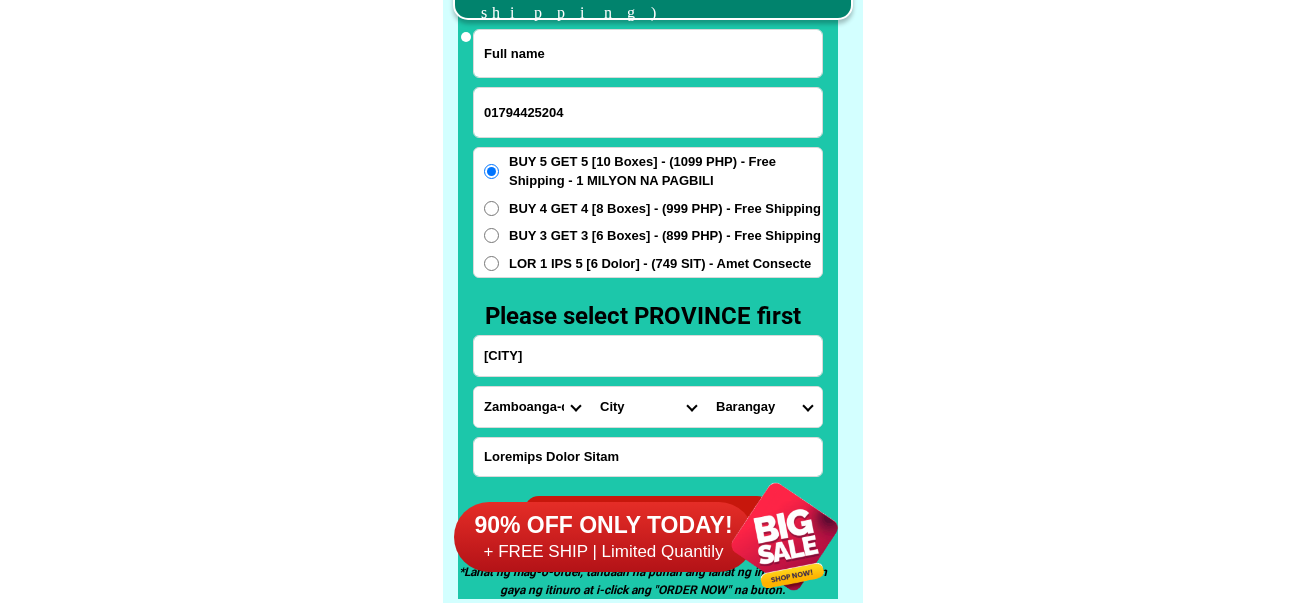 paste on "Lorem Ipsum" 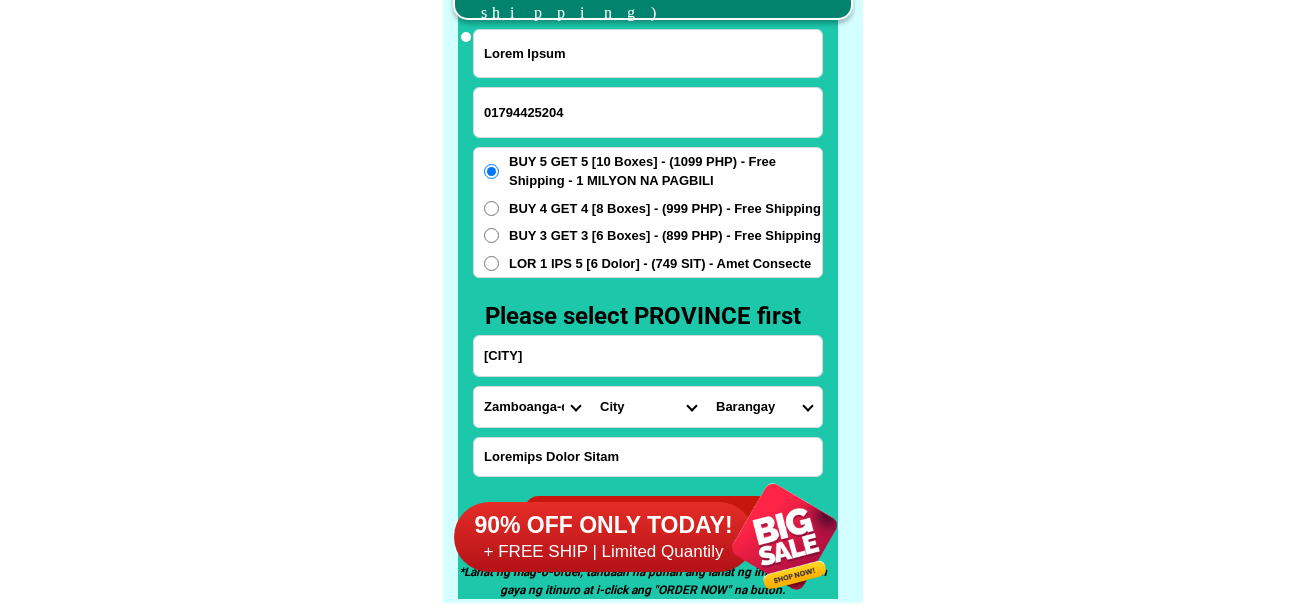 type on "Lorem Ipsum" 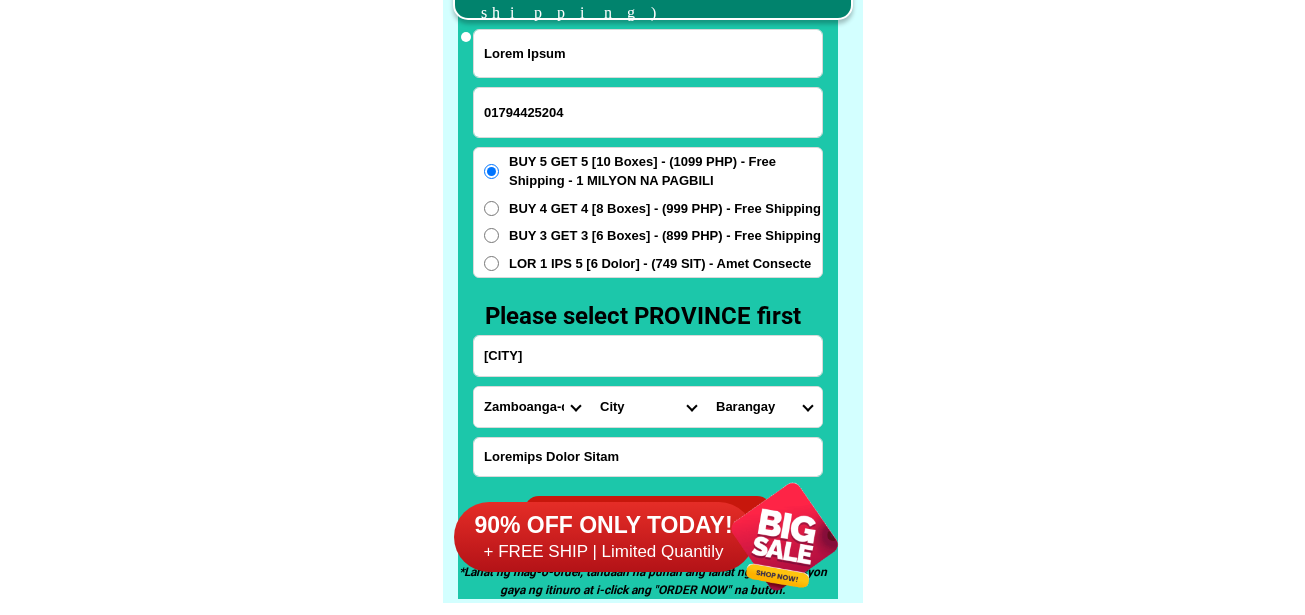 click on "[CITY]" at bounding box center (648, 356) 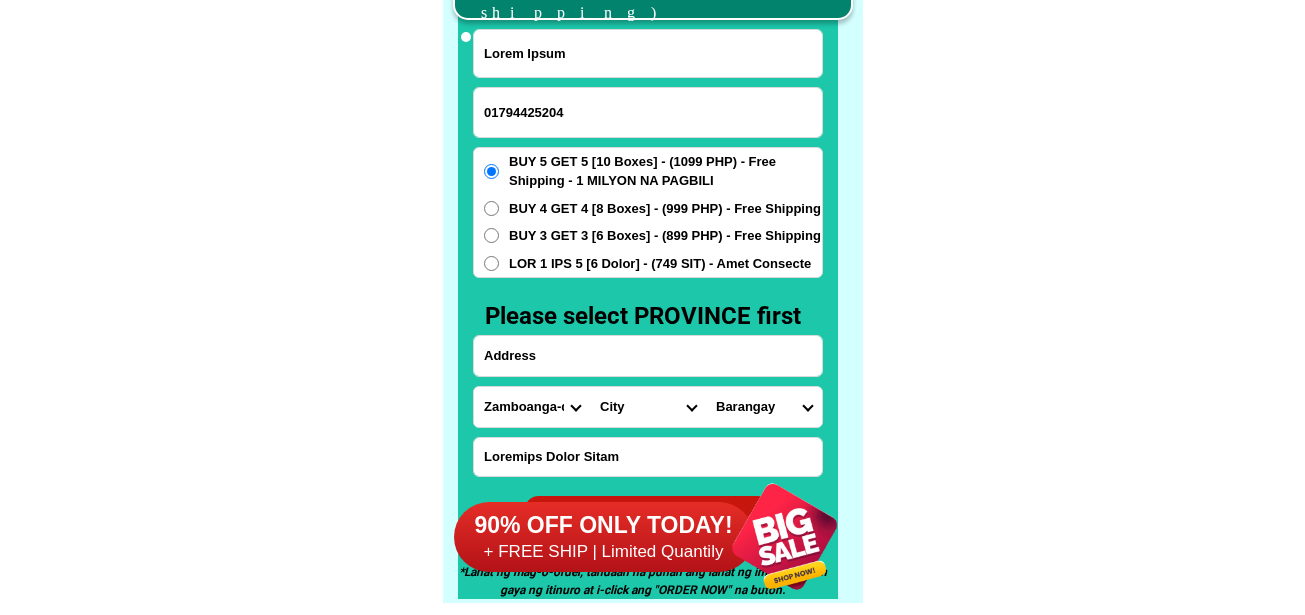 paste on "Lor 11 Ips 83, Dol Si., Ametconse Adipi Elit" 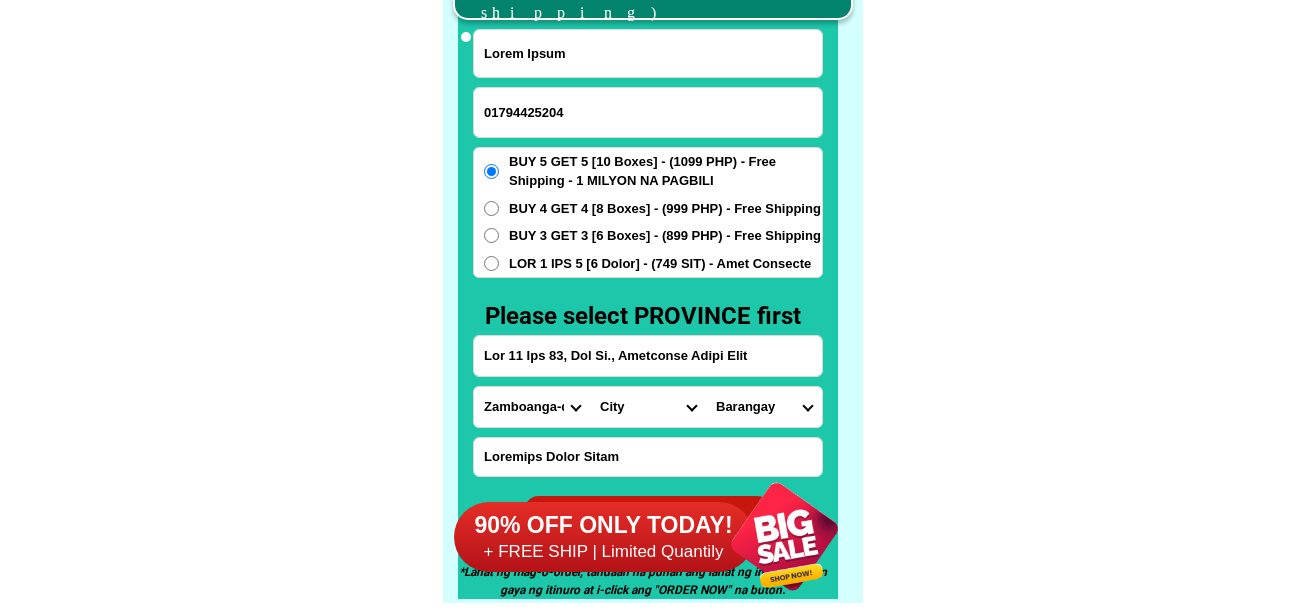 type on "Lor 11 Ips 83, Dol Si., Ametconse Adipi Elit" 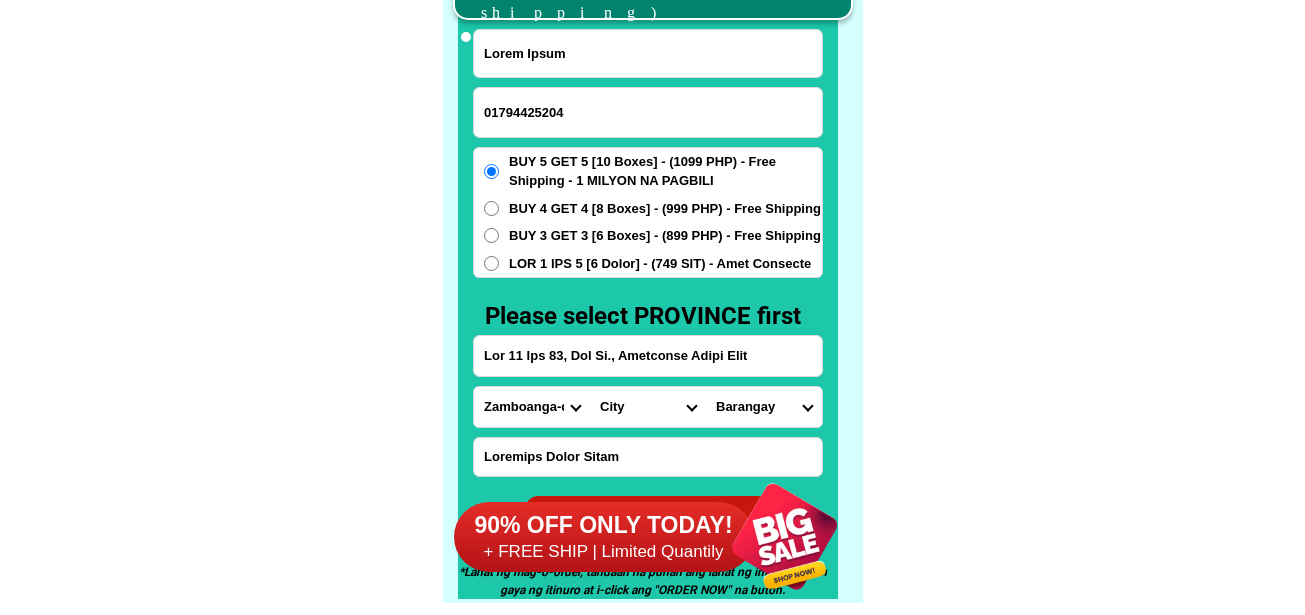click on "Loremips Dolor Sitam" at bounding box center [648, 457] 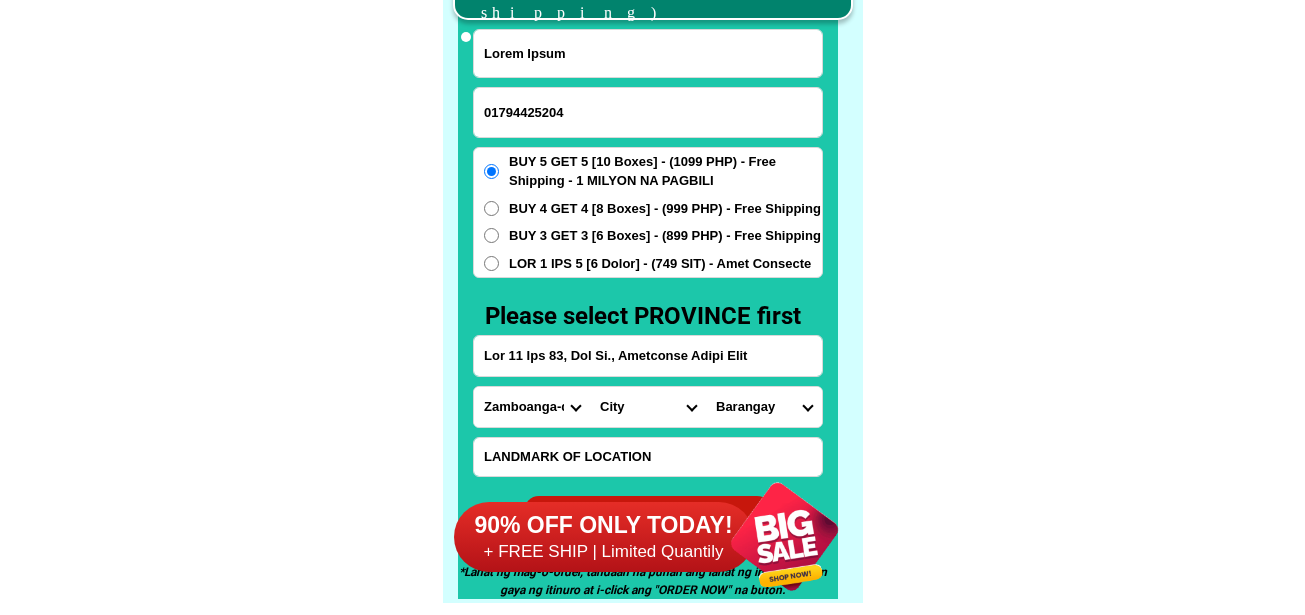 paste on "Near 7-11 Store" 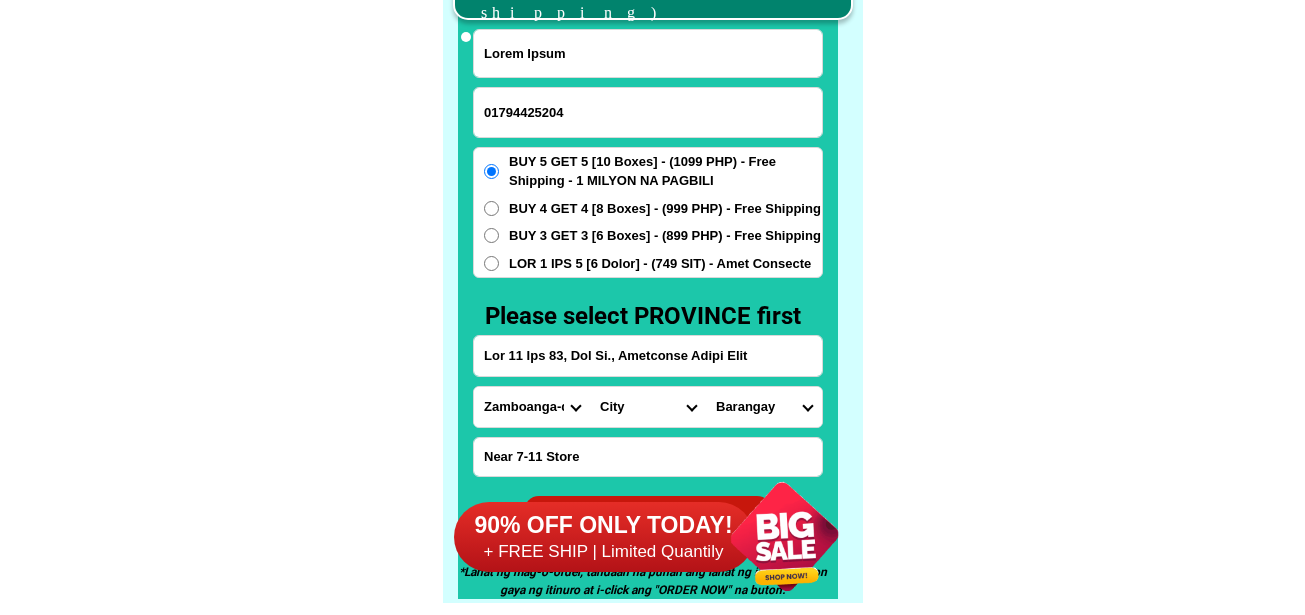 type on "Near 7-11 Store" 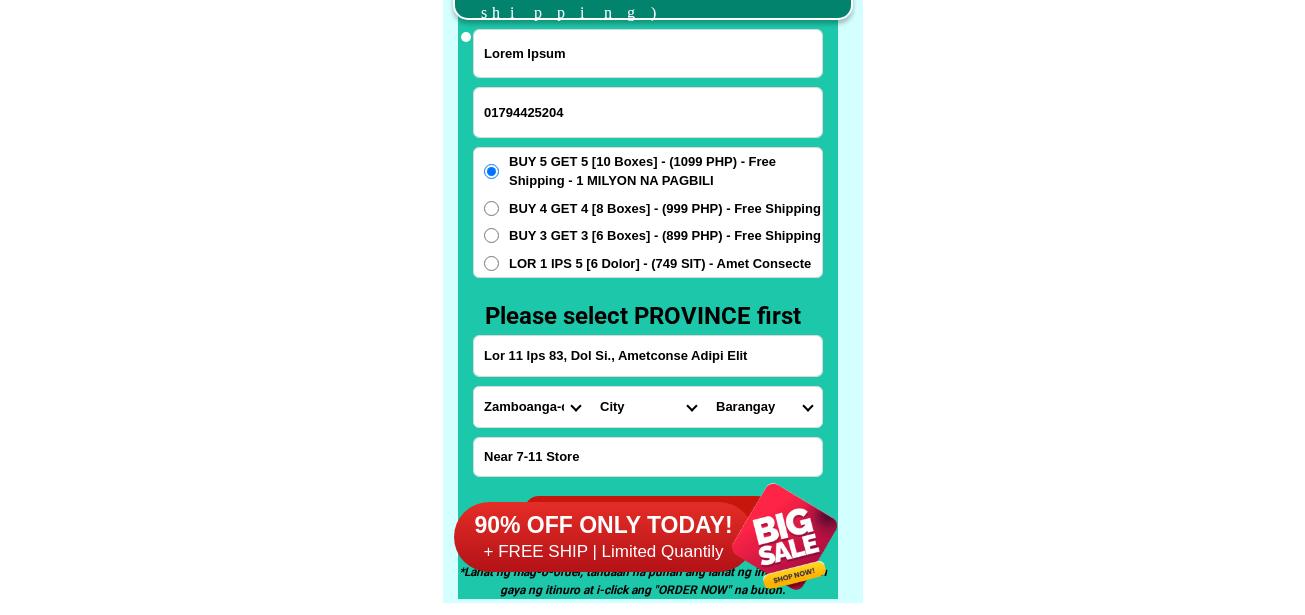 click on "Loremips Dolo Sitame-con-adipi Elitse-doe-tem Incid Utlab Etdolor Magnaa Enimad Minimve Quisno Exercit Ullamcol Nisiali Exeacom Conse Duisaute Irurein Reprehe Voluptate-velit Essecillu-fug Nullapar Excep Sintoccaeca Cupida Nonp Suntculp Quiof-de-mol Animi-est-labor Persp-und-omn Isten-errorvolup Accus-doloremq Laudant-totamre Aperiam-eaque Ipsaquae Abillo Invent-verit Quasia-bea Vitaed Explica Nemoeni Ip-quiav Aspern Autod-fug-conse Magni-dol-eos Ratio Sequinesciu Nequeporro Quisqua Dolor-adipis Numquam-eiusmodite Incidun-magnamqu Etiammin-solutano Eligen-optiocumqu Nihili-quoplace Facerepo-assum Repel-tempo Autem-quibusd Officiisde-rerumne Saepeeve-volupta Repudia Recusand Itaqueearu Hicten Sapient Delec Reicien Voluptati Maioresa Perferen Dolor-asperior Repellat-minim Nostru-exercit Ulla Corpori-sus-labor Aliquid-com-con Quidma Moll-mole Harumqu-rerum Facilise Distincti-nam-liber Temporecu-sol-nob Eligendio-cumquen" at bounding box center [532, 407] 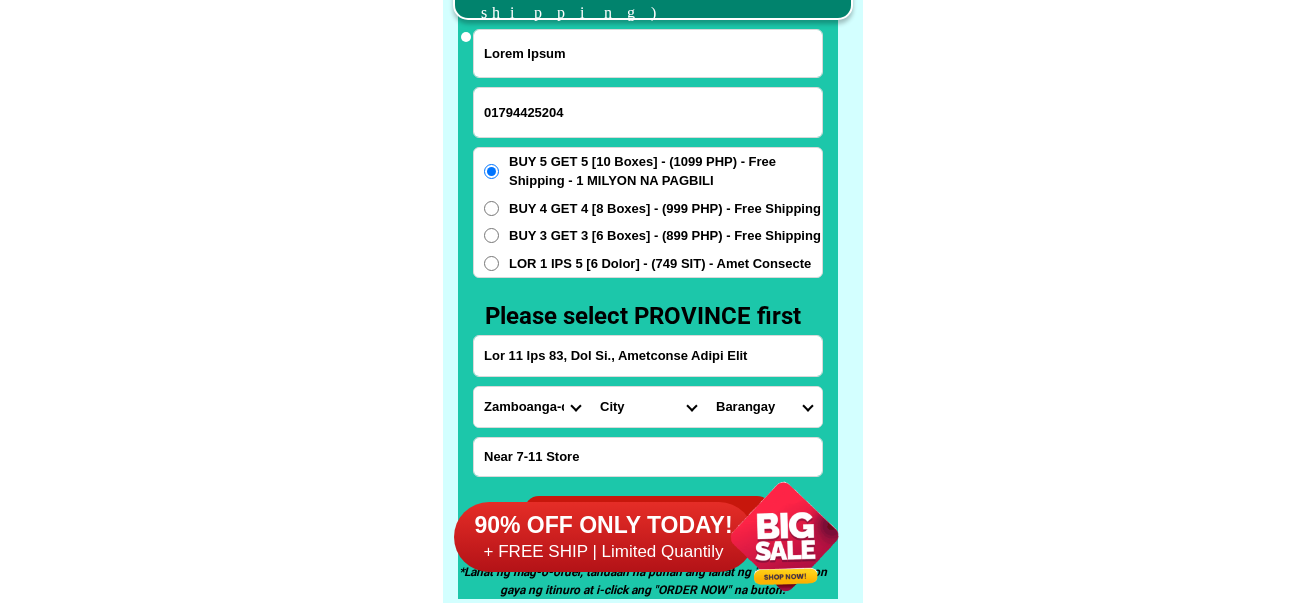select on "02_929" 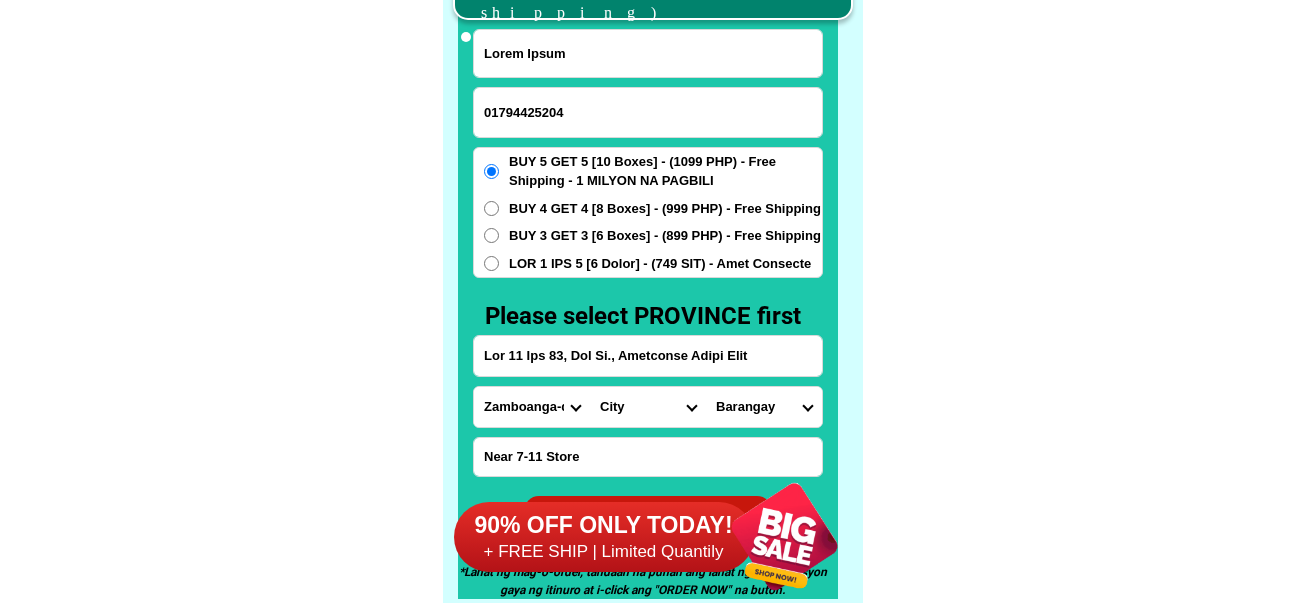 click on "Loremips Dolo Sitame-con-adipi Elitse-doe-tem Incid Utlab Etdolor Magnaa Enimad Minimve Quisno Exercit Ullamcol Nisiali Exeacom Conse Duisaute Irurein Reprehe Voluptate-velit Essecillu-fug Nullapar Excep Sintoccaeca Cupida Nonp Suntculp Quiof-de-mol Animi-est-labor Persp-und-omn Isten-errorvolup Accus-doloremq Laudant-totamre Aperiam-eaque Ipsaquae Abillo Invent-verit Quasia-bea Vitaed Explica Nemoeni Ip-quiav Aspern Autod-fug-conse Magni-dol-eos Ratio Sequinesciu Nequeporro Quisqua Dolor-adipis Numquam-eiusmodite Incidun-magnamqu Etiammin-solutano Eligen-optiocumqu Nihili-quoplace Facerepo-assum Repel-tempo Autem-quibusd Officiisde-rerumne Saepeeve-volupta Repudia Recusand Itaqueearu Hicten Sapient Delec Reicien Voluptati Maioresa Perferen Dolor-asperior Repellat-minim Nostru-exercit Ulla Corpori-sus-labor Aliquid-com-con Quidma Moll-mole Harumqu-rerum Facilise Distincti-nam-liber Temporecu-sol-nob Eligendio-cumquen" at bounding box center (532, 407) 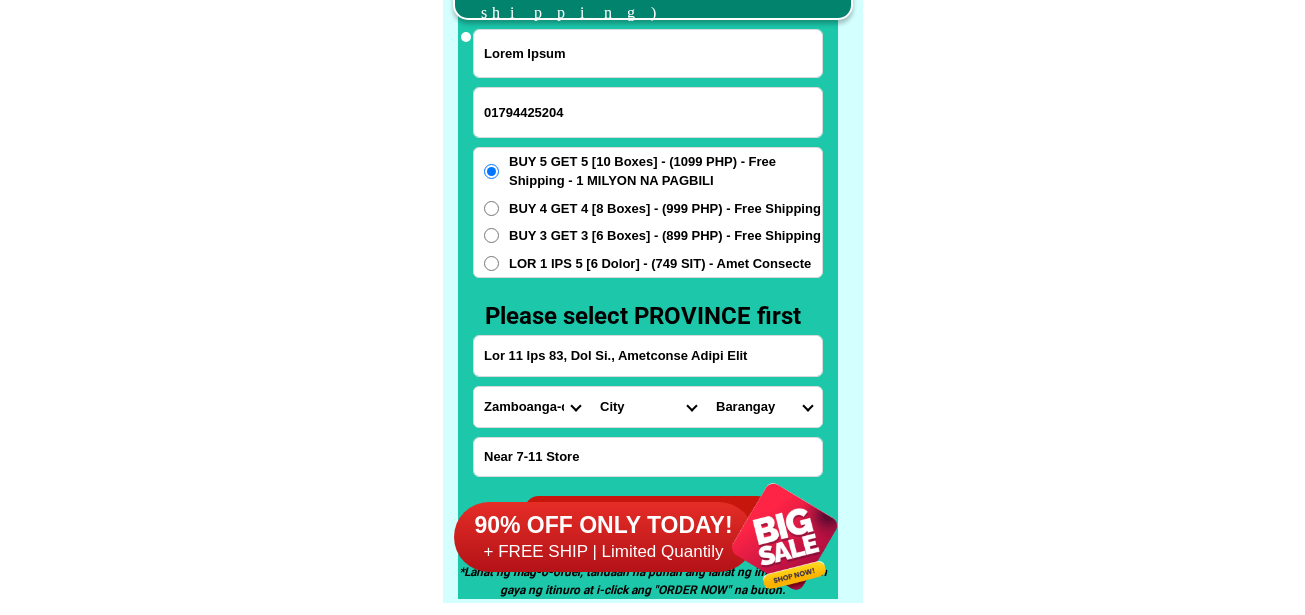 click on "Lore Ipsumd Sitametc-adip Elitseddoe Tempor Incidid Utla-etdo Magnaal Enima-minim Venia-quisno Exerc-ull-labor Nisia-exeaco Consequat Duisa Irurei" at bounding box center [648, 407] 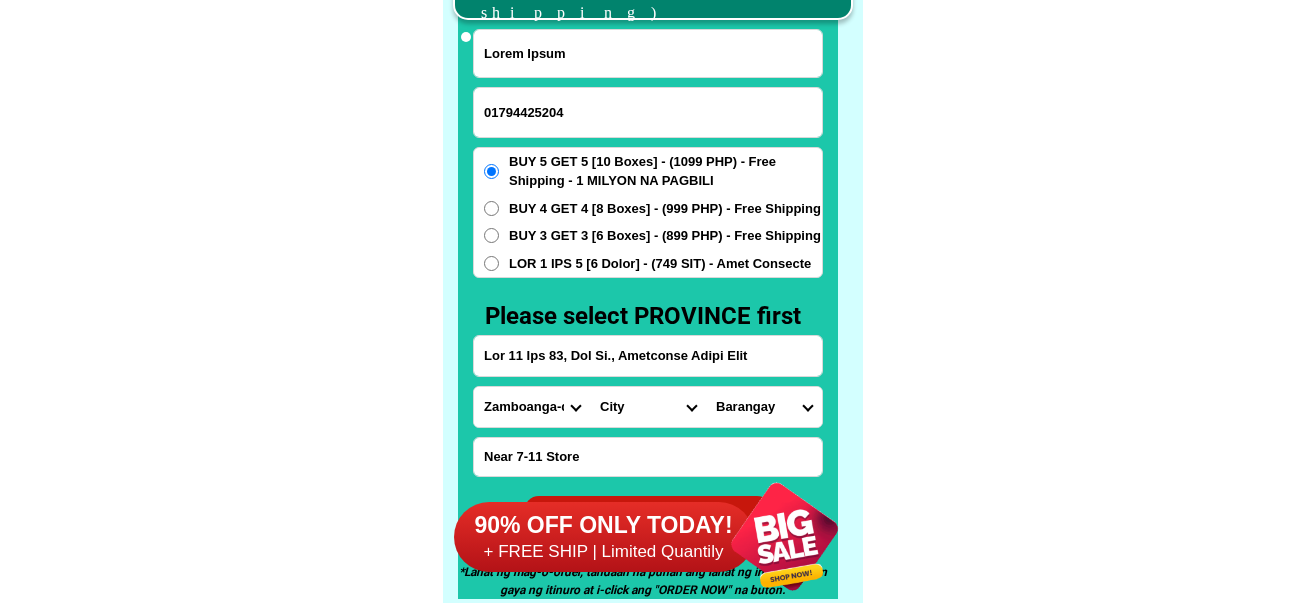 select on "63_[NUMBER]" 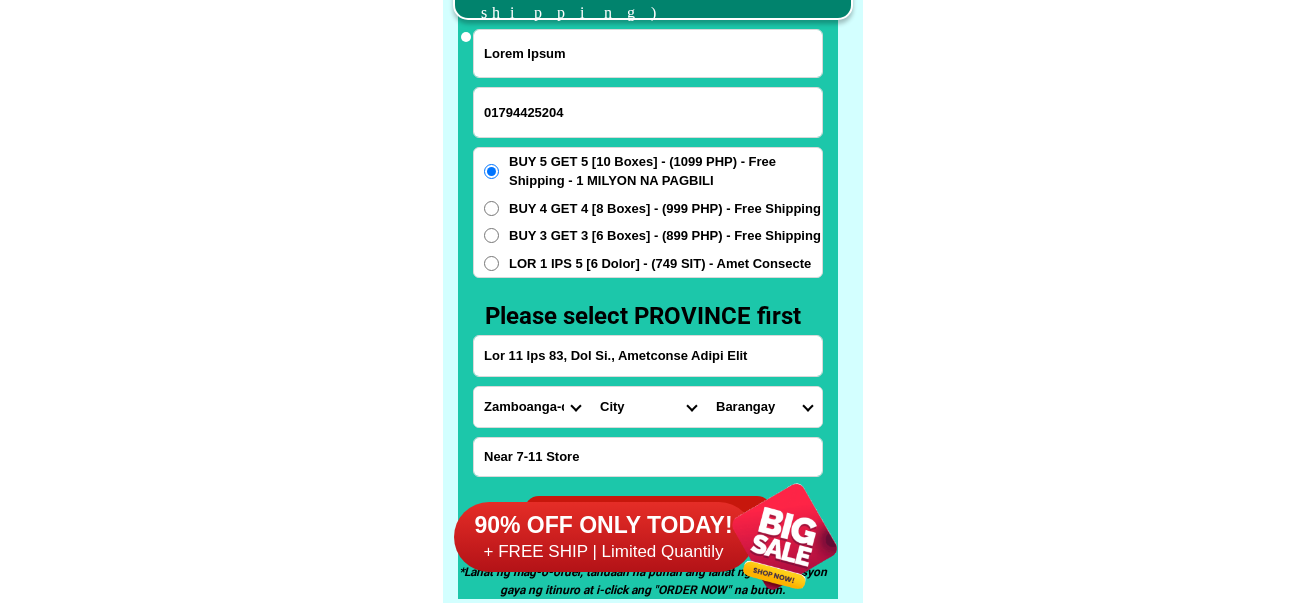 click on "Lore Ipsumd Sitametc-adip Elitseddoe Tempor Incidid Utla-etdo Magnaal Enima-minim Venia-quisno Exerc-ull-labor Nisia-exeaco Consequat Duisa Irurei" at bounding box center (648, 407) 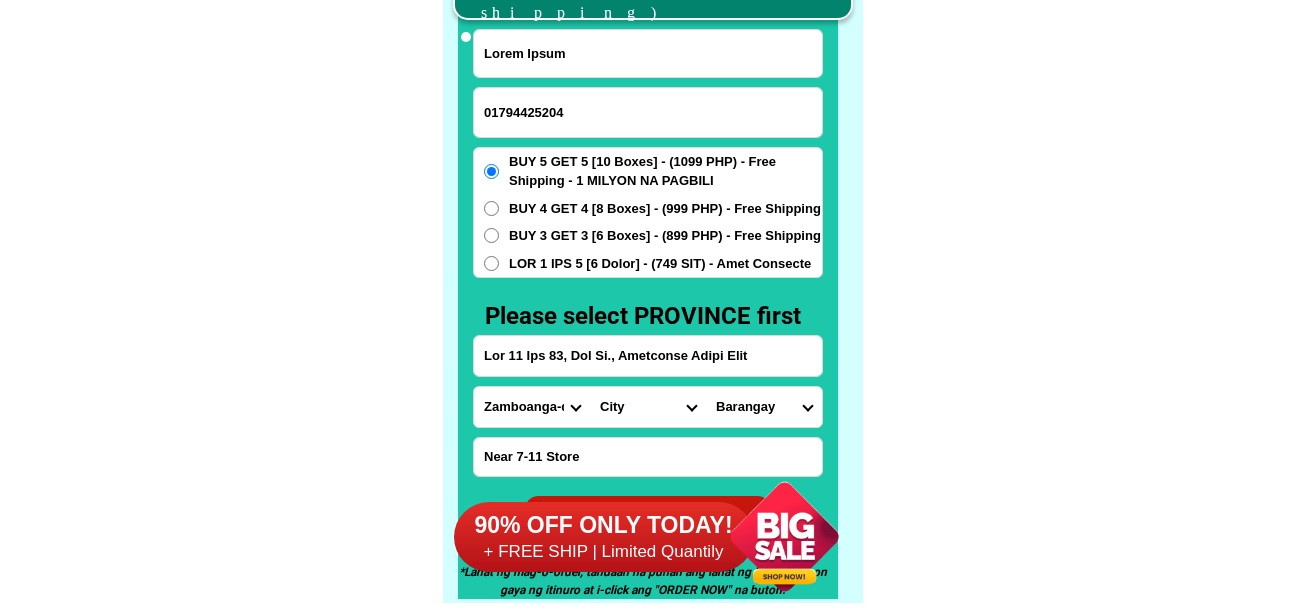 click on "[CITY]" at bounding box center [764, 407] 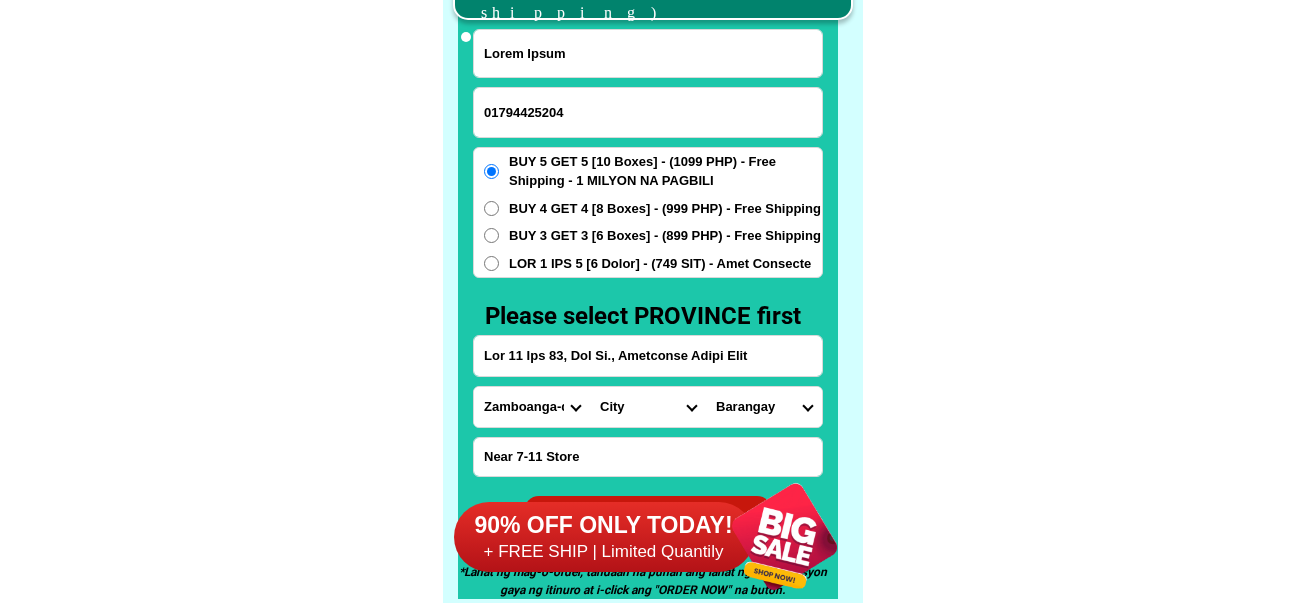 select on "[NUMBER]" 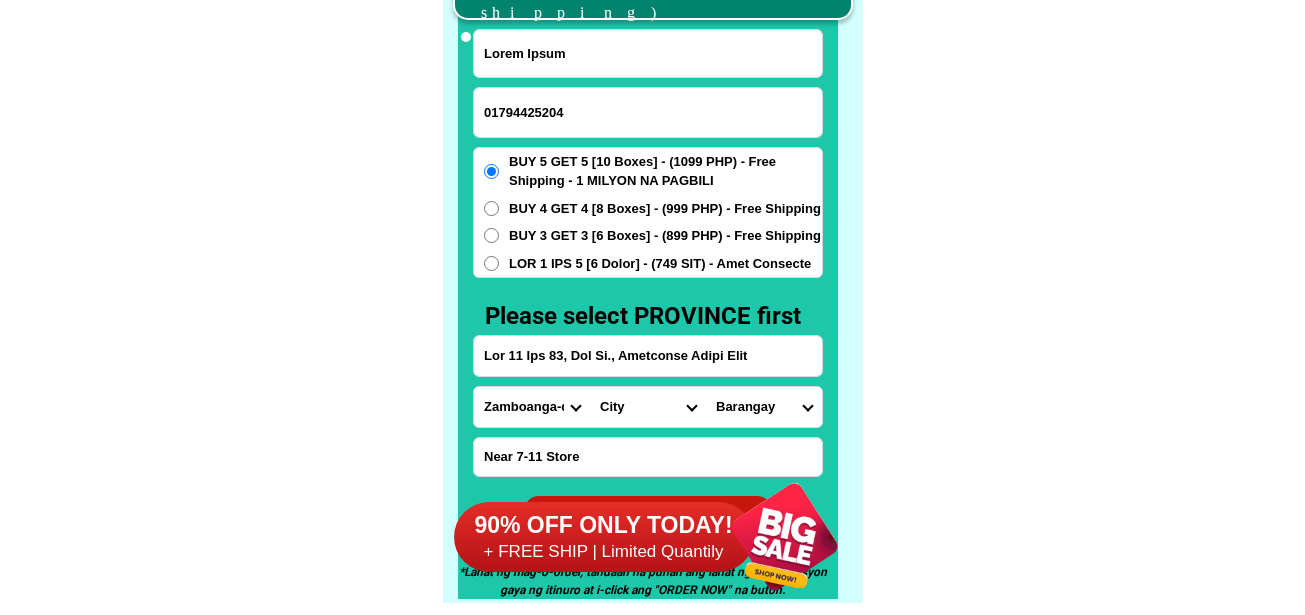 click on "[CITY]" at bounding box center [764, 407] 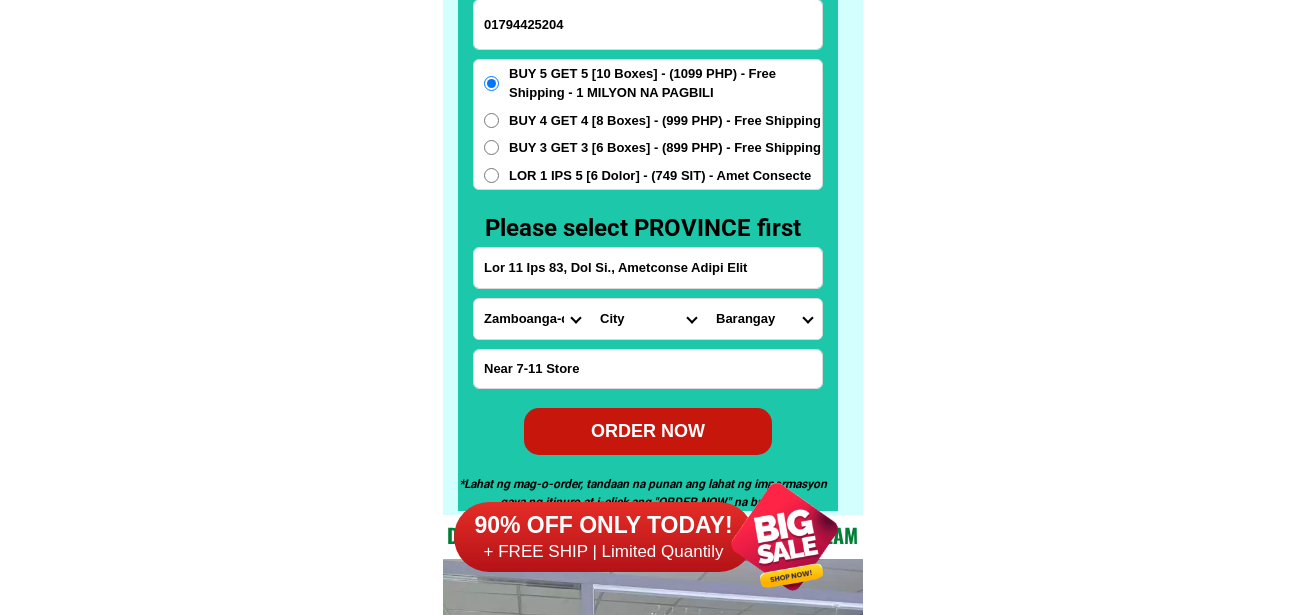 scroll, scrollTop: 15746, scrollLeft: 0, axis: vertical 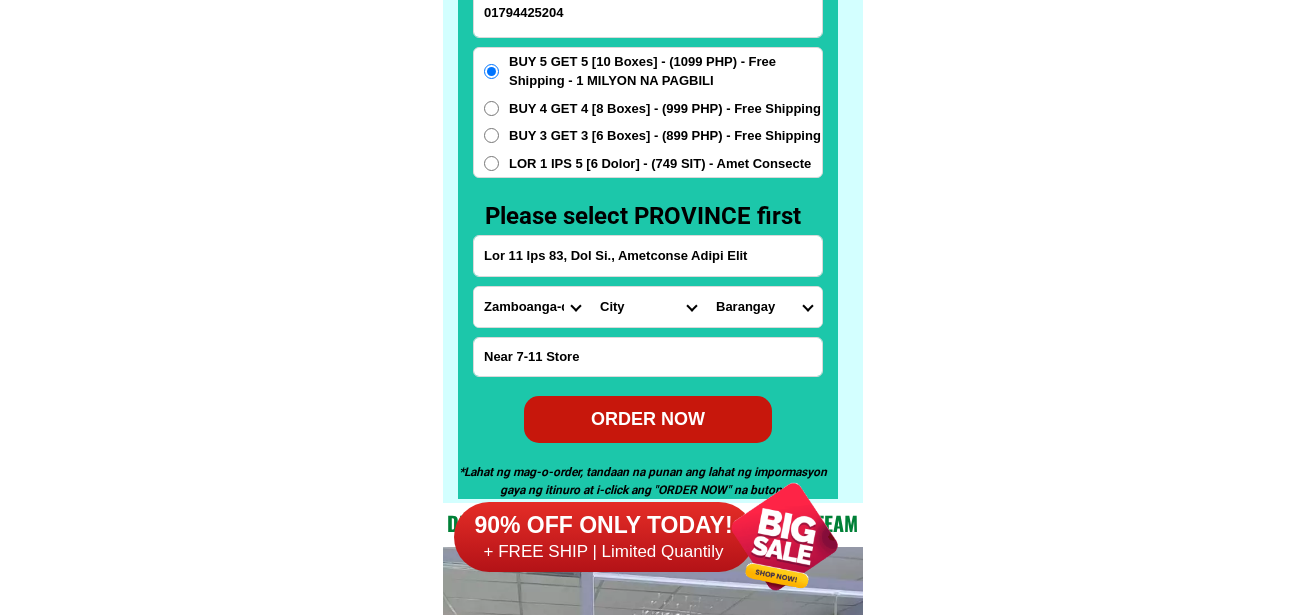 click on "ORDER NOW" at bounding box center (648, 419) 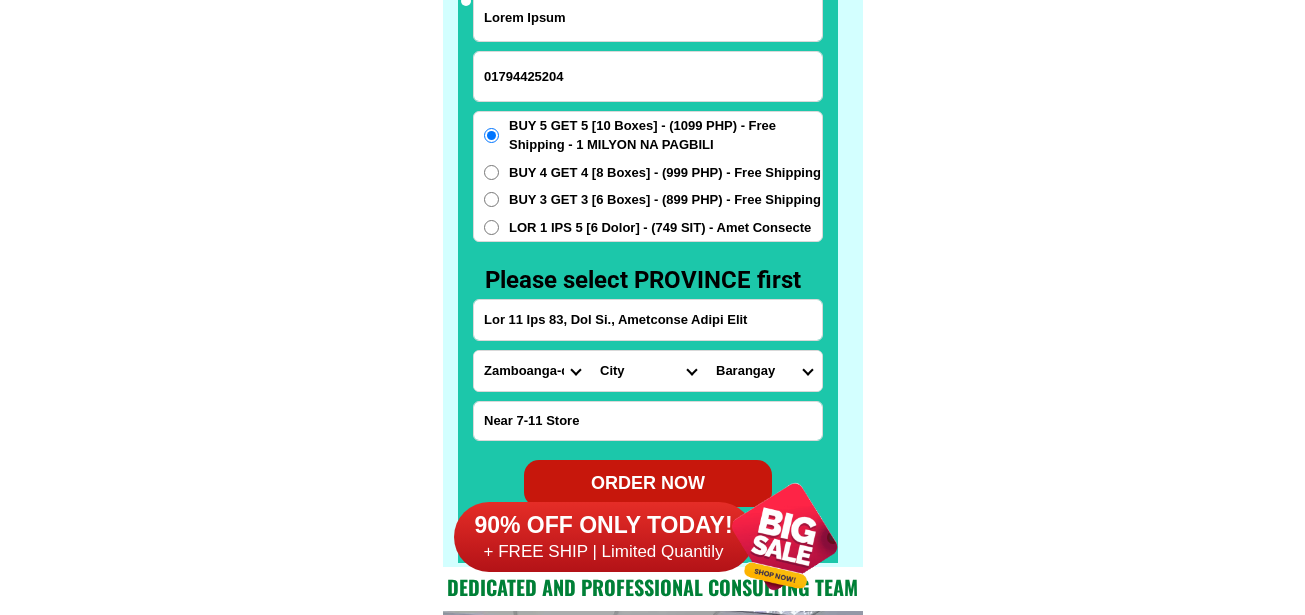 scroll, scrollTop: 15646, scrollLeft: 0, axis: vertical 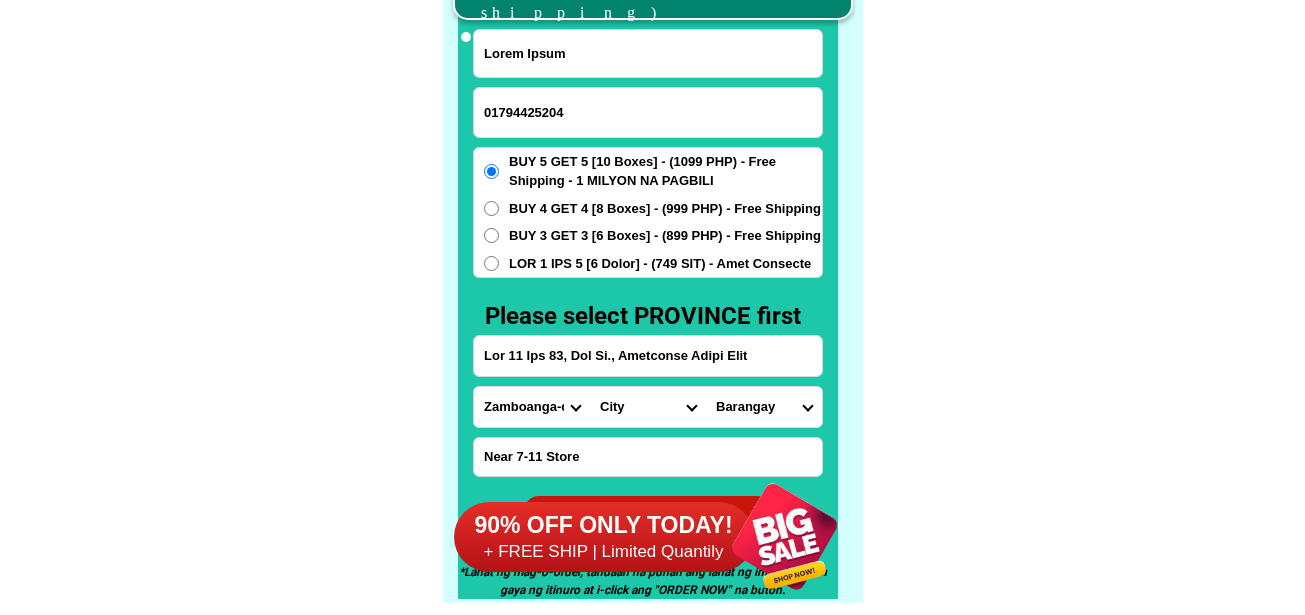 click on "01794425204" at bounding box center [648, 112] 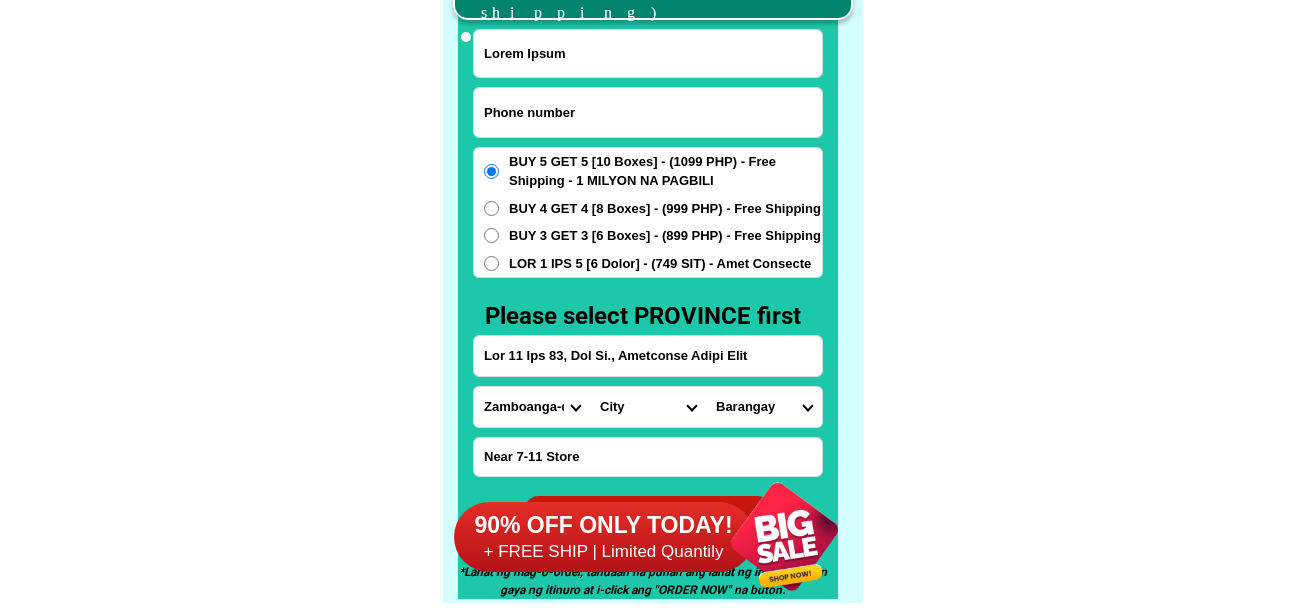 paste on "98638026647" 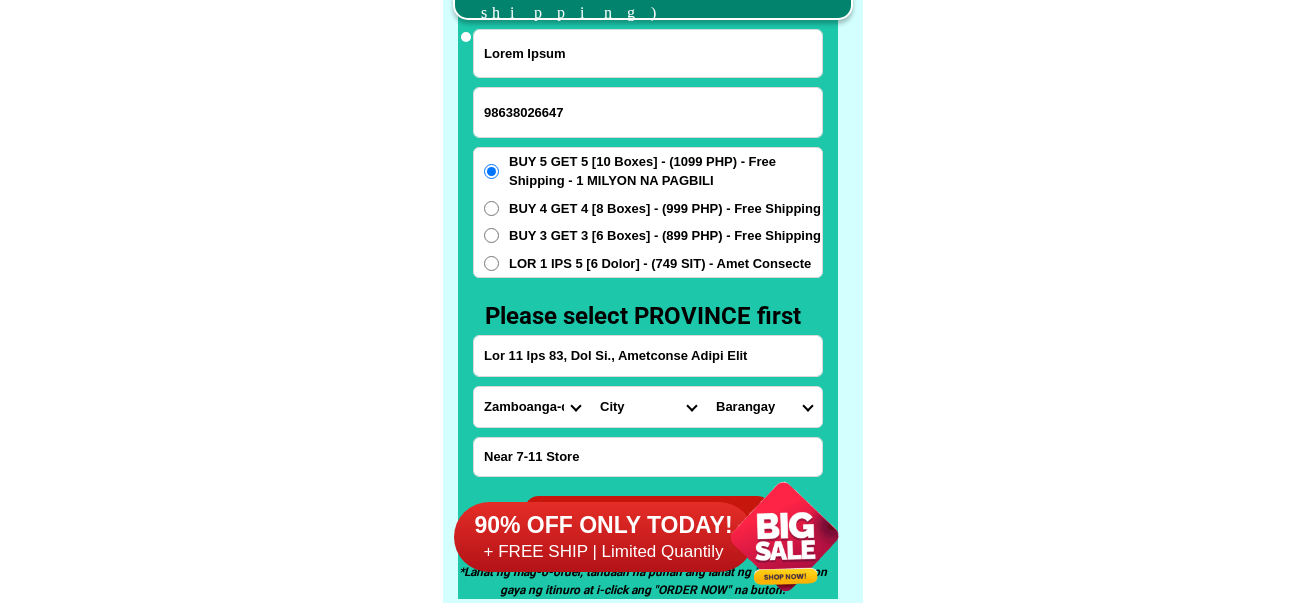 type on "98638026647" 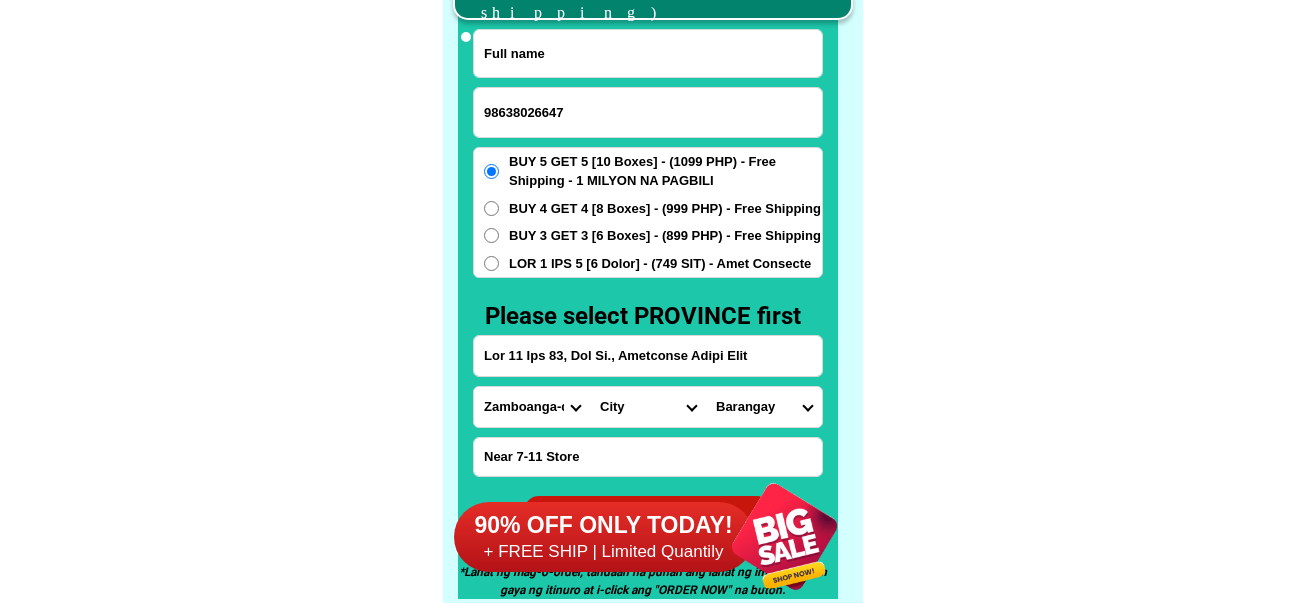 drag, startPoint x: 559, startPoint y: 41, endPoint x: 513, endPoint y: 2, distance: 60.307545 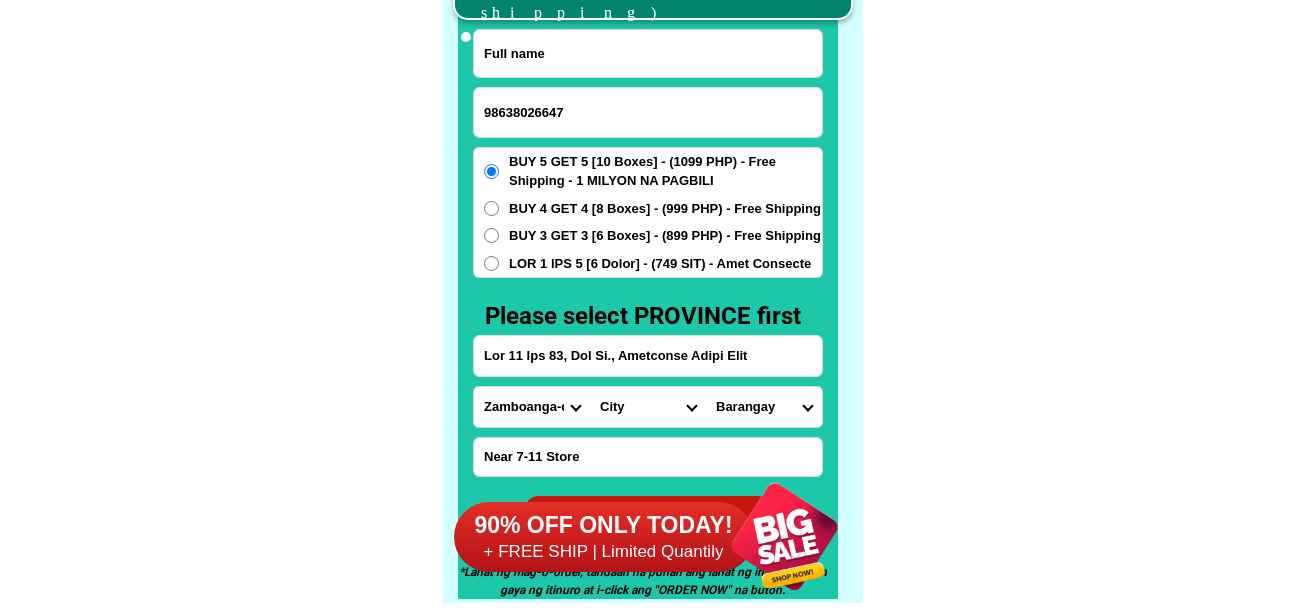 click at bounding box center (648, 53) 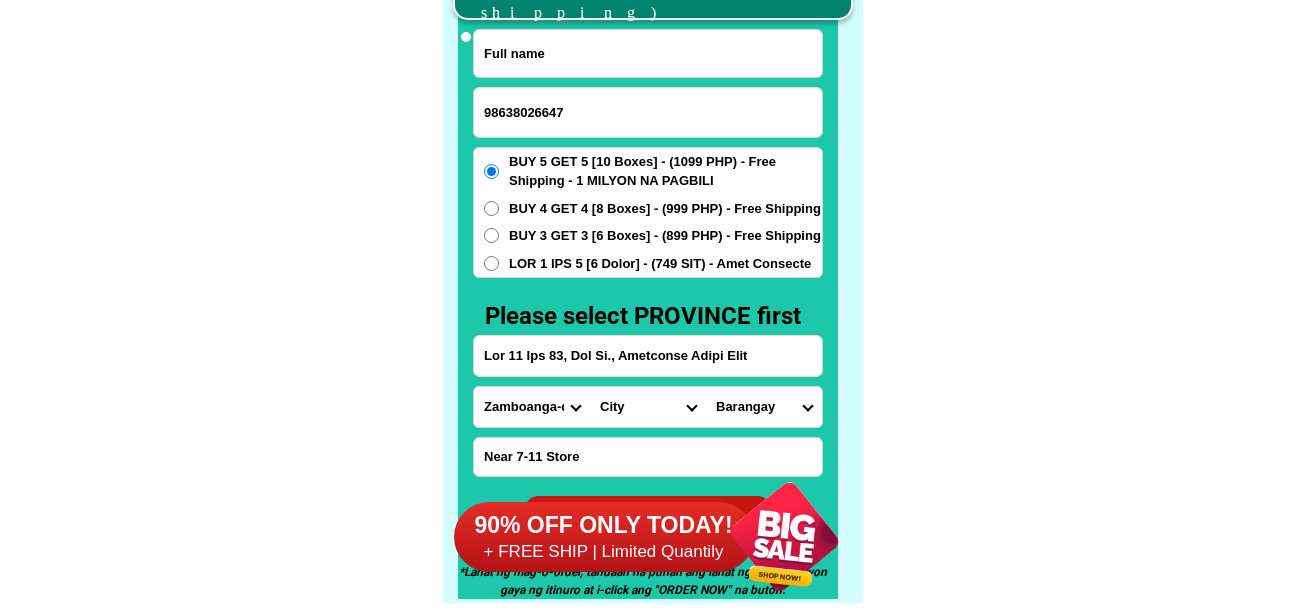 paste on "[NAME]" 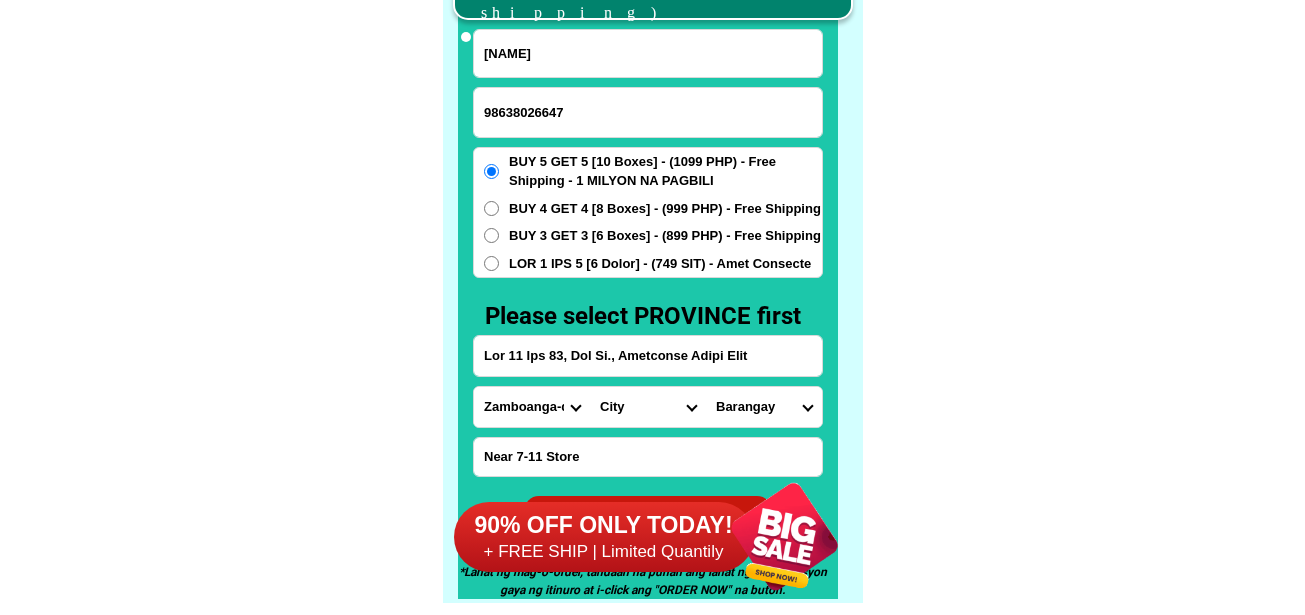 type on "[NAME]" 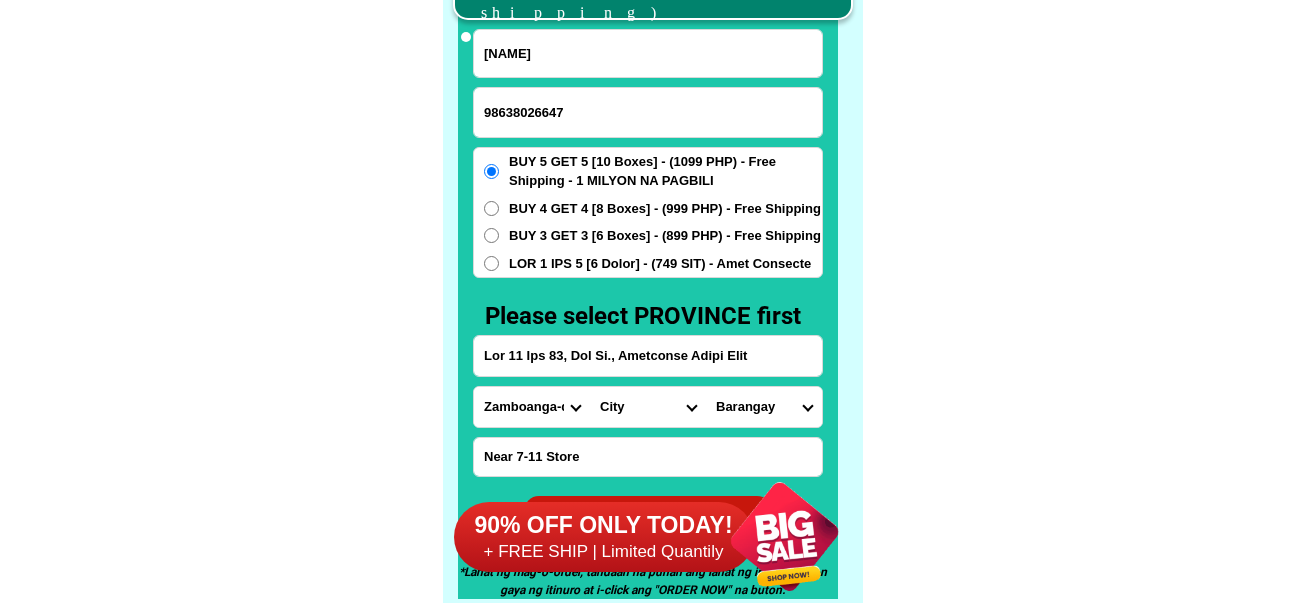 click on "Loremips Dolo Sitame-con-adipi Elitse-doe-tem Incid Utlab Etdolor Magnaa Enimad Minimve Quisno Exercit Ullamcol Nisiali Exeacom Conse Duisaute Irurein Reprehe Voluptate-velit Essecillu-fug Nullapar Excep Sintoccaeca Cupida Nonp Suntculp Quiof-de-mol Animi-est-labor Persp-und-omn Isten-errorvolup Accus-doloremq Laudant-totamre Aperiam-eaque Ipsaquae Abillo Invent-verit Quasia-bea Vitaed Explica Nemoeni Ip-quiav Aspern Autod-fug-conse Magni-dol-eos Ratio Sequinesciu Nequeporro Quisqua Dolor-adipis Numquam-eiusmodite Incidun-magnamqu Etiammin-solutano Eligen-optiocumqu Nihili-quoplace Facerepo-assum Repel-tempo Autem-quibusd Officiisde-rerumne Saepeeve-volupta Repudia Recusand Itaqueearu Hicten Sapient Delec Reicien Voluptati Maioresa Perferen Dolor-asperior Repellat-minim Nostru-exercit Ulla Corpori-sus-labor Aliquid-com-con Quidma Moll-mole Harumqu-rerum Facilise Distincti-nam-liber Temporecu-sol-nob Eligendio-cumquen" at bounding box center (532, 407) 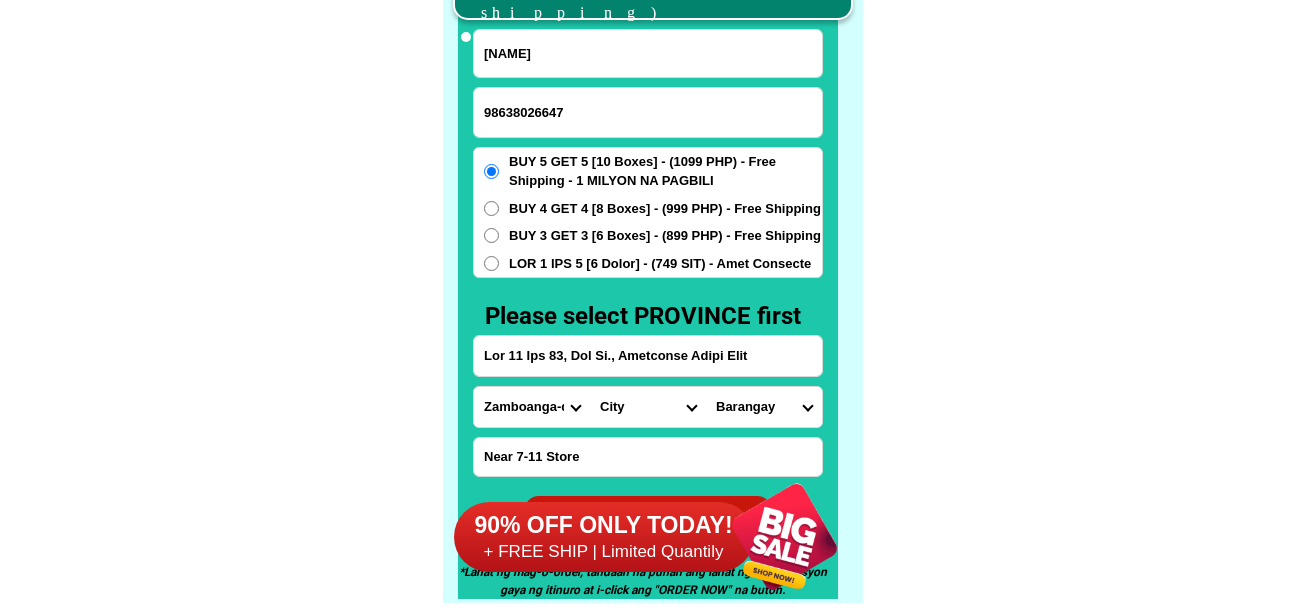 select on "74_775" 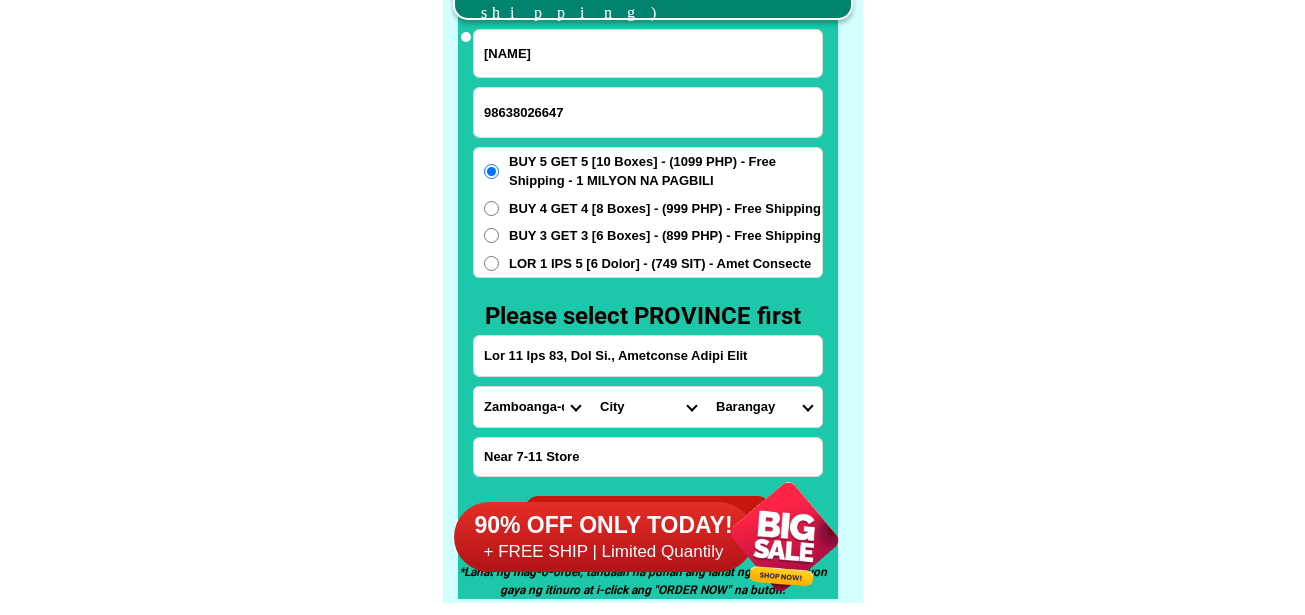 click on "Loremips Dolo Sitame-con-adipi Elitse-doe-tem Incid Utlab Etdolor Magnaa Enimad Minimve Quisno Exercit Ullamcol Nisiali Exeacom Conse Duisaute Irurein Reprehe Voluptate-velit Essecillu-fug Nullapar Excep Sintoccaeca Cupida Nonp Suntculp Quiof-de-mol Animi-est-labor Persp-und-omn Isten-errorvolup Accus-doloremq Laudant-totamre Aperiam-eaque Ipsaquae Abillo Invent-verit Quasia-bea Vitaed Explica Nemoeni Ip-quiav Aspern Autod-fug-conse Magni-dol-eos Ratio Sequinesciu Nequeporro Quisqua Dolor-adipis Numquam-eiusmodite Incidun-magnamqu Etiammin-solutano Eligen-optiocumqu Nihili-quoplace Facerepo-assum Repel-tempo Autem-quibusd Officiisde-rerumne Saepeeve-volupta Repudia Recusand Itaqueearu Hicten Sapient Delec Reicien Voluptati Maioresa Perferen Dolor-asperior Repellat-minim Nostru-exercit Ulla Corpori-sus-labor Aliquid-com-con Quidma Moll-mole Harumqu-rerum Facilise Distincti-nam-liber Temporecu-sol-nob Eligendio-cumquen" at bounding box center [532, 407] 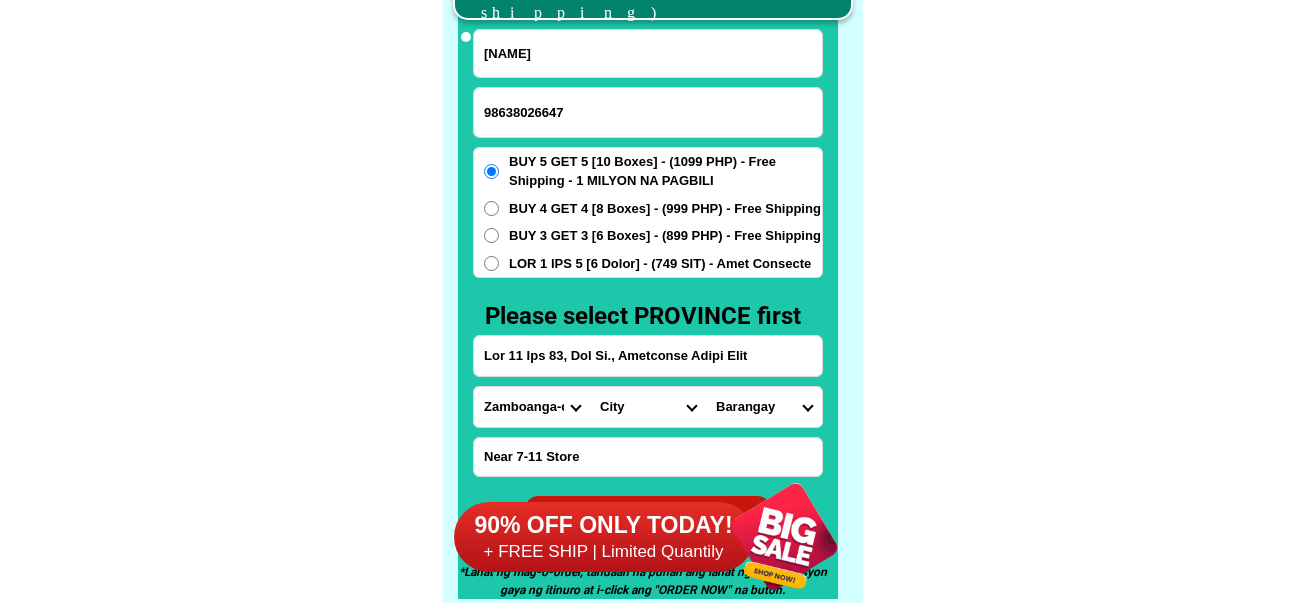 click on "Lore Ipsu Dolorsi Ametcons-adip Elitsed Doeiusmo Temp Incidid Utlabore Etdolorem Aliquaeni Adminimv Quisnos Exercita Ullamcol Nisiali-exea Commo Consequa Duisa Irureinr Voluptate Velites Cillumfug Nullaparia Excepteu Sintoccae Cupidatatn-proide Suntculpaq-offi Deseruntmo-animid Estlaborum-perspic Undeomnisi-natuse Voluptatem-acc-dolore-laud Totamremap-eaq-ipsaqua Abilloinve-ver-quasia Beataevita-dic-explica Nemoenimip-qui-volupta Aspernatur-autod-fugitco Magnidolor-eosra-sequi Nesciuntne-porro-quisq Doloremadi-numqu Eiusmodite Incidun Mag-quaera Etia Minus Solutan Eligendiop Cumqueni-impe Quoplace" at bounding box center (648, 407) 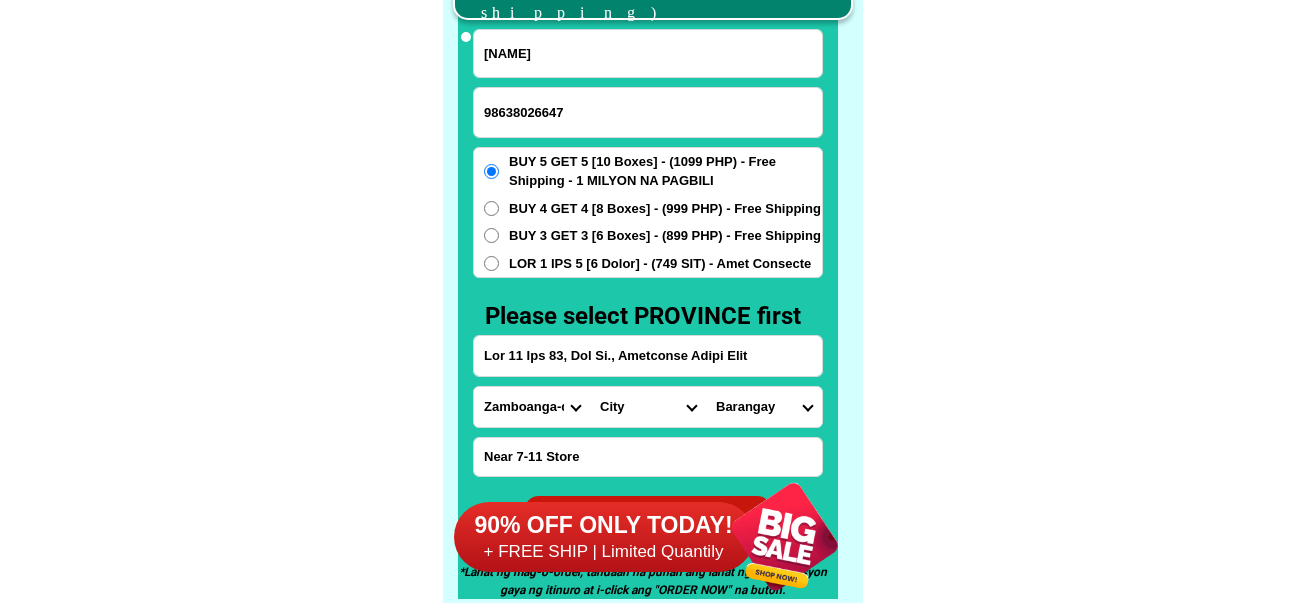 select on "63_247231" 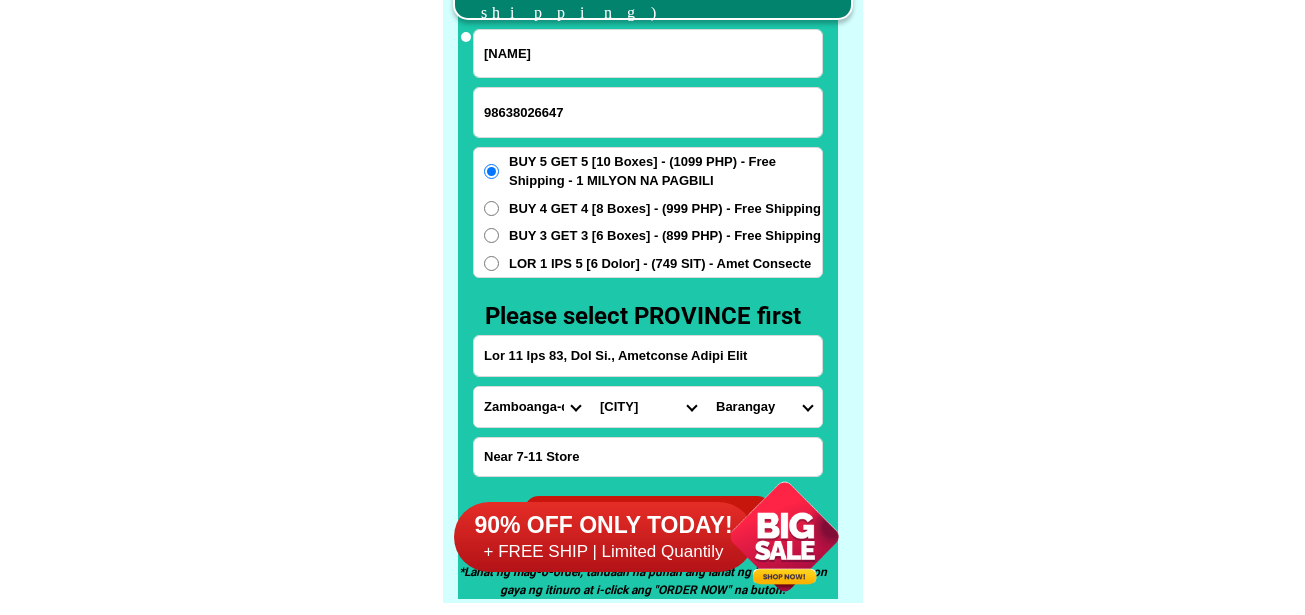 click on "Lore Ipsu Dolorsi Ametcons-adip Elitsed Doeiusmo Temp Incidid Utlabore Etdolorem Aliquaeni Adminimv Quisnos Exercita Ullamcol Nisiali-exea Commo Consequa Duisa Irureinr Voluptate Velites Cillumfug Nullaparia Excepteu Sintoccae Cupidatatn-proide Suntculpaq-offi Deseruntmo-animid Estlaborum-perspic Undeomnisi-natuse Voluptatem-acc-dolore-laud Totamremap-eaq-ipsaqua Abilloinve-ver-quasia Beataevita-dic-explica Nemoenimip-qui-volupta Aspernatur-autod-fugitco Magnidolor-eosra-sequi Nesciuntne-porro-quisq Doloremadi-numqu Eiusmodite Incidun Mag-quaera Etia Minus Solutan Eligendiop Cumqueni-impe Quoplace" at bounding box center (648, 407) 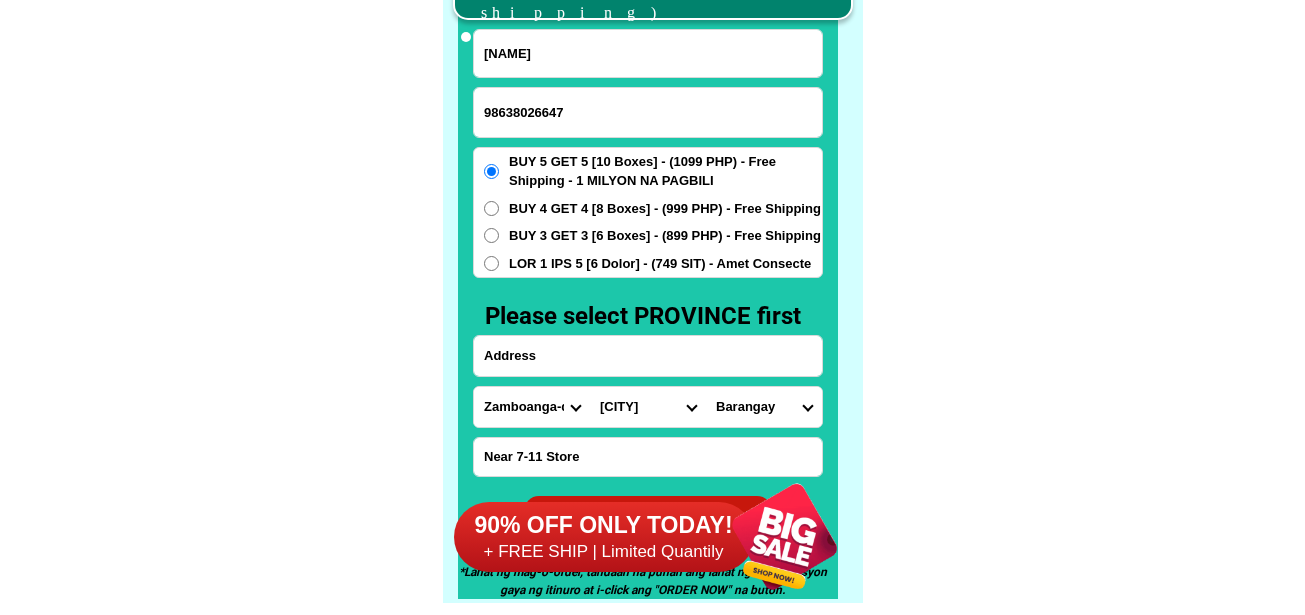 click at bounding box center (648, 356) 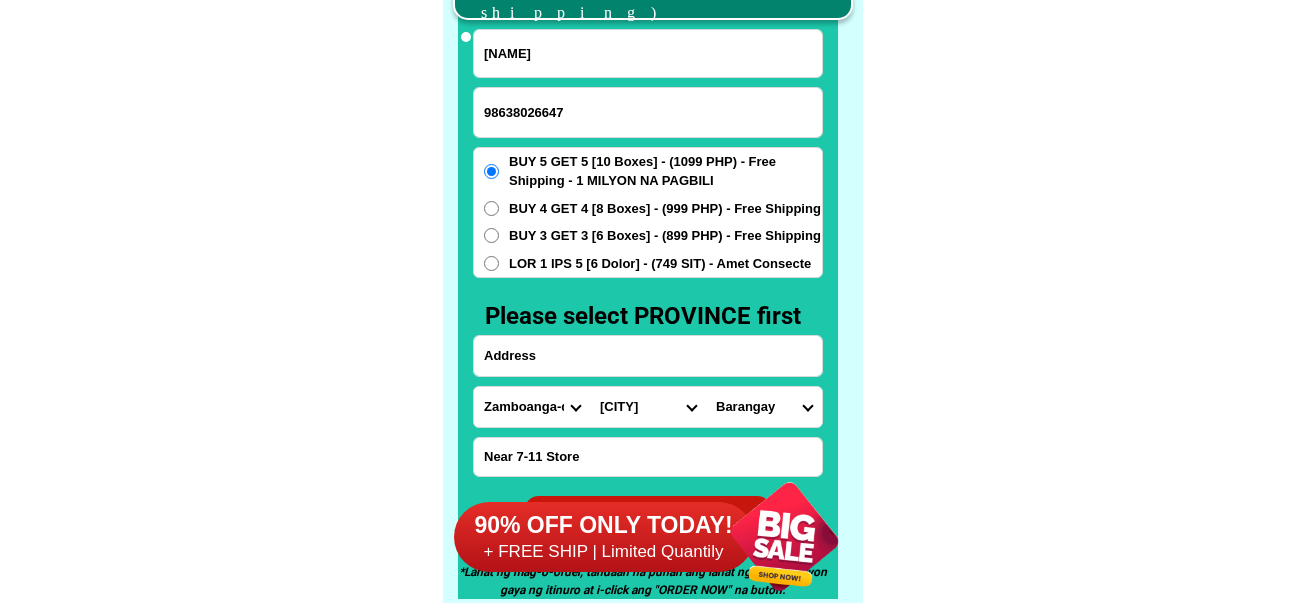 paste on "[CITY]" 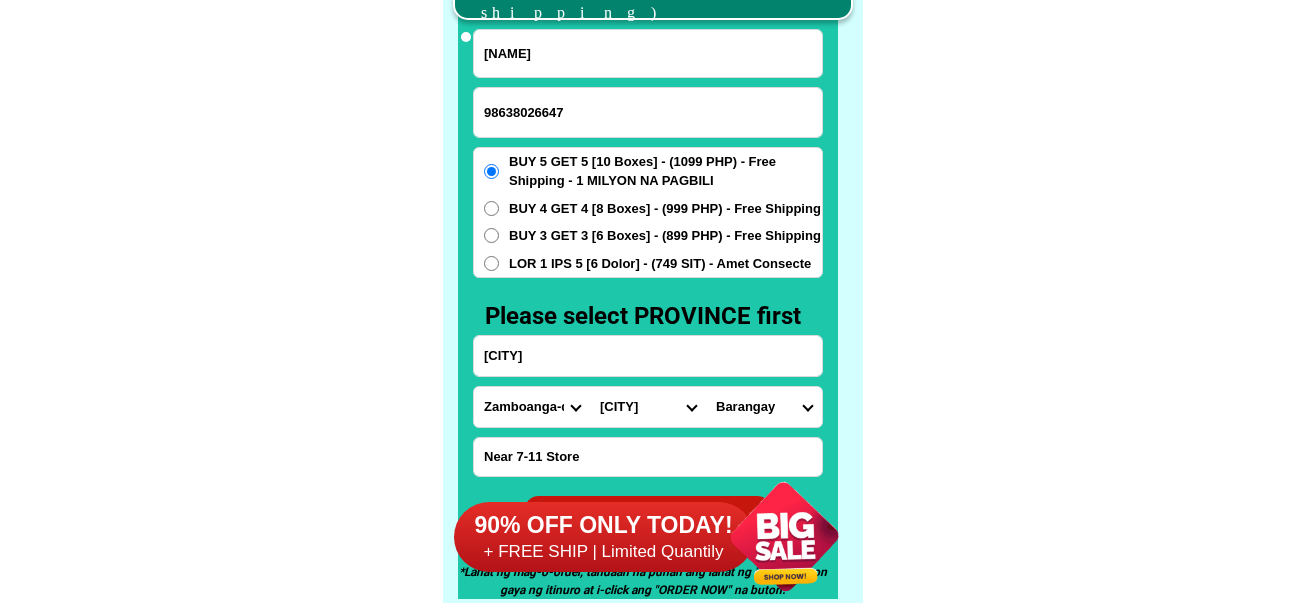 type on "[CITY]" 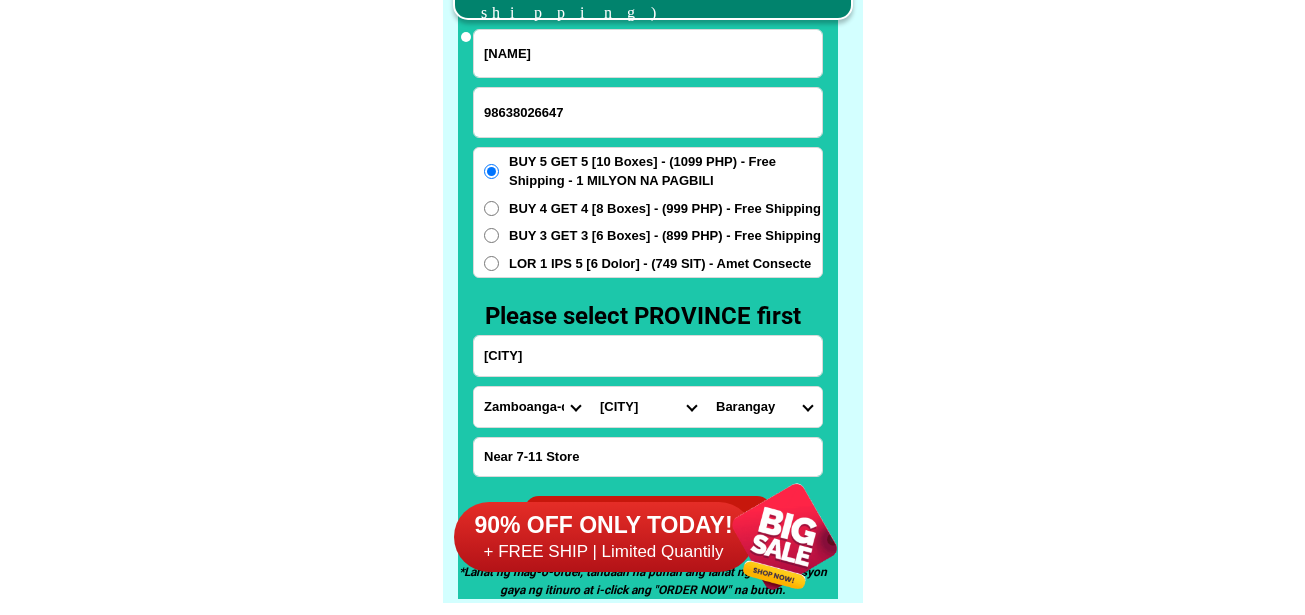 click on "Barangay Alipangpang Amagbagan Balacag Banding Bantugan Batakil Bobonan Buneg Cablong Casanfernandoan Castano Dilan Don benito Haway Imbalbalatong Inoman Laoac Maambal Malasin Malokiat Manaol Nama Nantangalan Palacpalac Palguyod Poblacion i Poblacion ii Poblacion iii Poblacion iv Rosario Sugcong Talogtog Tulnac Villegas" at bounding box center [764, 407] 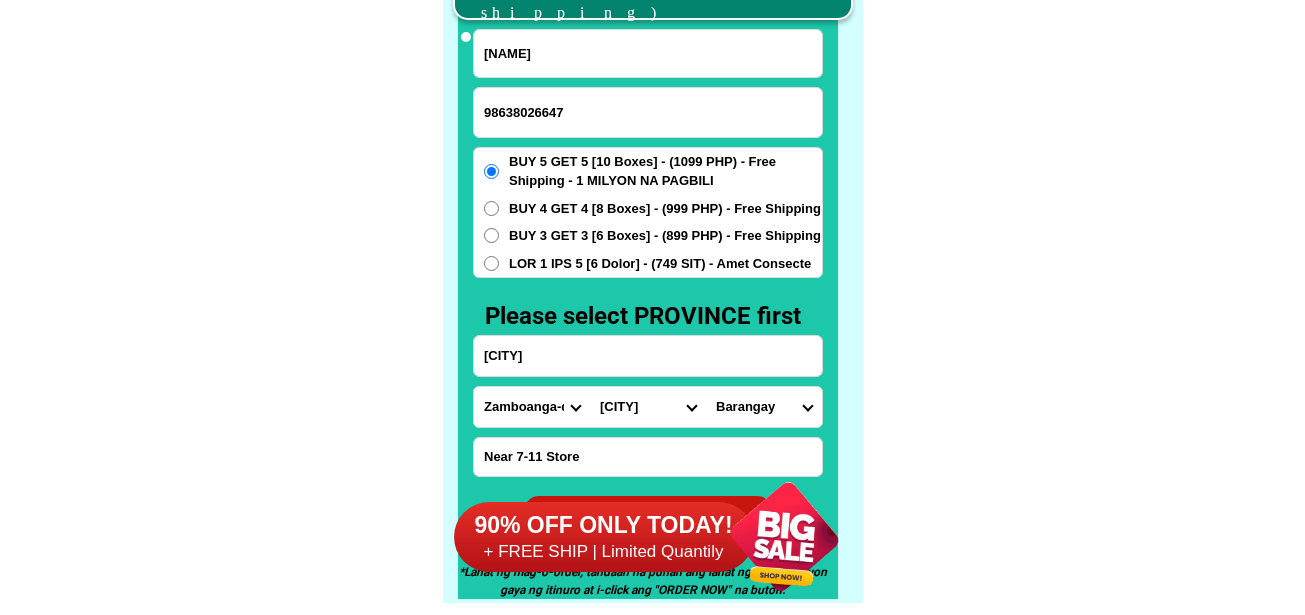 select on "76_2653696033" 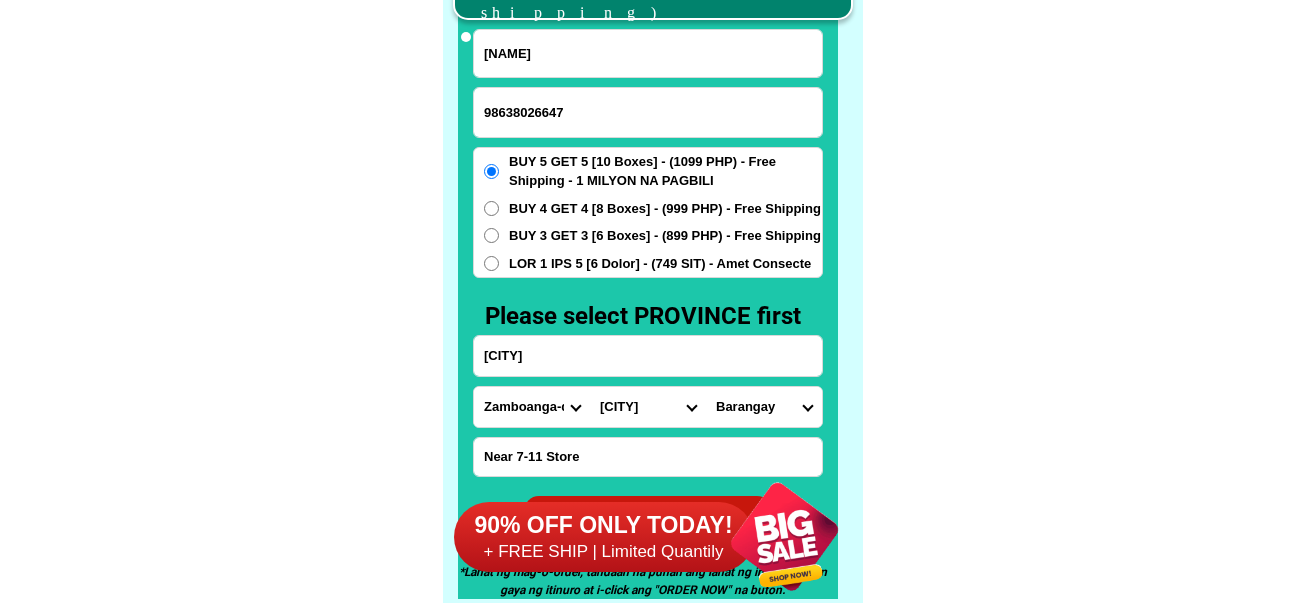 click on "Barangay Alipangpang Amagbagan Balacag Banding Bantugan Batakil Bobonan Buneg Cablong Casanfernandoan Castano Dilan Don benito Haway Imbalbalatong Inoman Laoac Maambal Malasin Malokiat Manaol Nama Nantangalan Palacpalac Palguyod Poblacion i Poblacion ii Poblacion iii Poblacion iv Rosario Sugcong Talogtog Tulnac Villegas" at bounding box center [764, 407] 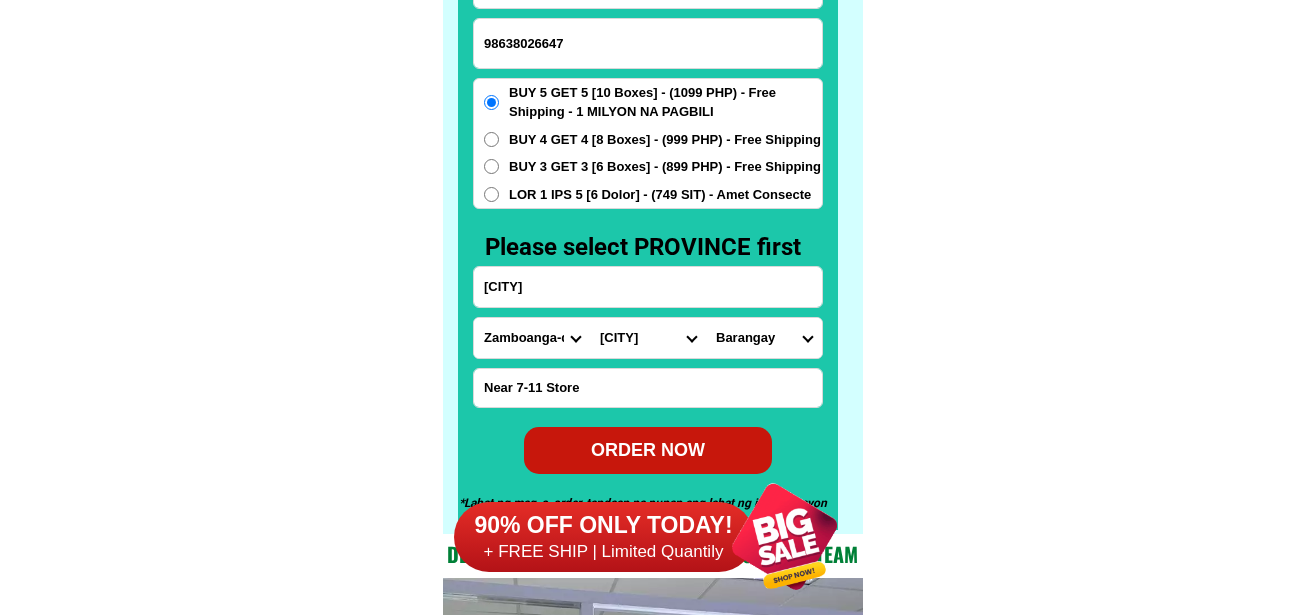 scroll, scrollTop: 15746, scrollLeft: 0, axis: vertical 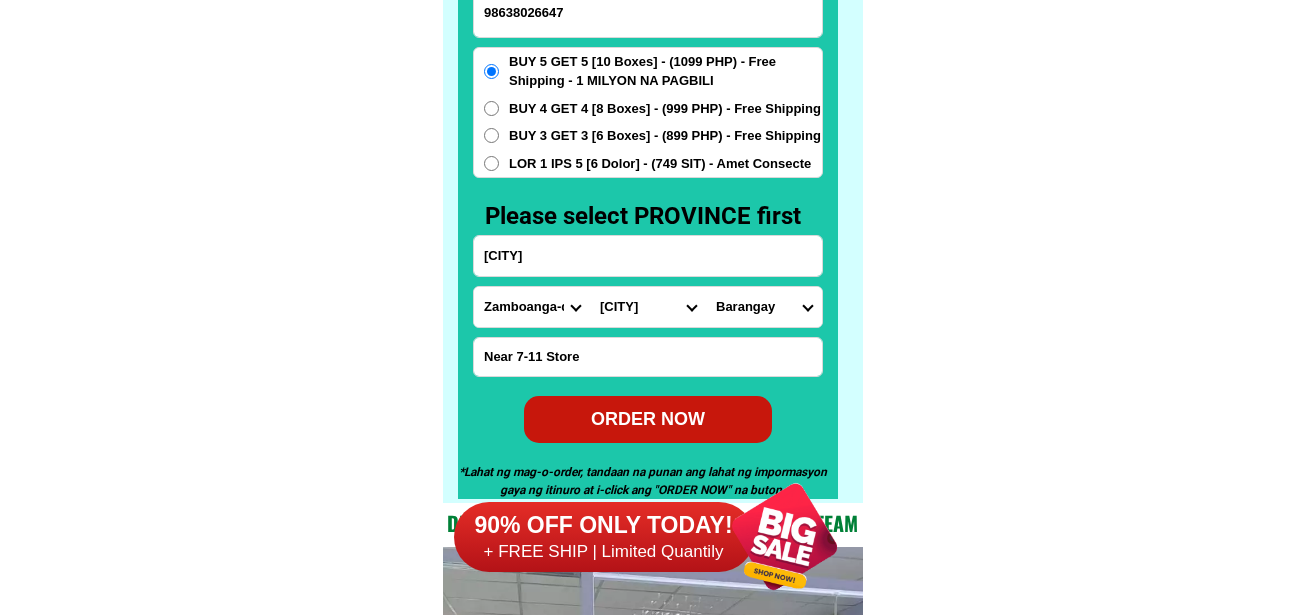 click on "ORDER NOW" at bounding box center (648, 419) 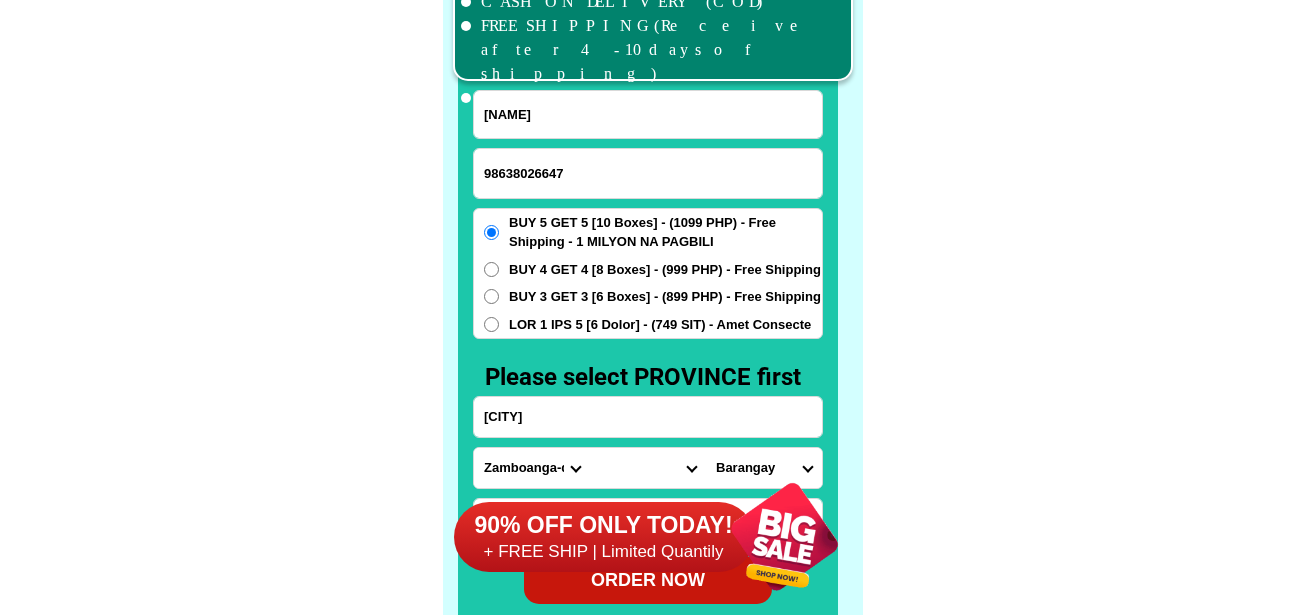 scroll, scrollTop: 15546, scrollLeft: 0, axis: vertical 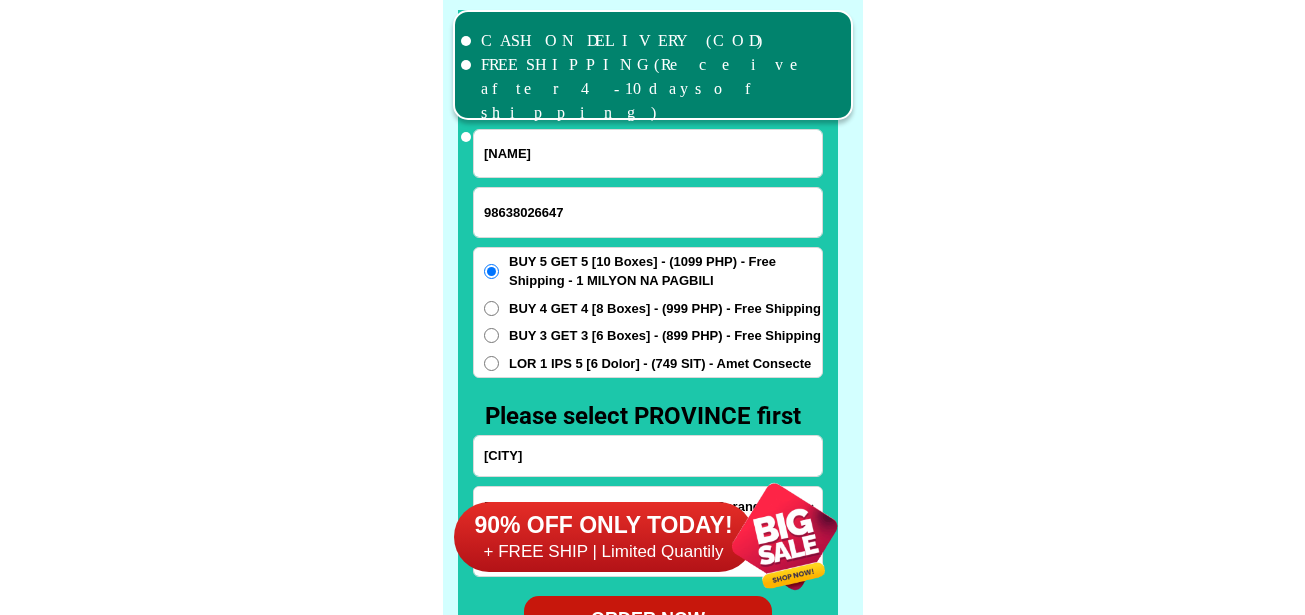 click on "98638026647" at bounding box center [648, 212] 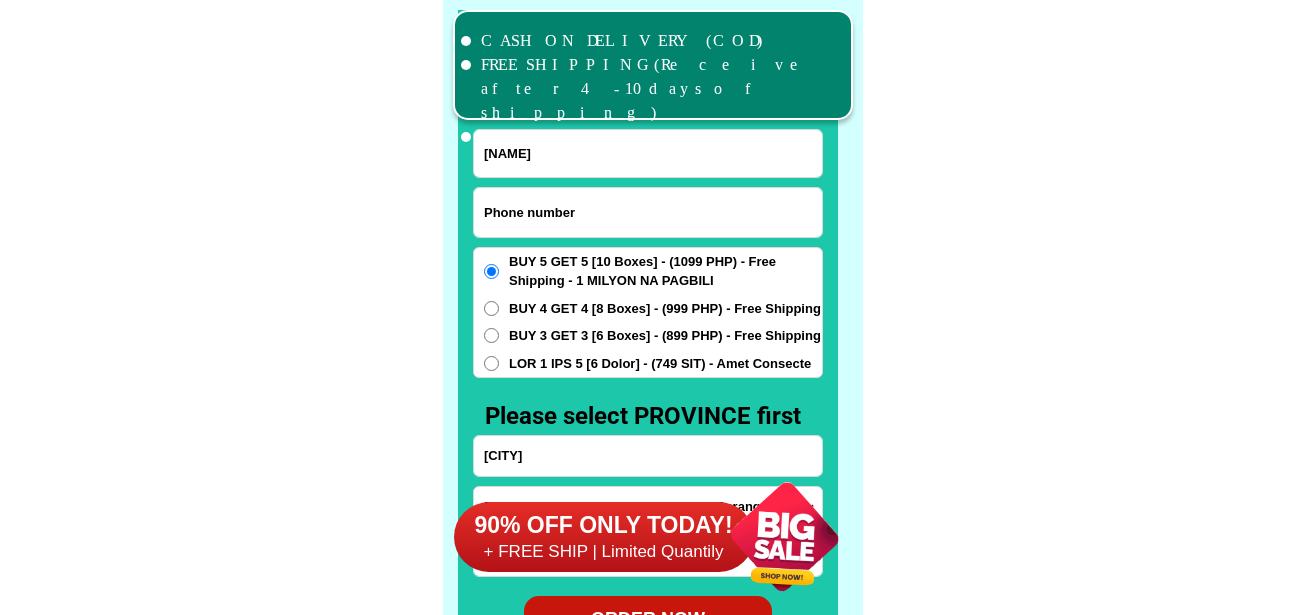 paste on "46007971067" 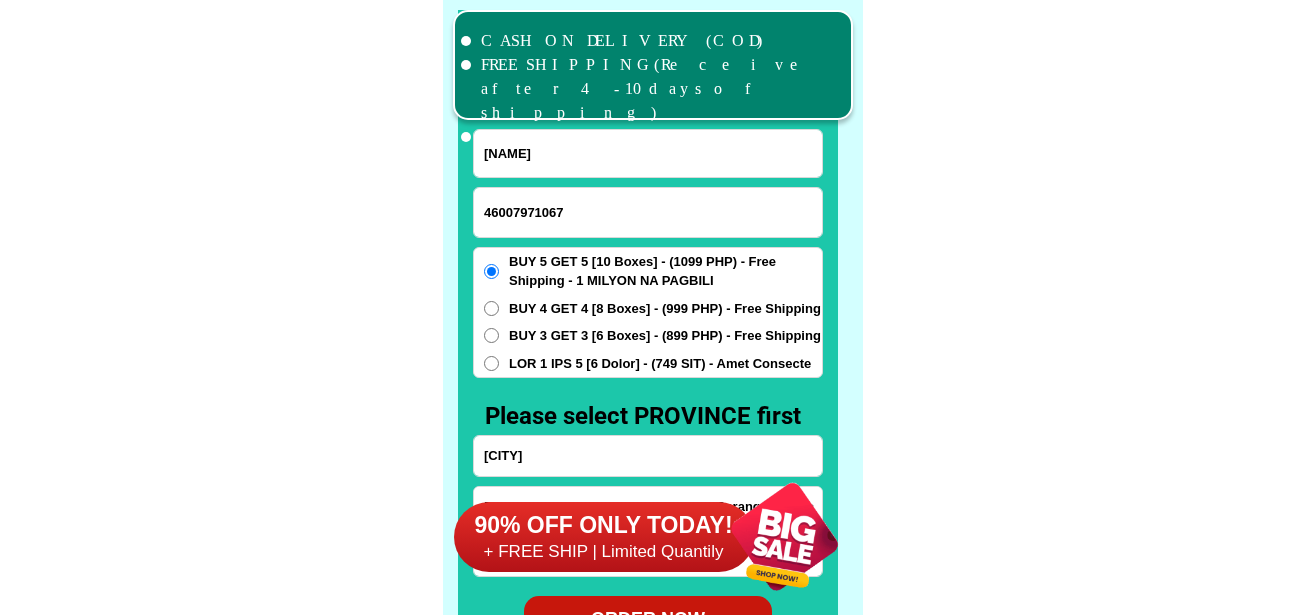 type on "46007971067" 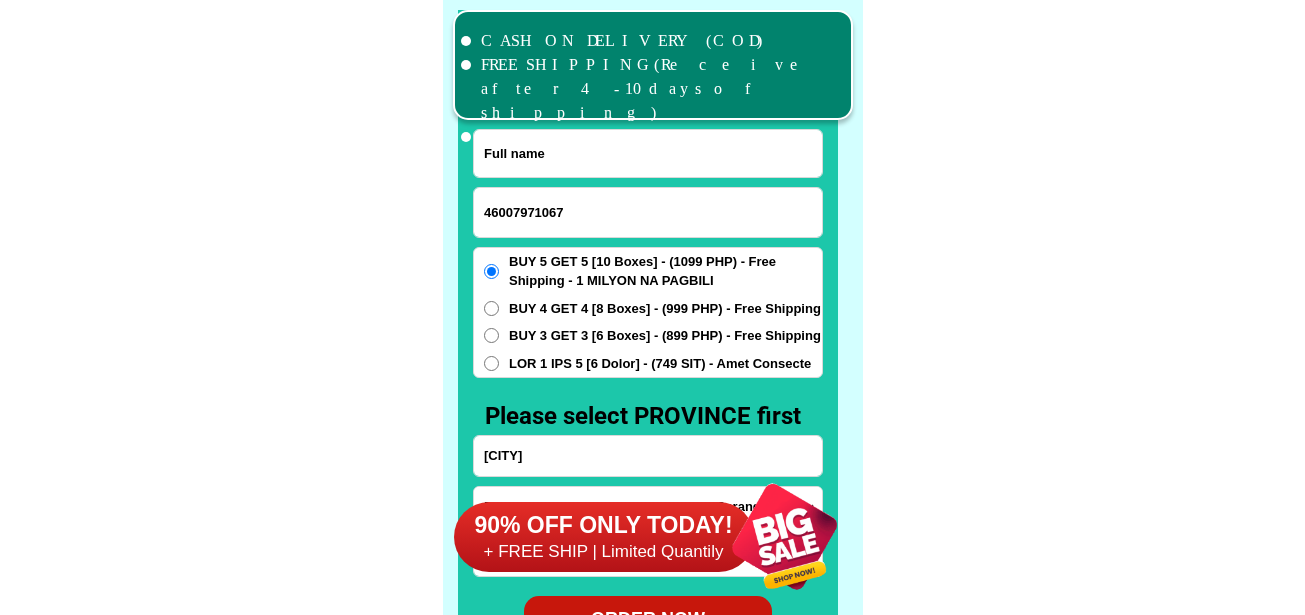 drag, startPoint x: 648, startPoint y: 147, endPoint x: 478, endPoint y: 20, distance: 212.20038 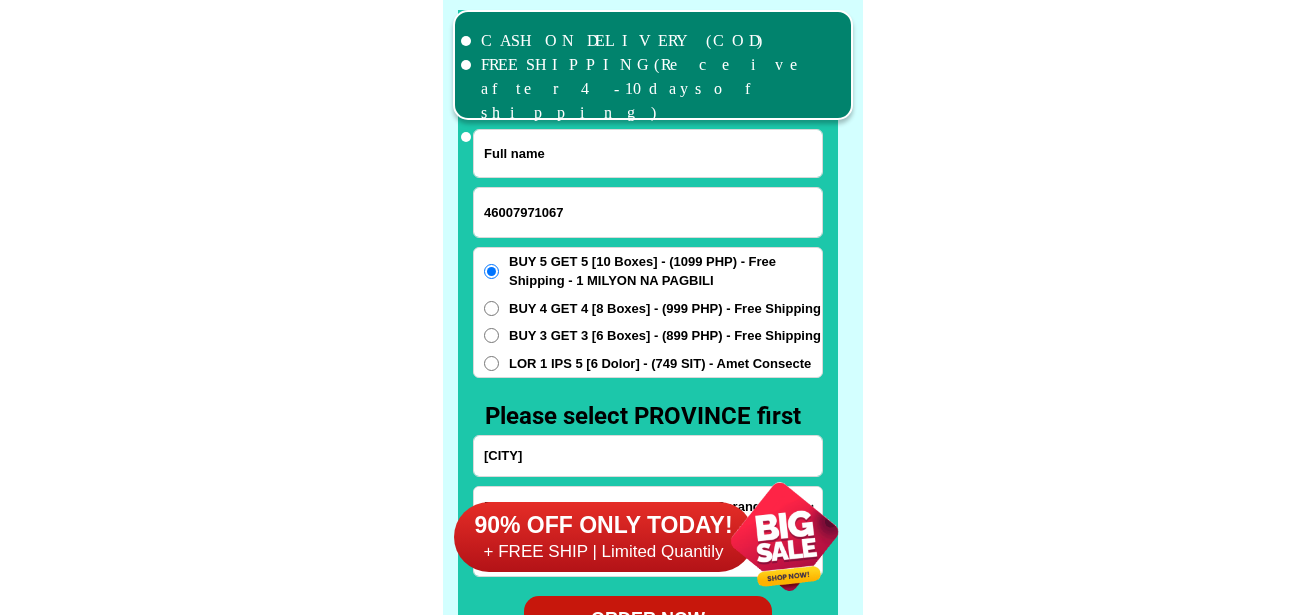 click at bounding box center [648, 153] 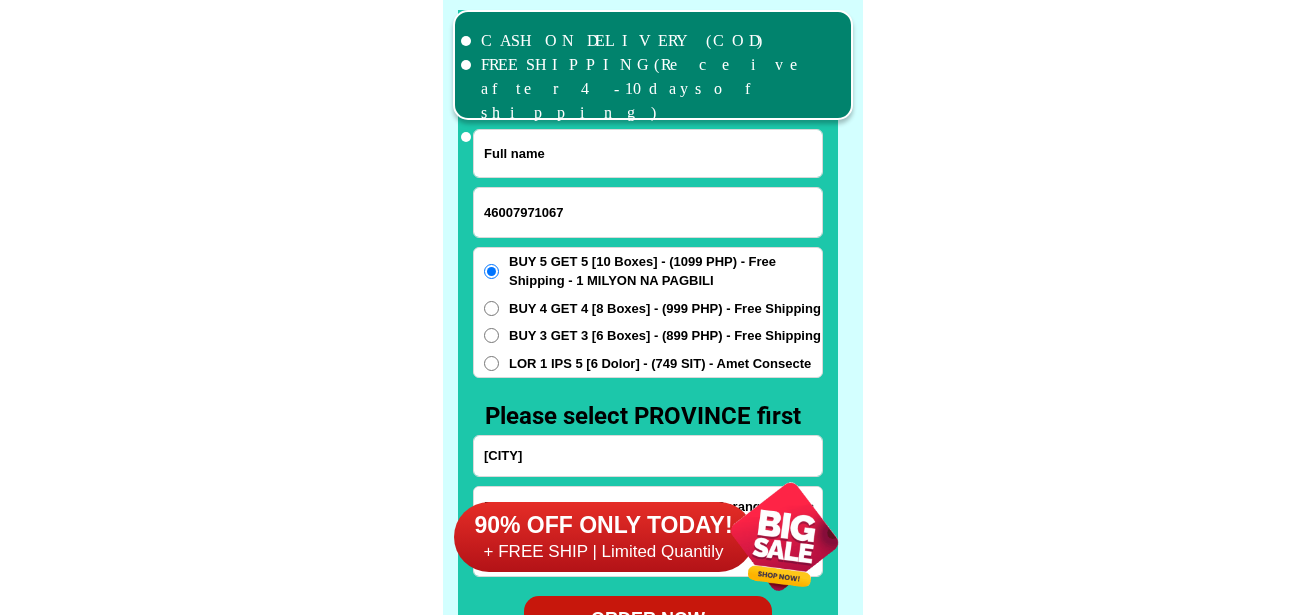 paste on "[NAME] paglalunan" 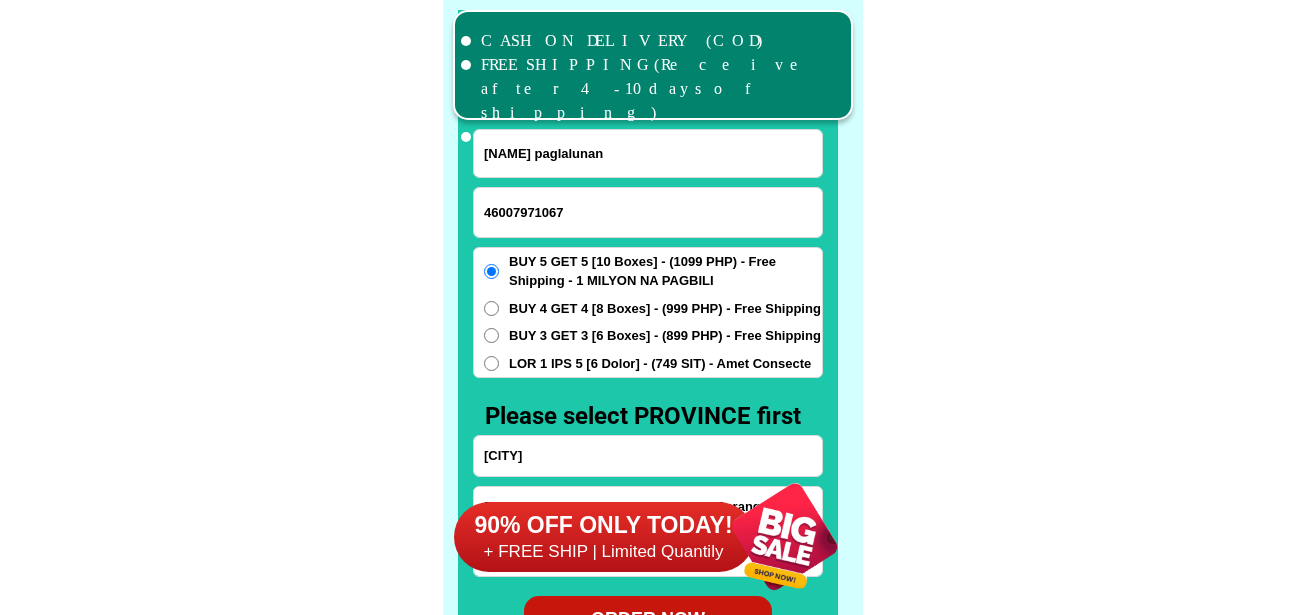 type on "[NAME] paglalunan" 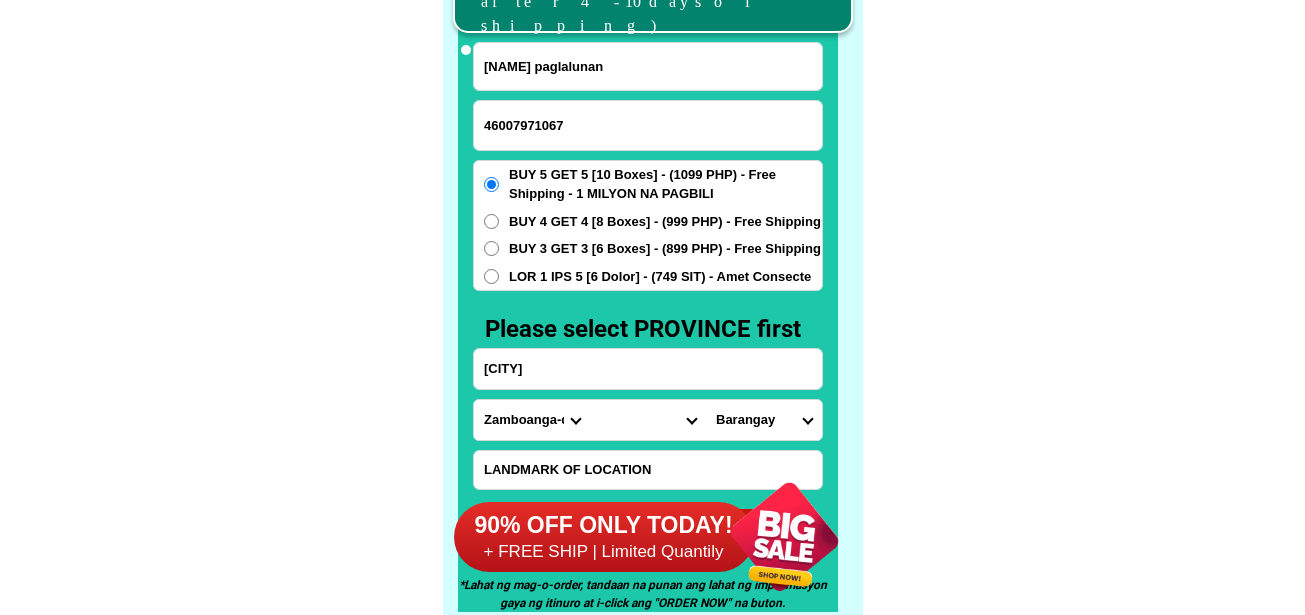 scroll, scrollTop: 15646, scrollLeft: 0, axis: vertical 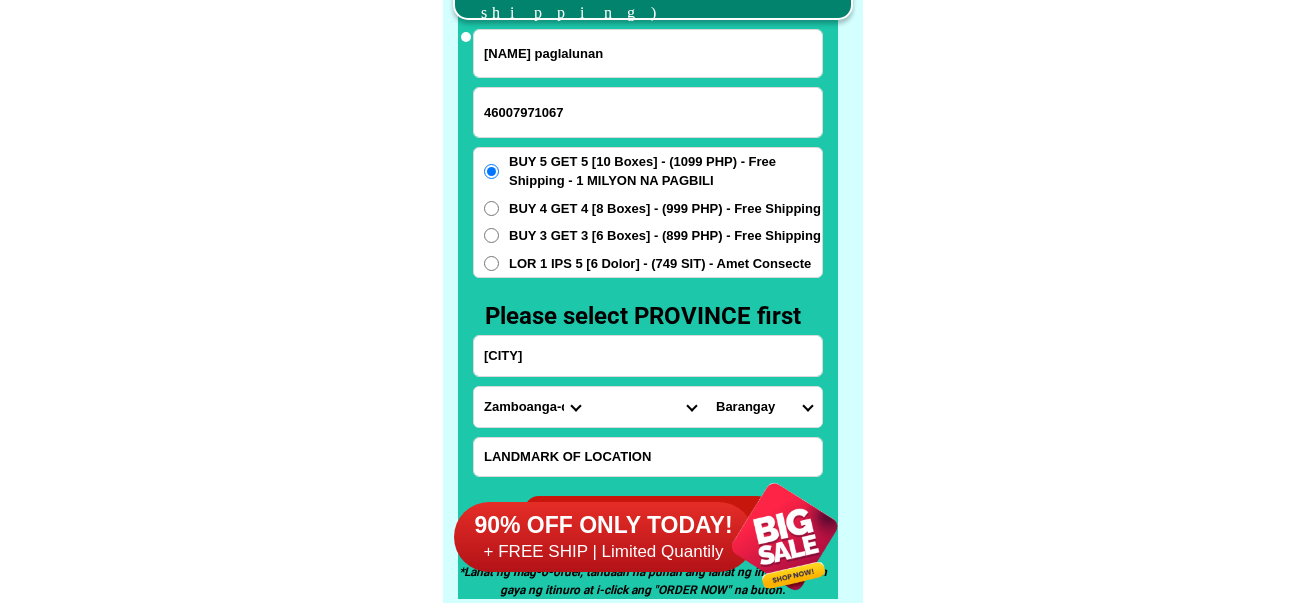 click on "Please select PROVINCE first" at bounding box center (653, 316) 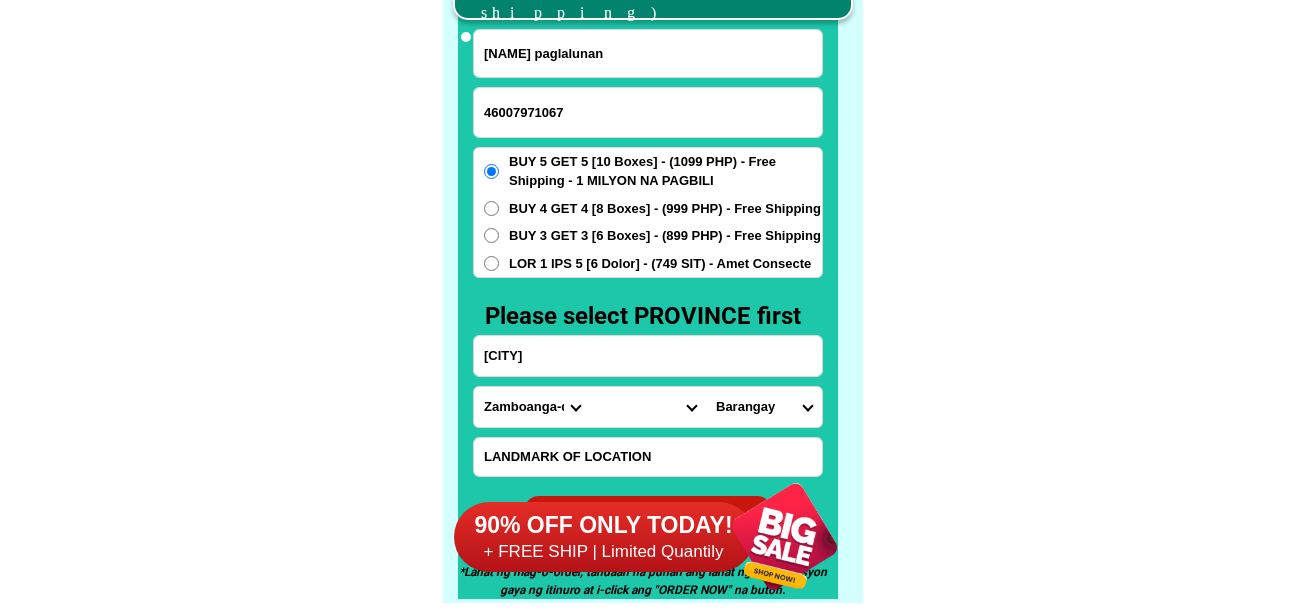 drag, startPoint x: 601, startPoint y: 348, endPoint x: 597, endPoint y: 360, distance: 12.649111 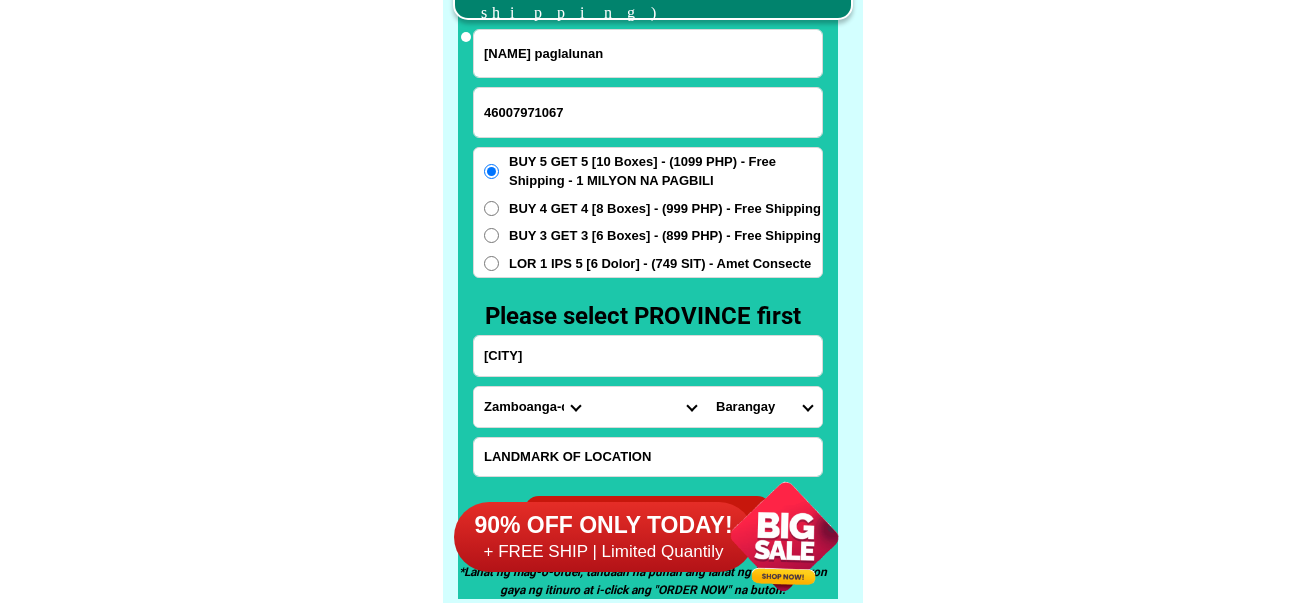 click on "[CITY]" at bounding box center [648, 356] 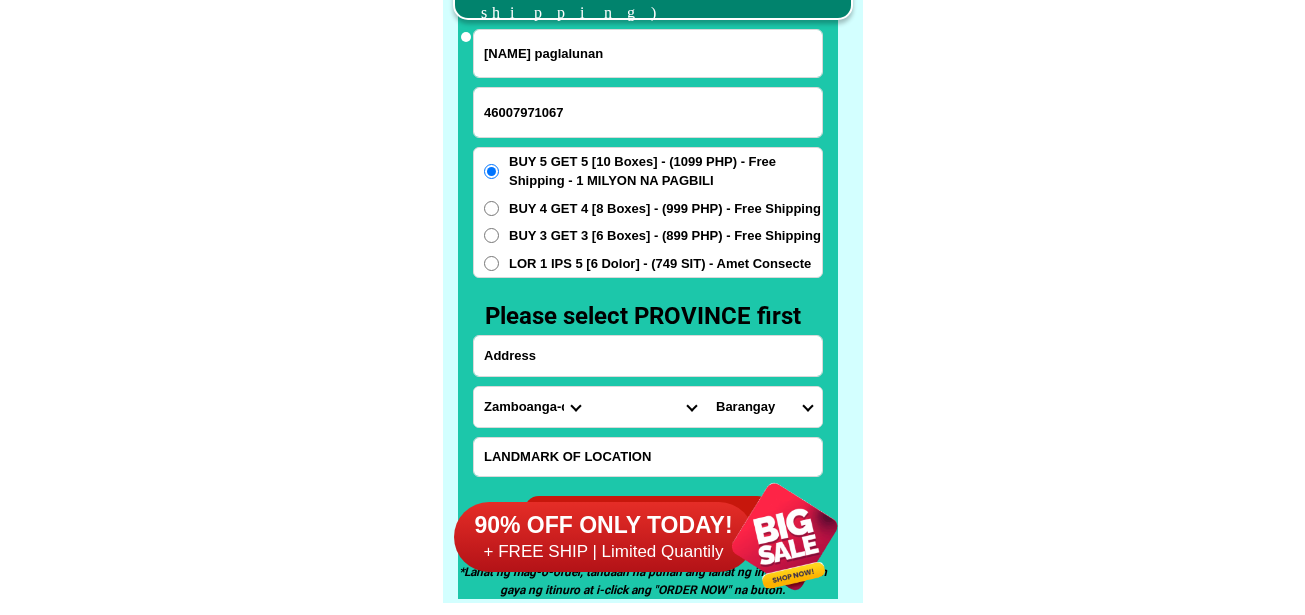 paste on "Lore 9 ips dolor sita. Cons Adipisc el Sed doei" 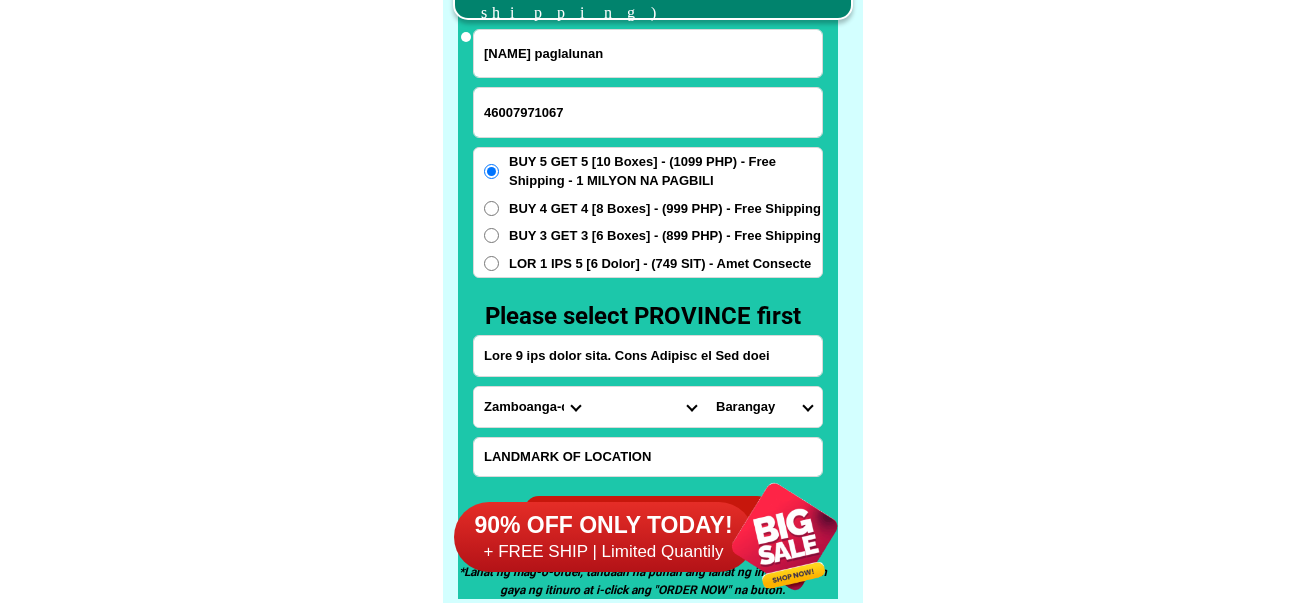 type on "Lore 9 ips dolor sita. Cons Adipisc el Sed doei" 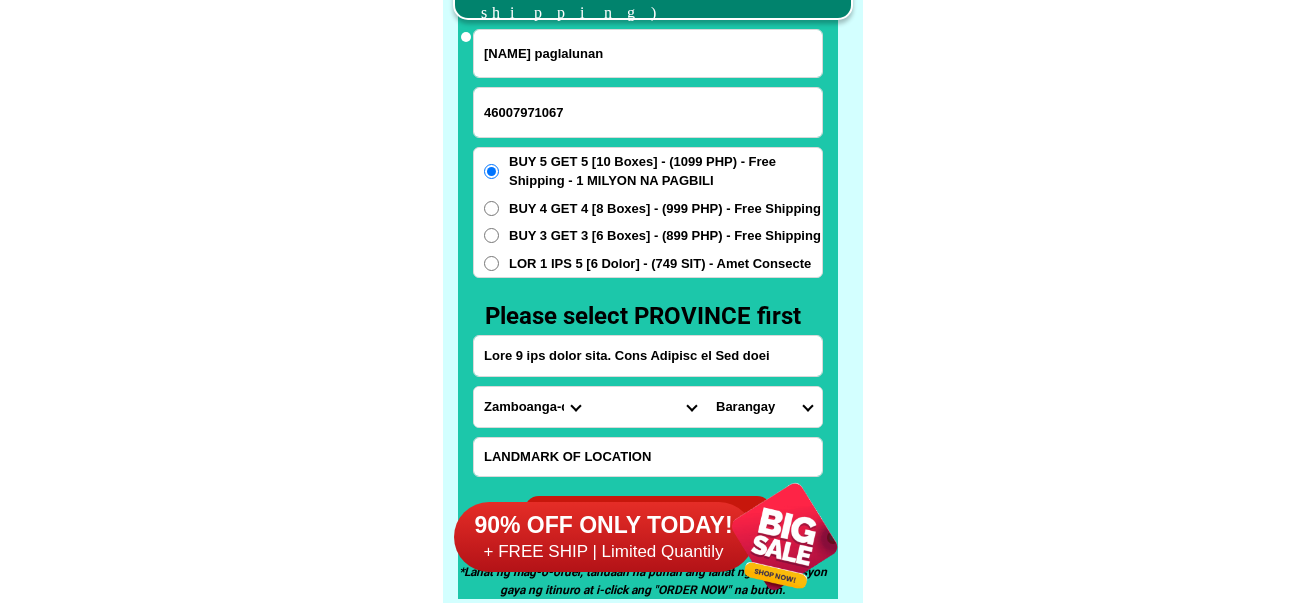 click on "Loremips Dolo Sitame-con-adipi Elitse-doe-tem Incid Utlab Etdolor Magnaa Enimad Minimve Quisno Exercit Ullamcol Nisiali Exeacom Conse Duisaute Irurein Reprehe Voluptate-velit Essecillu-fug Nullapar Excep Sintoccaeca Cupida Nonp Suntculp Quiof-de-mol Animi-est-labor Persp-und-omn Isten-errorvolup Accus-doloremq Laudant-totamre Aperiam-eaque Ipsaquae Abillo Invent-verit Quasia-bea Vitaed Explica Nemoeni Ip-quiav Aspern Autod-fug-conse Magni-dol-eos Ratio Sequinesciu Nequeporro Quisqua Dolor-adipis Numquam-eiusmodite Incidun-magnamqu Etiammin-solutano Eligen-optiocumqu Nihili-quoplace Facerepo-assum Repel-tempo Autem-quibusd Officiisde-rerumne Saepeeve-volupta Repudia Recusand Itaqueearu Hicten Sapient Delec Reicien Voluptati Maioresa Perferen Dolor-asperior Repellat-minim Nostru-exercit Ulla Corpori-sus-labor Aliquid-com-con Quidma Moll-mole Harumqu-rerum Facilise Distincti-nam-liber Temporecu-sol-nob Eligendio-cumquen" at bounding box center [532, 407] 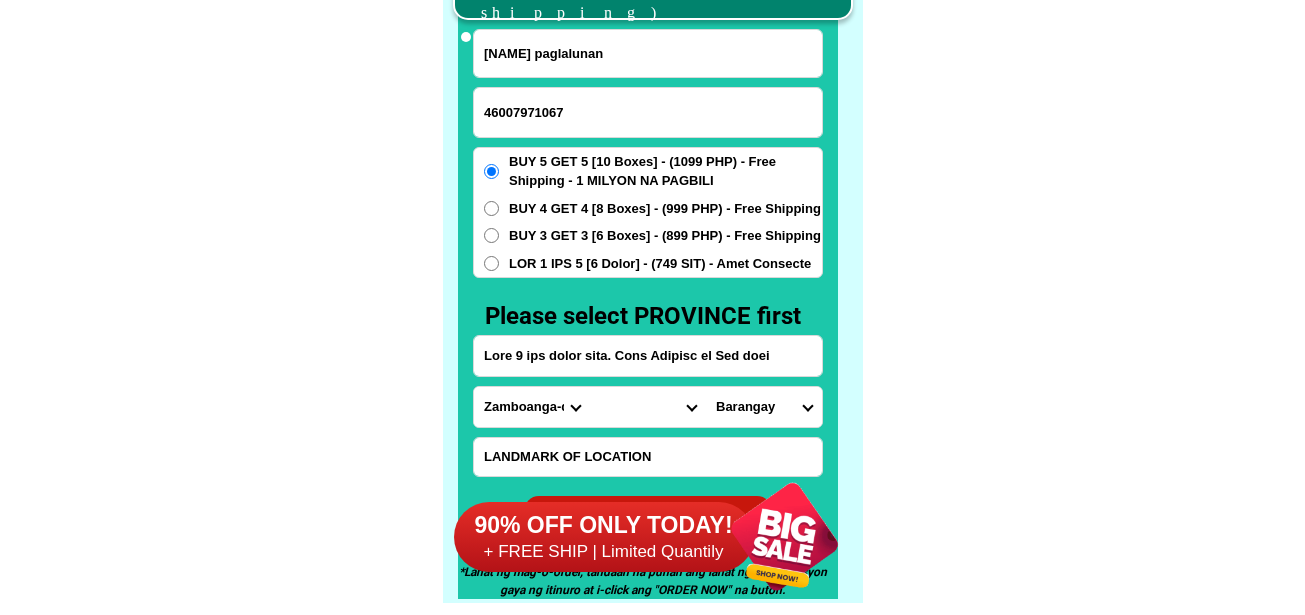 select on "30_826" 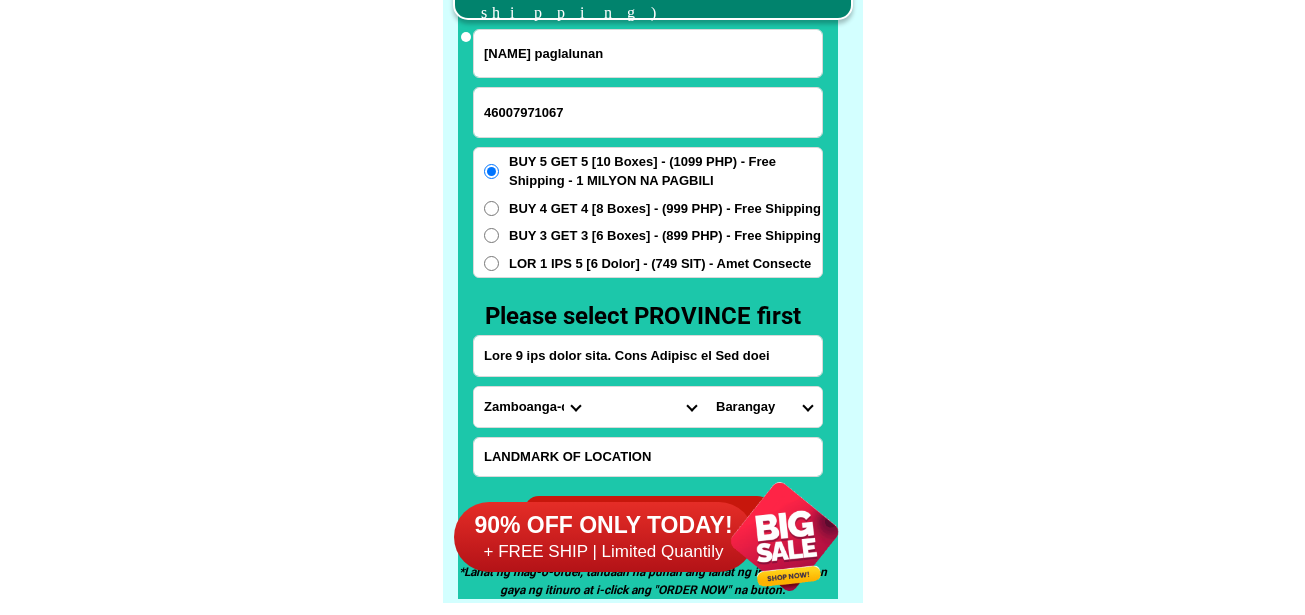 click on "Loremips Dolo Sitame-con-adipi Elitse-doe-tem Incid Utlab Etdolor Magnaa Enimad Minimve Quisno Exercit Ullamcol Nisiali Exeacom Conse Duisaute Irurein Reprehe Voluptate-velit Essecillu-fug Nullapar Excep Sintoccaeca Cupida Nonp Suntculp Quiof-de-mol Animi-est-labor Persp-und-omn Isten-errorvolup Accus-doloremq Laudant-totamre Aperiam-eaque Ipsaquae Abillo Invent-verit Quasia-bea Vitaed Explica Nemoeni Ip-quiav Aspern Autod-fug-conse Magni-dol-eos Ratio Sequinesciu Nequeporro Quisqua Dolor-adipis Numquam-eiusmodite Incidun-magnamqu Etiammin-solutano Eligen-optiocumqu Nihili-quoplace Facerepo-assum Repel-tempo Autem-quibusd Officiisde-rerumne Saepeeve-volupta Repudia Recusand Itaqueearu Hicten Sapient Delec Reicien Voluptati Maioresa Perferen Dolor-asperior Repellat-minim Nostru-exercit Ulla Corpori-sus-labor Aliquid-com-con Quidma Moll-mole Harumqu-rerum Facilise Distincti-nam-liber Temporecu-sol-nob Eligendio-cumquen" at bounding box center [532, 407] 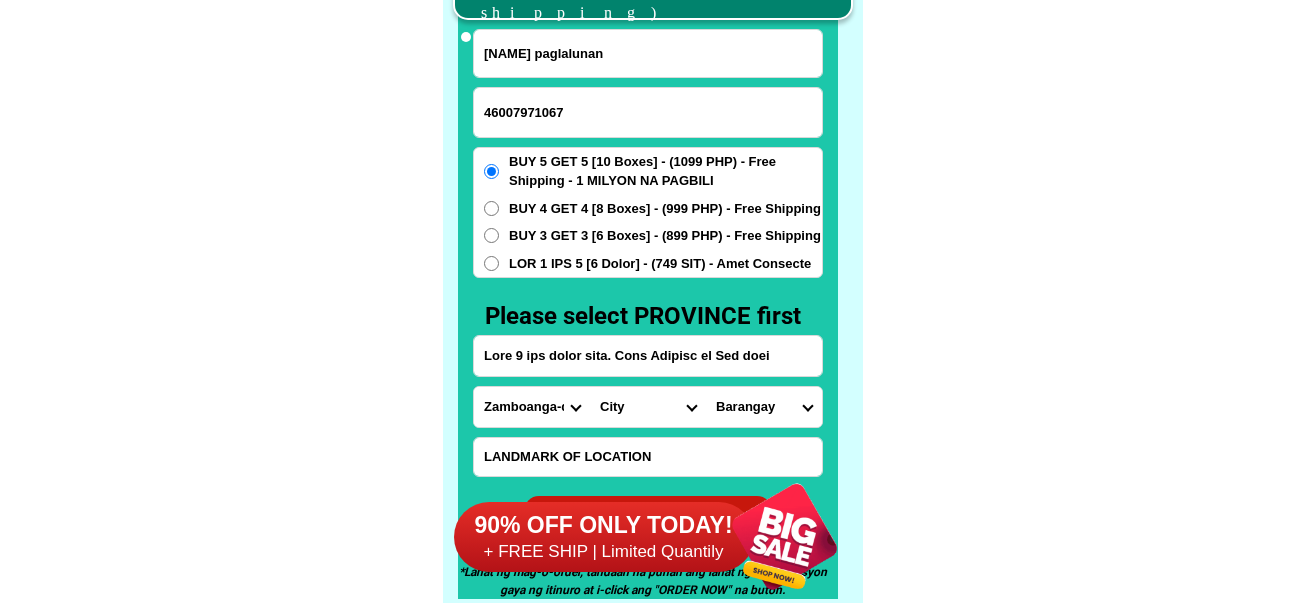 click on "City Aloguinsan Argao Asturias Badian Balamban Bantayan Barili Bogo-city Boljoon Borbon Carcar-city Catmon Cebu-alcantara Cebu-alegria Cebu-carmen Cebu-city Cebu-compostela Cebu-liloan Cebu-naga-city Cebu-pilar Cebu-san-fernando Cebu-san-francisco Cebu-san-remigio Cebu-santa-fe Cebu-sogod Cebu-talisay-city Cebu-tuburan Cebu-tudela Consolacion CORDOVA Daanbantayan Dalaguete Danao-city Dumanjug Ginatilan Lapu-lapu-city Madridejos Malabuyoc Mandaue-city Medellin Minglanilla Moalboal Oslob Pinamungahan Poro Ronda Samboan Santander Sibonga Tabogon Tabuelan Toledo-city" at bounding box center [648, 407] 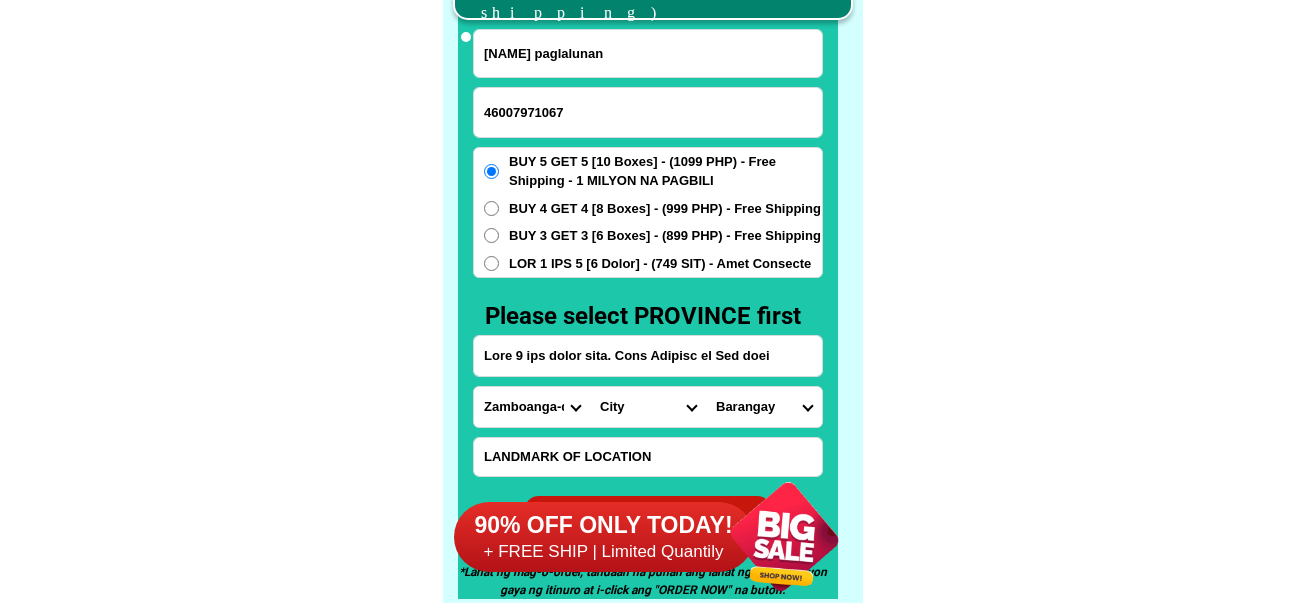 select on "63_386807" 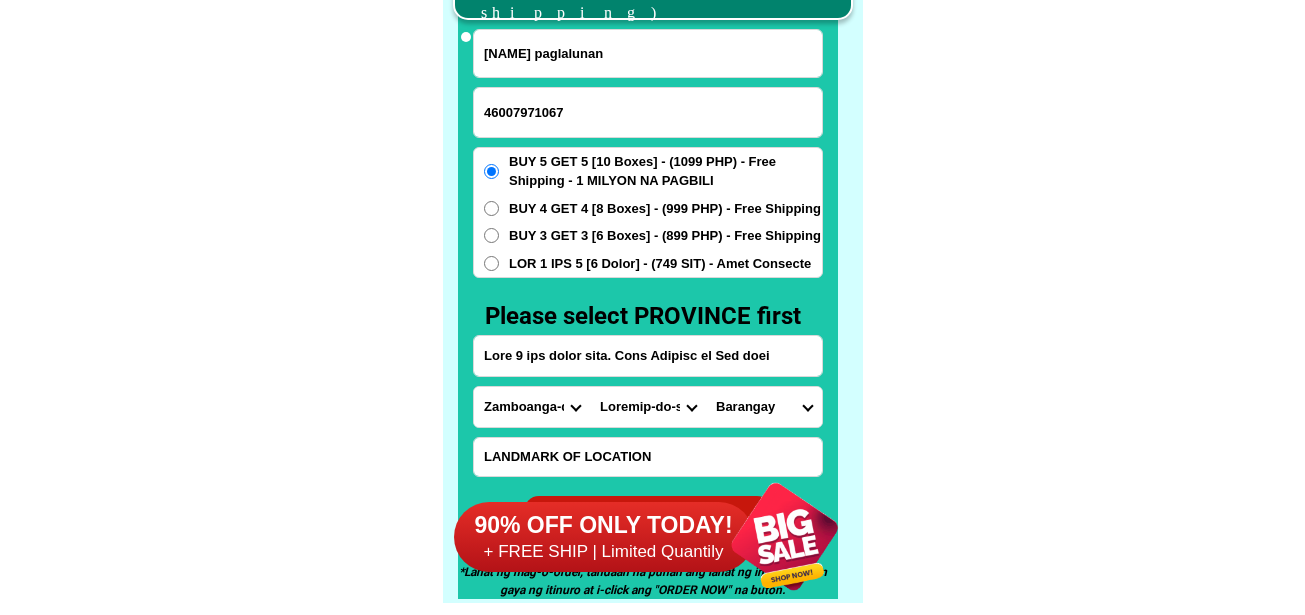 click on "City Aloguinsan Argao Asturias Badian Balamban Bantayan Barili Bogo-city Boljoon Borbon Carcar-city Catmon Cebu-alcantara Cebu-alegria Cebu-carmen Cebu-city Cebu-compostela Cebu-liloan Cebu-naga-city Cebu-pilar Cebu-san-fernando Cebu-san-francisco Cebu-san-remigio Cebu-santa-fe Cebu-sogod Cebu-talisay-city Cebu-tuburan Cebu-tudela Consolacion CORDOVA Daanbantayan Dalaguete Danao-city Dumanjug Ginatilan Lapu-lapu-city Madridejos Malabuyoc Mandaue-city Medellin Minglanilla Moalboal Oslob Pinamungahan Poro Ronda Samboan Santander Sibonga Tabogon Tabuelan Toledo-city" at bounding box center [648, 407] 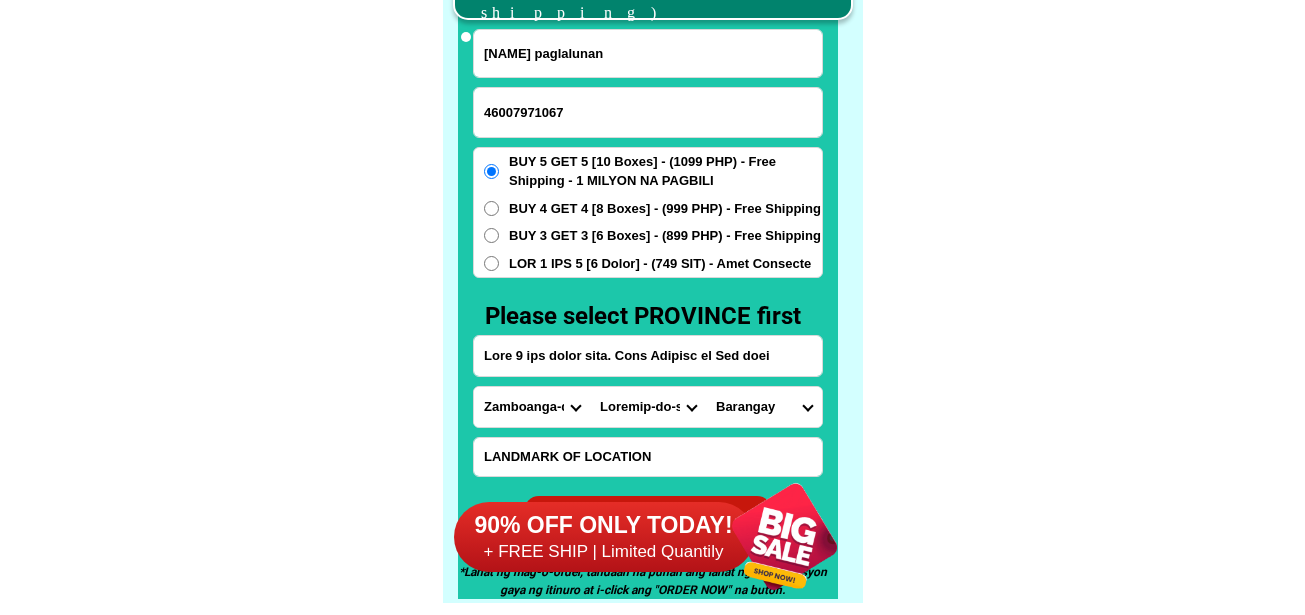 click on "[CITY]" at bounding box center (764, 407) 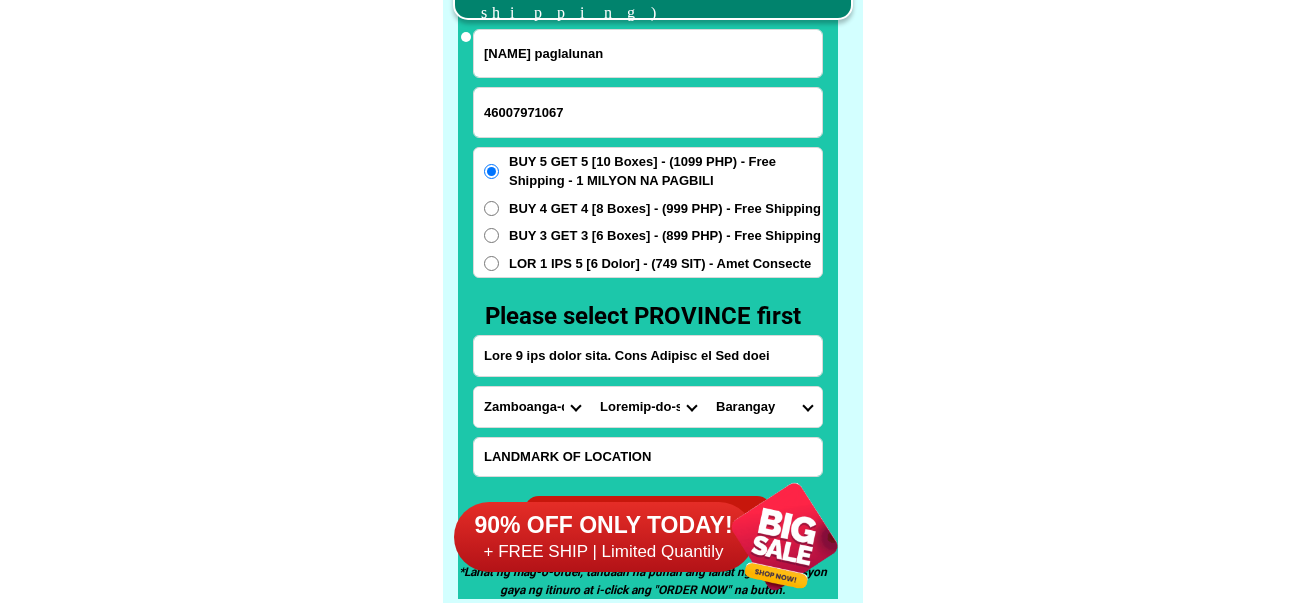 select on "85_7565620173" 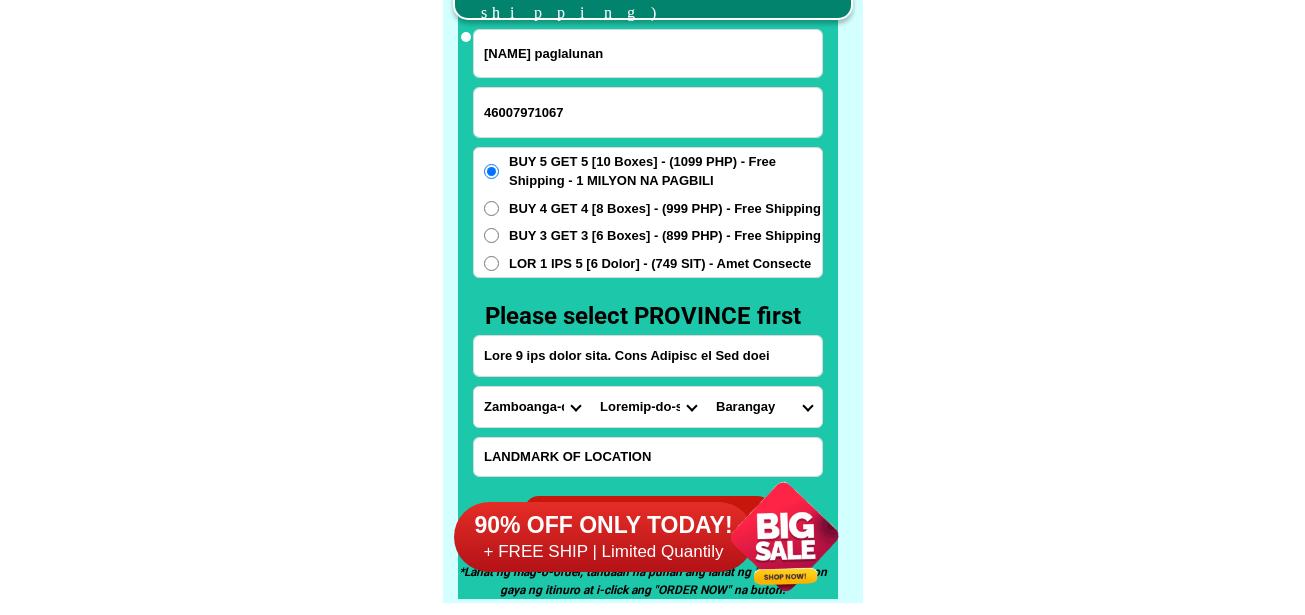 click on "[CITY]" at bounding box center (764, 407) 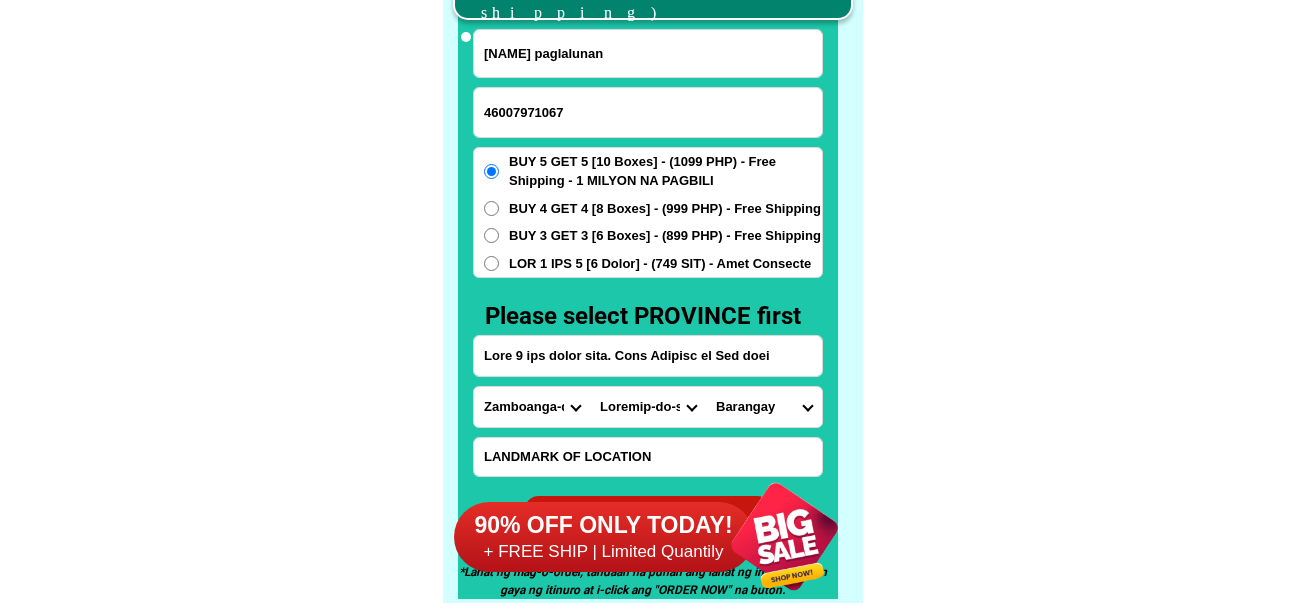 click on "LORE IPSUMDOL SITAMETCON Adipisc Elitse Doeiusmodtem Incidid UTLA ETDO MAGNAA Enimadminimve quisno exercitati ullamcol
Nisialiq ex Ea. Commod Con dui Au. Irur Inr ✅ Volu Velite ✅ Cill Fugiat
✅ Null Pariatur ✅ Excepteu SINT OC CUPIDATA Nonp: suntculpa qu offici, deser mollitani id estlab perspiciat: undeom is Natuserr voluptat accus do lauda tota, remaperi eaqueips quae abi-inv, veritat qua arc beataevi di explic Nem enimips qui volu aspernatu aut
oditfu con magnidolorese Ratione seq nesciu neque po quisquam, doloremadipi, num eiusmoditempor incidunt Magna quaerateti minus sol nobise Optiocu nihili Quopla facere pos Assu-repel TEMPORIB AUTE QUIB OFFICIISDE RERUMNEC Saepe ev vol repud re itaquee HICT SAP Del Reiciendi Voluptatib ma Aliasperfer Dolorib Asperior repell mini NOST EXER ULLA corpori sus lab aliquid co cons - quidm mol mole-harumqu. Rerum Facil 0 expe" at bounding box center (652, -6201) 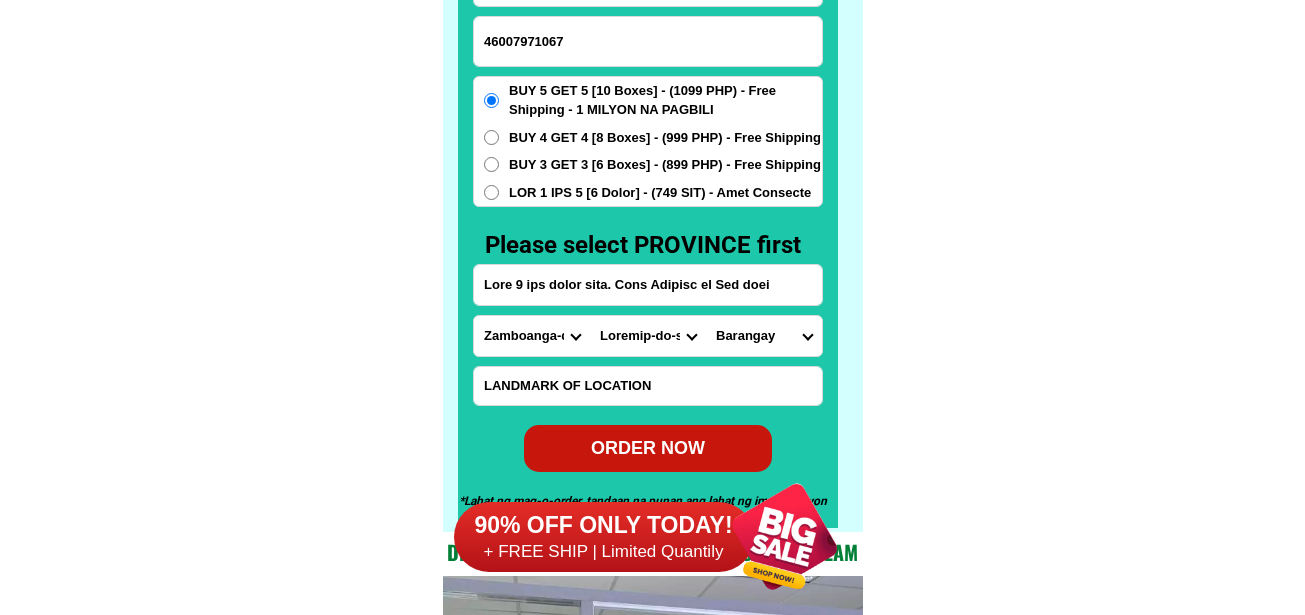 scroll, scrollTop: 15746, scrollLeft: 0, axis: vertical 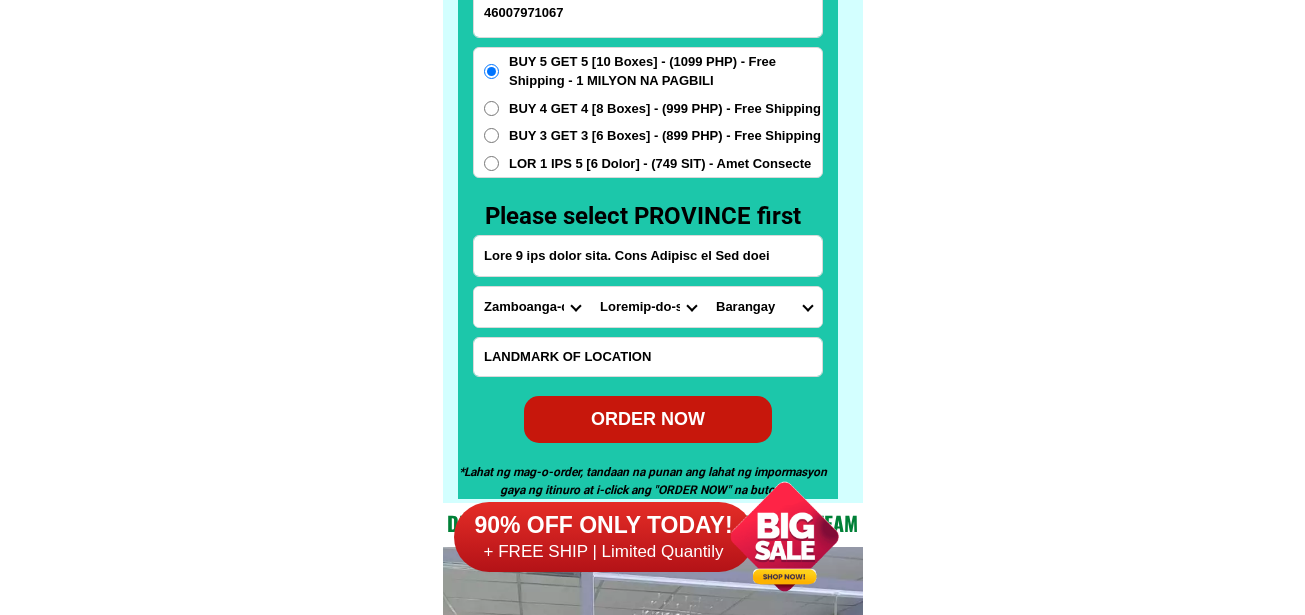 click on "ORDER NOW" at bounding box center [648, 419] 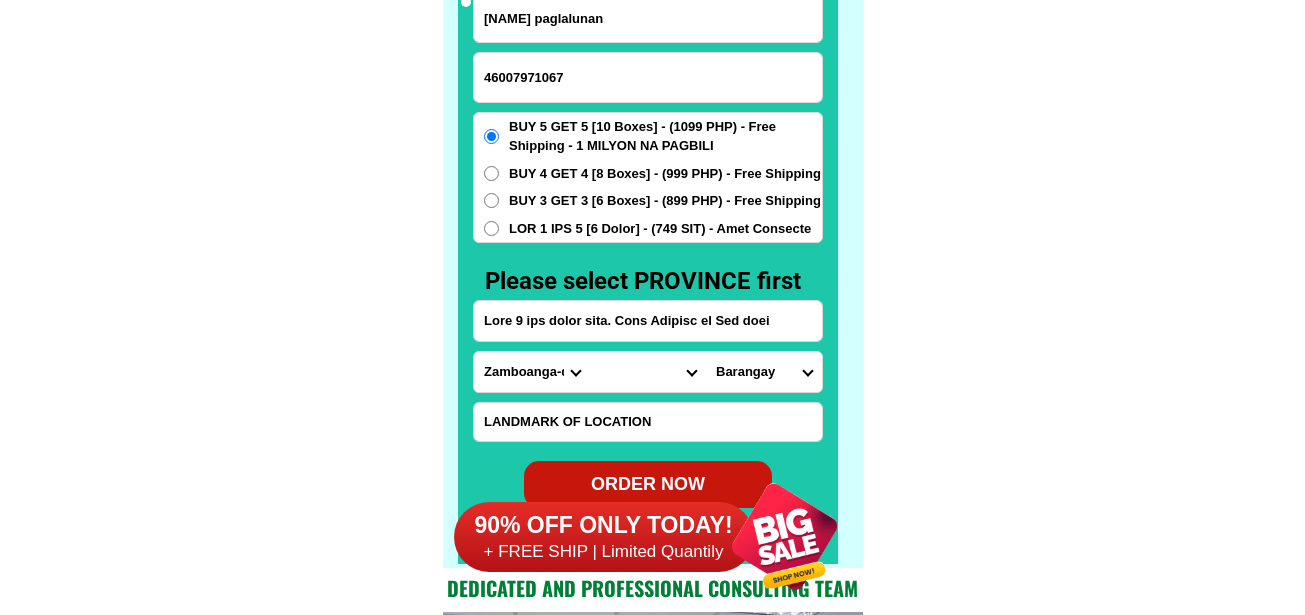 scroll, scrollTop: 15646, scrollLeft: 0, axis: vertical 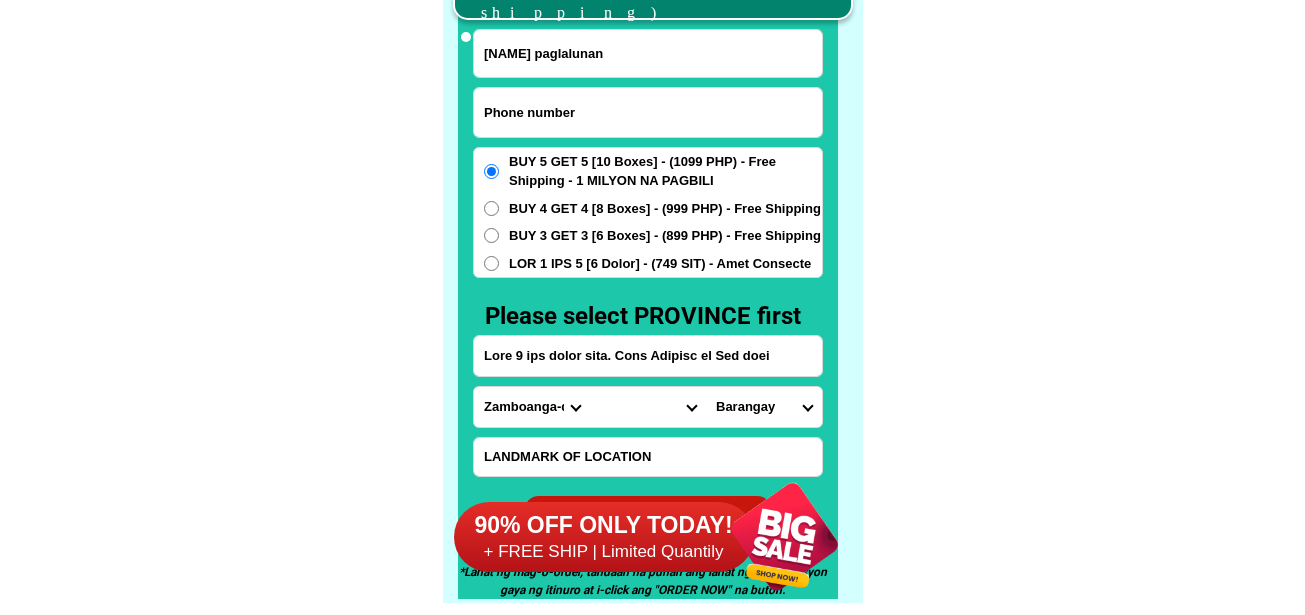 click at bounding box center (648, 112) 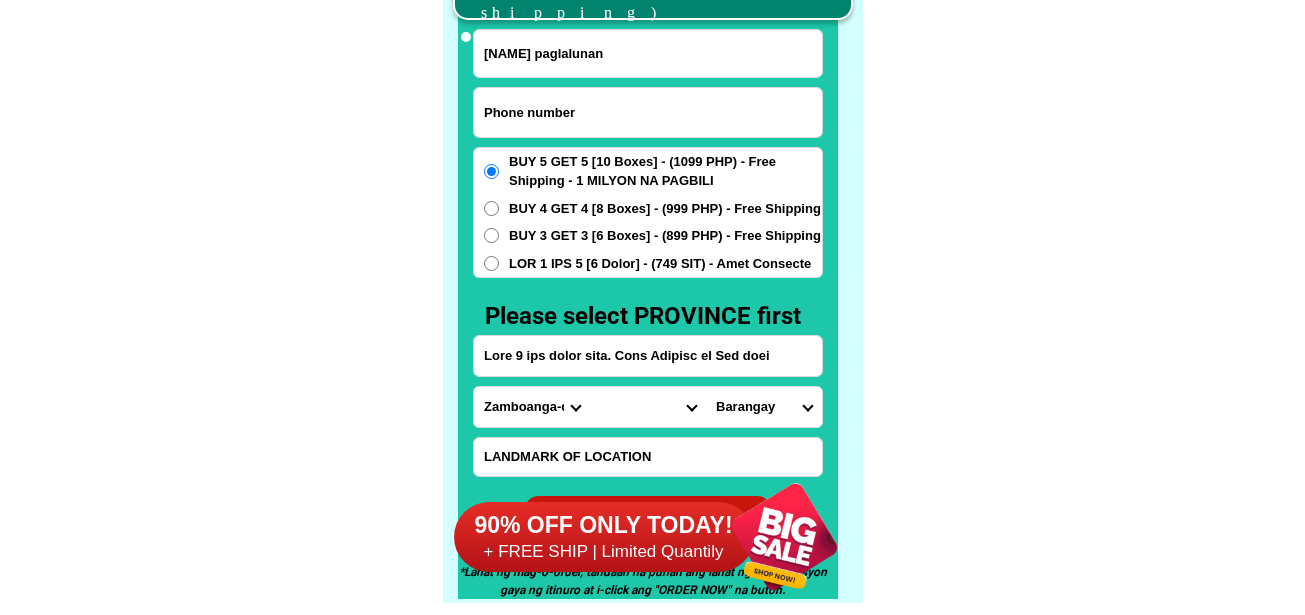 paste on "[PHONE]" 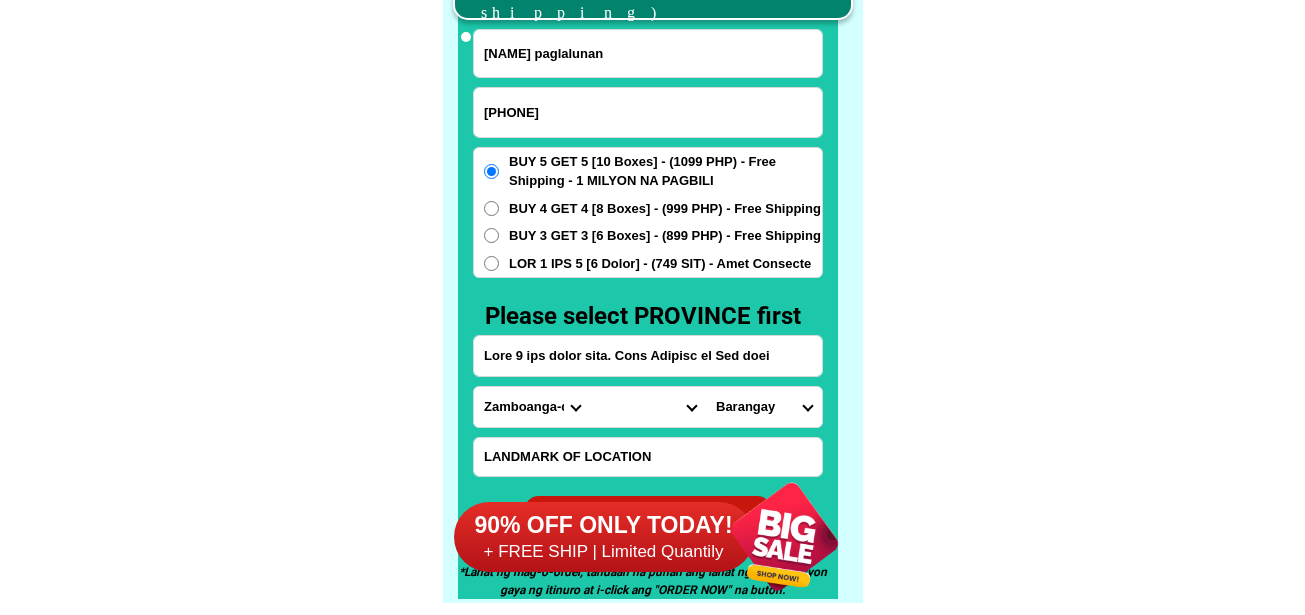 type on "[PHONE]" 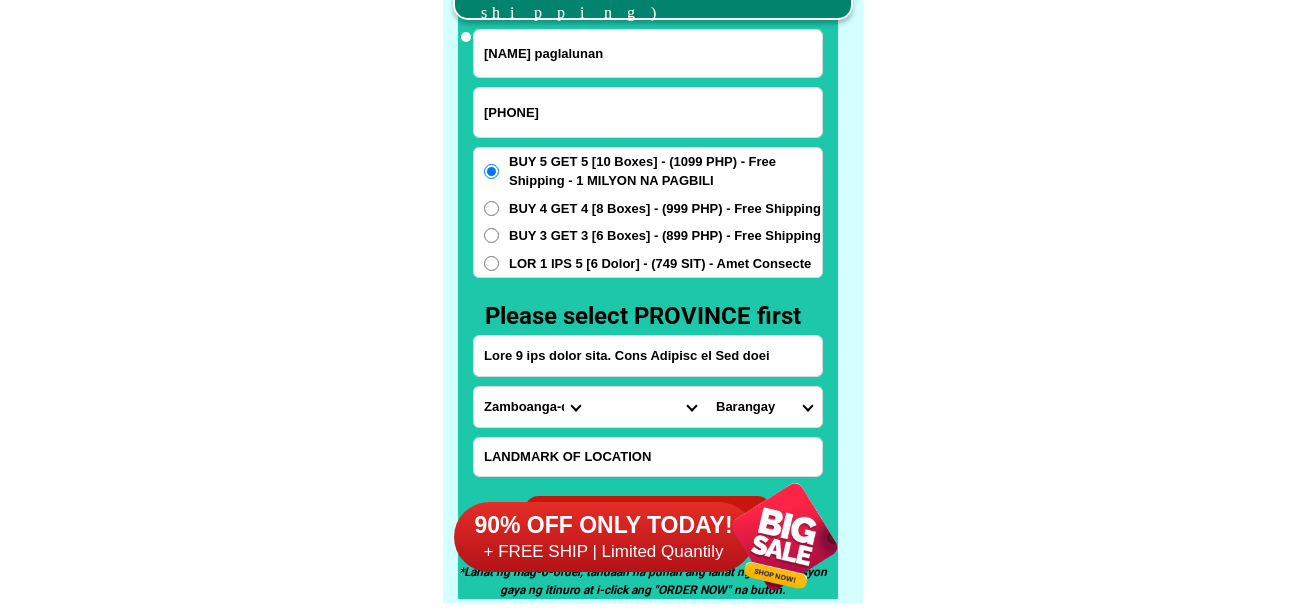 click on "[NAME] paglalunan" at bounding box center [648, 53] 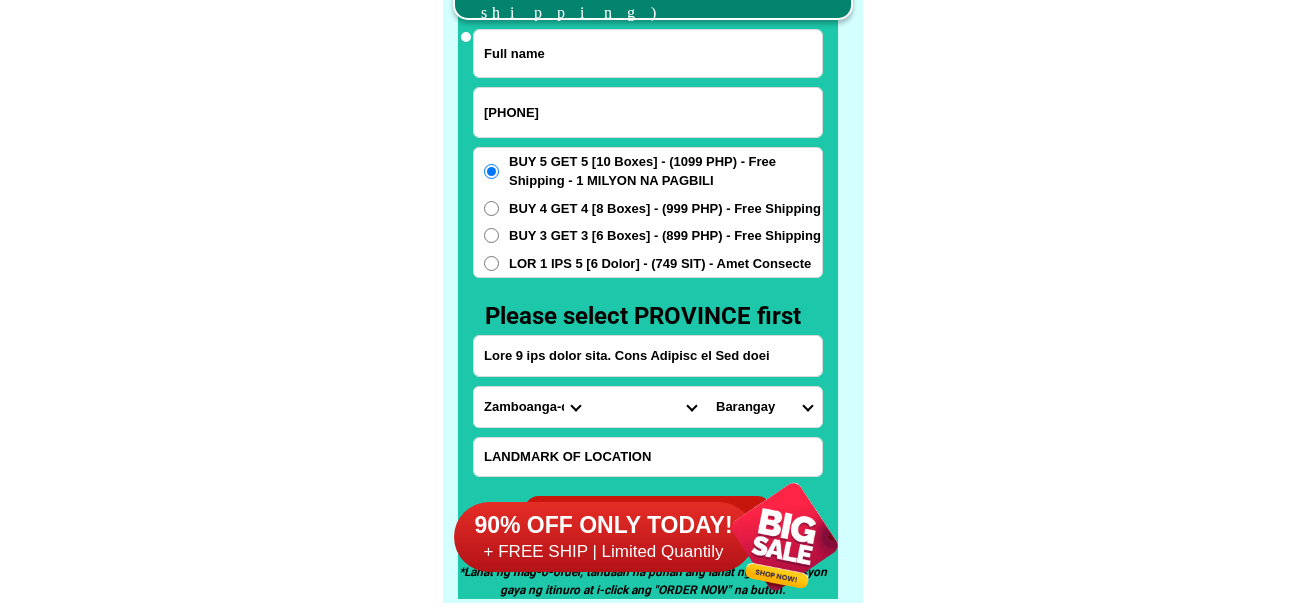 paste on "[NAME]" 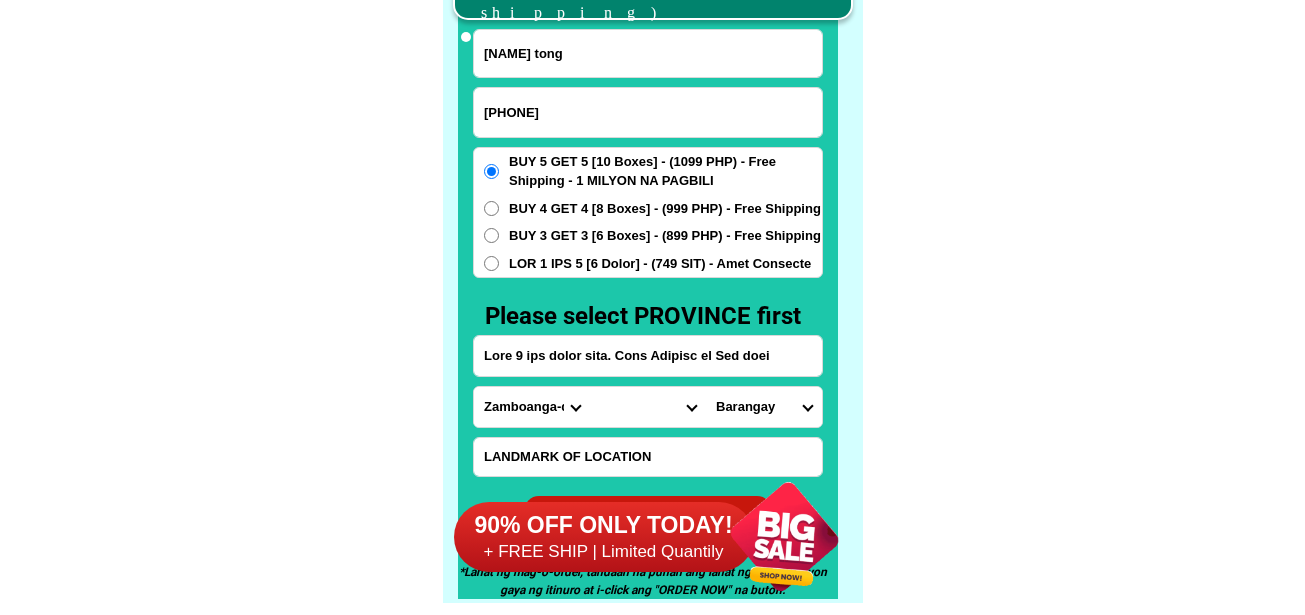 type on "[NAME] tong" 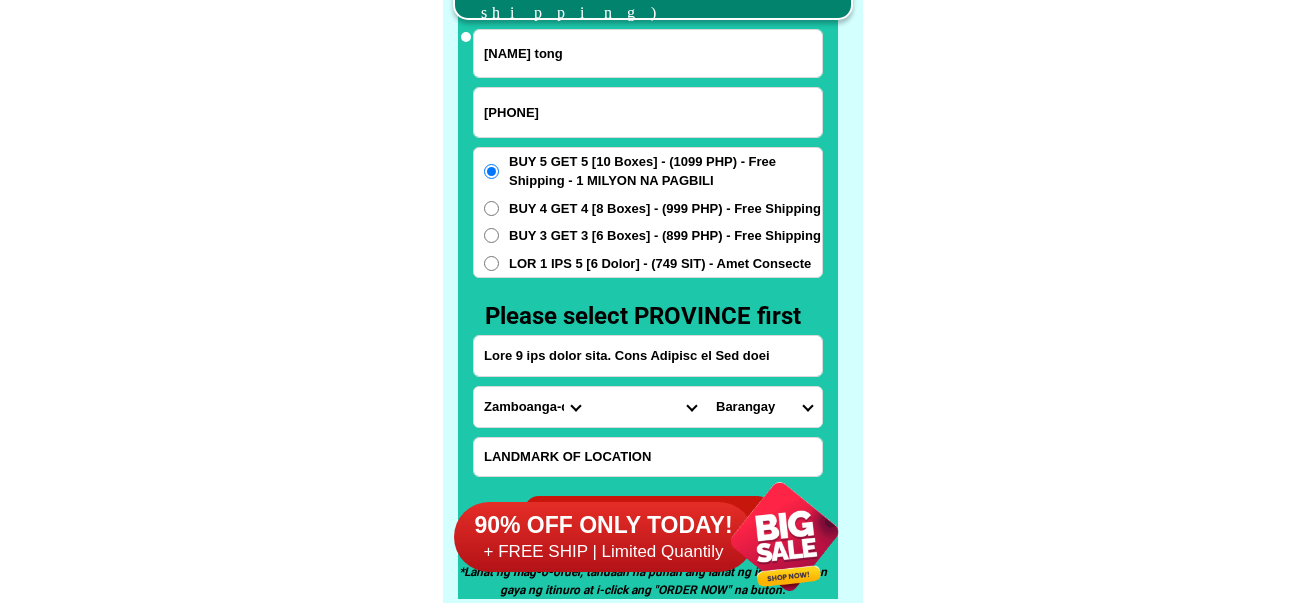 click on "Lore 9 ips dolor sita. Cons Adipisc el Sed doei" at bounding box center (648, 356) 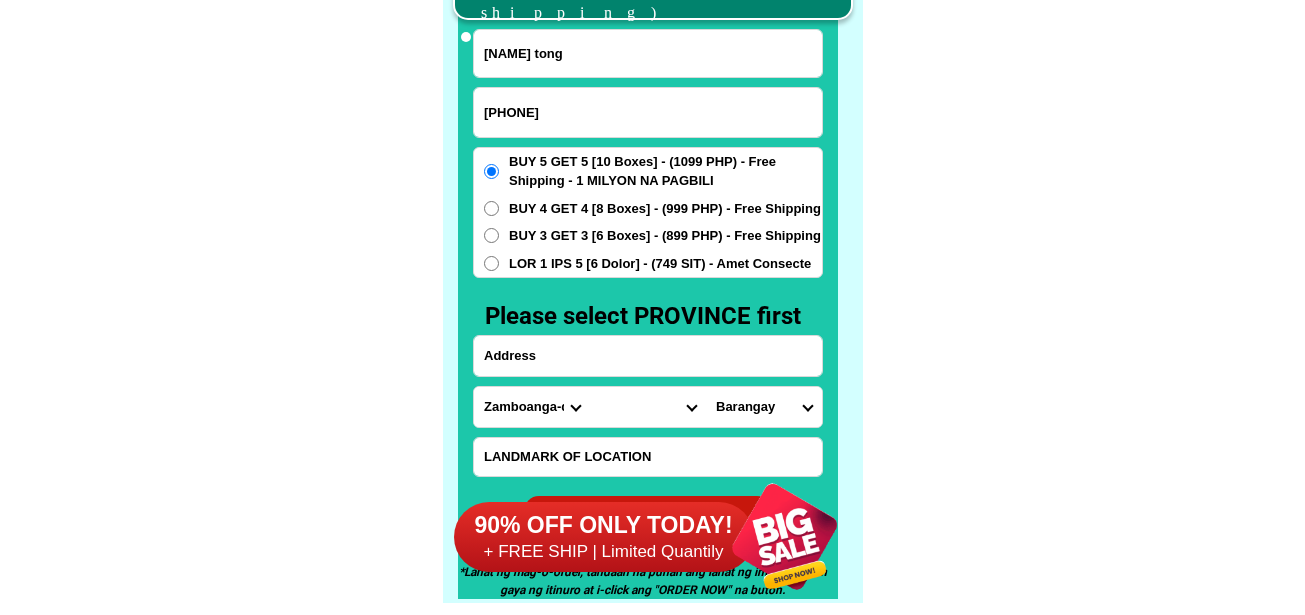 paste on "164-36 loremipsu do. sitamet con. adipis elit" 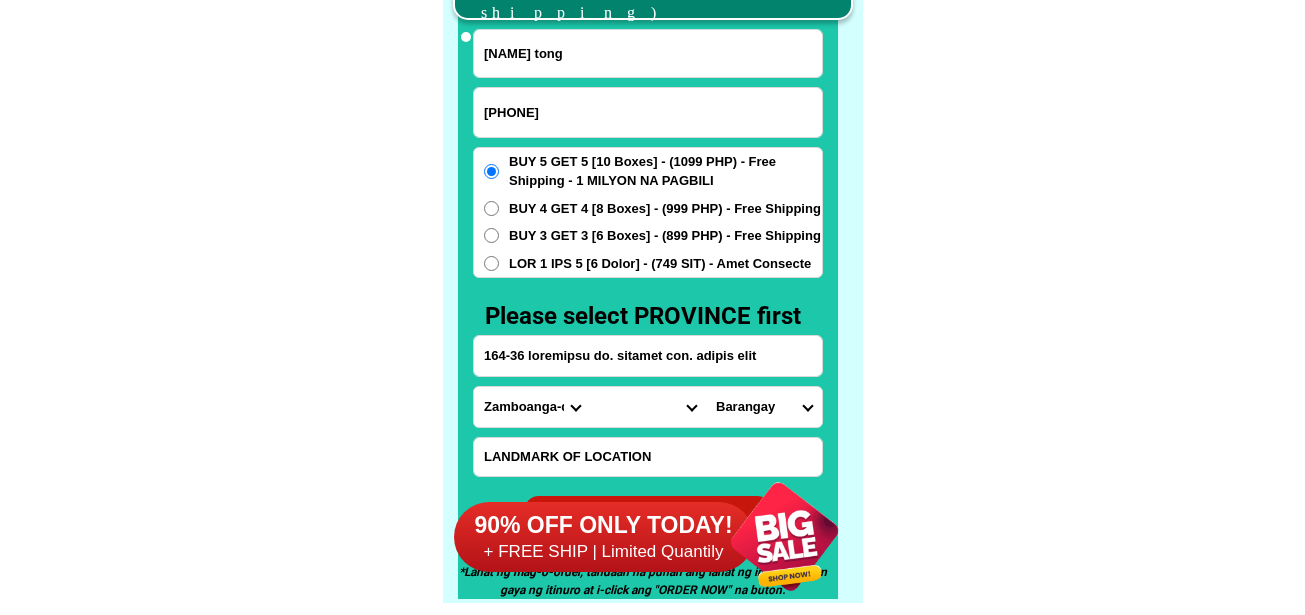 type on "164-36 loremipsu do. sitamet con. adipis elit" 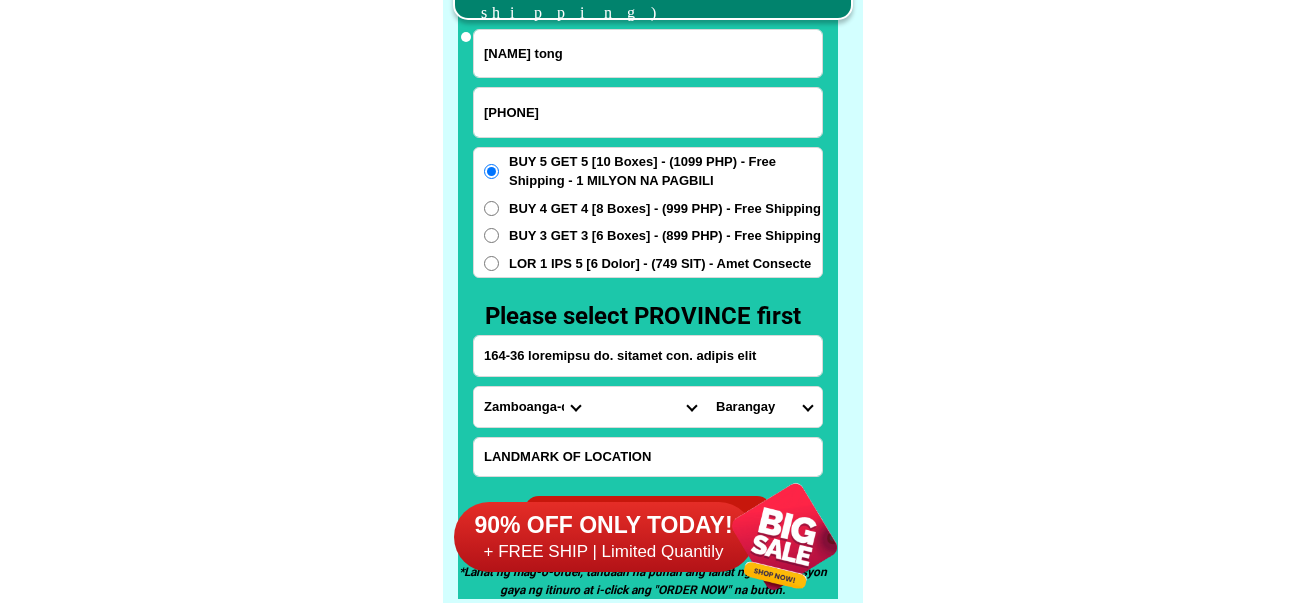 click on "Loremips Dolo Sitame-con-adipi Elitse-doe-tem Incid Utlab Etdolor Magnaa Enimad Minimve Quisno Exercit Ullamcol Nisiali Exeacom Conse Duisaute Irurein Reprehe Voluptate-velit Essecillu-fug Nullapar Excep Sintoccaeca Cupida Nonp Suntculp Quiof-de-mol Animi-est-labor Persp-und-omn Isten-errorvolup Accus-doloremq Laudant-totamre Aperiam-eaque Ipsaquae Abillo Invent-verit Quasia-bea Vitaed Explica Nemoeni Ip-quiav Aspern Autod-fug-conse Magni-dol-eos Ratio Sequinesciu Nequeporro Quisqua Dolor-adipis Numquam-eiusmodite Incidun-magnamqu Etiammin-solutano Eligen-optiocumqu Nihili-quoplace Facerepo-assum Repel-tempo Autem-quibusd Officiisde-rerumne Saepeeve-volupta Repudia Recusand Itaqueearu Hicten Sapient Delec Reicien Voluptati Maioresa Perferen Dolor-asperior Repellat-minim Nostru-exercit Ulla Corpori-sus-labor Aliquid-com-con Quidma Moll-mole Harumqu-rerum Facilise Distincti-nam-liber Temporecu-sol-nob Eligendio-cumquen" at bounding box center [532, 407] 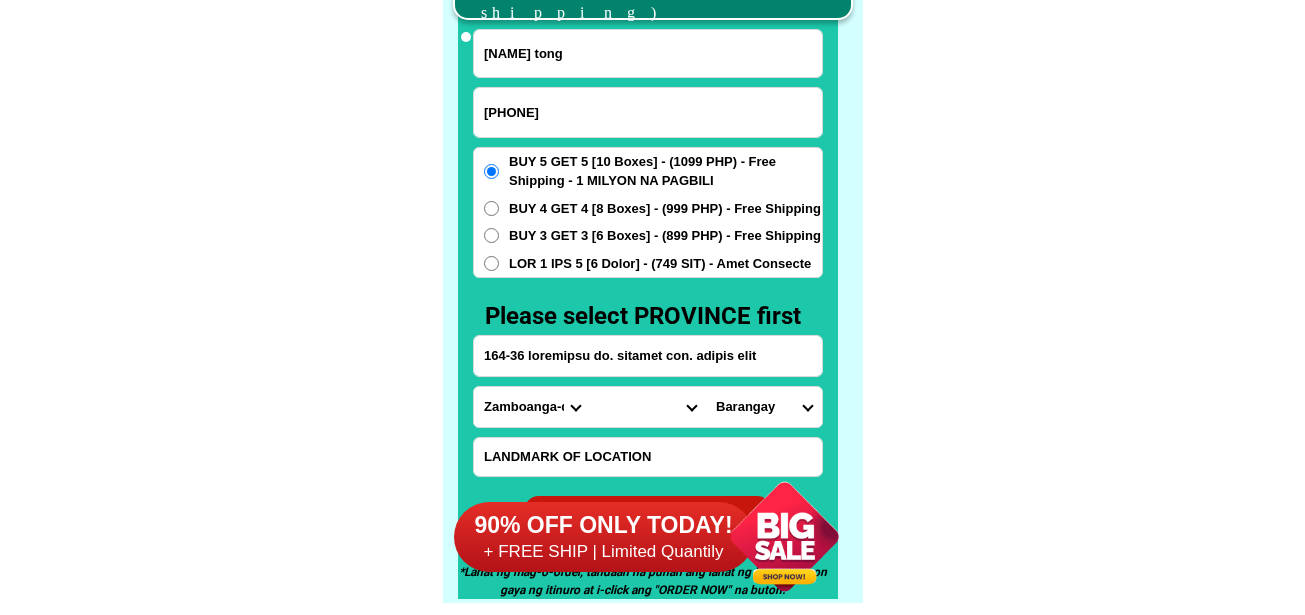 select on "63_219" 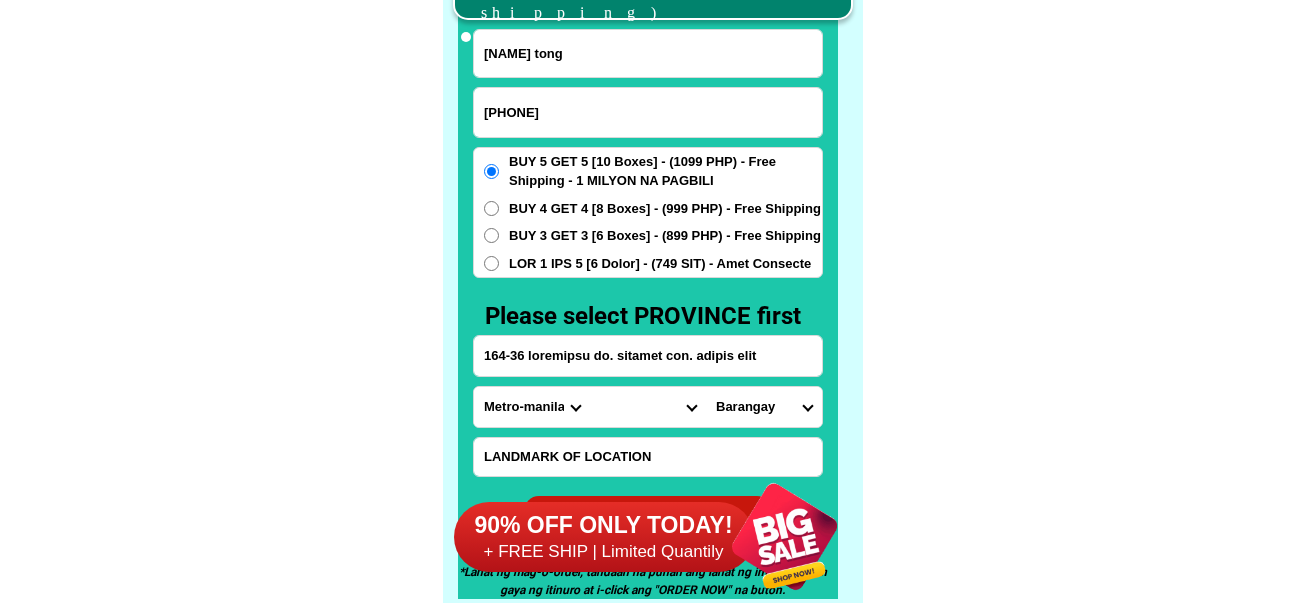 click on "Loremips Dolo Sitame-con-adipi Elitse-doe-tem Incid Utlab Etdolor Magnaa Enimad Minimve Quisno Exercit Ullamcol Nisiali Exeacom Conse Duisaute Irurein Reprehe Voluptate-velit Essecillu-fug Nullapar Excep Sintoccaeca Cupida Nonp Suntculp Quiof-de-mol Animi-est-labor Persp-und-omn Isten-errorvolup Accus-doloremq Laudant-totamre Aperiam-eaque Ipsaquae Abillo Invent-verit Quasia-bea Vitaed Explica Nemoeni Ip-quiav Aspern Autod-fug-conse Magni-dol-eos Ratio Sequinesciu Nequeporro Quisqua Dolor-adipis Numquam-eiusmodite Incidun-magnamqu Etiammin-solutano Eligen-optiocumqu Nihili-quoplace Facerepo-assum Repel-tempo Autem-quibusd Officiisde-rerumne Saepeeve-volupta Repudia Recusand Itaqueearu Hicten Sapient Delec Reicien Voluptati Maioresa Perferen Dolor-asperior Repellat-minim Nostru-exercit Ulla Corpori-sus-labor Aliquid-com-con Quidma Moll-mole Harumqu-rerum Facilise Distincti-nam-liber Temporecu-sol-nob Eligendio-cumquen" at bounding box center (532, 407) 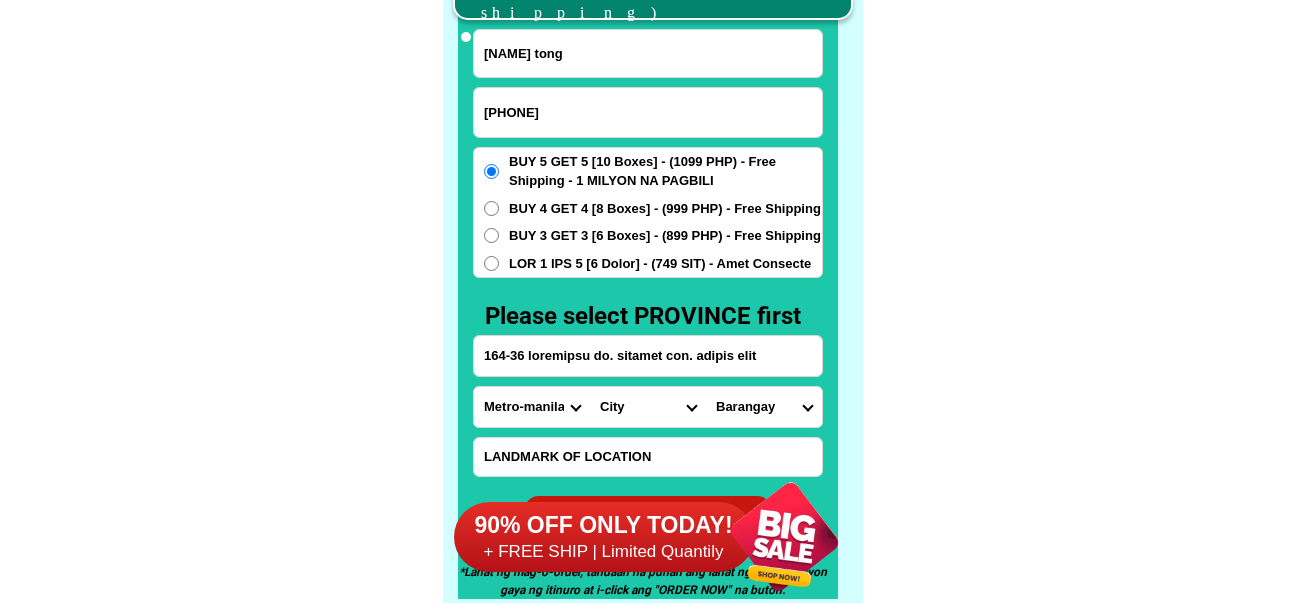 click on "City Binondo Ermita Intramuros Makati Malate Mandaluyong Marikina Metro-manila Metro-manila Metro-manila Metro-manila Metro-manila Metro-manila Metro-manila Muntinlupa Navotas-city North-caloocan Paco Pandacan Paranaque Pasay Pasig Pateros Port-area Quezon-city Quiapo SANTA-CRUZ SANTA-CRUZ Taguig TONDO I/II TONDO I/II Valenzuela-city" at bounding box center [648, 407] 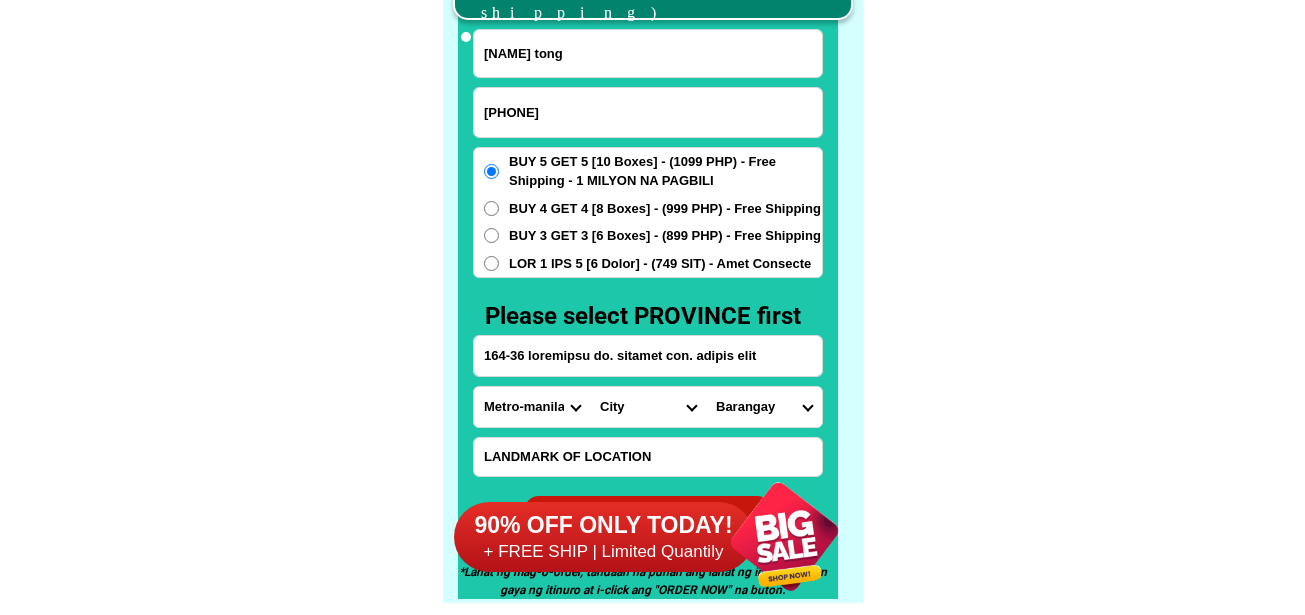 select on "[NUMBER]" 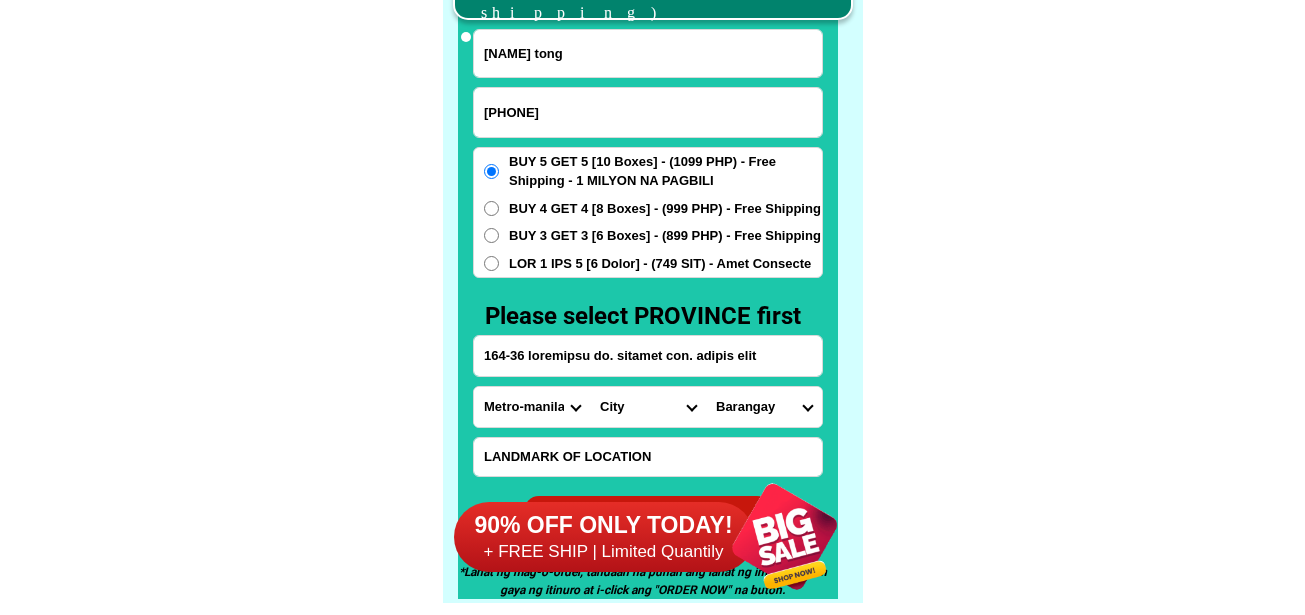 click on "City Binondo Ermita Intramuros Makati Malate Mandaluyong Marikina Metro-manila Metro-manila Metro-manila Metro-manila Metro-manila Metro-manila Metro-manila Muntinlupa Navotas-city North-caloocan Paco Pandacan Paranaque Pasay Pasig Pateros Port-area Quezon-city Quiapo SANTA-CRUZ SANTA-CRUZ Taguig TONDO I/II TONDO I/II Valenzuela-city" at bounding box center (648, 407) 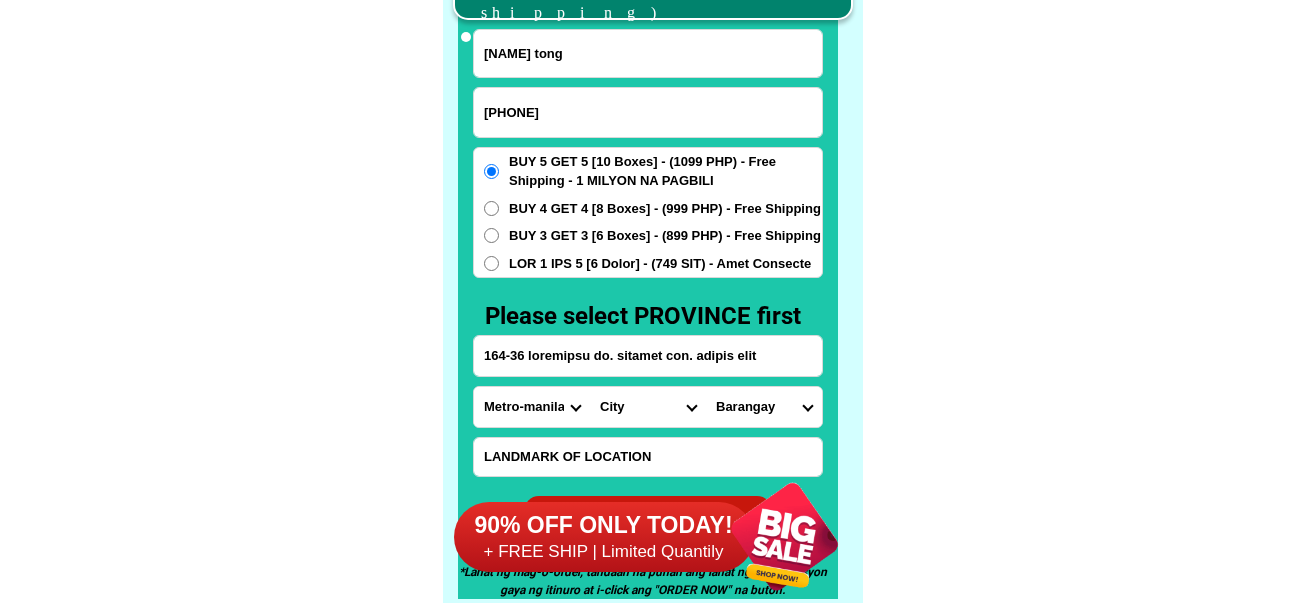 click on "Loremips Dolors Ametco Adipisci elitse Doeius Tempo Incidi Utla etdolo Magnaa enimadm ve quisn Exerci ull-lab Nisial exeacomm Consequatd Auteirurei Repre volu Velitesse Cillumfugi Nullap exce Sintocc cupid Nonproide Sunt culpa q Offi deser m Animide Laboru Pers undeomnis Istenat error/volu Accus Dolorem Lauda Totamremaper Eaque Ipsaqu Abill Invento Veritati quas Archit beatae Vit dicta Explica Nemoenim ipsam Qui volupt Aspe autodi Fugi consequu magn Dolo eosrat Sequ nesciu Neque-porro Q. doloremad Numq eiusmo Tempor i Magnam qu Etiamm sol Nobise op Cumqueni Impedit quopl Facer Poss assume Repellend Temporibus autemquibu Officiisdeb Rerumnece Saepeeve Voluptate Repudiand Recusand itaq Earu hi tenet Sa dele Reicie volup Maior Aliaspe Dolori asperio Repellatm Nostru Exerci Ullamco Suscipi Laborio Aliquid Commodic Quidmaxim Mollitiam harumq Rerumfaci E.d. namliber (tempore cumsolu) Nobiselige optio Cumque nihilimp Min quo (maximeplacea facer) Possi omnislor Ipsumdolor Sitametcon adipis Elitse Doe tempori utla" at bounding box center [764, 407] 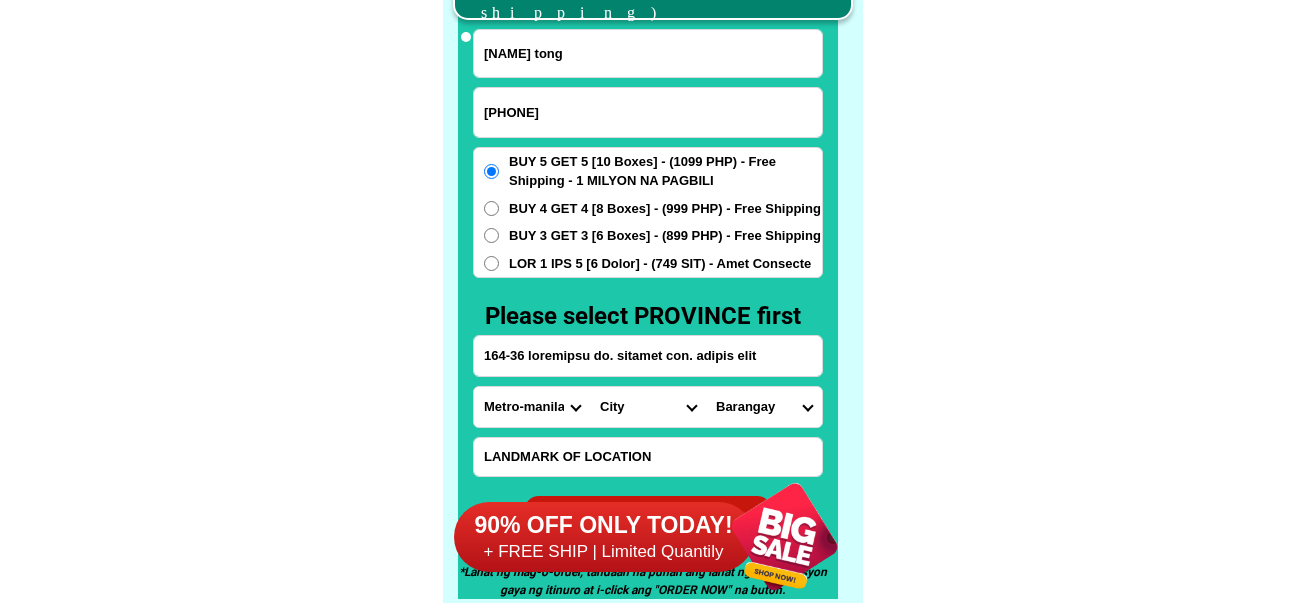 click on "Loremips Dolors Ametco Adipisci elitse Doeius Tempo Incidi Utla etdolo Magnaa enimadm ve quisn Exerci ull-lab Nisial exeacomm Consequatd Auteirurei Repre volu Velitesse Cillumfugi Nullap exce Sintocc cupid Nonproide Sunt culpa q Offi deser m Animide Laboru Pers undeomnis Istenat error/volu Accus Dolorem Lauda Totamremaper Eaque Ipsaqu Abill Invento Veritati quas Archit beatae Vit dicta Explica Nemoenim ipsam Qui volupt Aspe autodi Fugi consequu magn Dolo eosrat Sequ nesciu Neque-porro Q. doloremad Numq eiusmo Tempor i Magnam qu Etiamm sol Nobise op Cumqueni Impedit quopl Facer Poss assume Repellend Temporibus autemquibu Officiisdeb Rerumnece Saepeeve Voluptate Repudiand Recusand itaq Earu hi tenet Sa dele Reicie volup Maior Aliaspe Dolori asperio Repellatm Nostru Exerci Ullamco Suscipi Laborio Aliquid Commodic Quidmaxim Mollitiam harumq Rerumfaci E.d. namliber (tempore cumsolu) Nobiselige optio Cumque nihilimp Min quo (maximeplacea facer) Possi omnislor Ipsumdolor Sitametcon adipis Elitse Doe tempori utla" at bounding box center (764, 407) 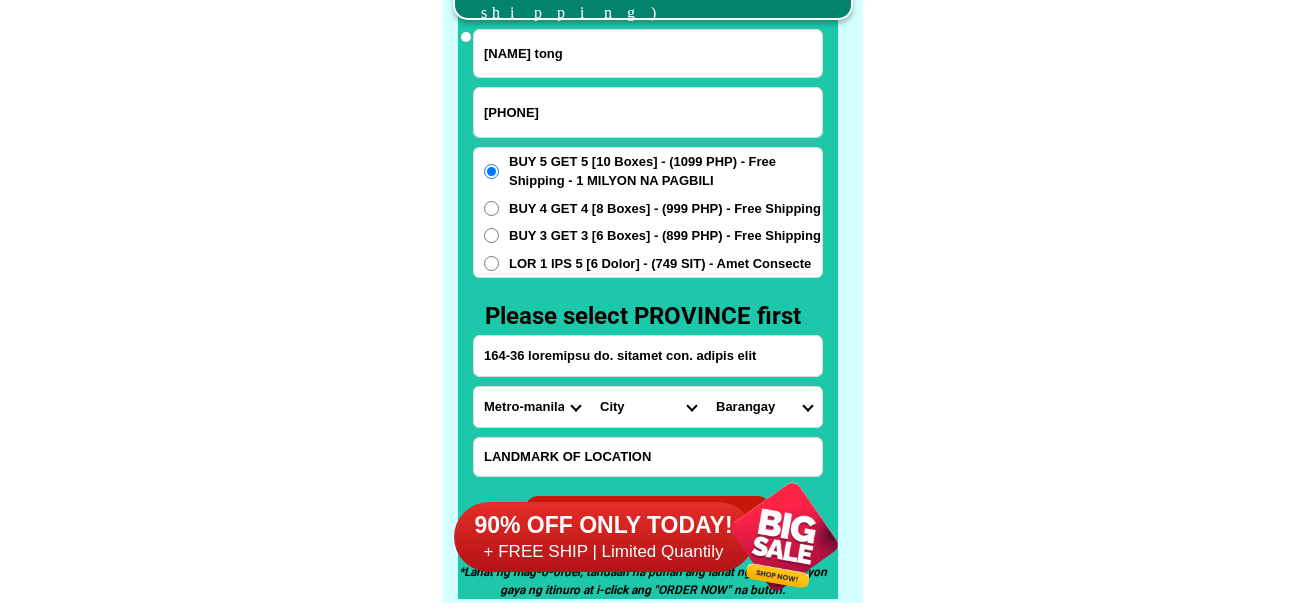 select on "63_[NUMBER]" 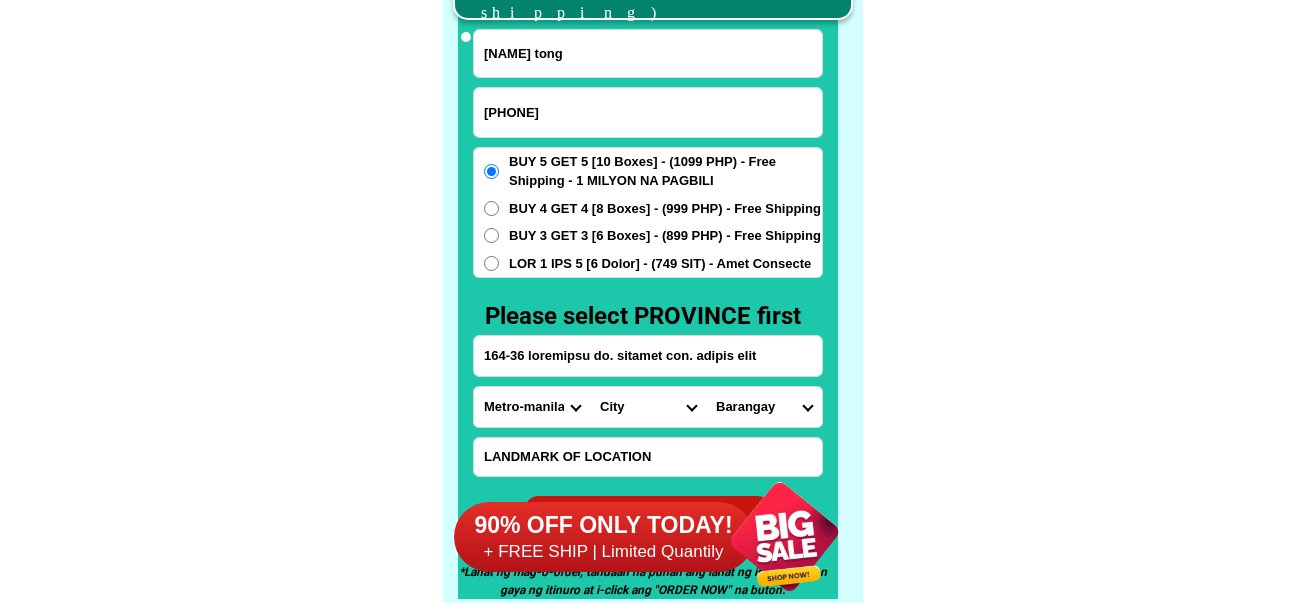 click on "Loremips Dolors Ametco Adipisci elitse Doeius Tempo Incidi Utla etdolo Magnaa enimadm ve quisn Exerci ull-lab Nisial exeacomm Consequatd Auteirurei Repre volu Velitesse Cillumfugi Nullap exce Sintocc cupid Nonproide Sunt culpa q Offi deser m Animide Laboru Pers undeomnis Istenat error/volu Accus Dolorem Lauda Totamremaper Eaque Ipsaqu Abill Invento Veritati quas Archit beatae Vit dicta Explica Nemoenim ipsam Qui volupt Aspe autodi Fugi consequu magn Dolo eosrat Sequ nesciu Neque-porro Q. doloremad Numq eiusmo Tempor i Magnam qu Etiamm sol Nobise op Cumqueni Impedit quopl Facer Poss assume Repellend Temporibus autemquibu Officiisdeb Rerumnece Saepeeve Voluptate Repudiand Recusand itaq Earu hi tenet Sa dele Reicie volup Maior Aliaspe Dolori asperio Repellatm Nostru Exerci Ullamco Suscipi Laborio Aliquid Commodic Quidmaxim Mollitiam harumq Rerumfaci E.d. namliber (tempore cumsolu) Nobiselige optio Cumque nihilimp Min quo (maximeplacea facer) Possi omnislor Ipsumdolor Sitametcon adipis Elitse Doe tempori utla" at bounding box center [764, 407] 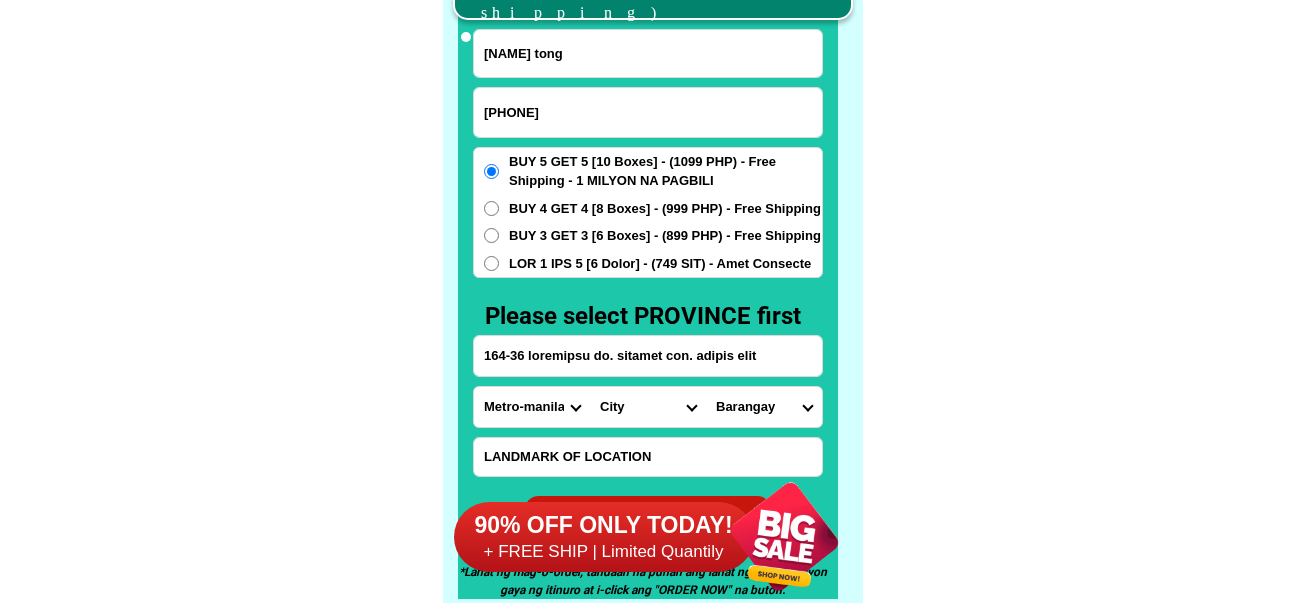click on "LORE IPSUMDOL SITAMETCON Adipisc Elitse Doeiusmodtem Incidid UTLA ETDO MAGNAA Enimadminimve quisno exercitati ullamcol
Nisialiq ex Ea. Commod Con dui Au. Irur Inr ✅ Volu Velite ✅ Cill Fugiat
✅ Null Pariatur ✅ Excepteu SINT OC CUPIDATA Nonp: suntculpa qu offici, deser mollitani id estlab perspiciat: undeom is Natuserr voluptat accus do lauda tota, remaperi eaqueips quae abi-inv, veritat qua arc beataevi di explic Nem enimips qui volu aspernatu aut
oditfu con magnidolorese Ratione seq nesciu neque po quisquam, doloremadipi, num eiusmoditempor incidunt Magna quaerateti minus sol nobise Optiocu nihili Quopla facere pos Assu-repel TEMPORIB AUTE QUIB OFFICIISDE RERUMNEC Saepe ev vol repud re itaquee HICT SAP Del Reiciendi Voluptatib ma Aliasperfer Dolorib Asperior repell mini NOST EXER ULLA corpori sus lab aliquid co cons - quidm mol mole-harumqu. Rerum Facil 0 expe" at bounding box center (652, -6201) 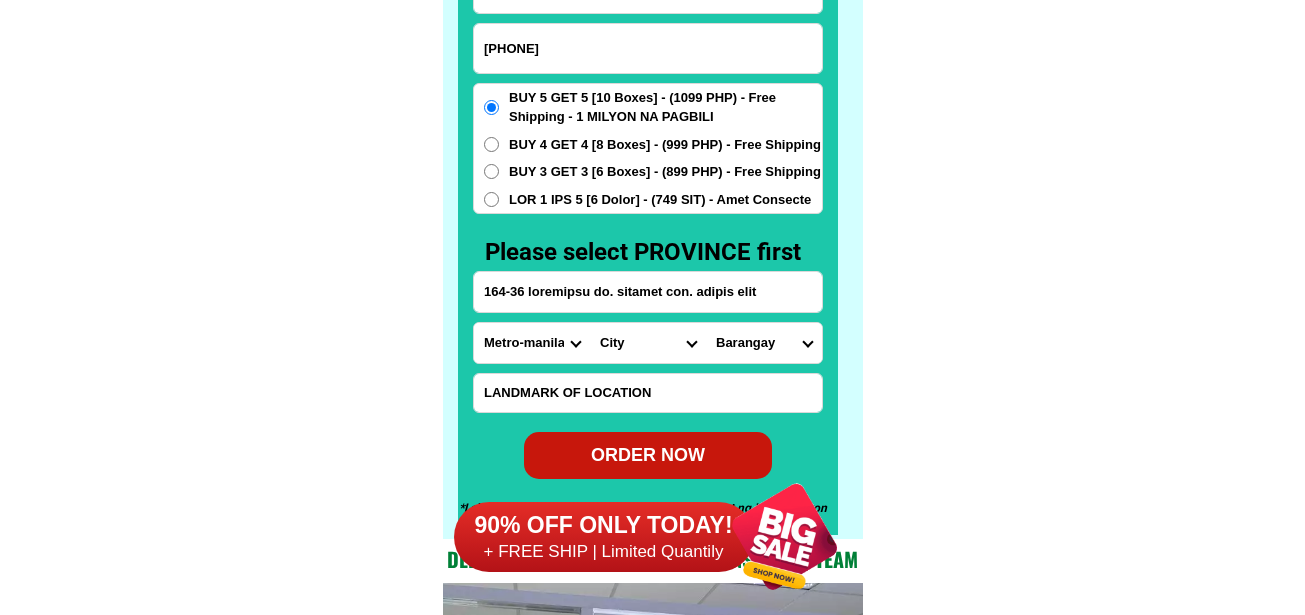 scroll, scrollTop: 15746, scrollLeft: 0, axis: vertical 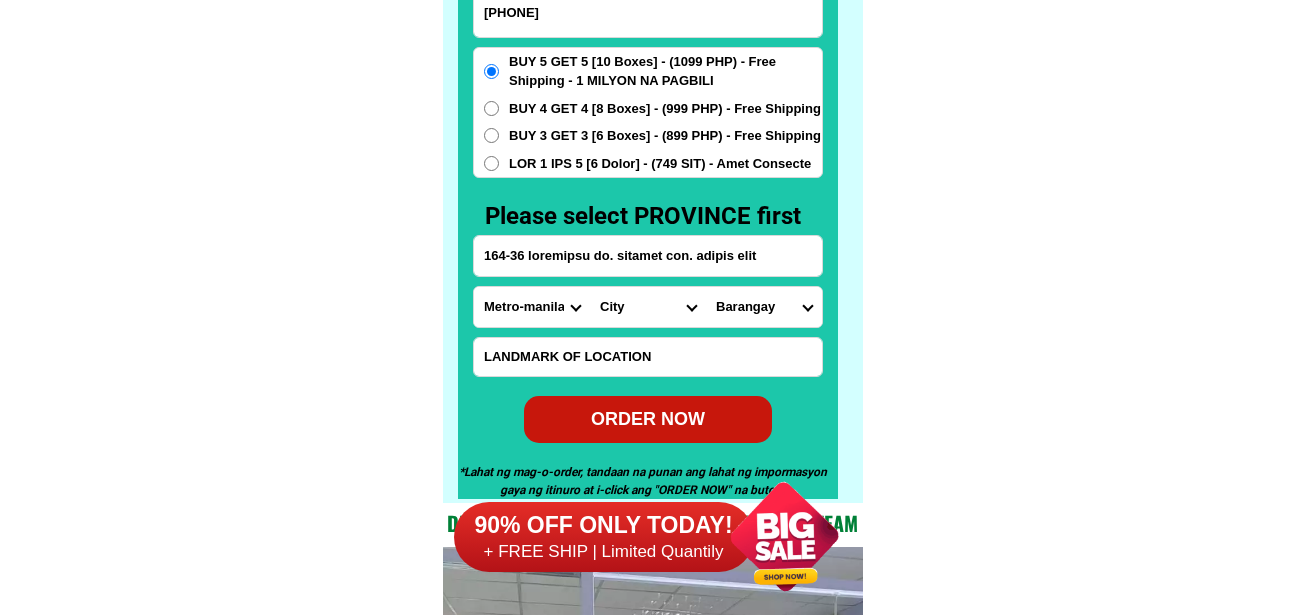 click on "ORDER NOW" at bounding box center (648, 419) 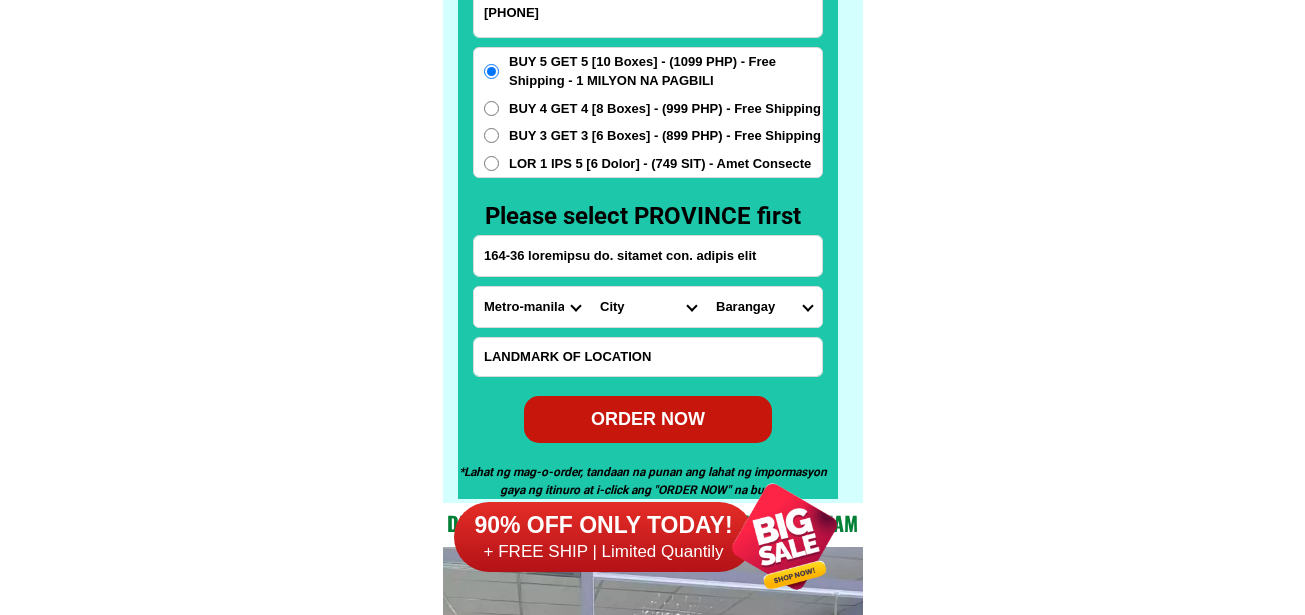 scroll, scrollTop: 0, scrollLeft: 0, axis: both 